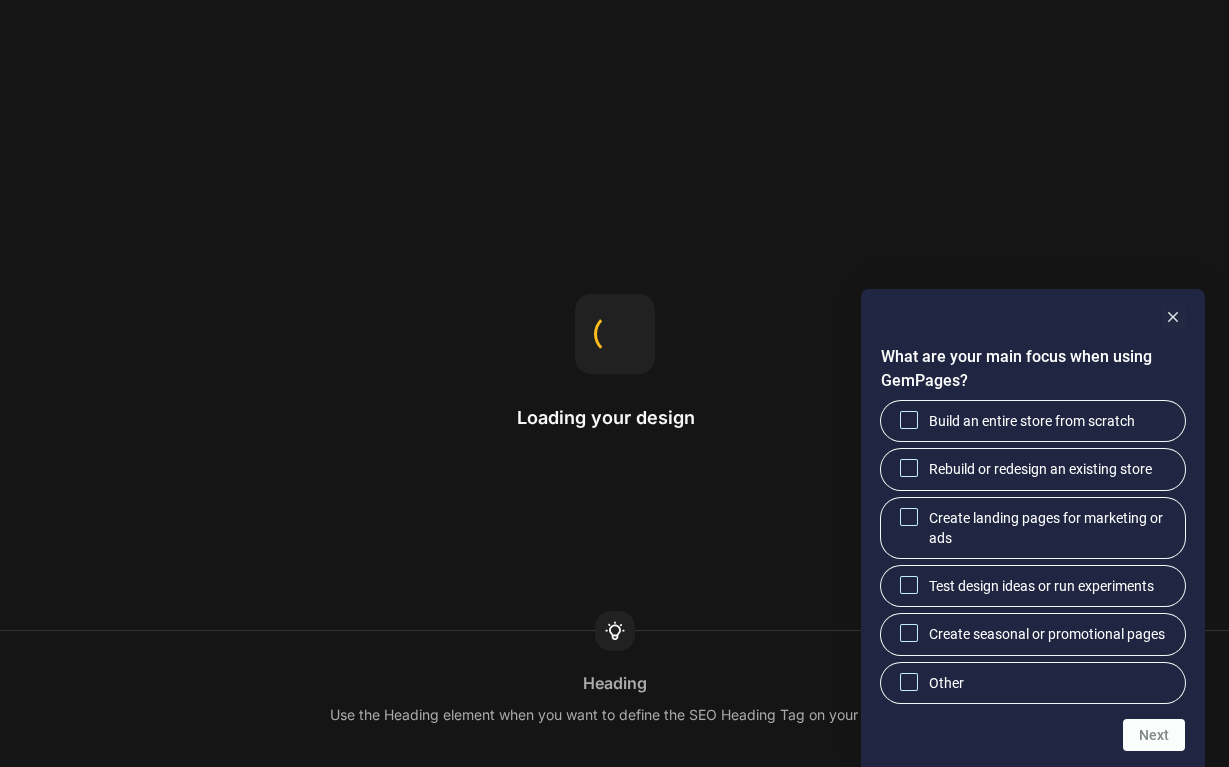 scroll, scrollTop: 0, scrollLeft: 0, axis: both 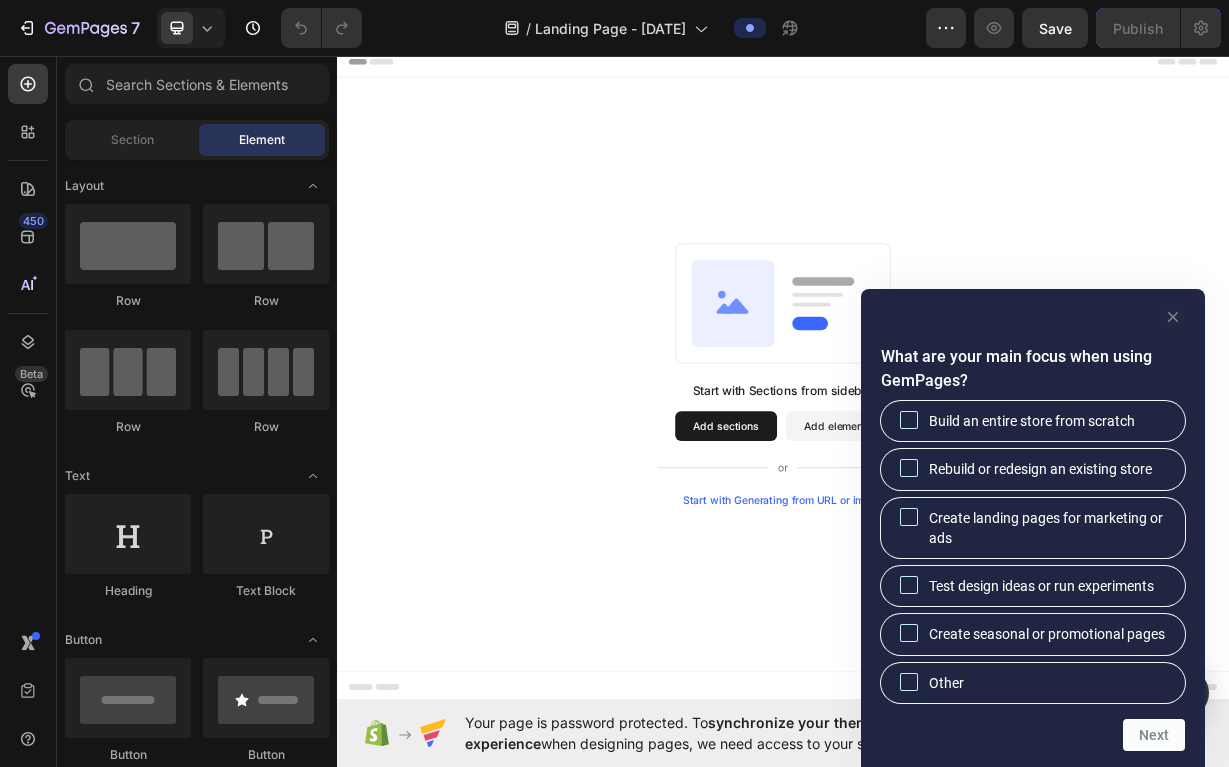 click 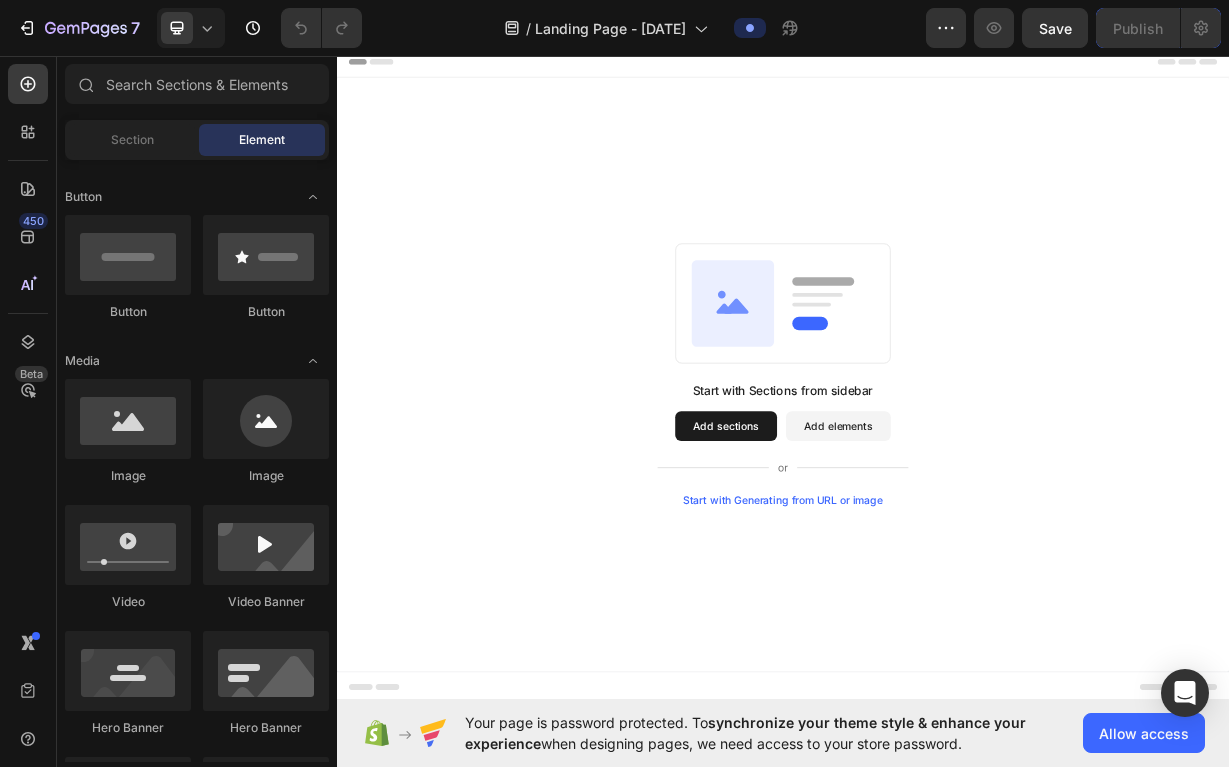 scroll, scrollTop: 0, scrollLeft: 0, axis: both 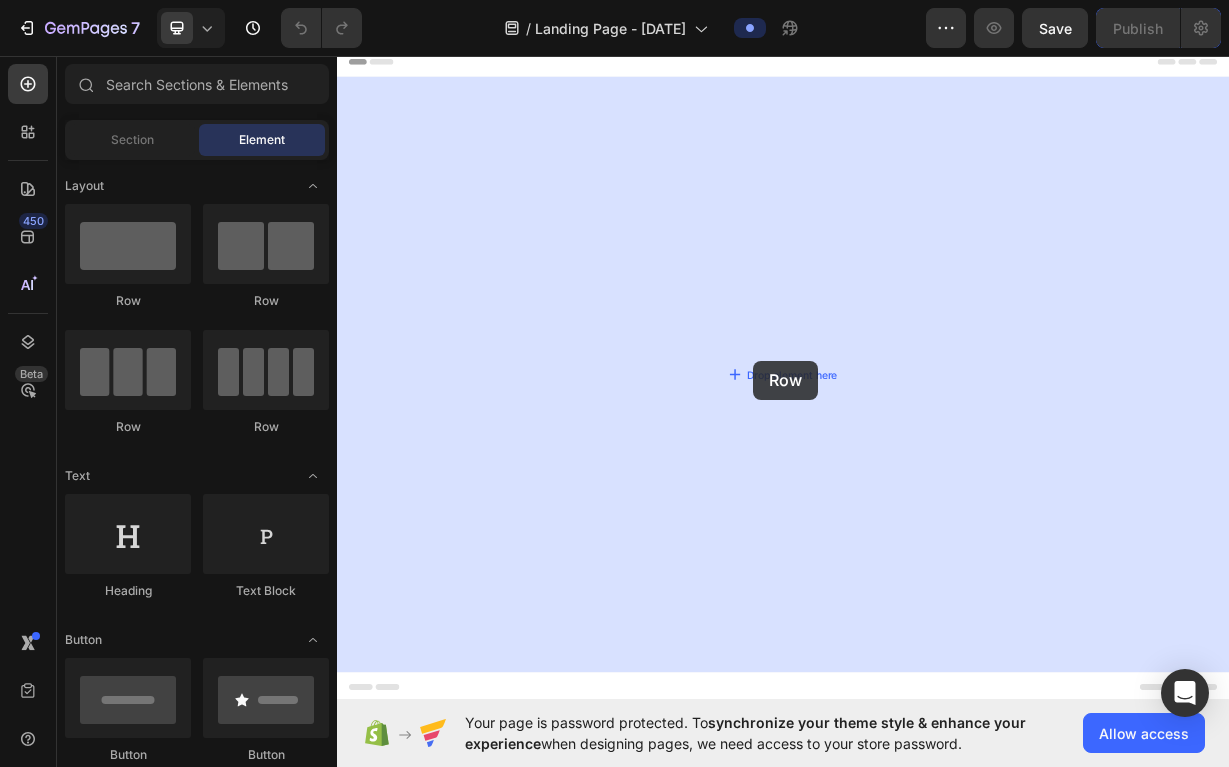 drag, startPoint x: 577, startPoint y: 307, endPoint x: 897, endPoint y: 470, distance: 359.12253 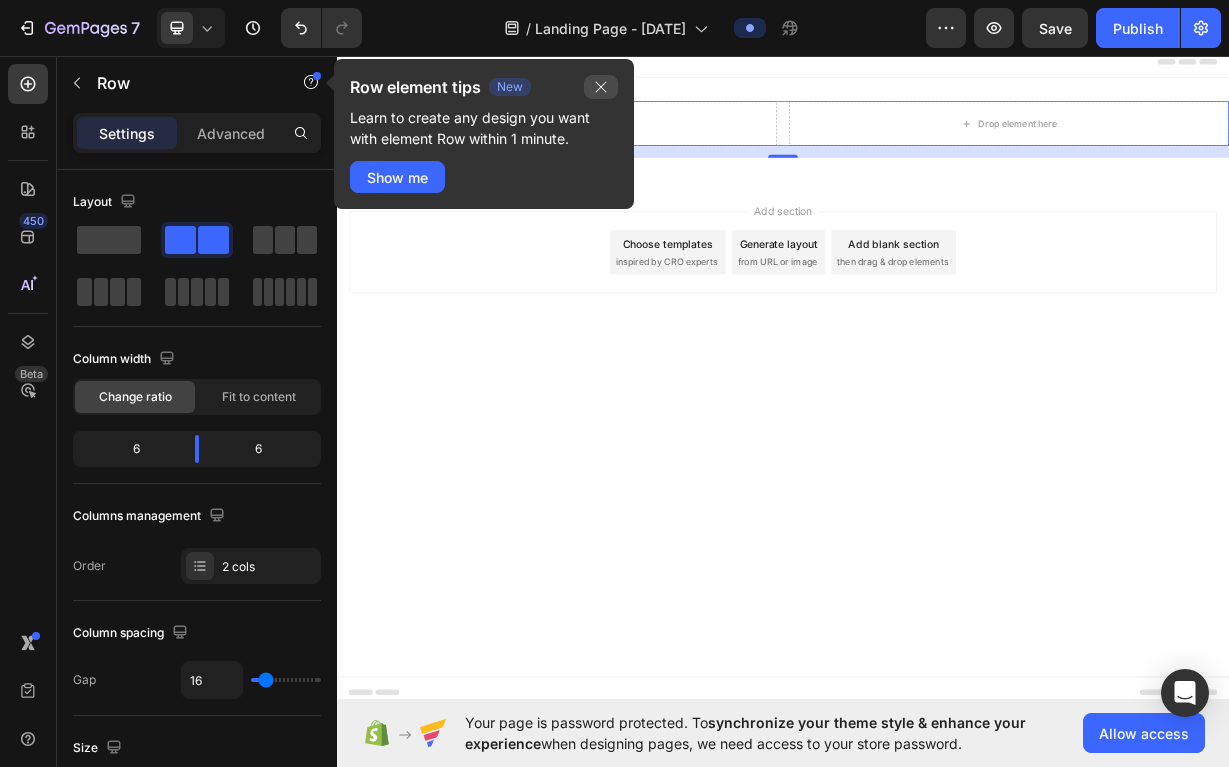 click 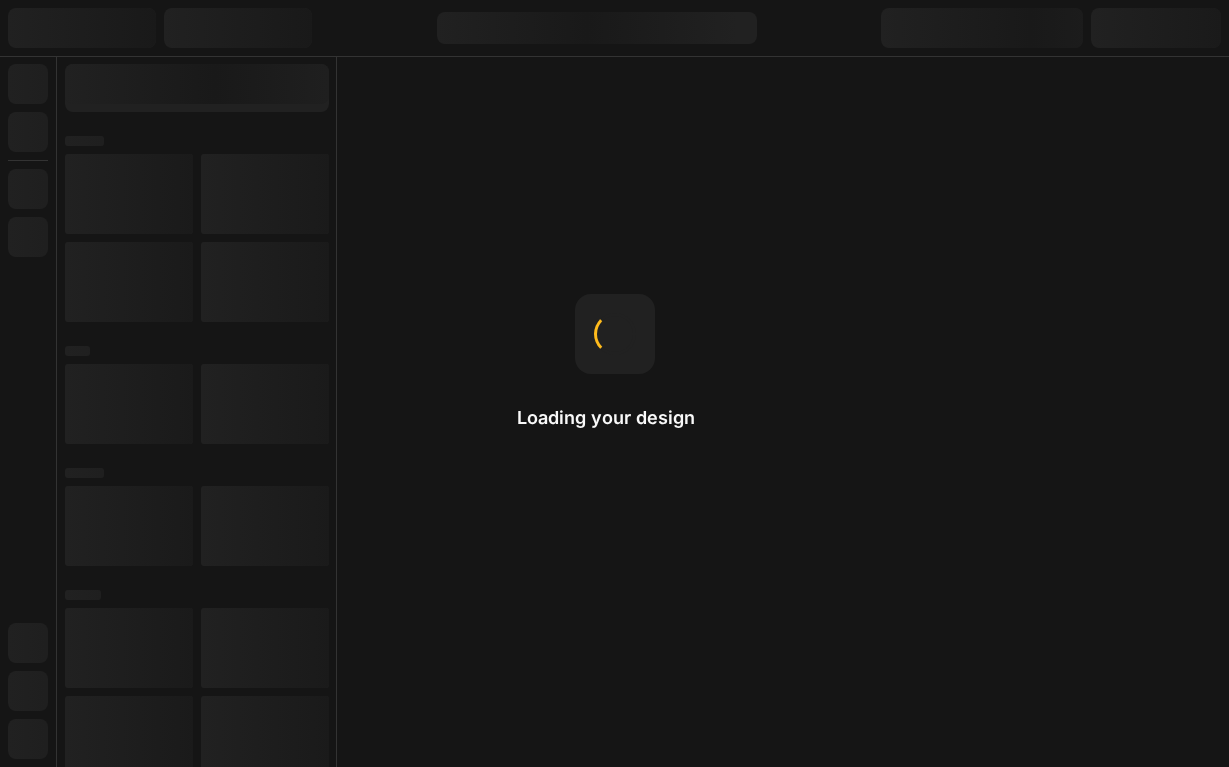 scroll, scrollTop: 0, scrollLeft: 0, axis: both 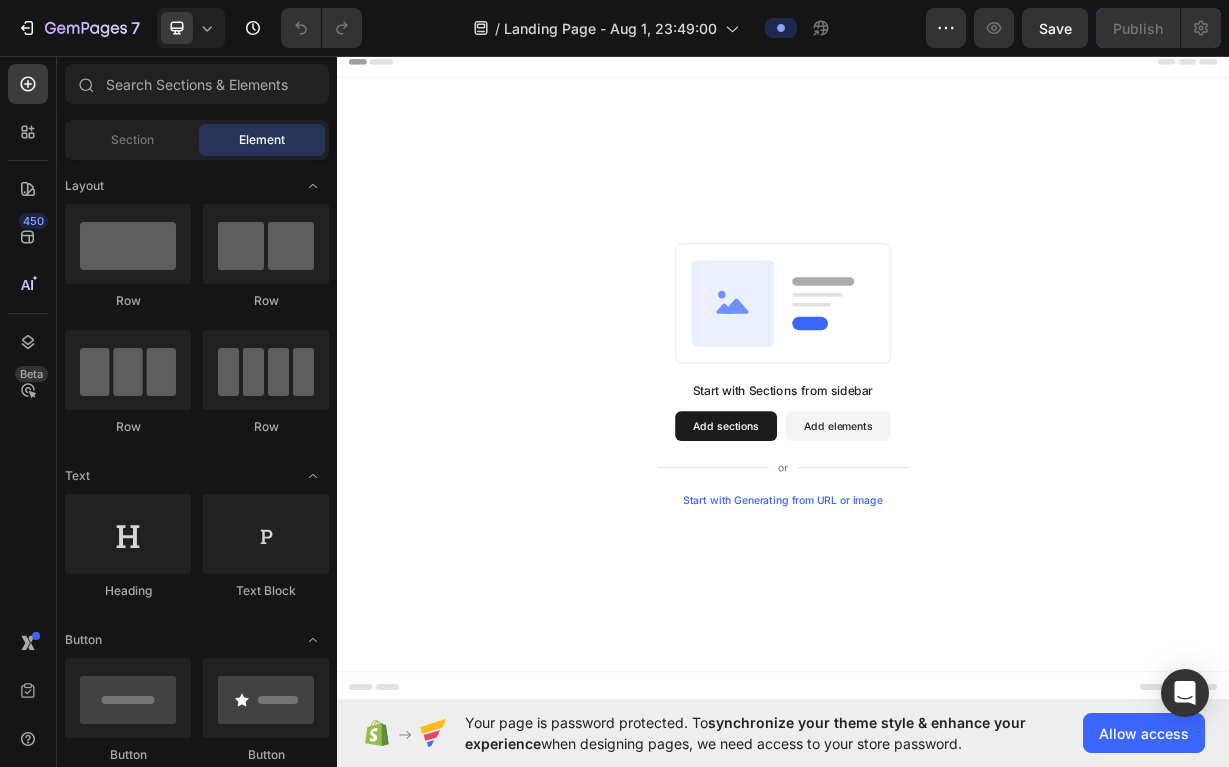 click on "Add elements" at bounding box center [1011, 557] 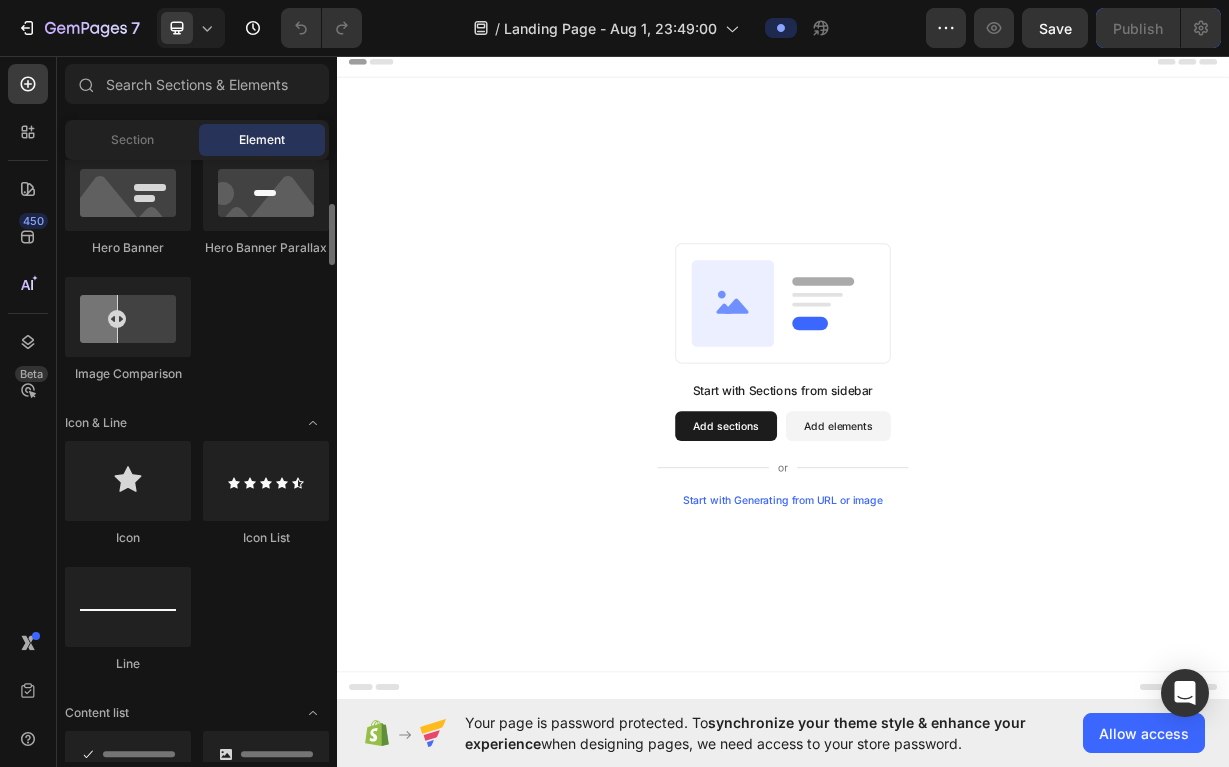 scroll, scrollTop: 0, scrollLeft: 0, axis: both 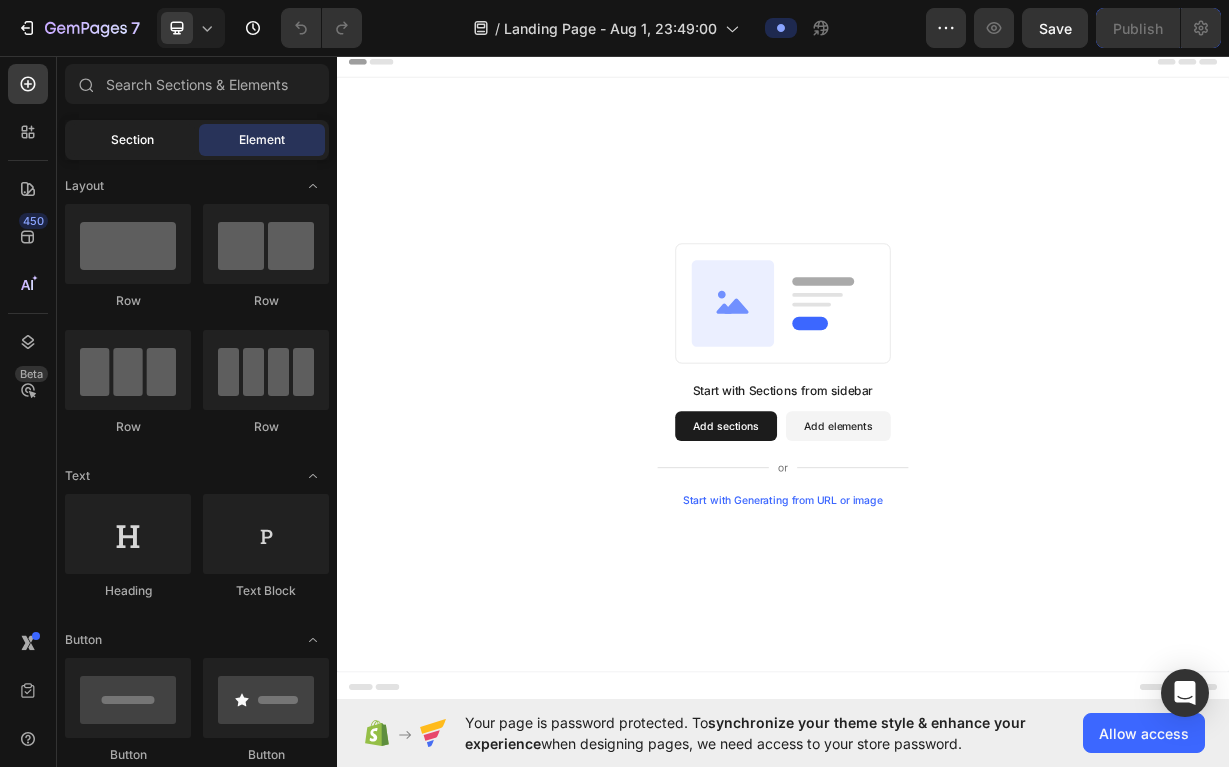 click on "Section" at bounding box center (132, 140) 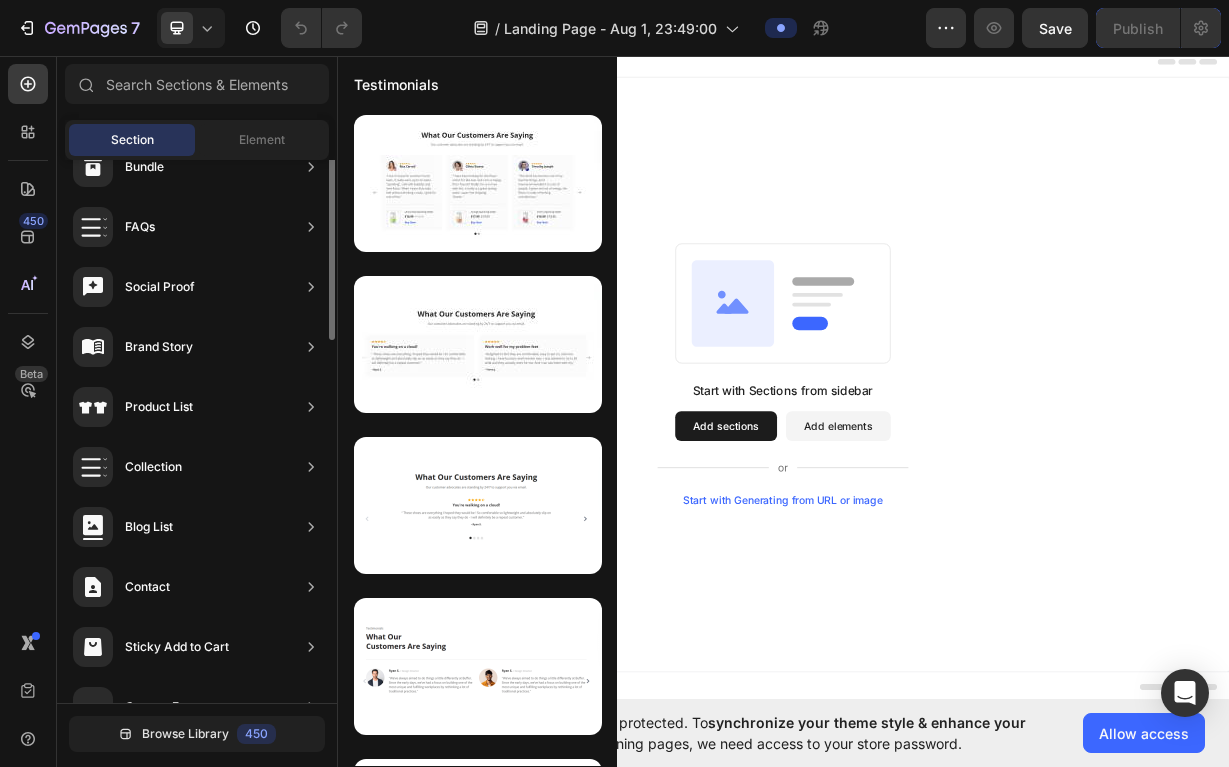 scroll, scrollTop: 617, scrollLeft: 0, axis: vertical 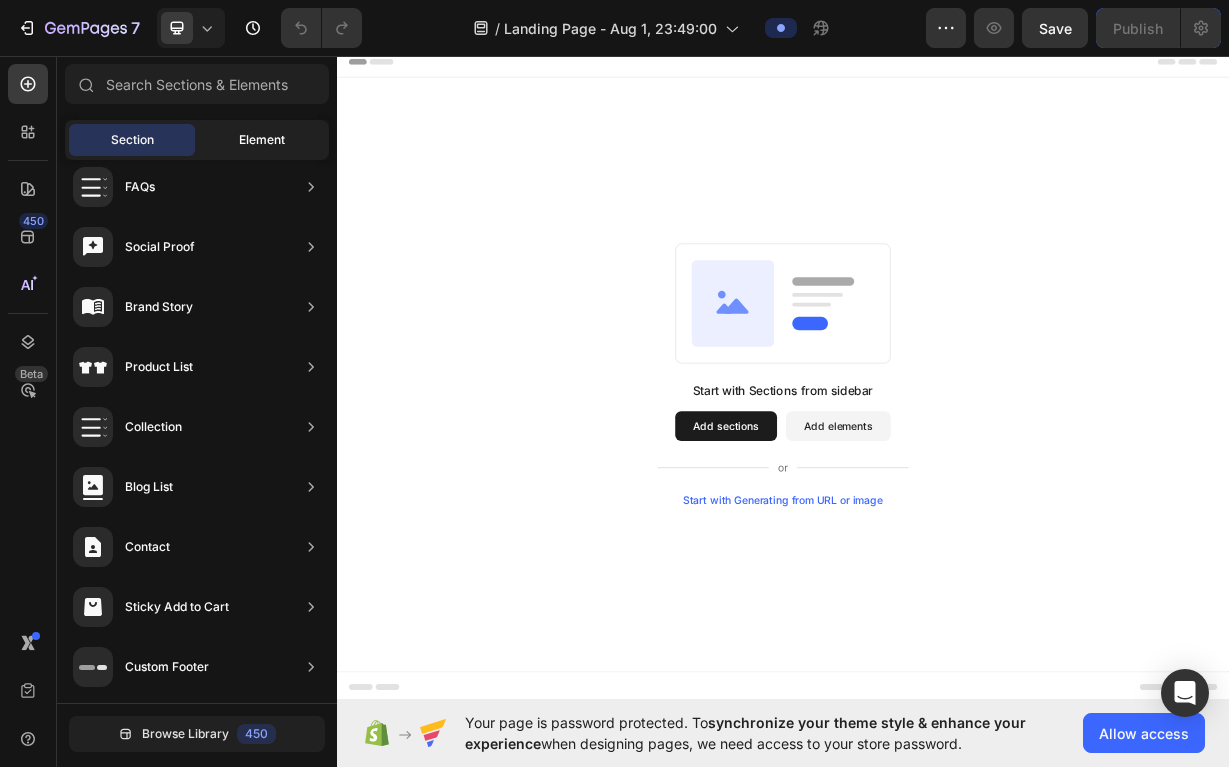 click on "Element" 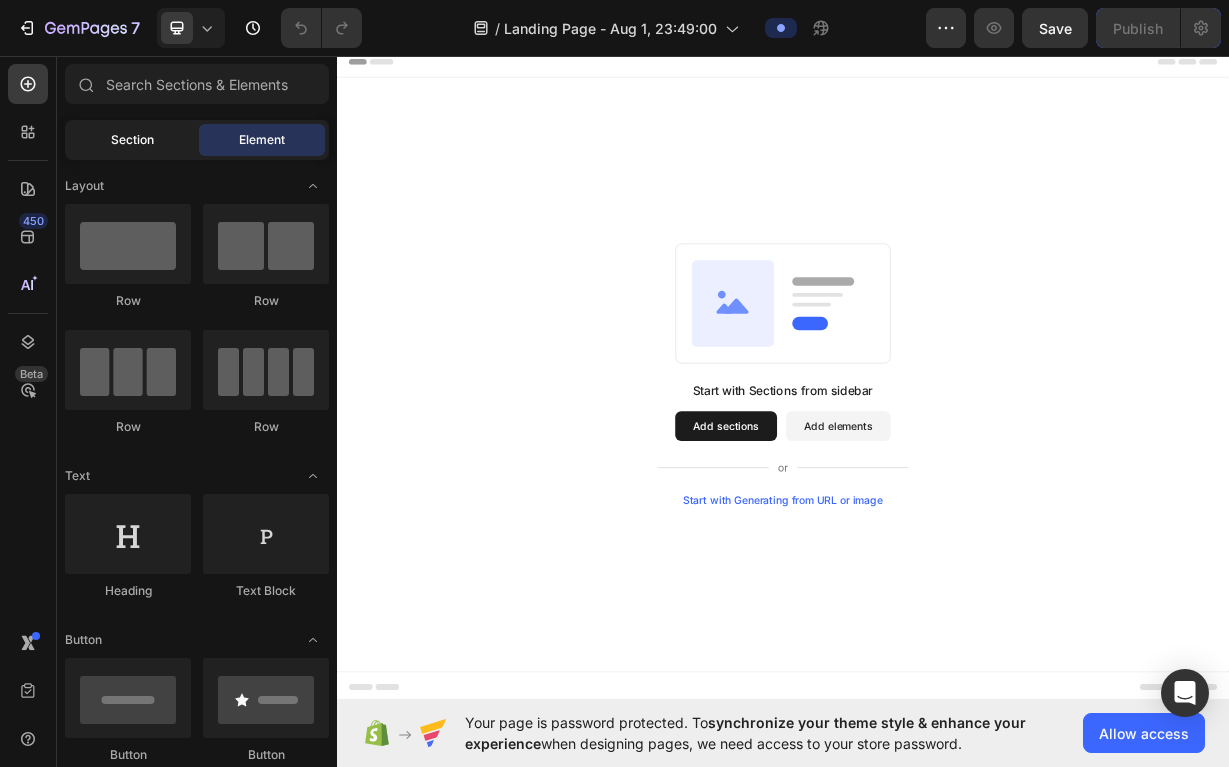 click on "Section" at bounding box center (132, 140) 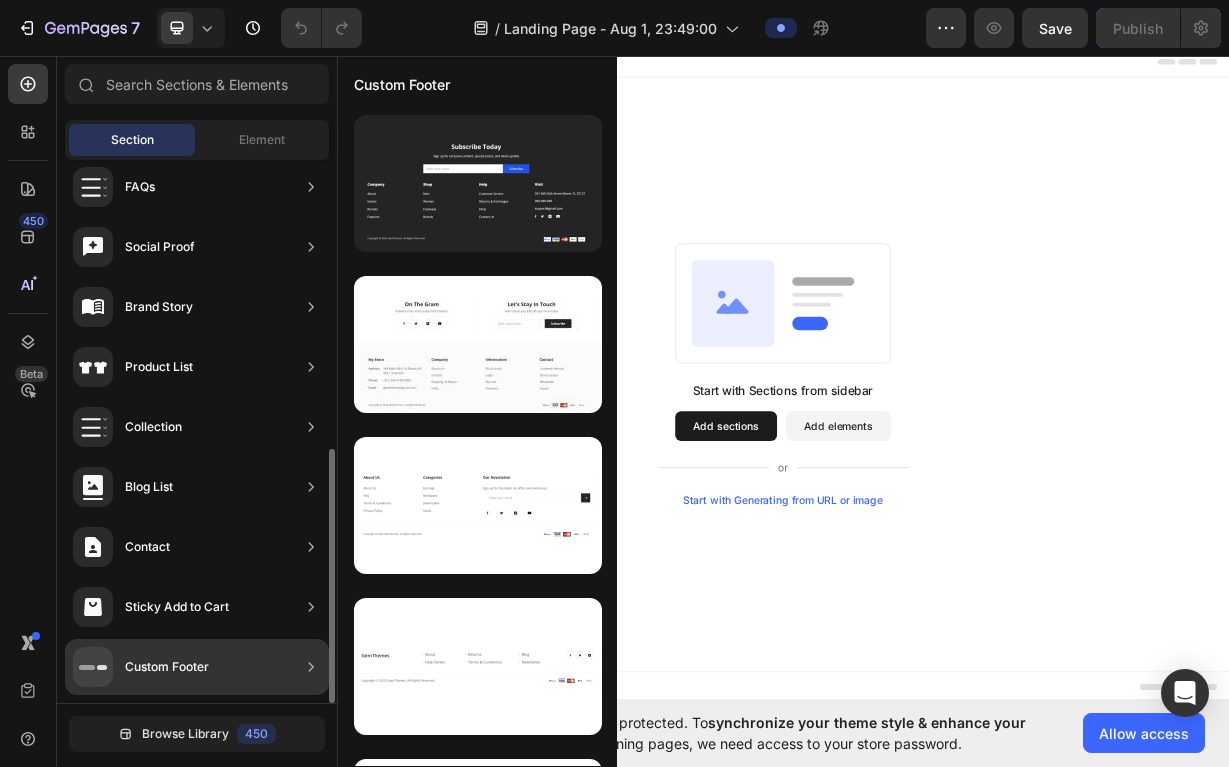 click on "Custom Footer" at bounding box center [167, 667] 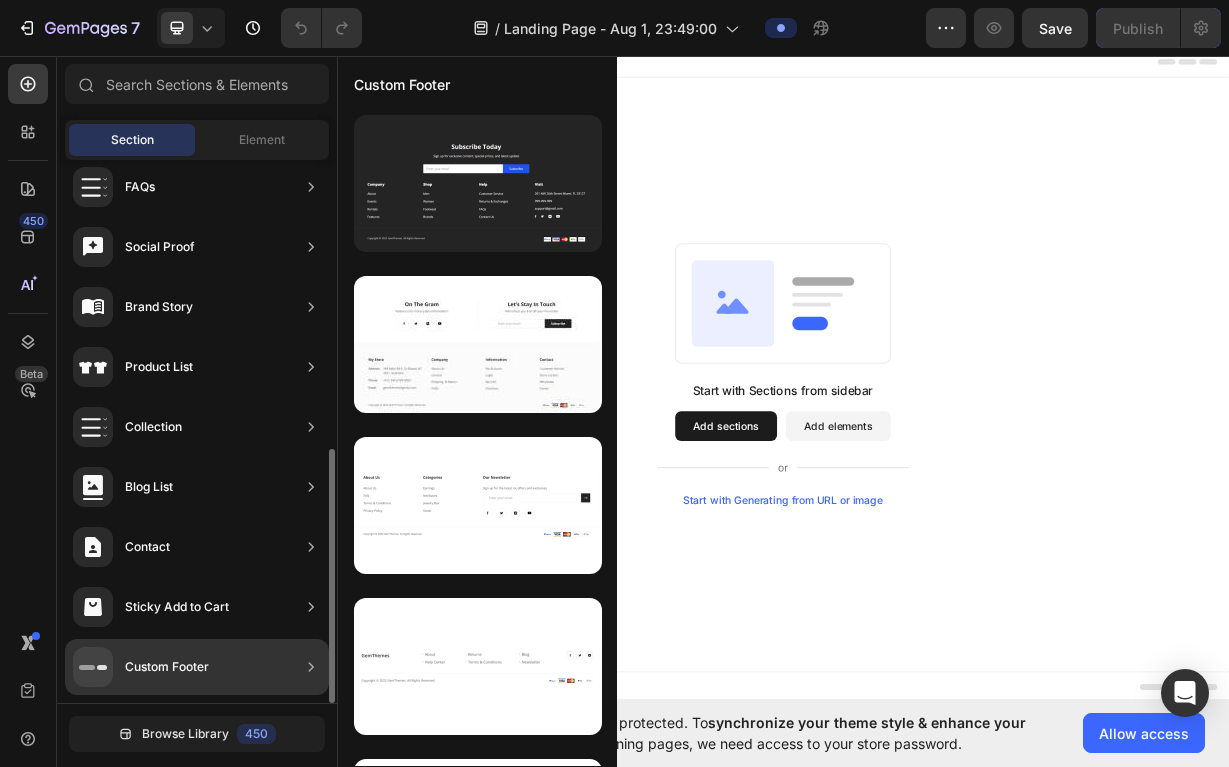 click 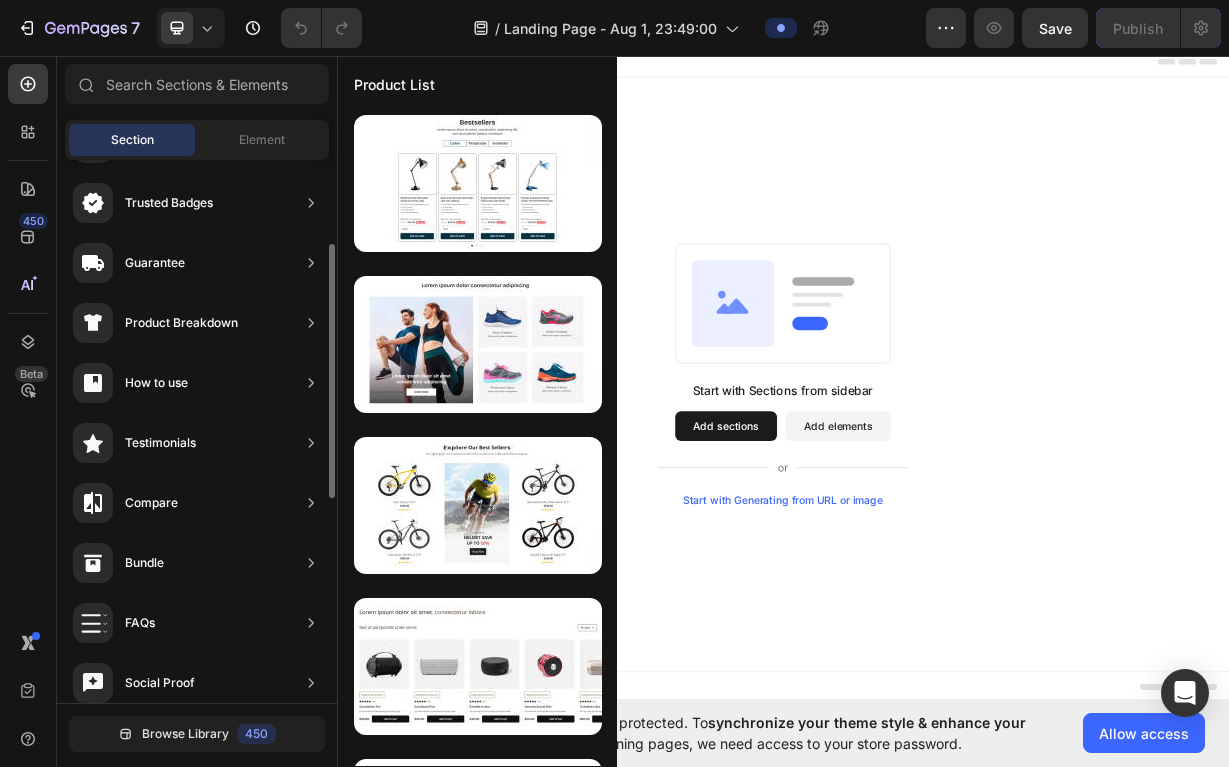 scroll, scrollTop: 0, scrollLeft: 0, axis: both 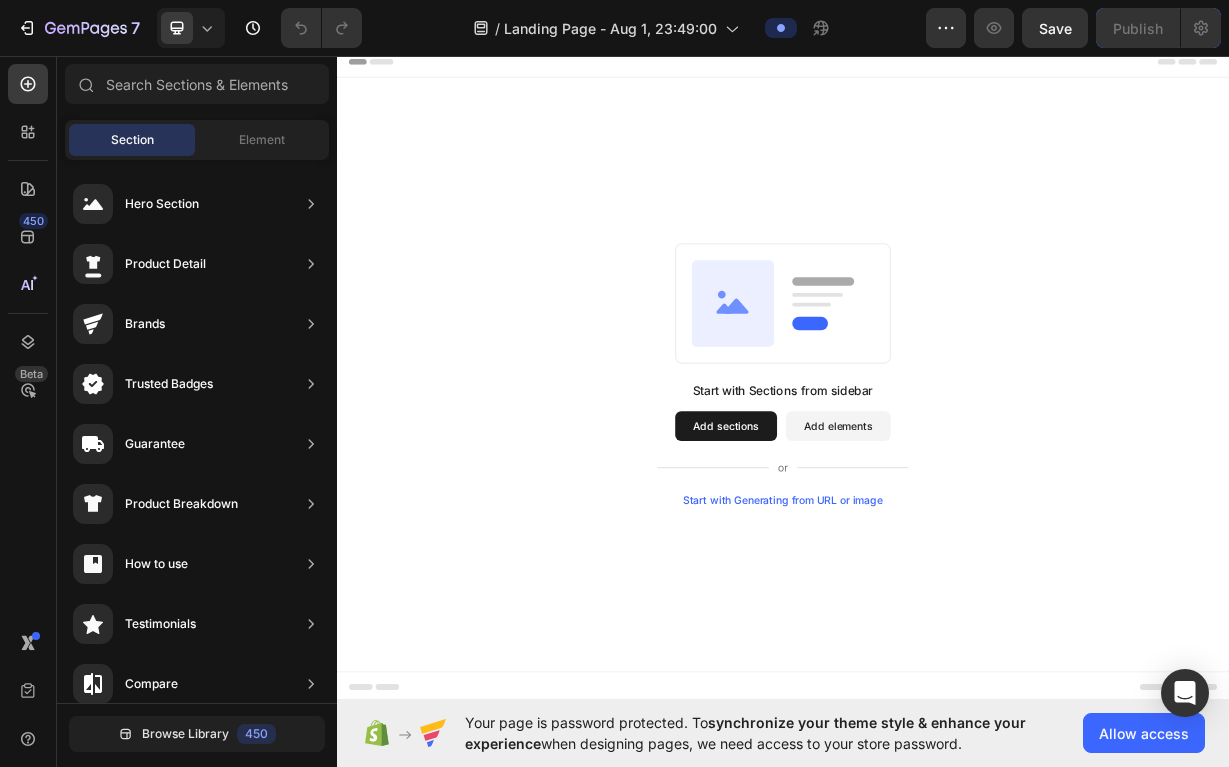 click on "Section" 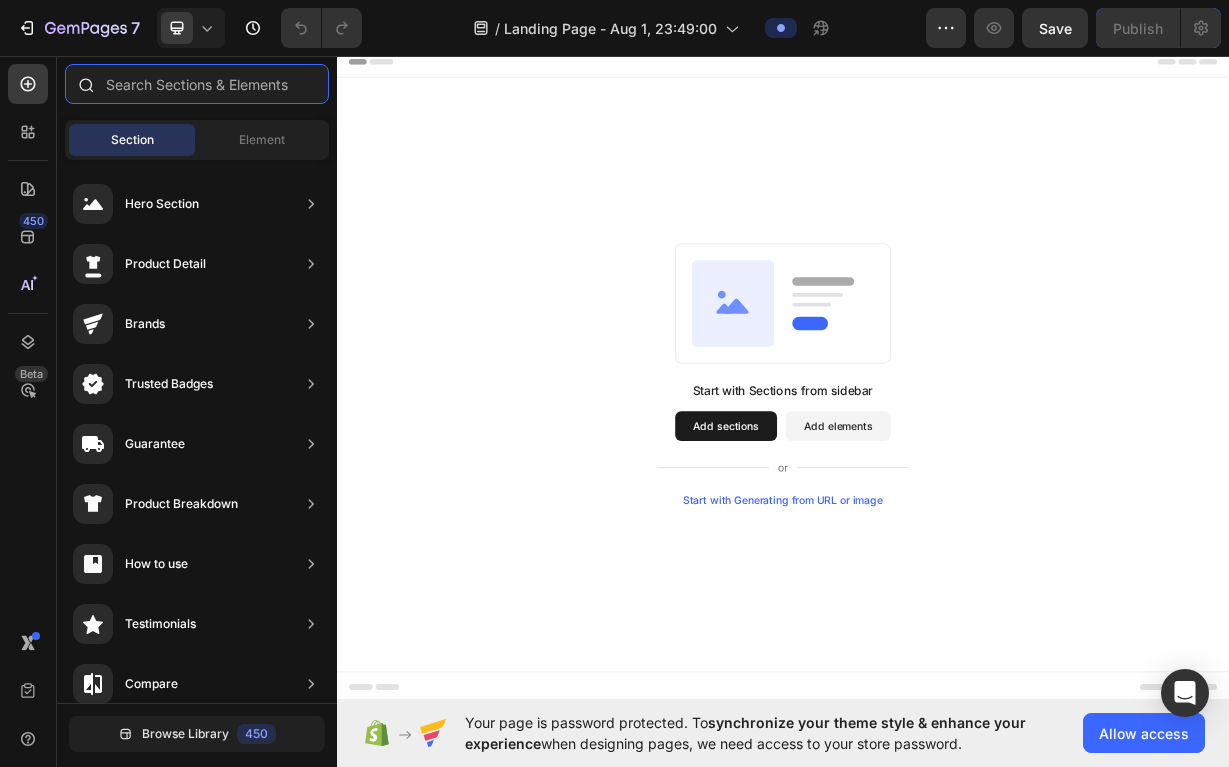 click at bounding box center [197, 84] 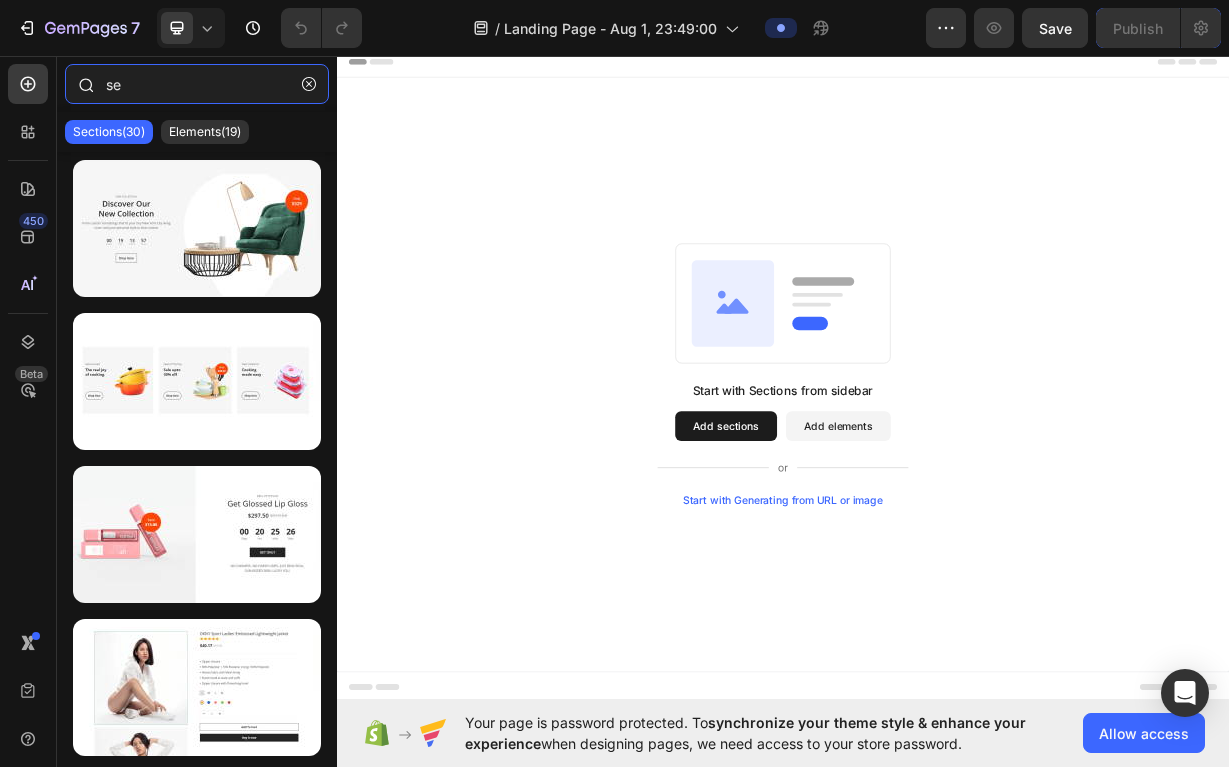 type on "s" 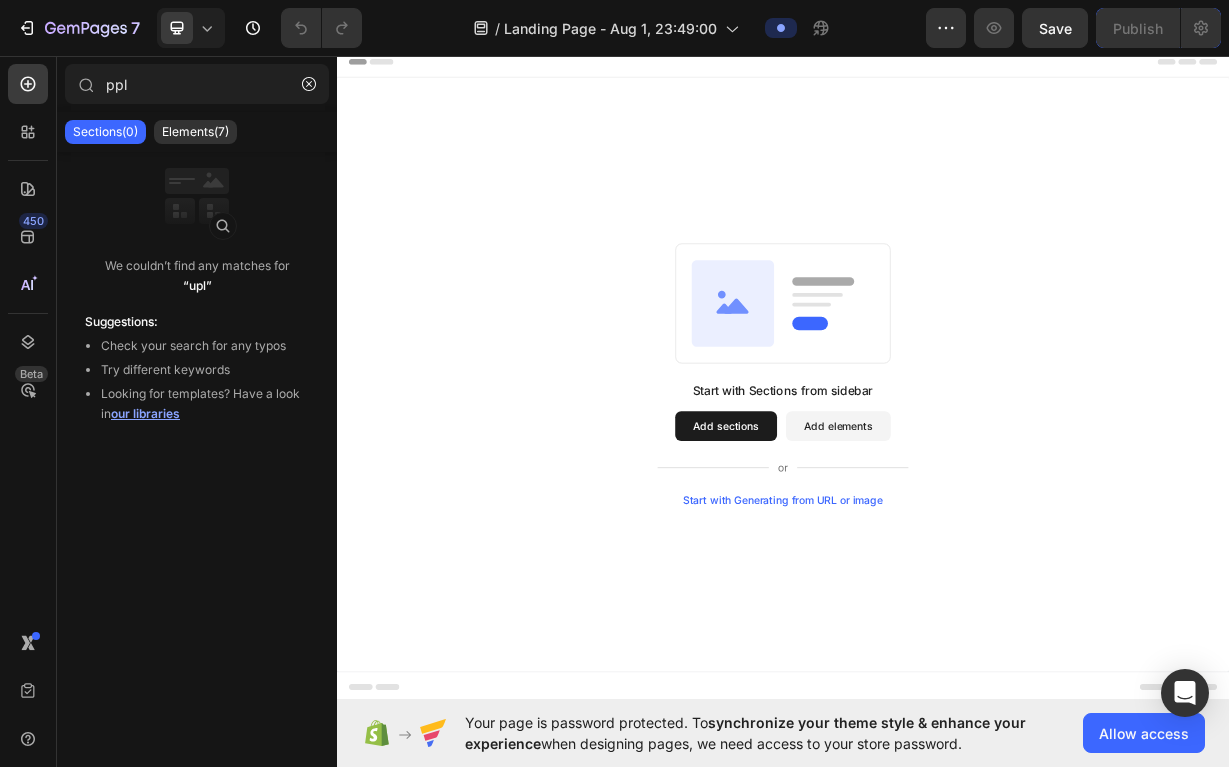 drag, startPoint x: 149, startPoint y: 117, endPoint x: 126, endPoint y: 129, distance: 25.942244 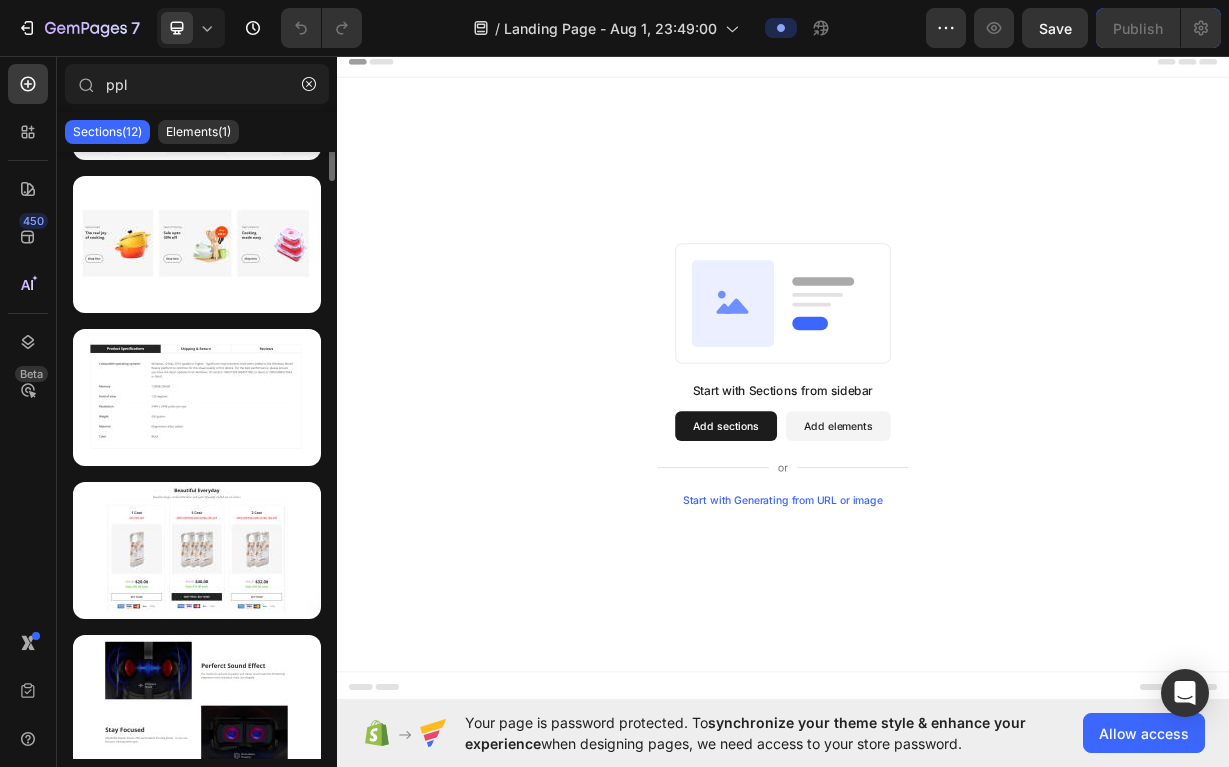 scroll, scrollTop: 0, scrollLeft: 0, axis: both 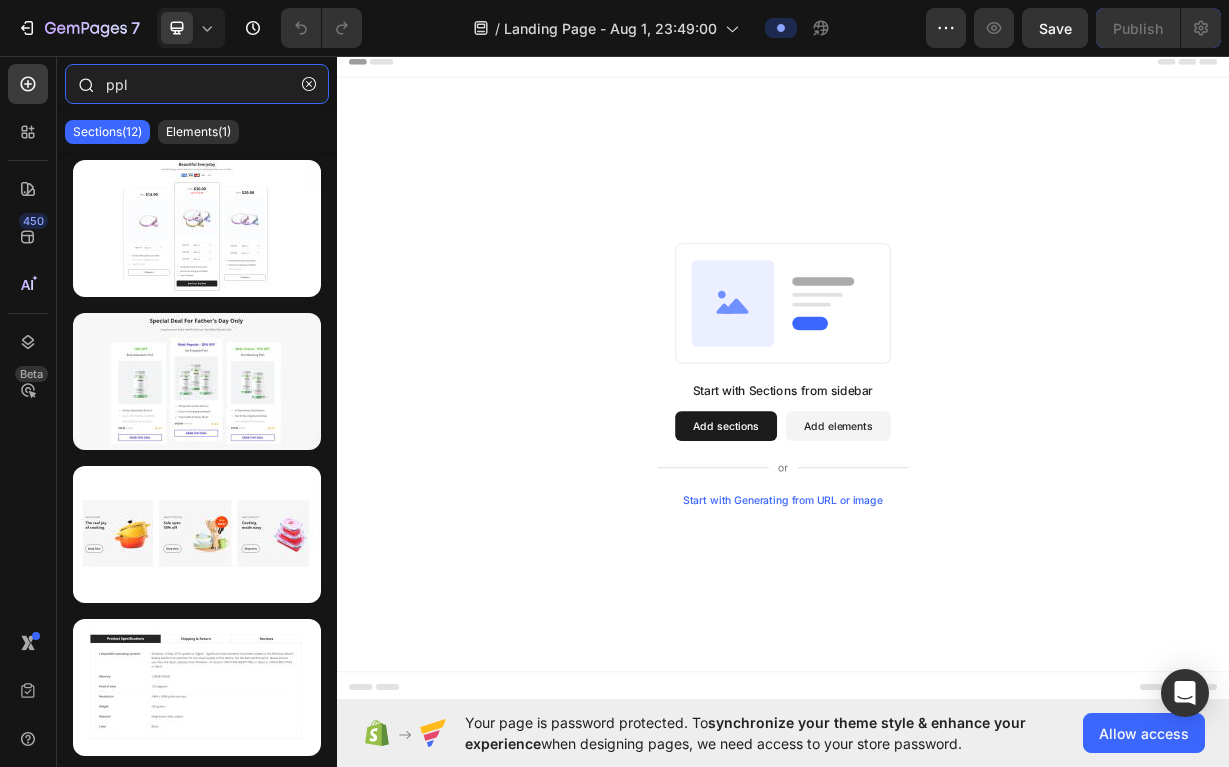 click on "ppl" at bounding box center (197, 84) 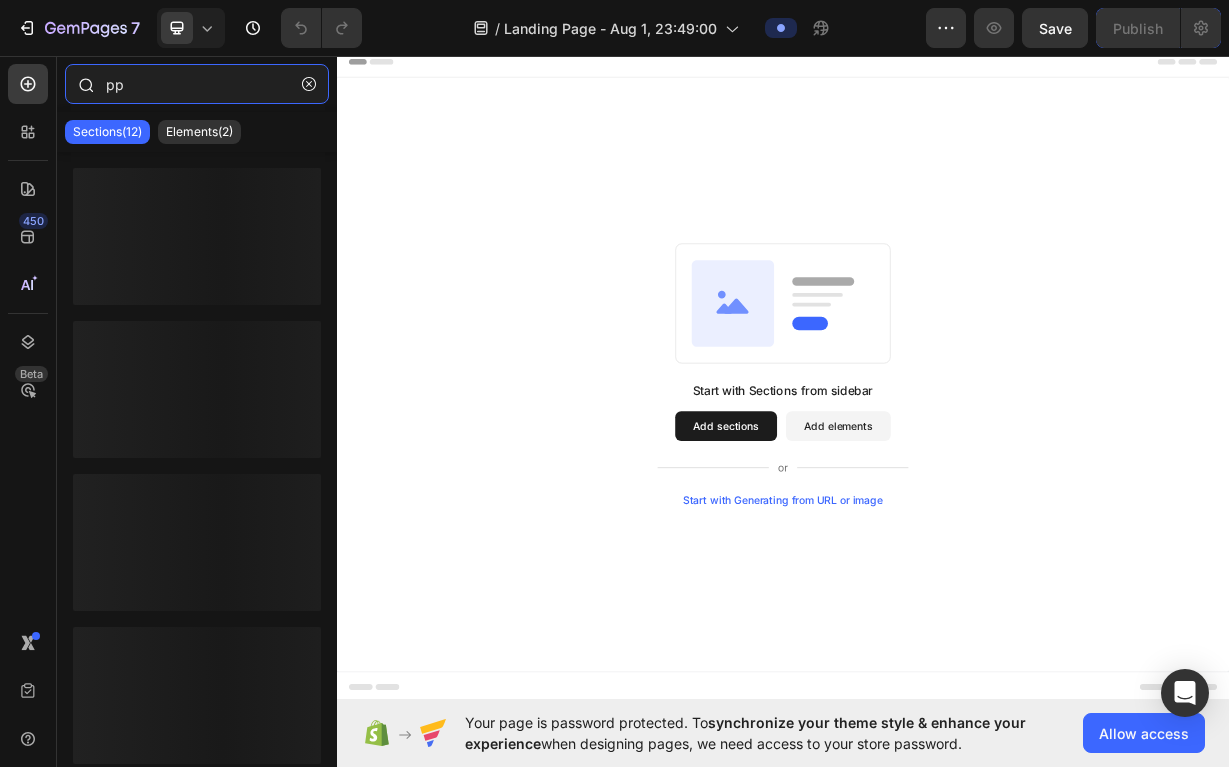 type on "p" 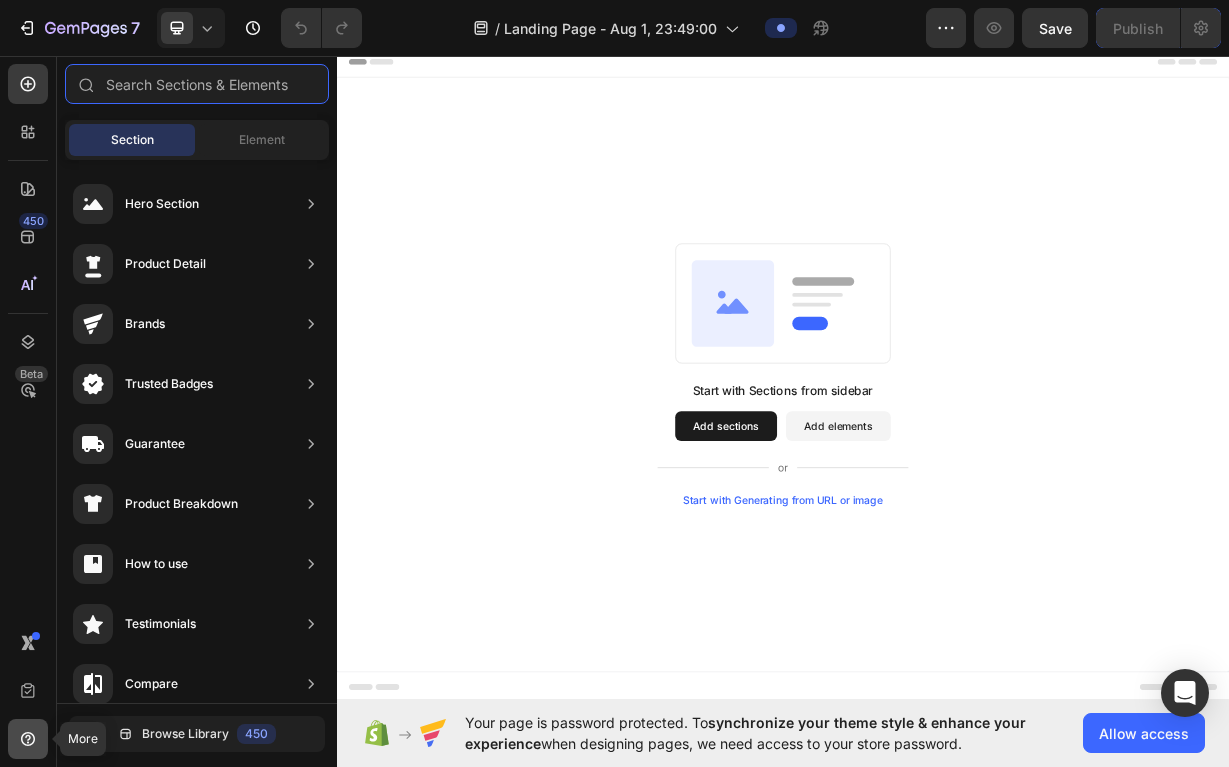 type 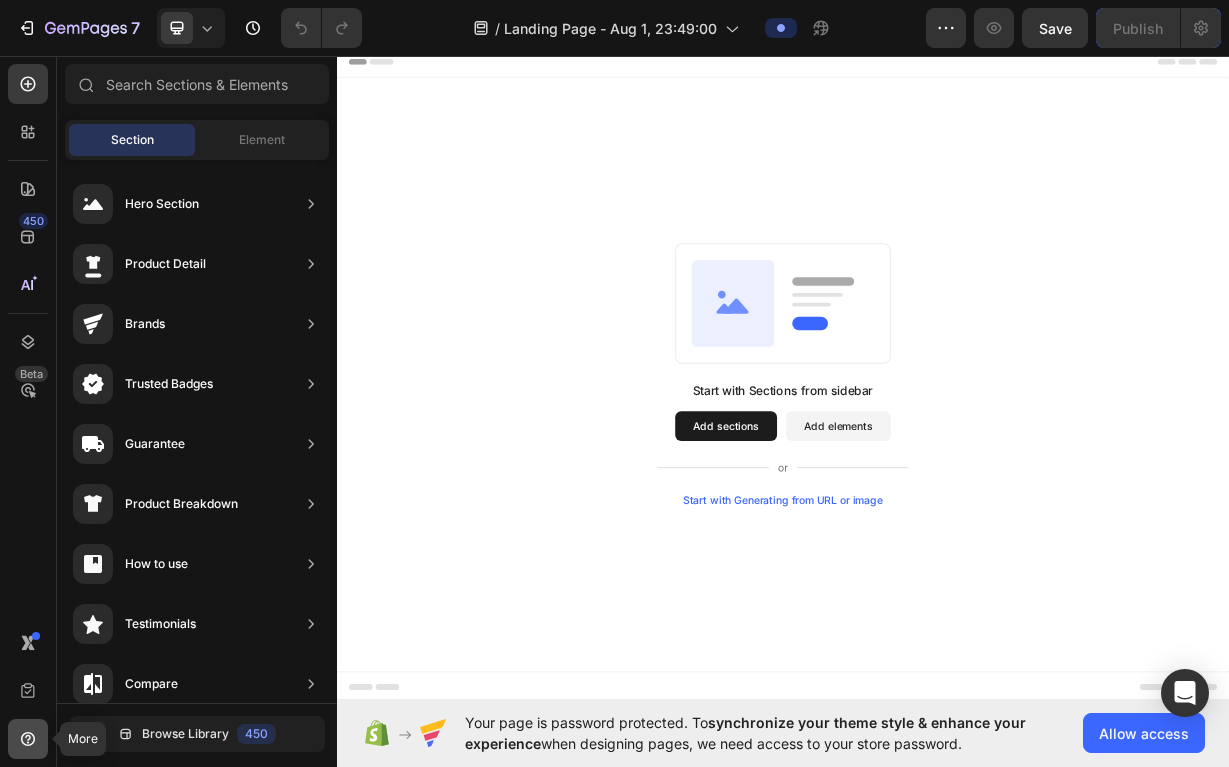 click 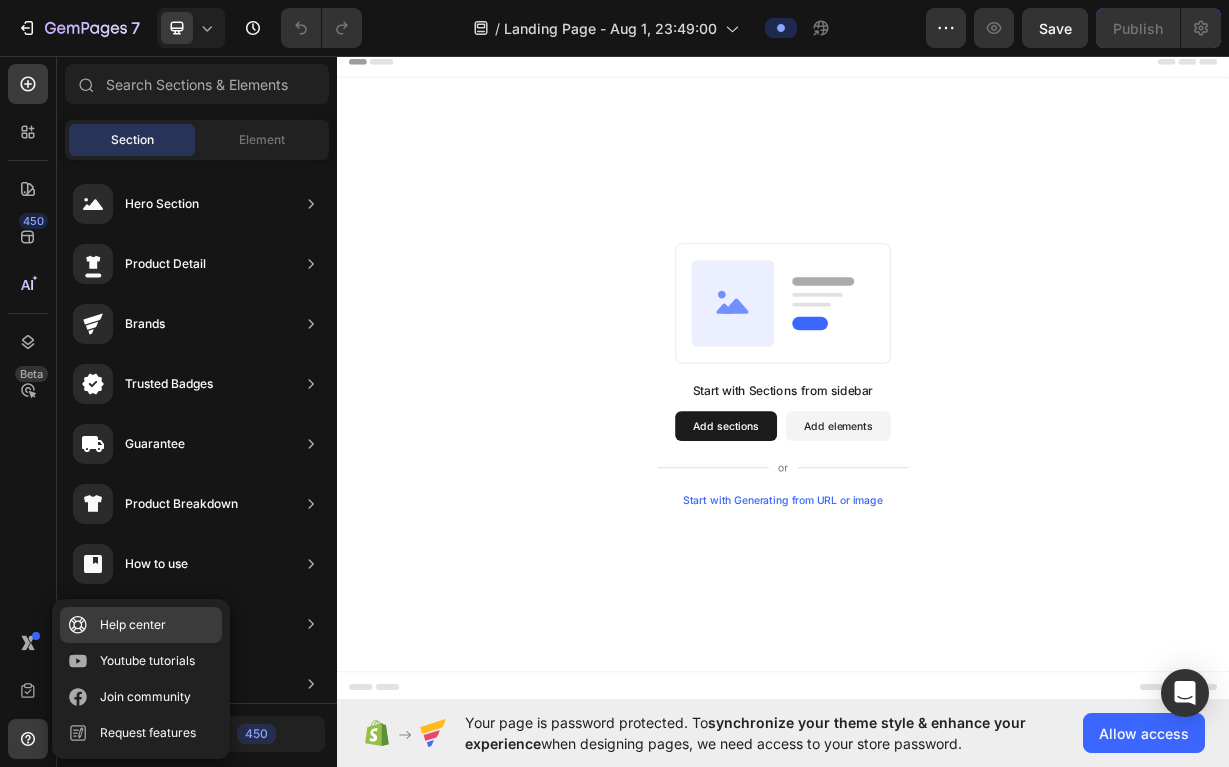 click on "Help center" at bounding box center (133, 625) 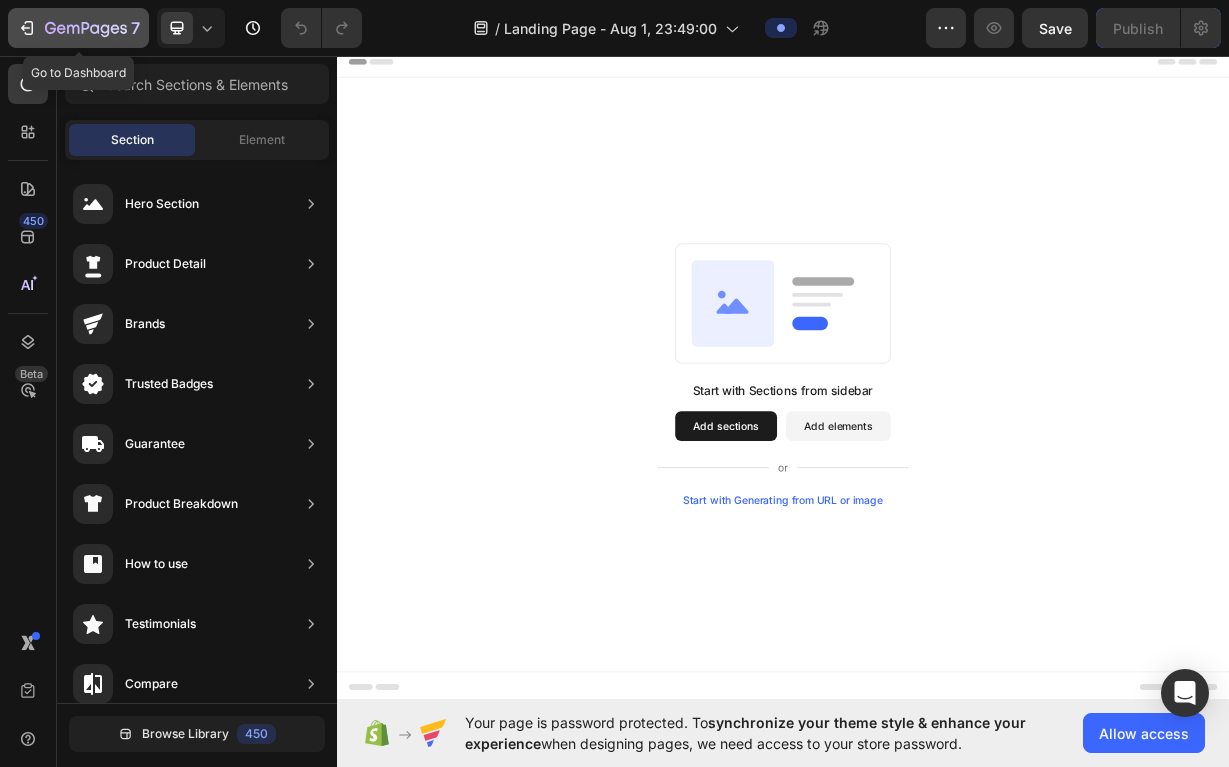 click 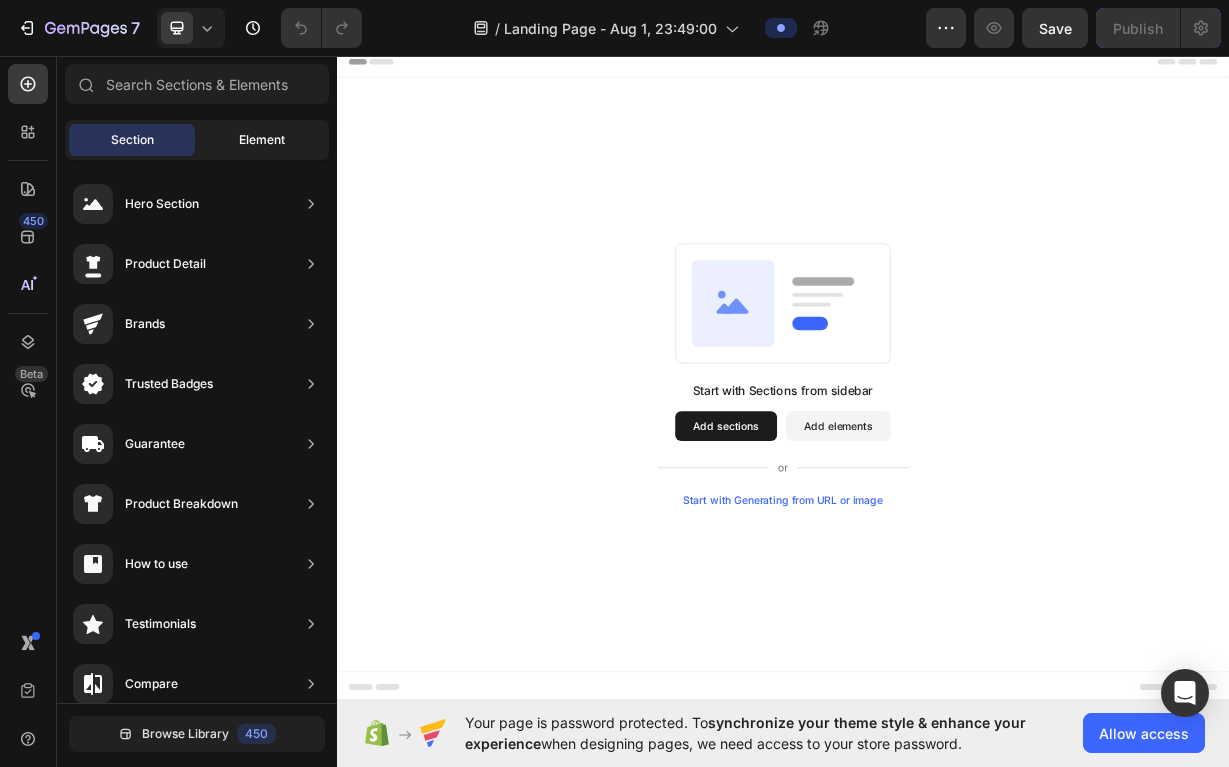 click on "Element" at bounding box center [262, 140] 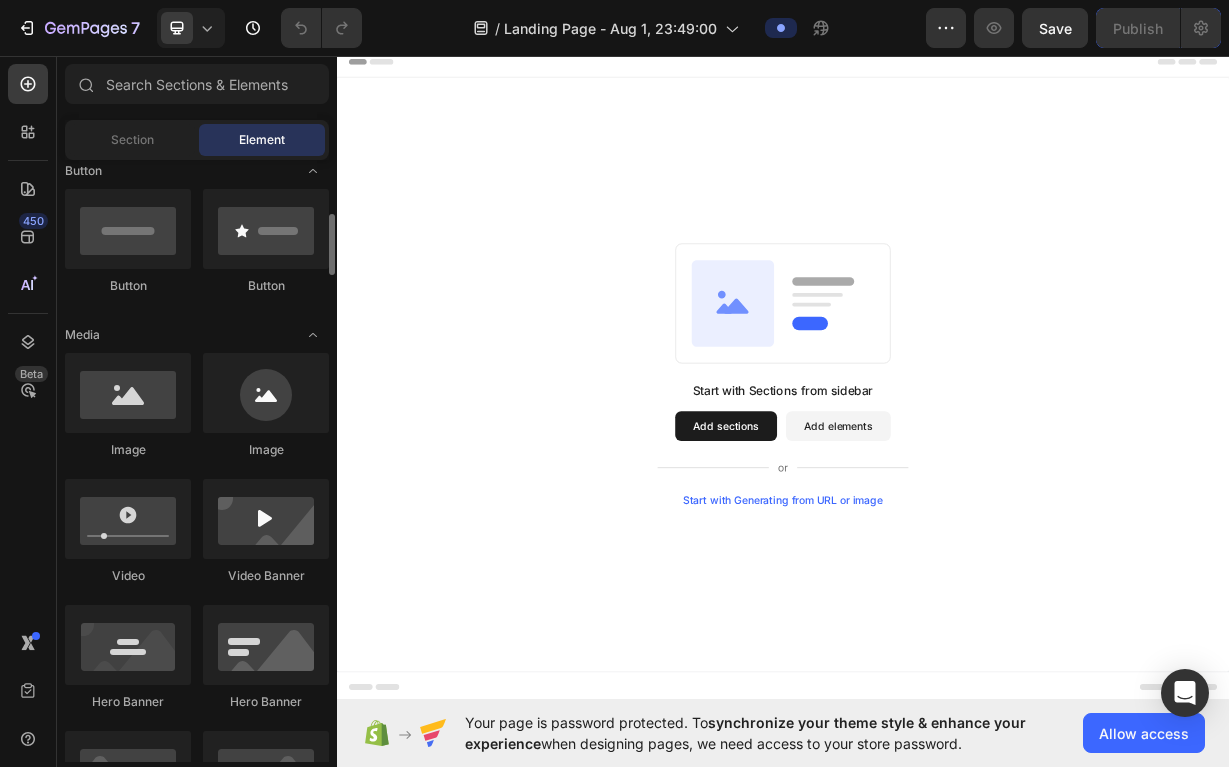 scroll, scrollTop: 483, scrollLeft: 0, axis: vertical 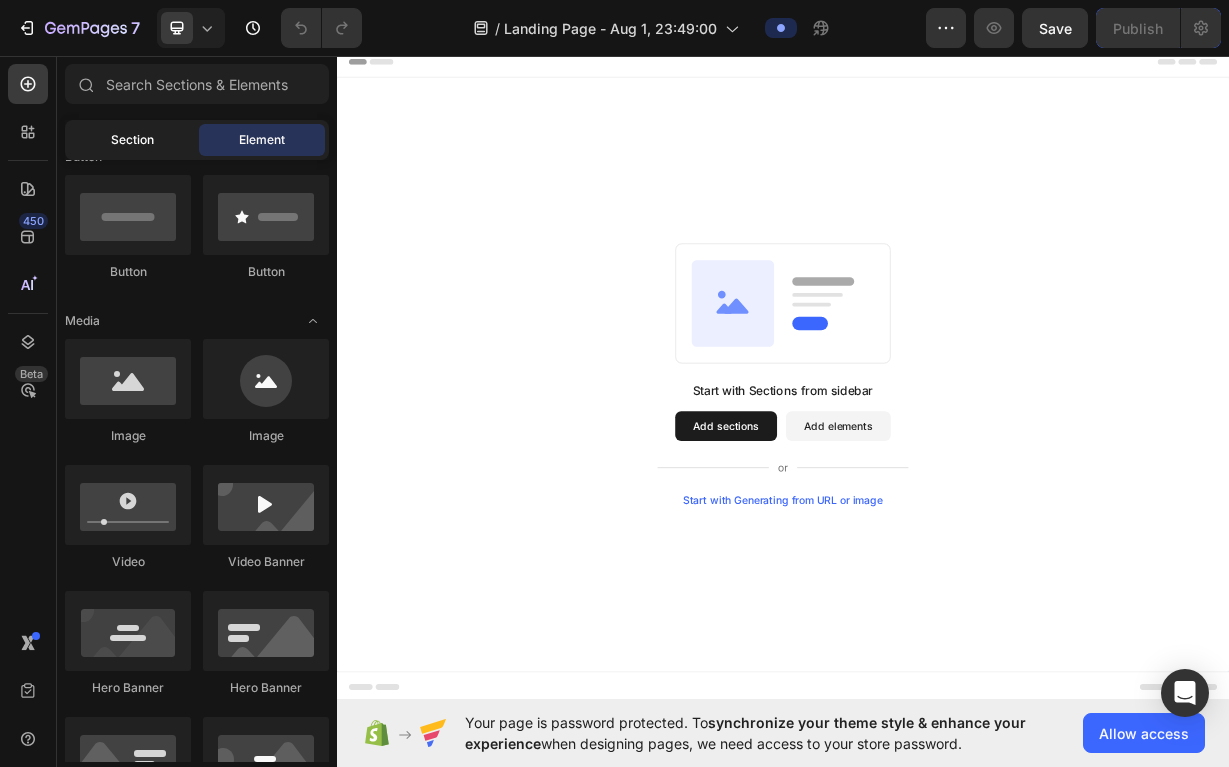 click on "Section" at bounding box center (132, 140) 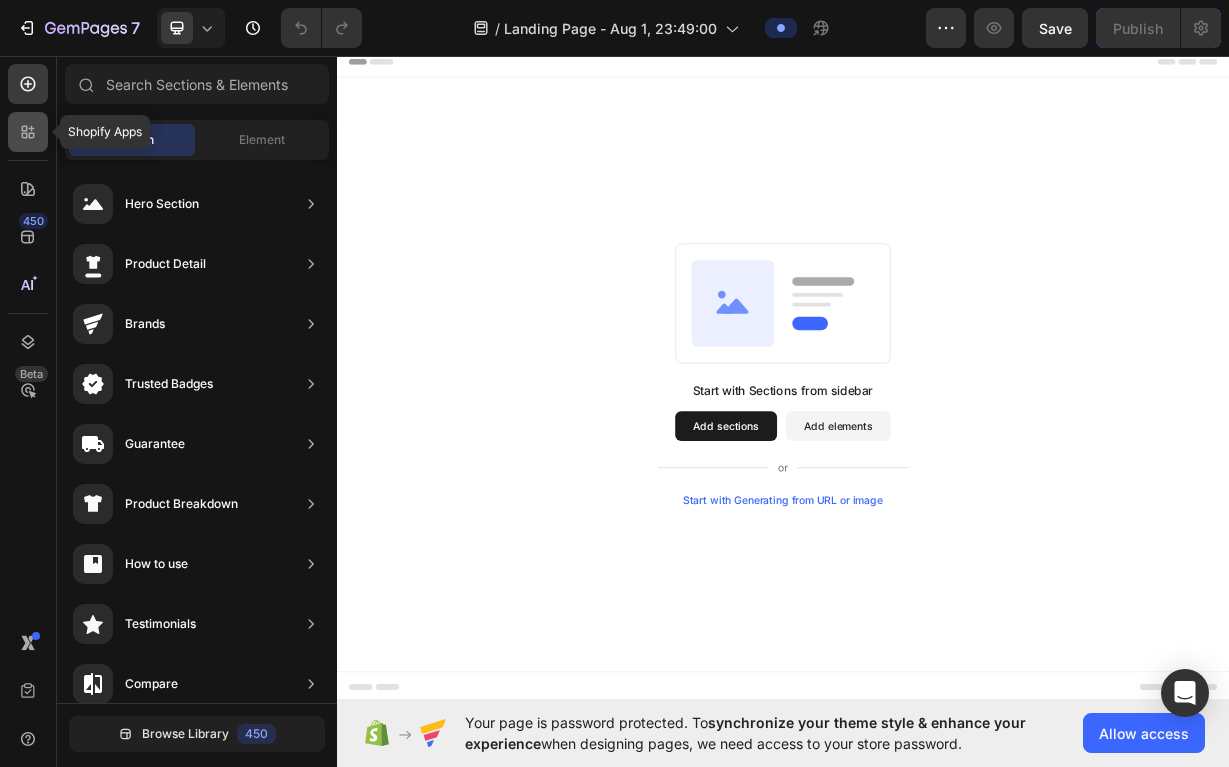 click 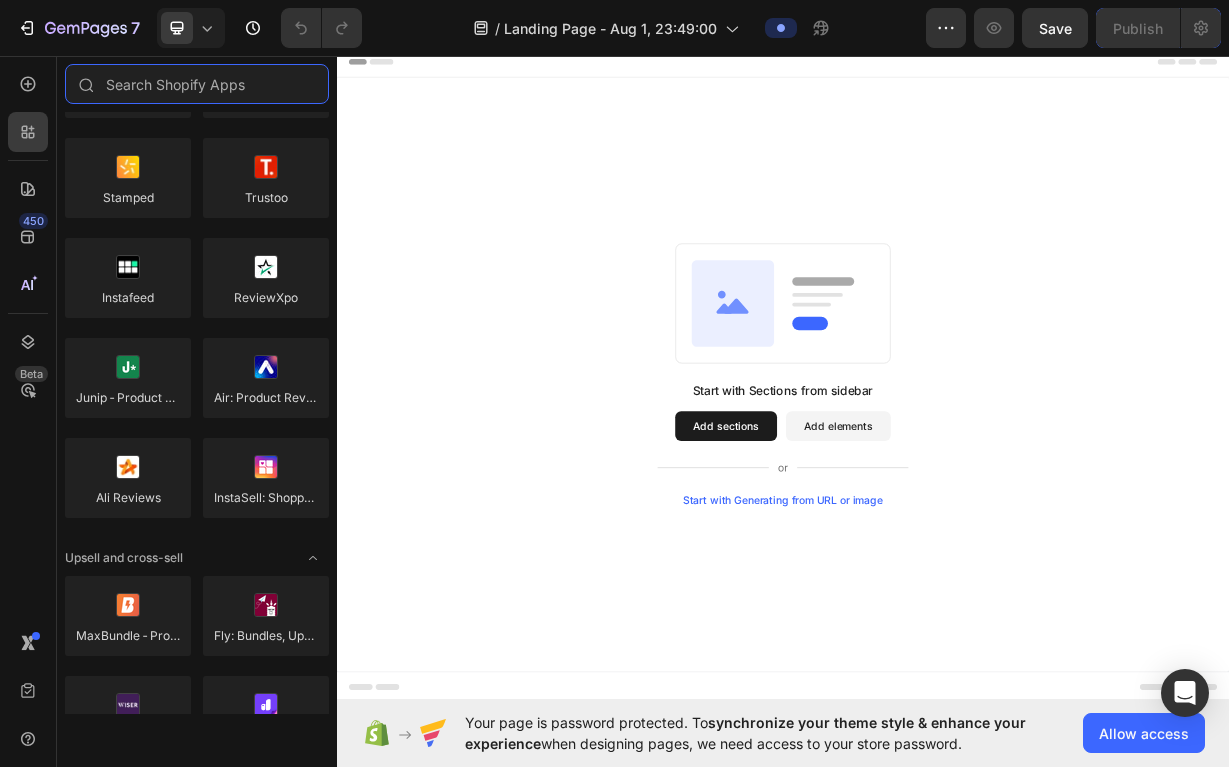 scroll, scrollTop: 0, scrollLeft: 0, axis: both 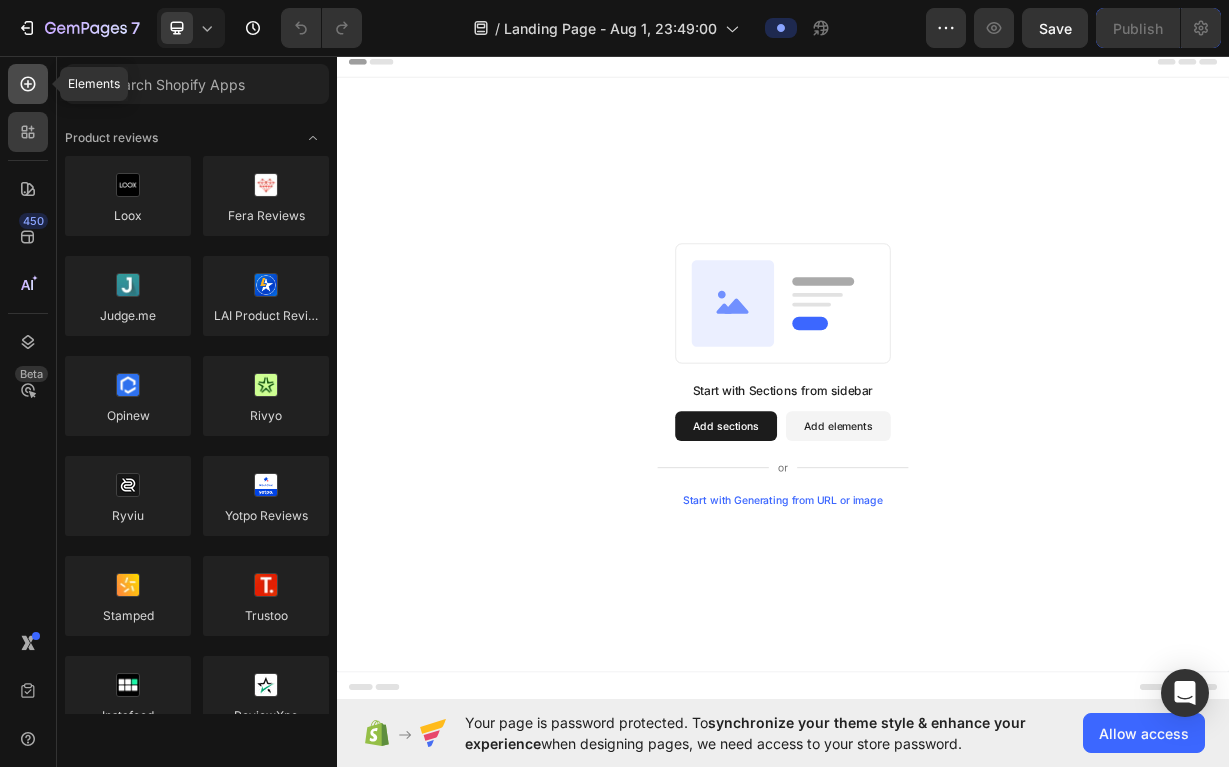 click 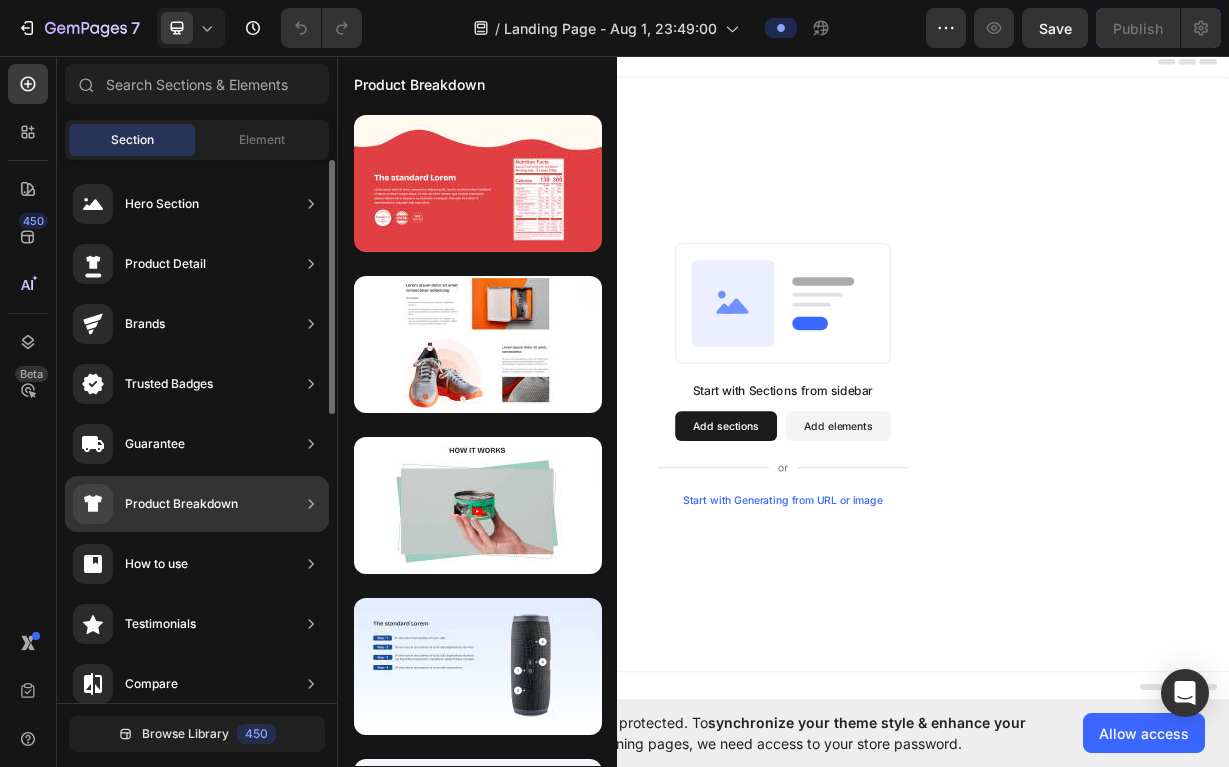 click on "Product Breakdown" at bounding box center (181, 504) 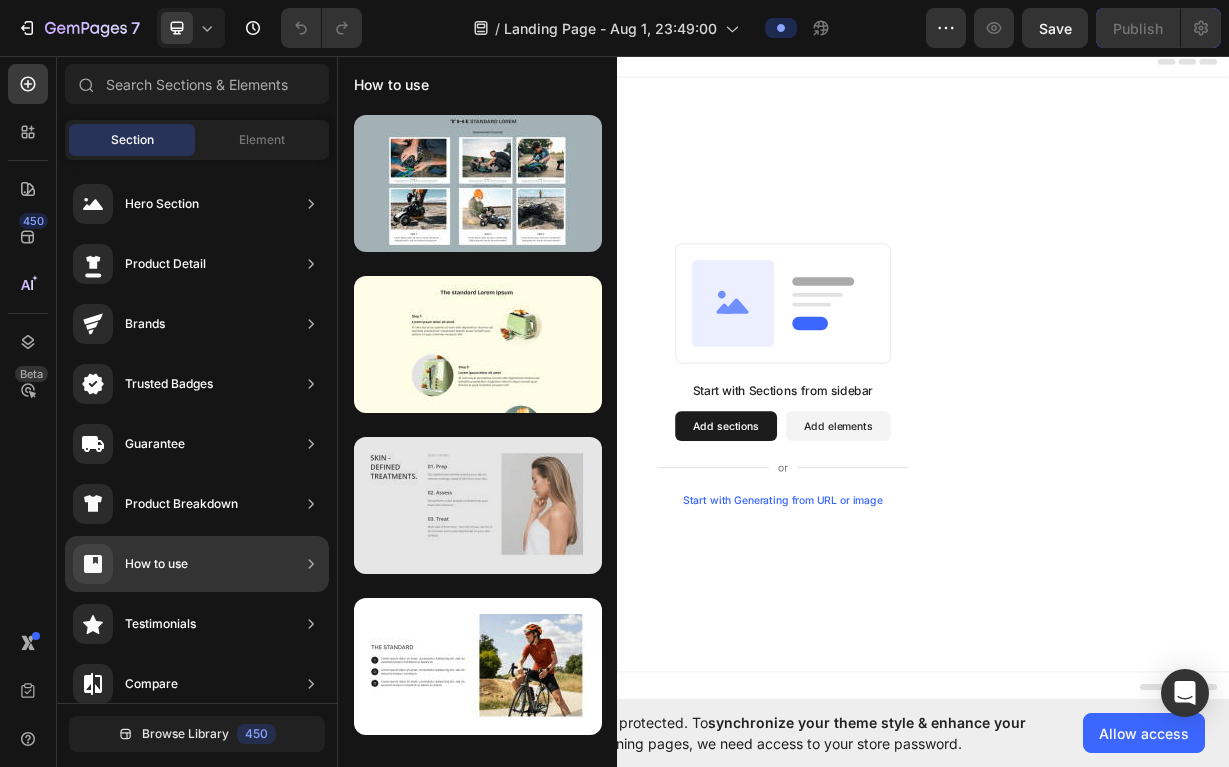 click at bounding box center [478, 505] 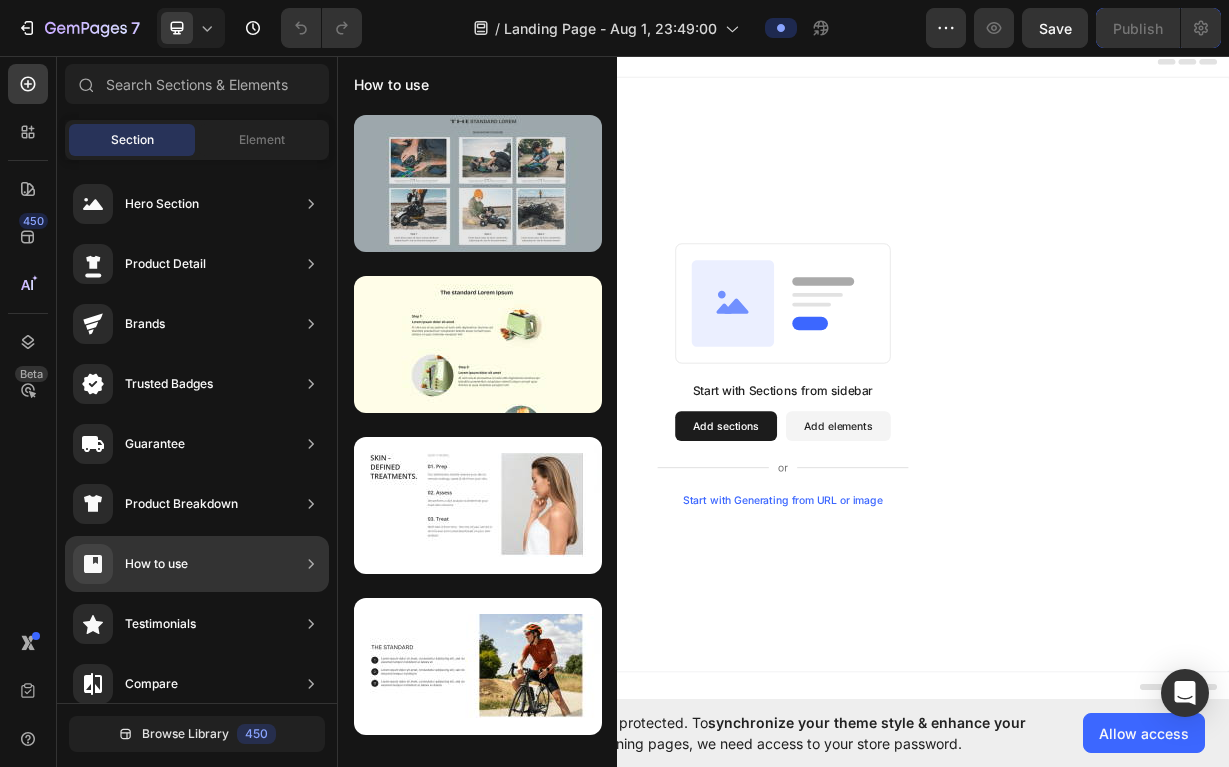 click at bounding box center [478, 183] 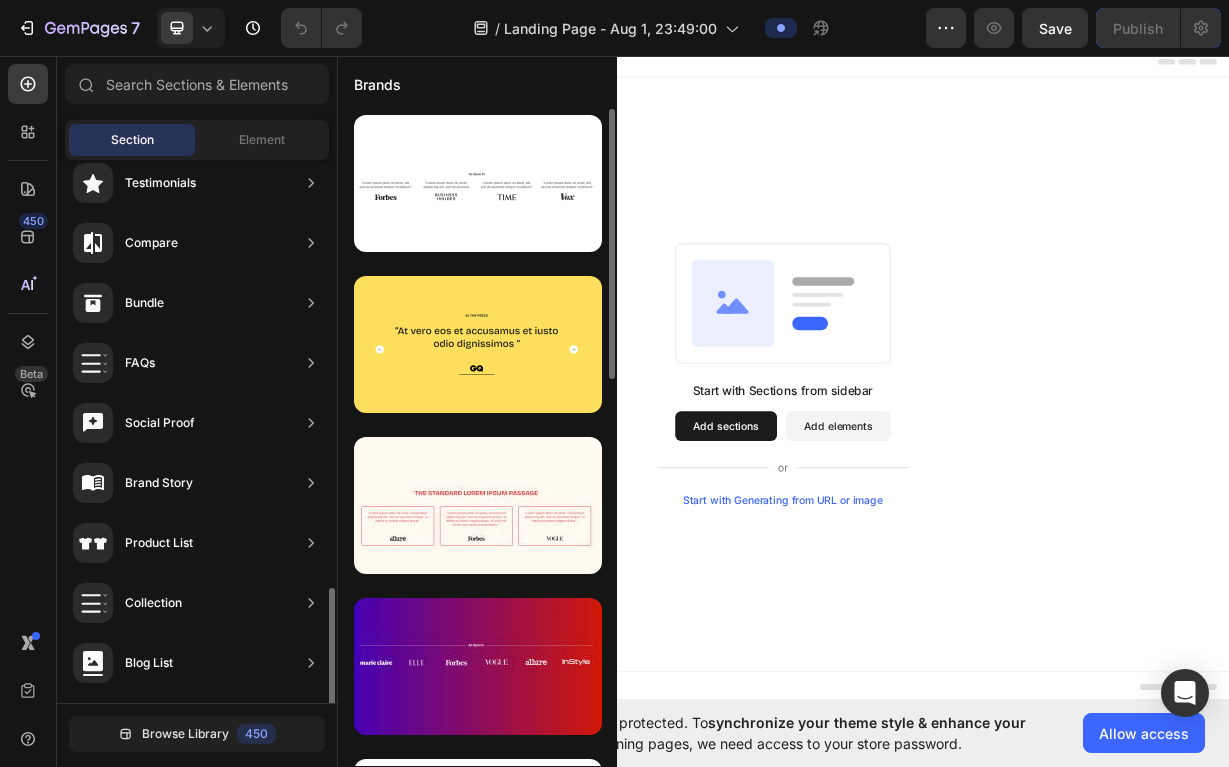 scroll, scrollTop: 617, scrollLeft: 0, axis: vertical 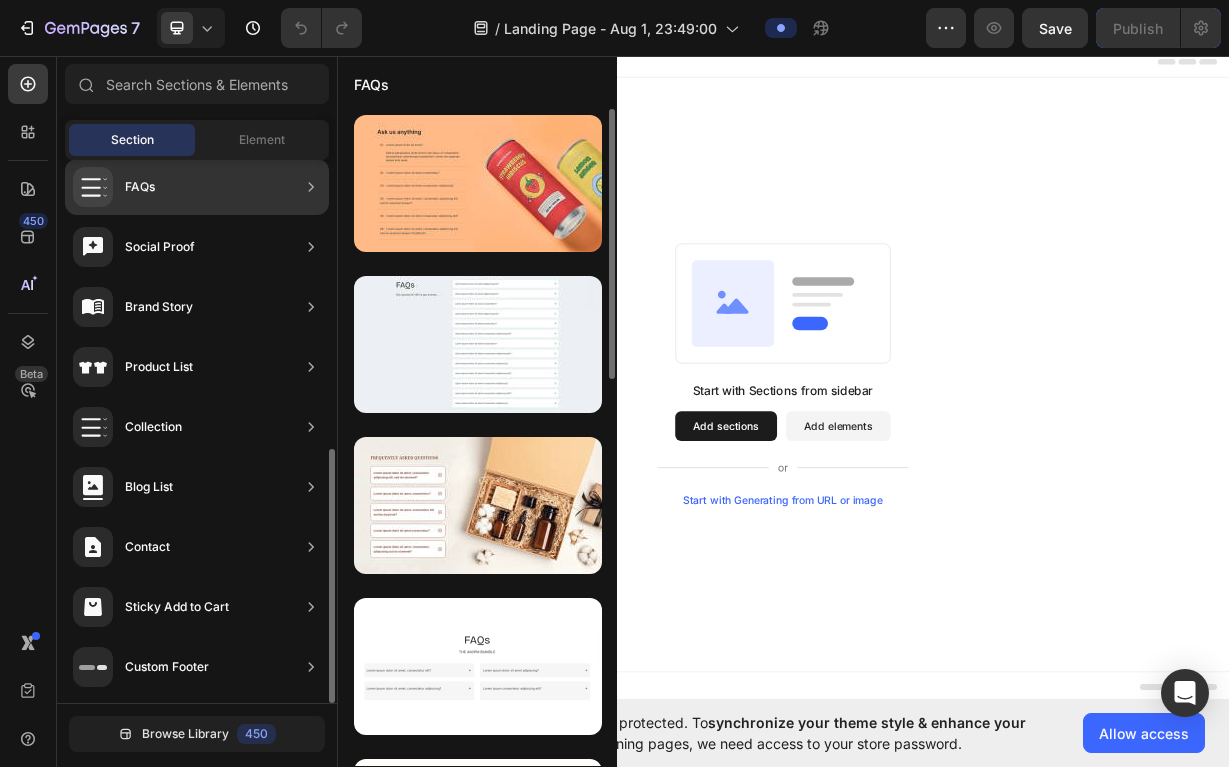 click on "FAQs" 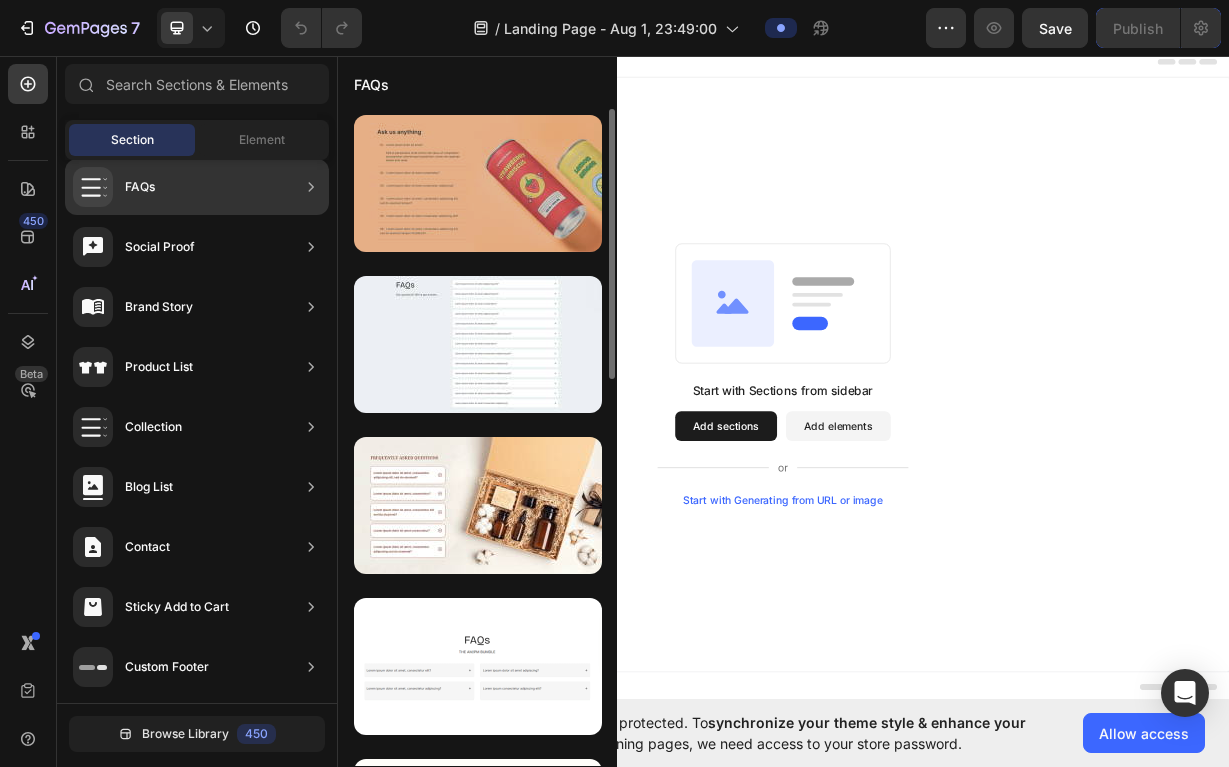 click at bounding box center [478, 183] 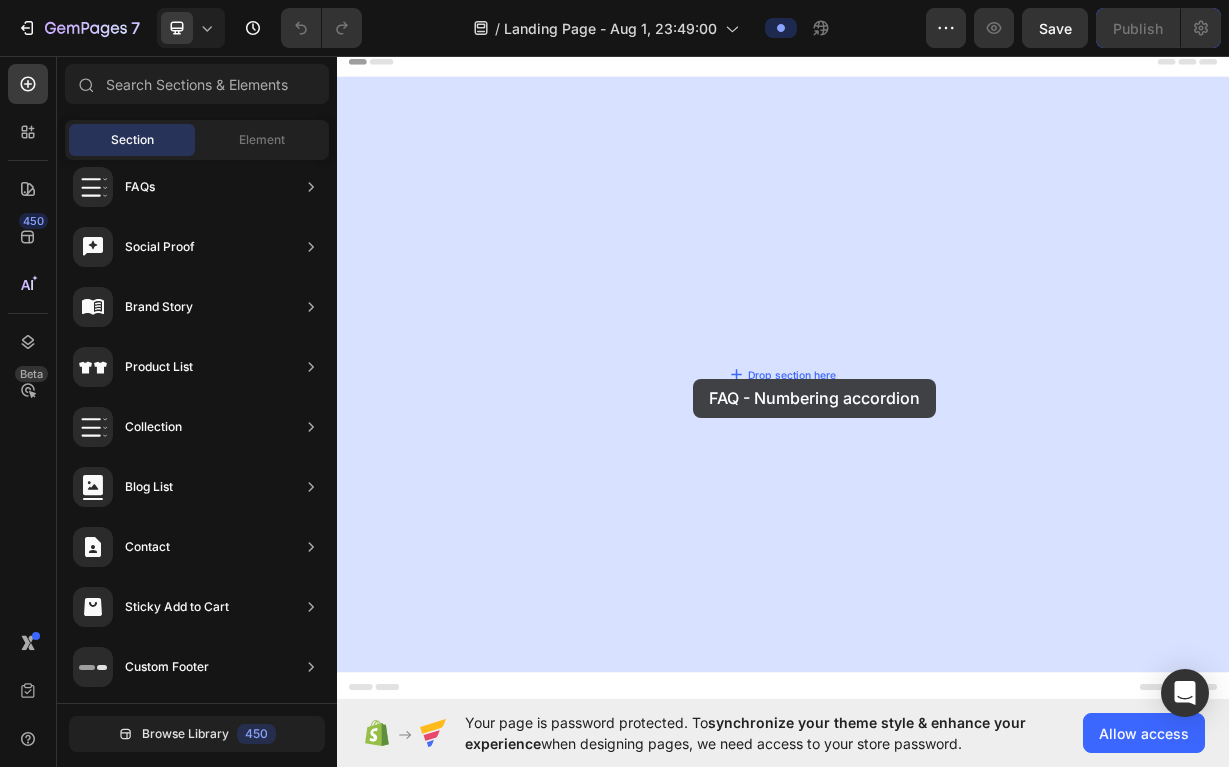 drag, startPoint x: 818, startPoint y: 246, endPoint x: 817, endPoint y: 499, distance: 253.00198 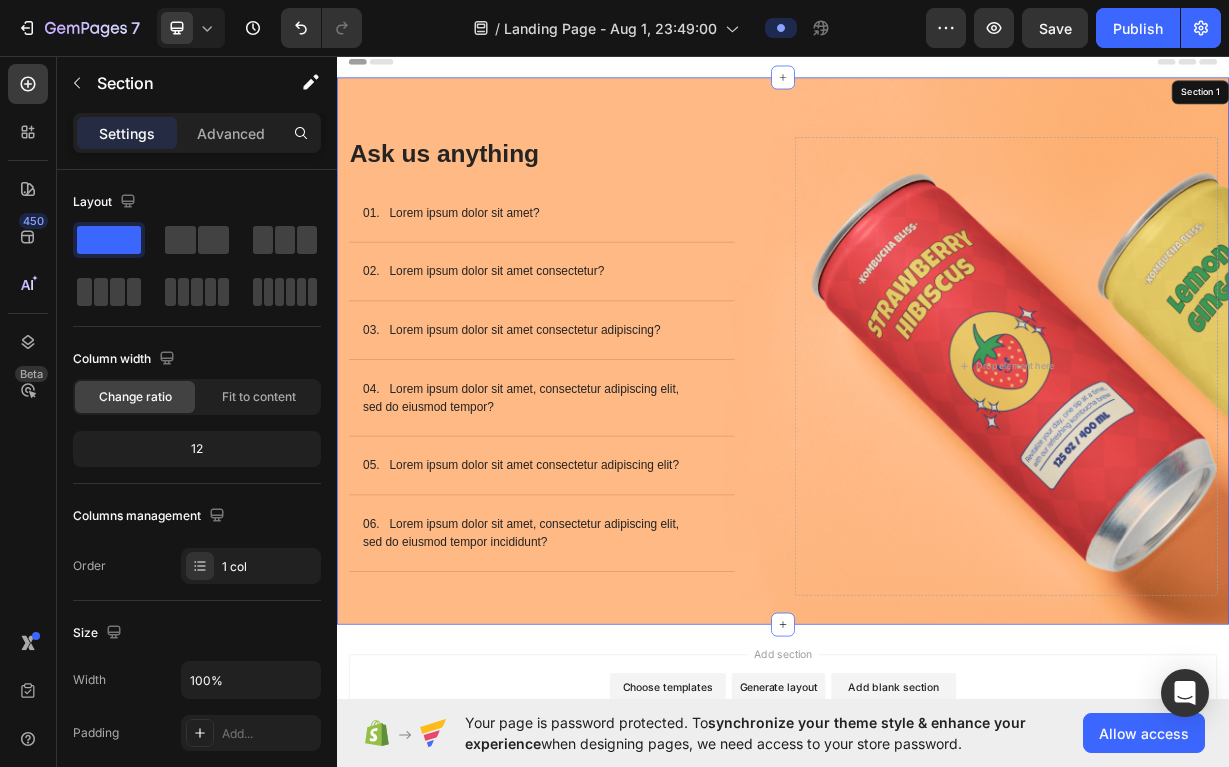 scroll, scrollTop: 0, scrollLeft: 0, axis: both 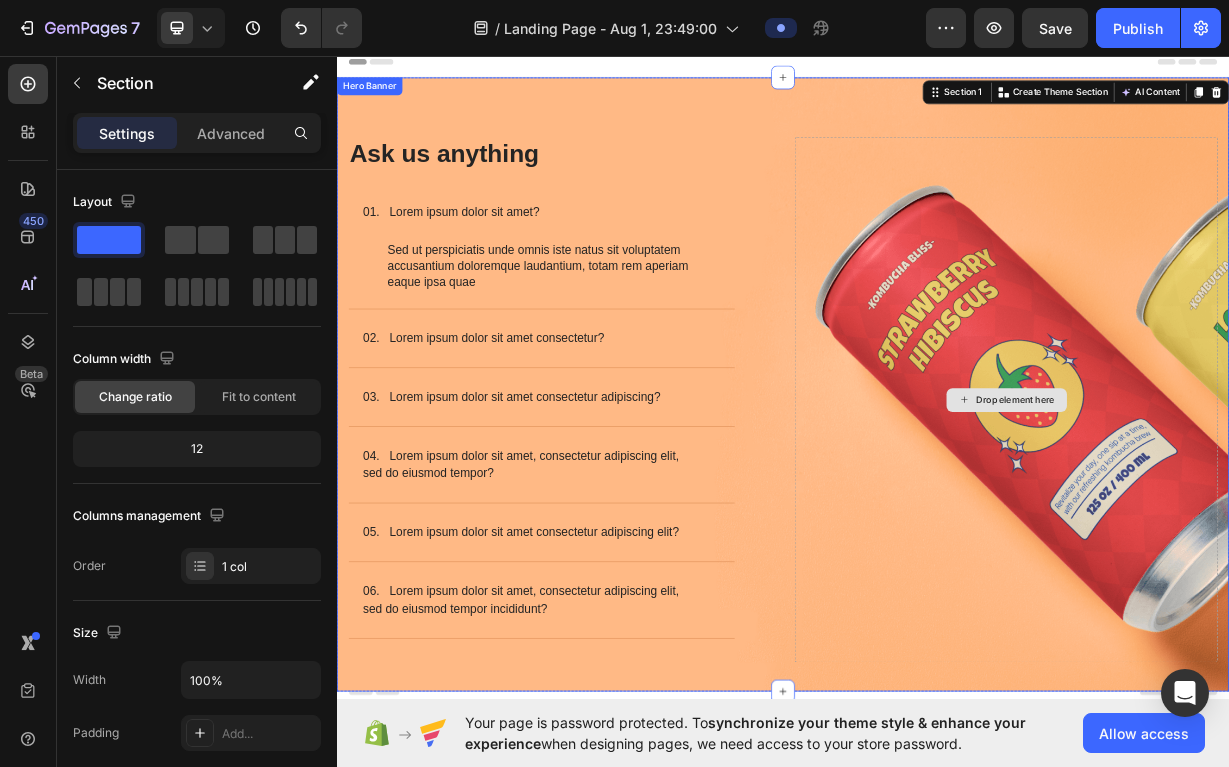 click on "Drop element here" at bounding box center [1237, 521] 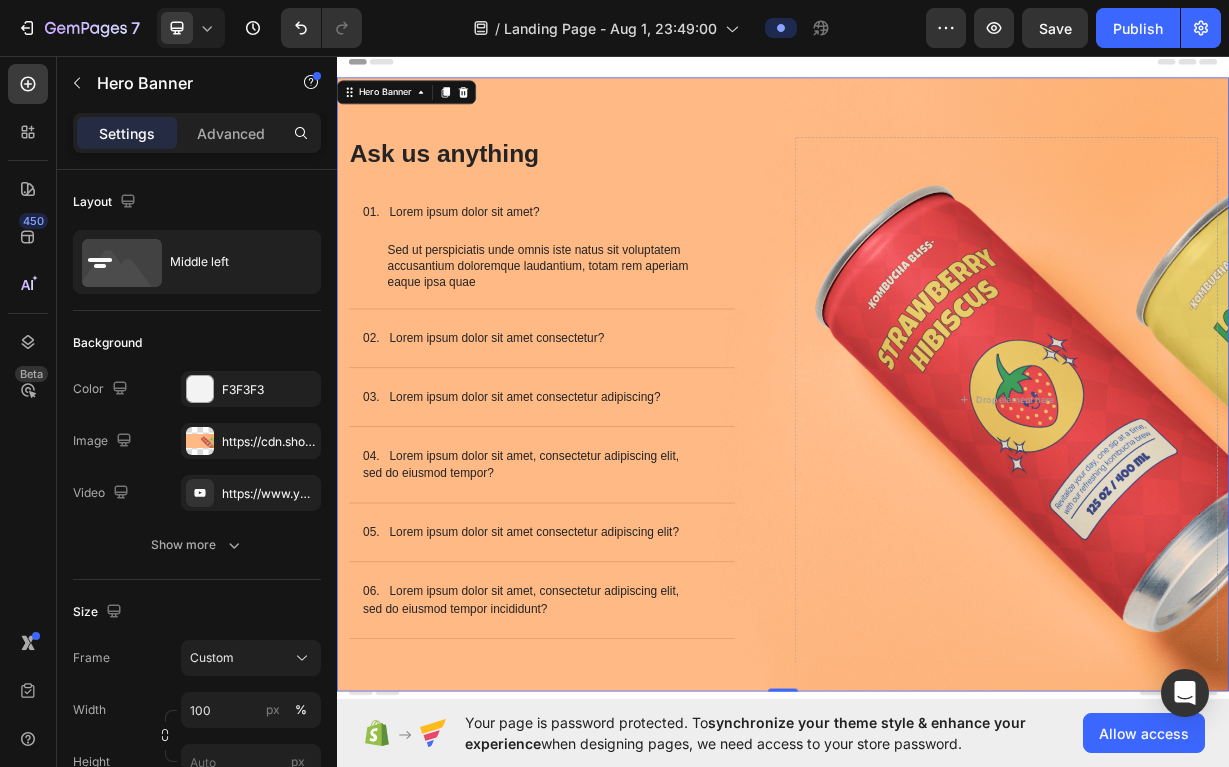 click on "Hero Banner" at bounding box center (430, 108) 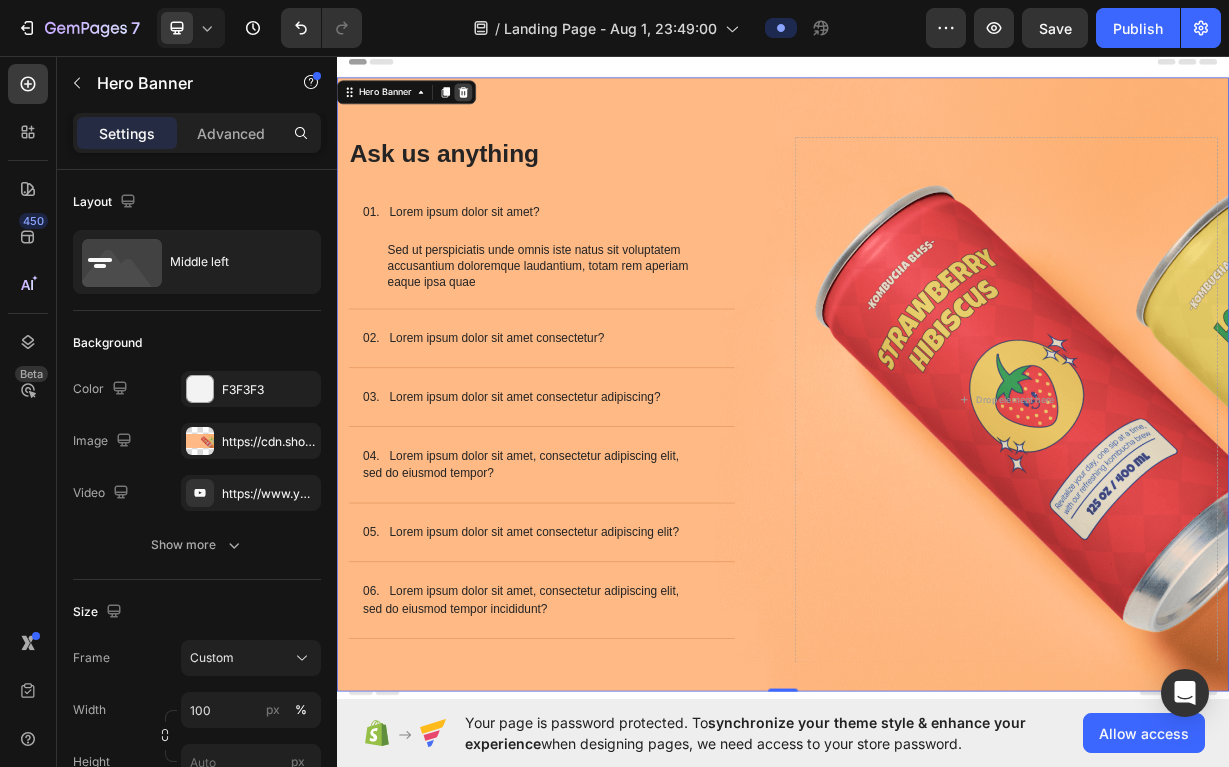 click at bounding box center (507, 108) 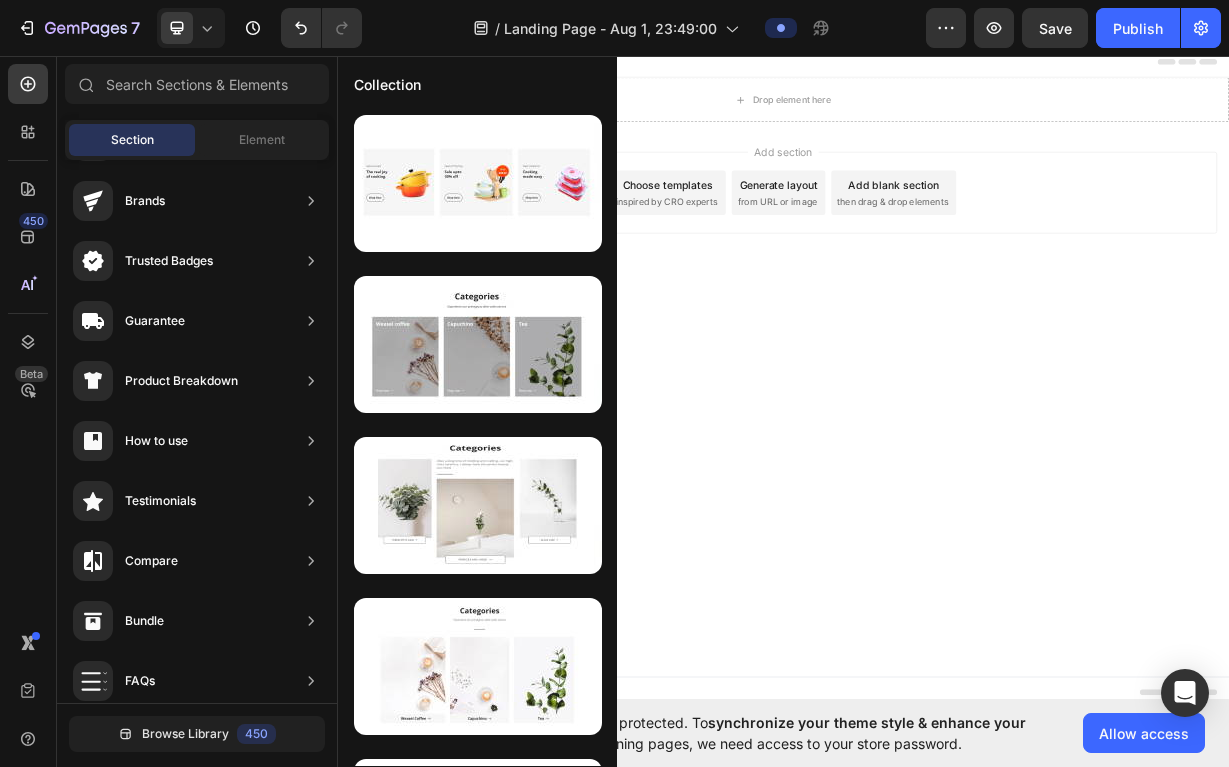 scroll, scrollTop: 0, scrollLeft: 0, axis: both 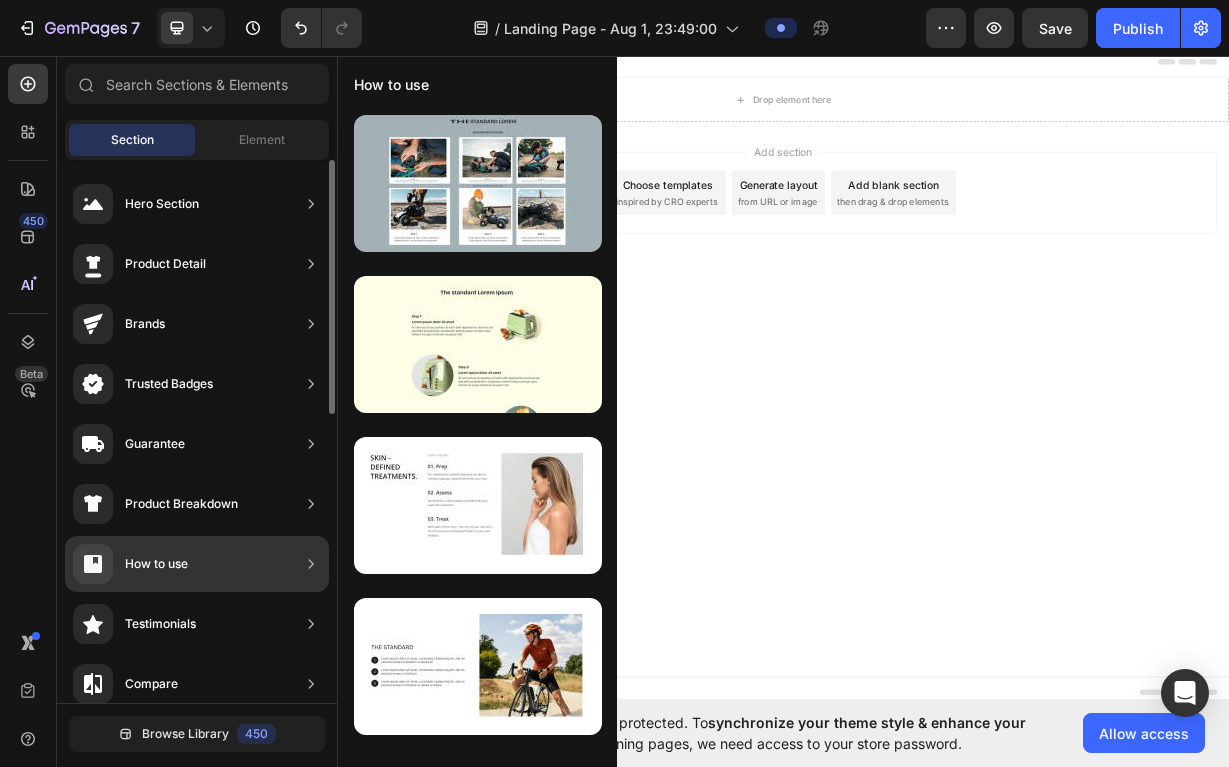 click 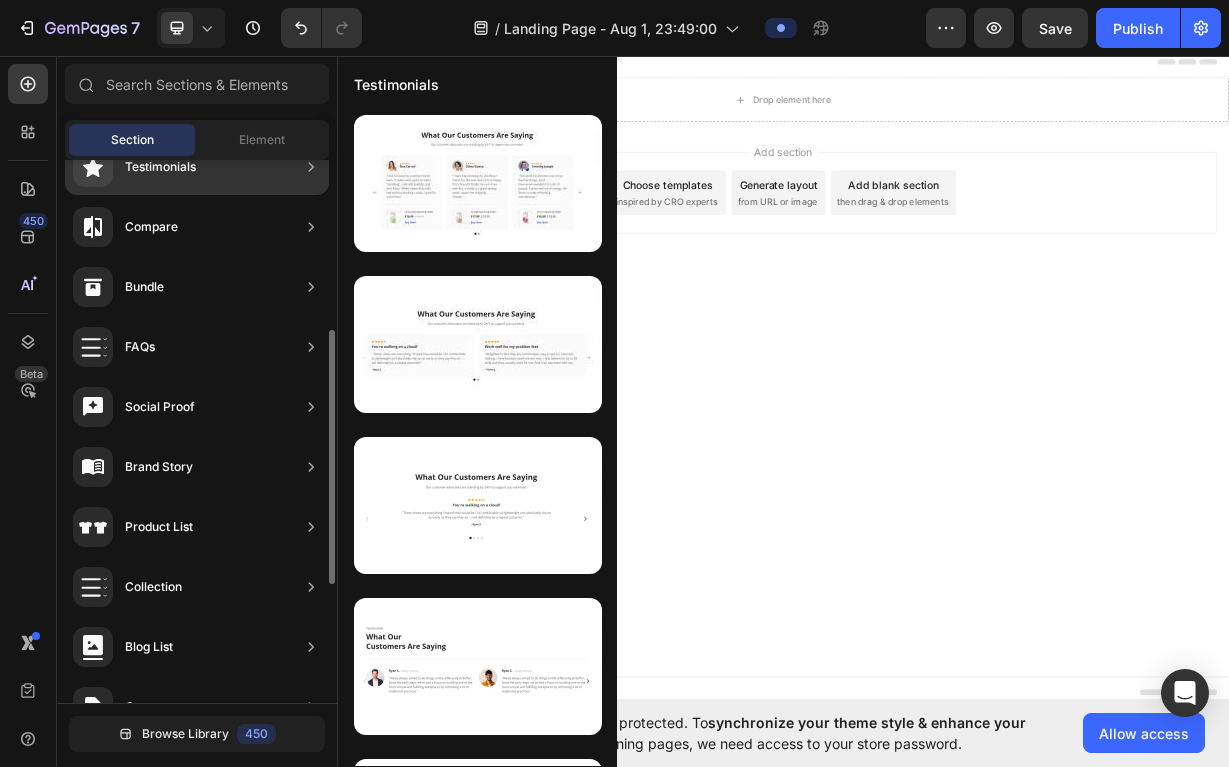 scroll, scrollTop: 617, scrollLeft: 0, axis: vertical 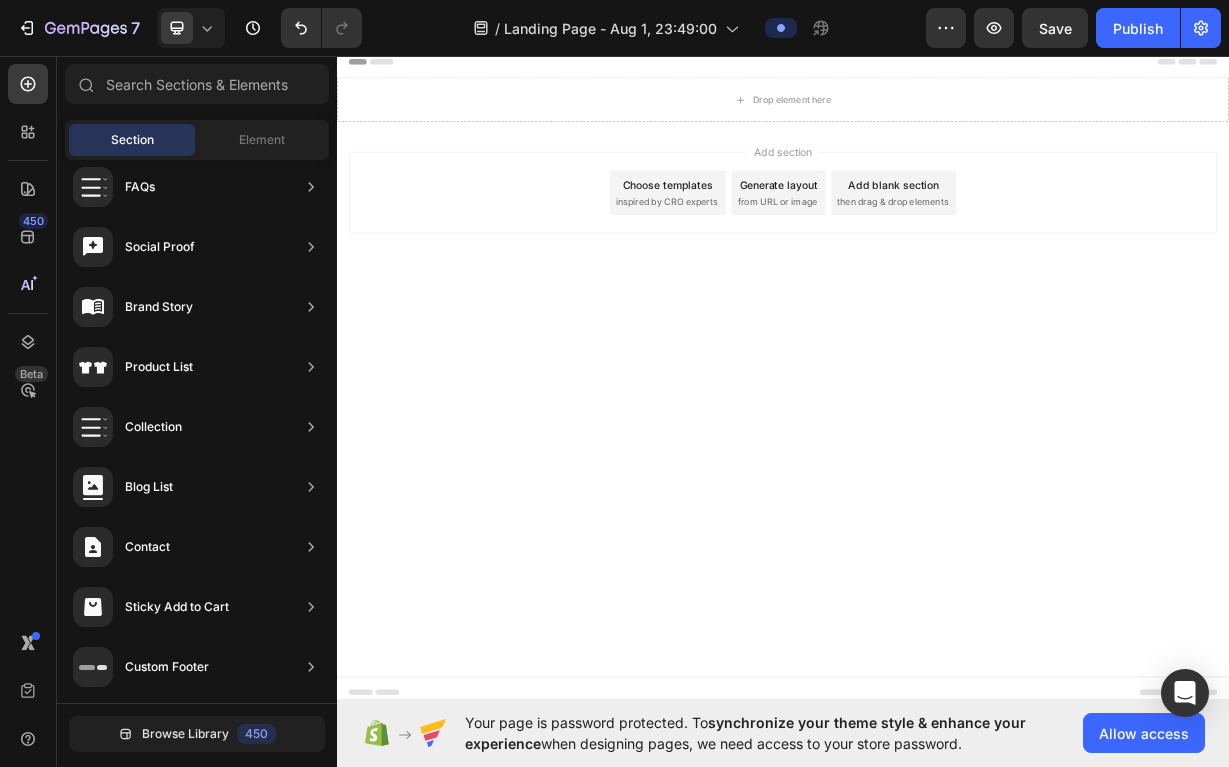 click on "Header
Drop element here Section 1 Root Start with Sections from sidebar Add sections Add elements Start with Generating from URL or image Add section Choose templates inspired by CRO experts Generate layout from URL or image Add blank section then drag & drop elements Footer" at bounding box center [937, 491] 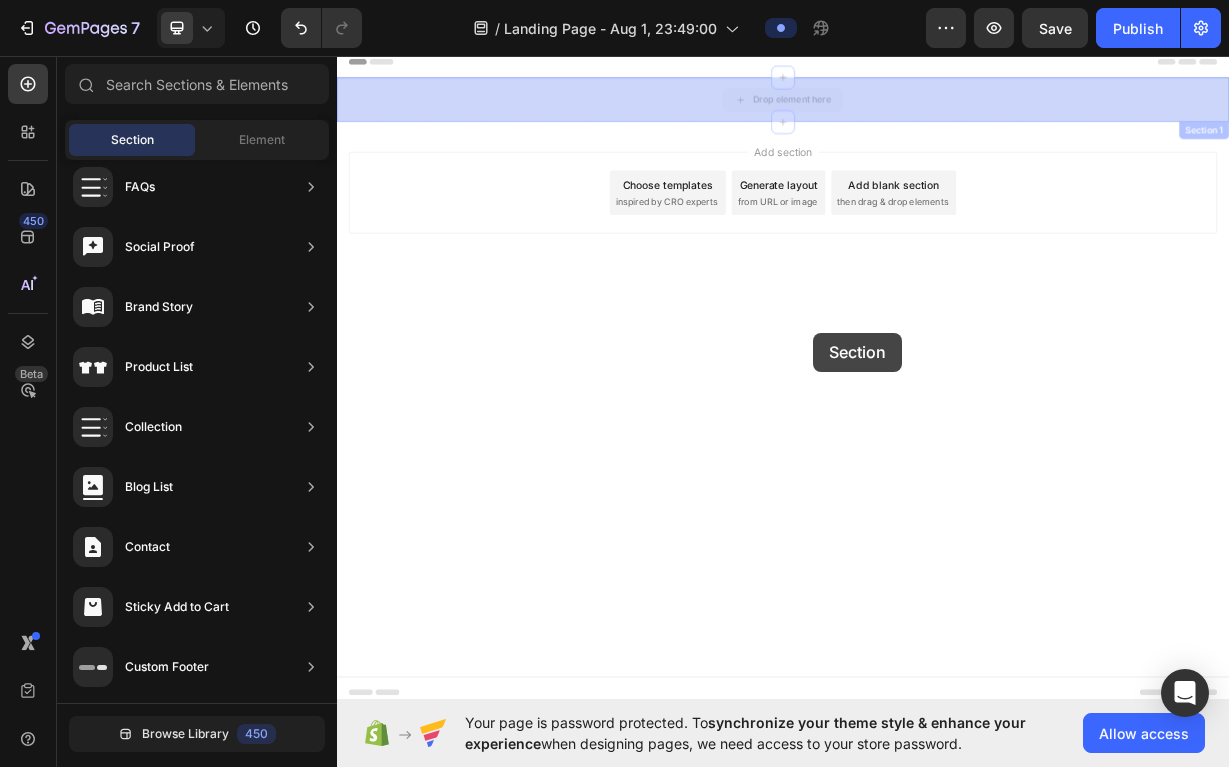 drag, startPoint x: 929, startPoint y: 118, endPoint x: 963, endPoint y: 452, distance: 335.72607 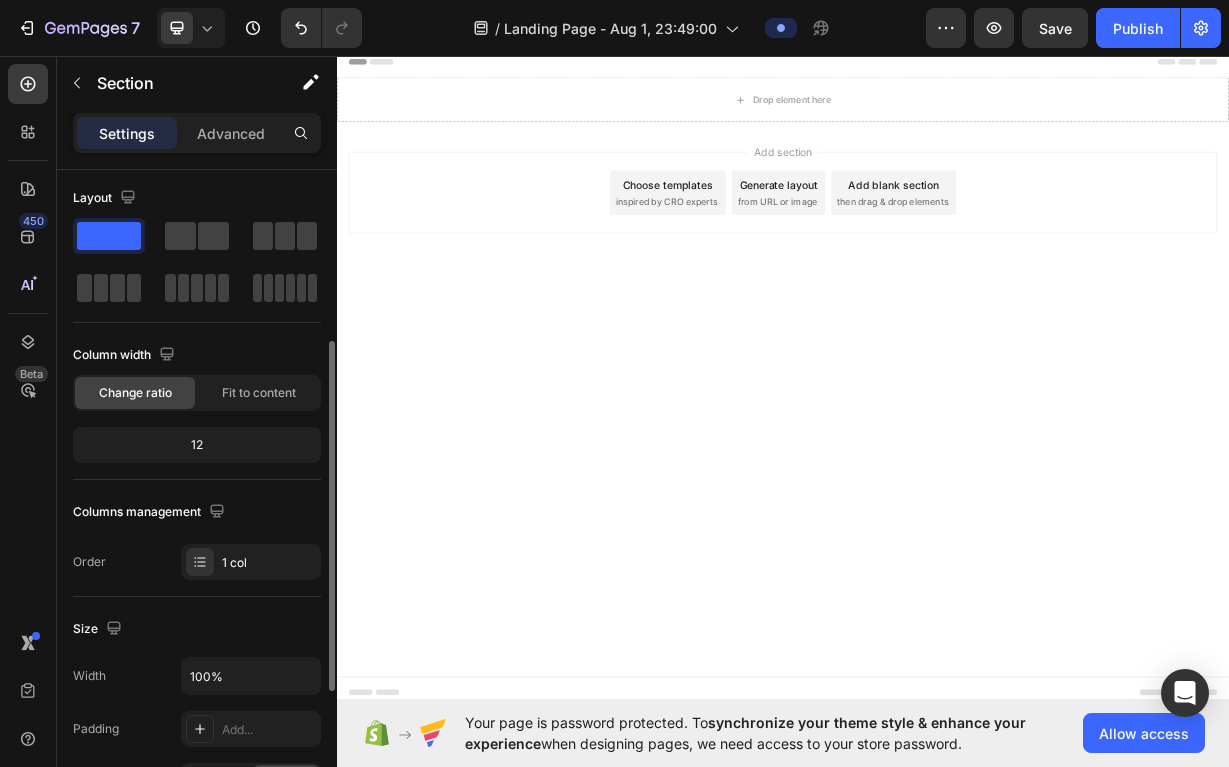 scroll, scrollTop: 0, scrollLeft: 0, axis: both 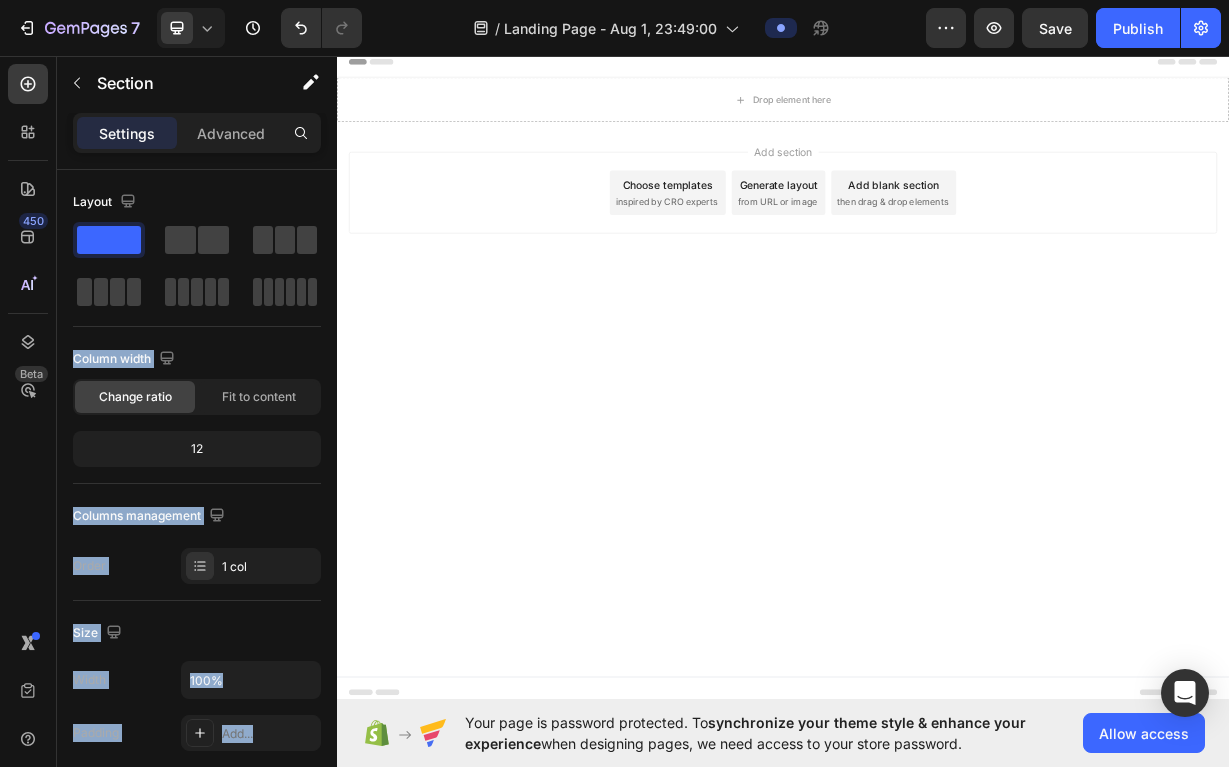 drag, startPoint x: 450, startPoint y: 282, endPoint x: 519, endPoint y: 403, distance: 139.29106 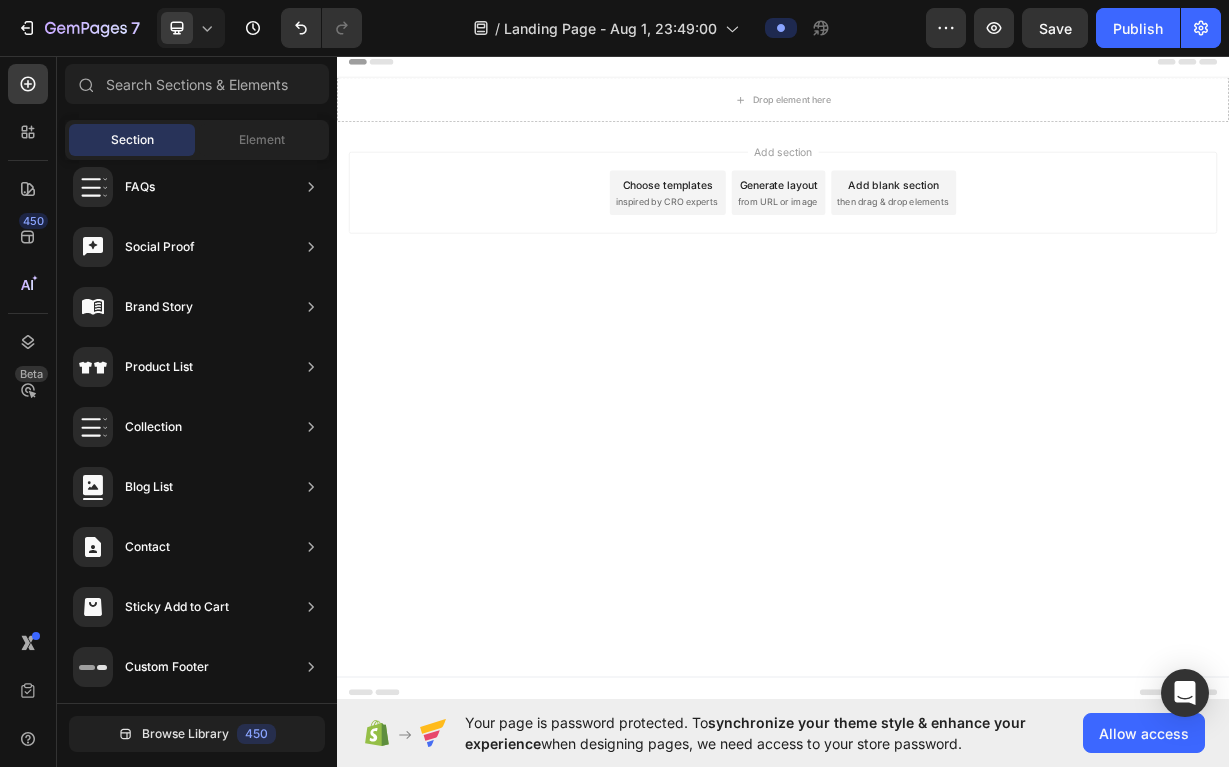 click on "Header
Drop element here Section 1 Root Start with Sections from sidebar Add sections Add elements Start with Generating from URL or image Add section Choose templates inspired by CRO experts Generate layout from URL or image Add blank section then drag & drop elements Footer" at bounding box center [937, 491] 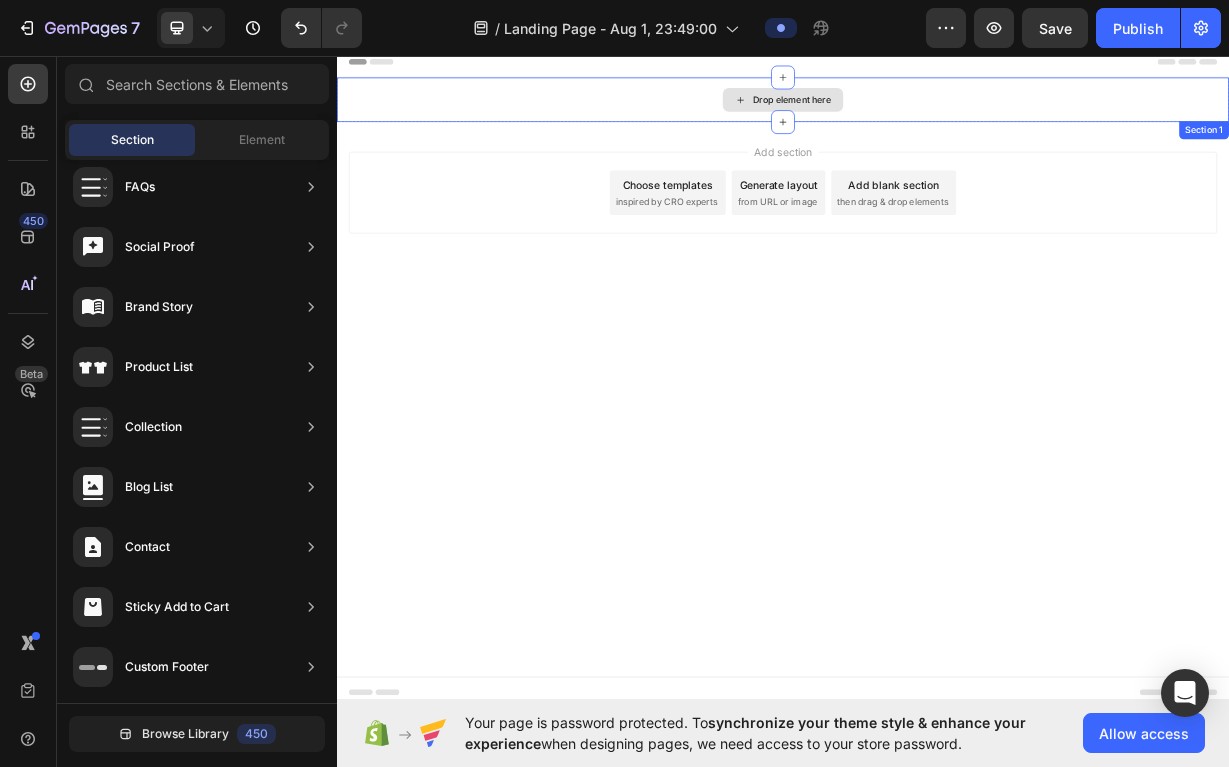 click on "Drop element here" at bounding box center [937, 118] 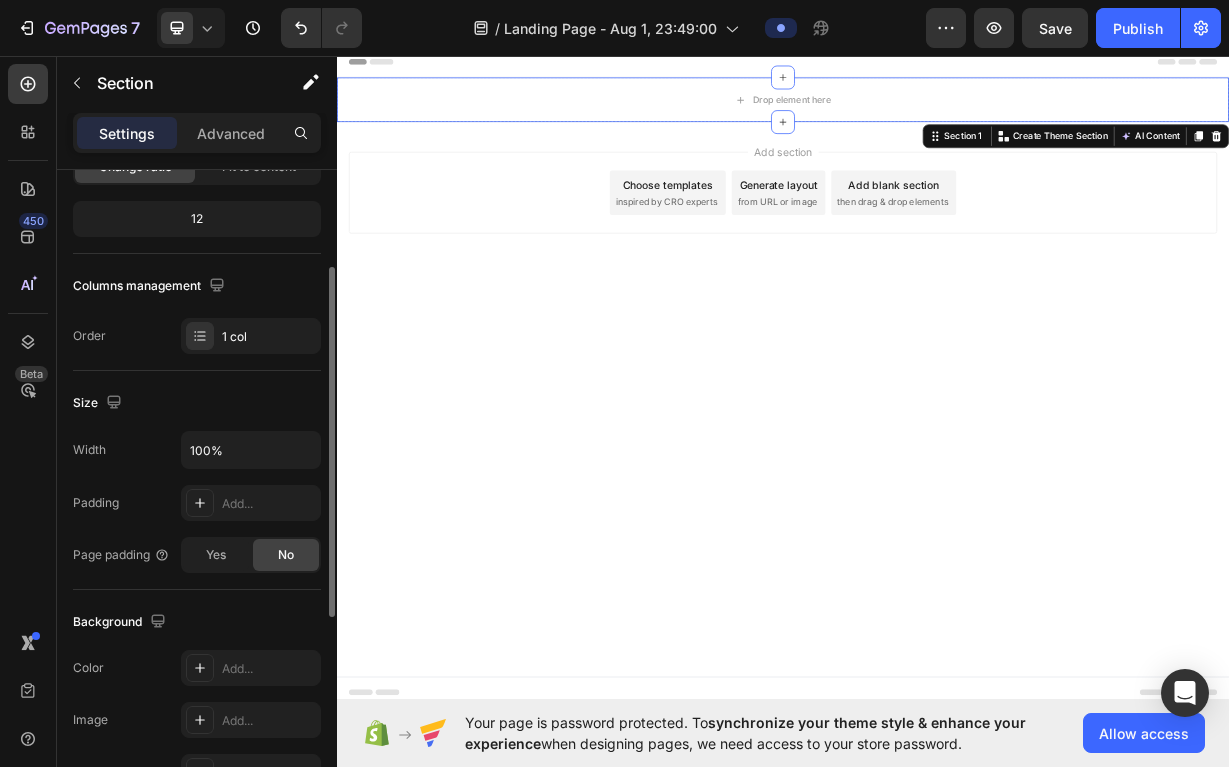 scroll, scrollTop: 234, scrollLeft: 0, axis: vertical 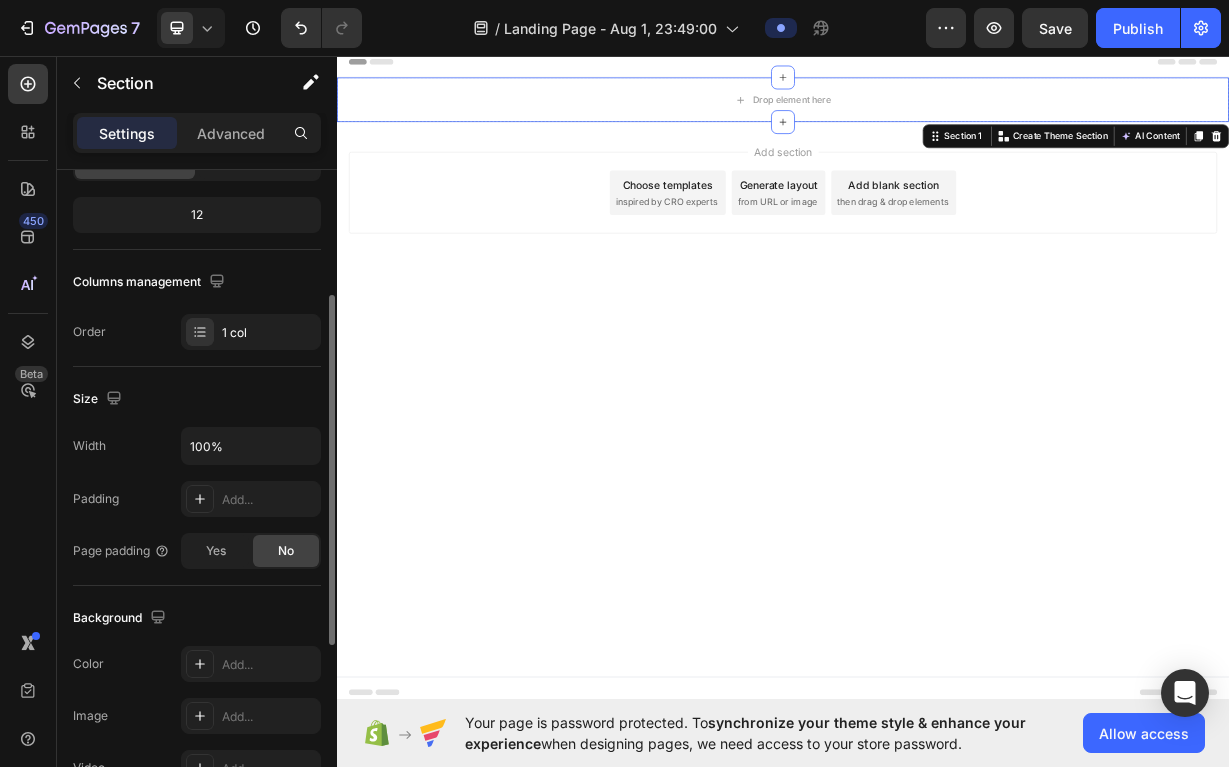 click on "Background" at bounding box center [121, 618] 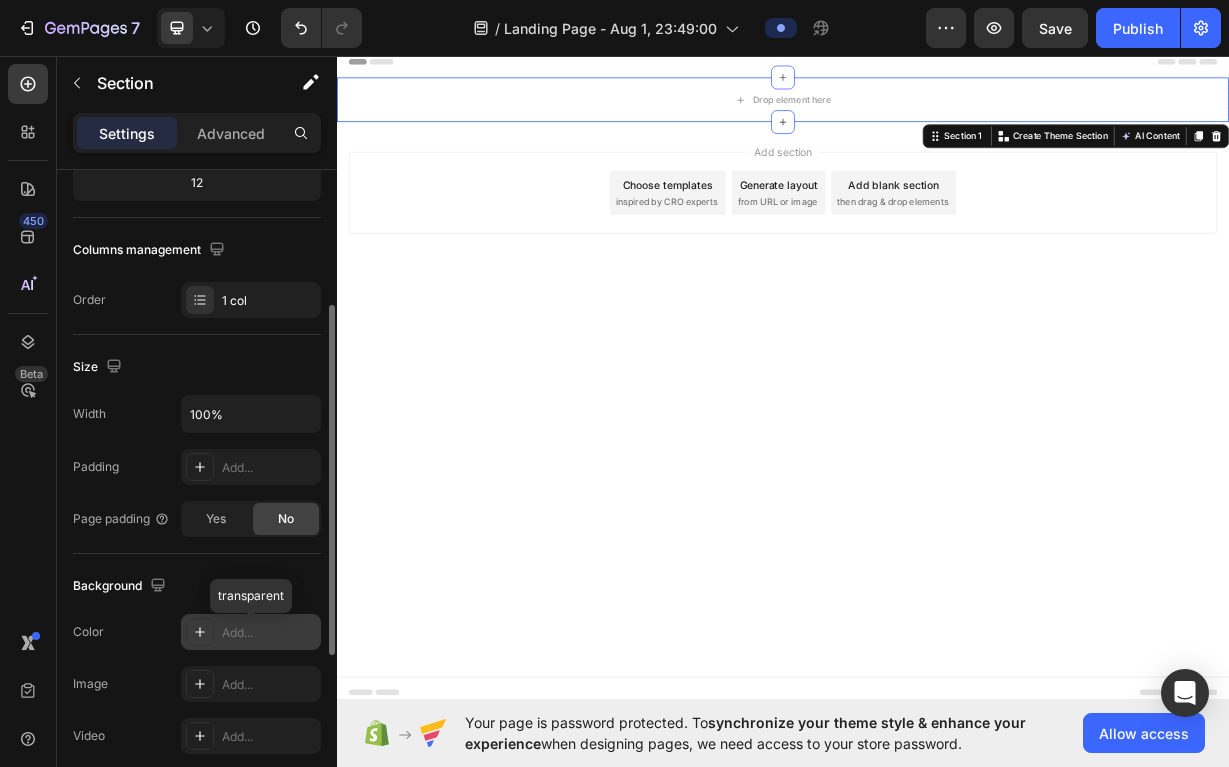 scroll, scrollTop: 272, scrollLeft: 0, axis: vertical 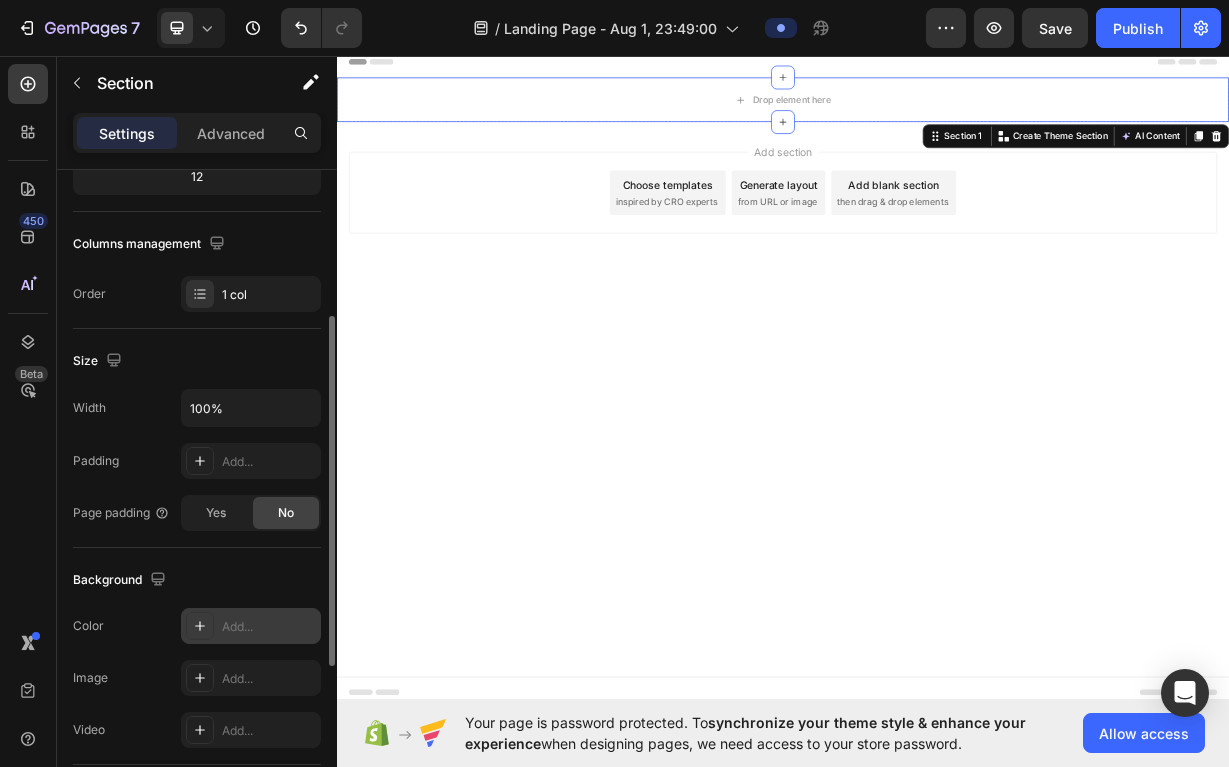 click on "Add..." at bounding box center [269, 627] 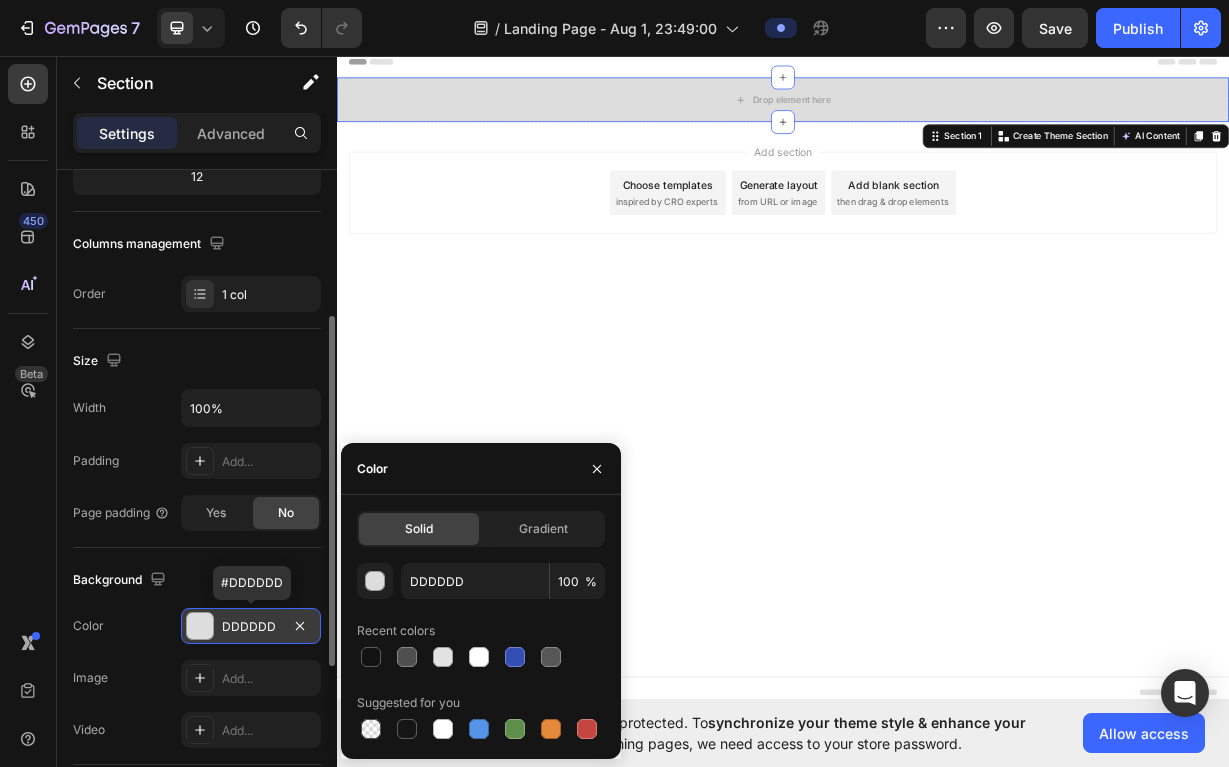 click on "DDDDDD" at bounding box center [251, 627] 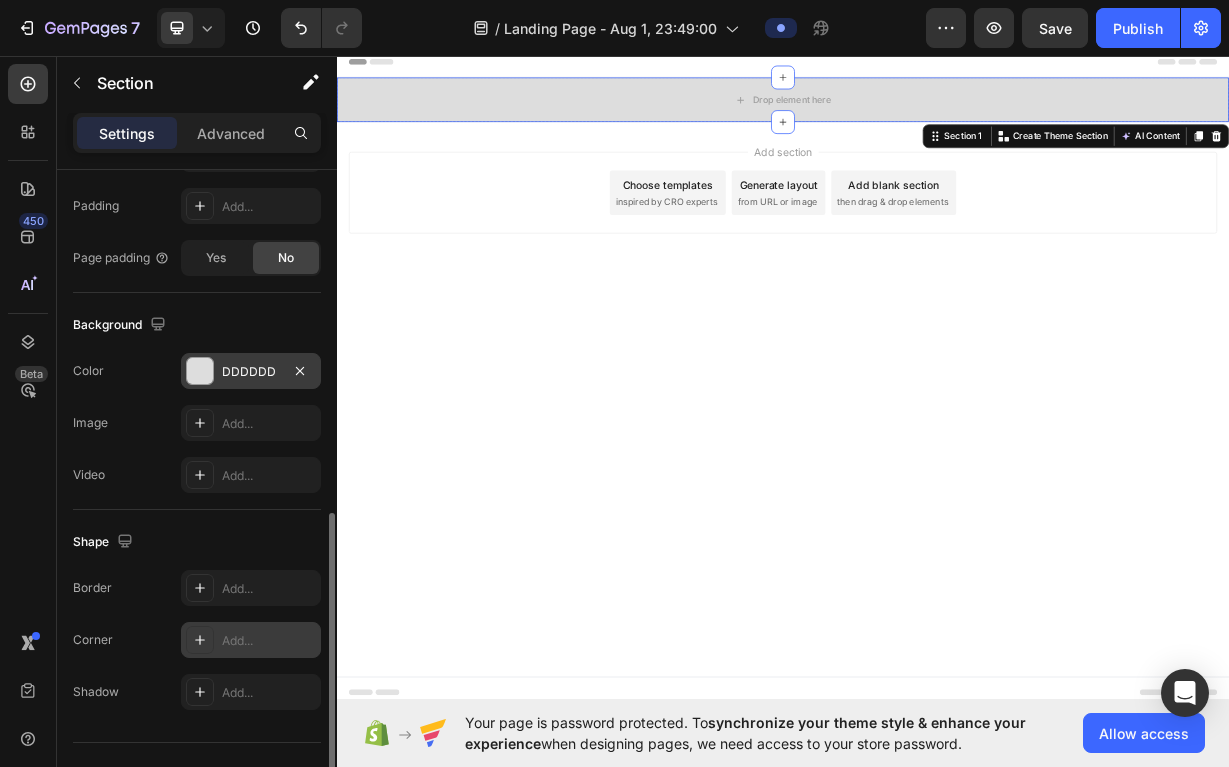 scroll, scrollTop: 566, scrollLeft: 0, axis: vertical 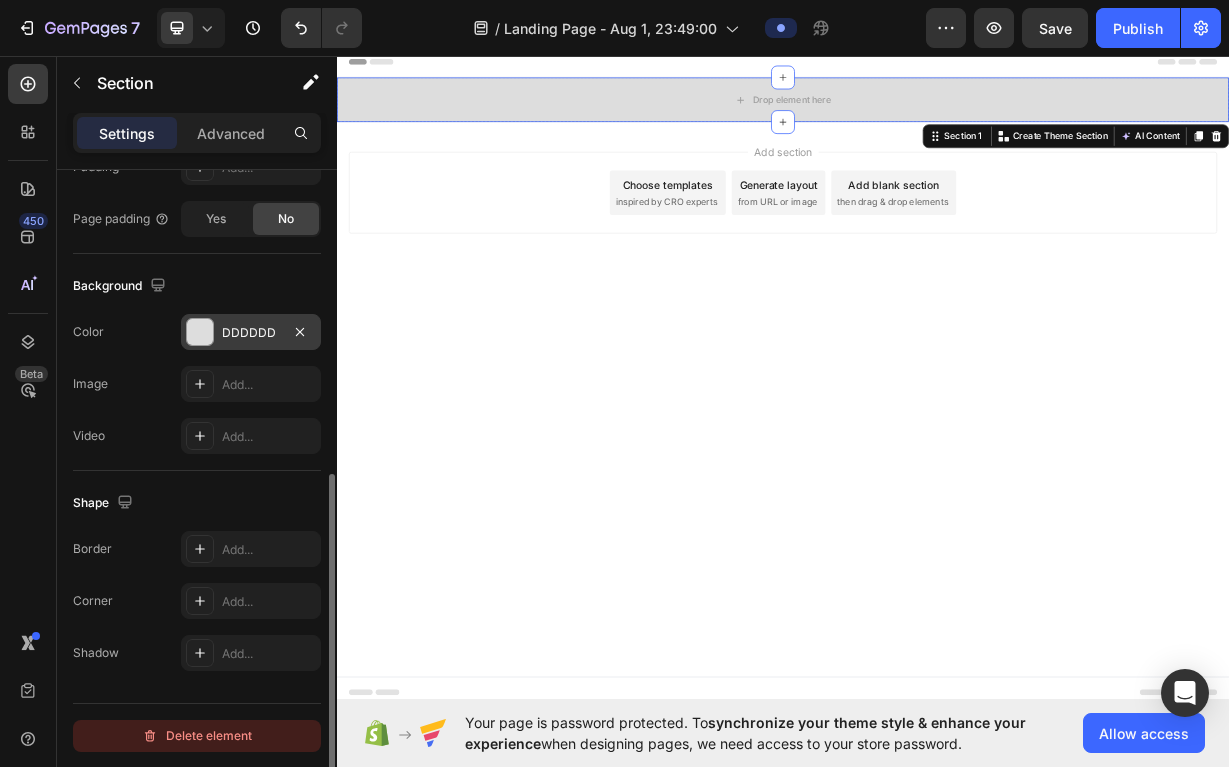 click on "Delete element" at bounding box center [197, 736] 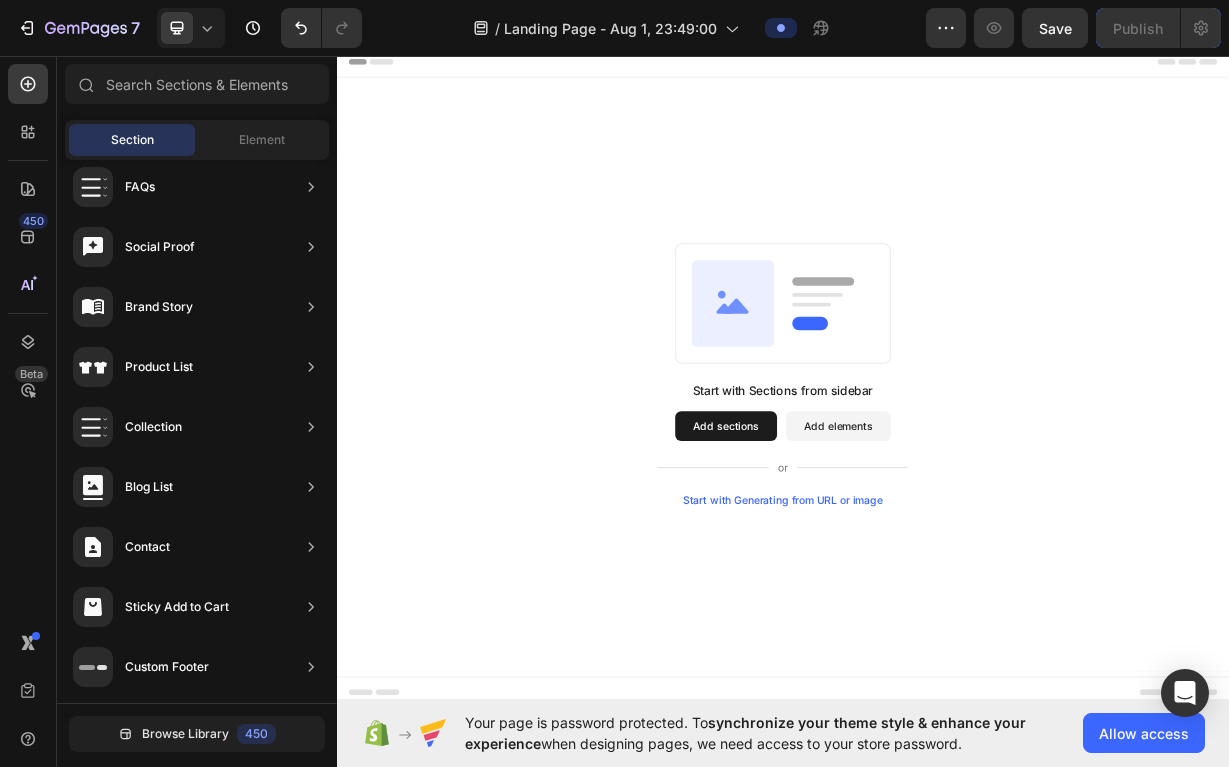 click on "Start with Sections from sidebar Add sections Add elements Start with Generating from URL or image" at bounding box center [937, 488] 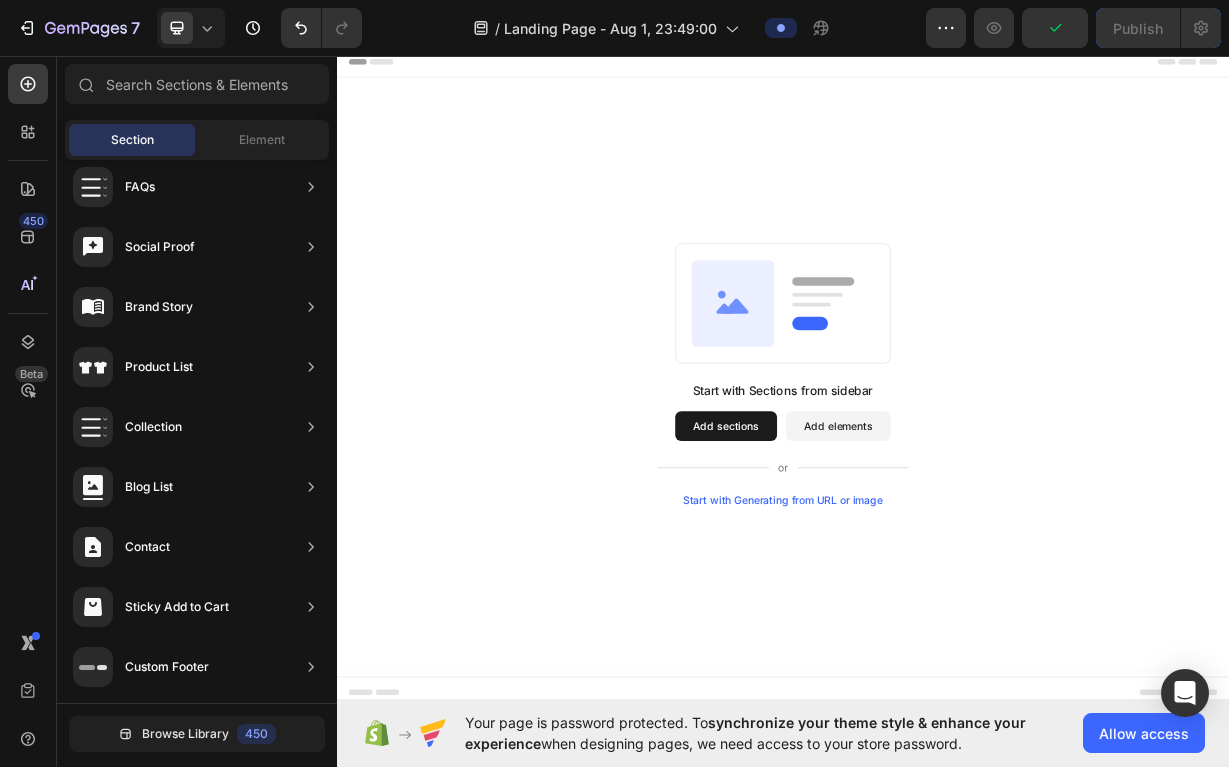 click on "Start with Sections from sidebar Add sections Add elements Start with Generating from URL or image" at bounding box center (937, 581) 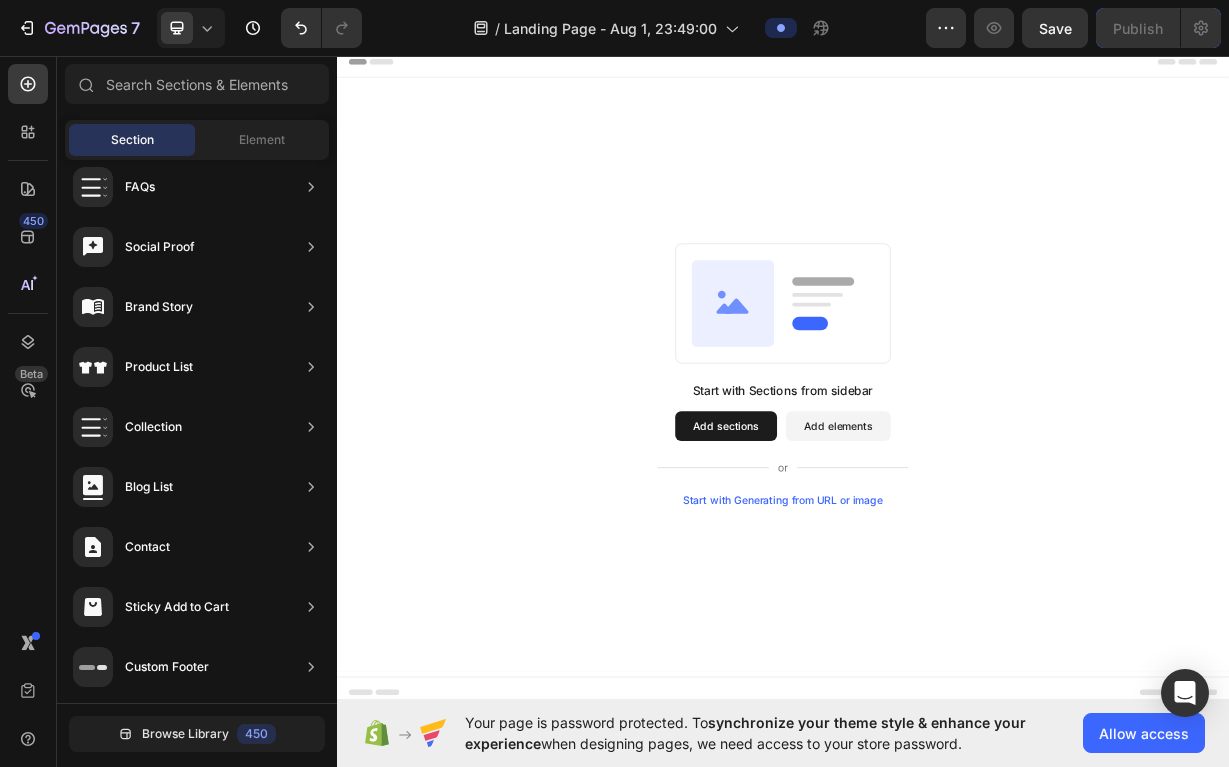 click on "Add sections" at bounding box center [860, 557] 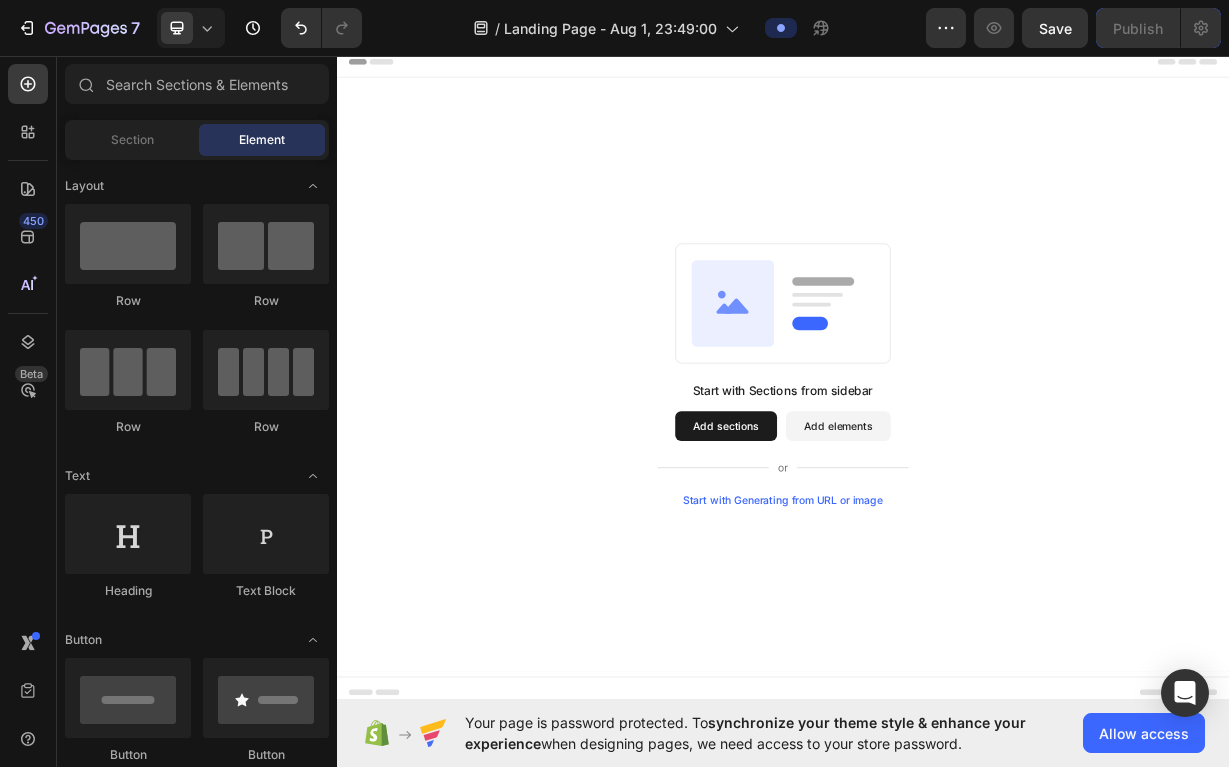 click on "Add sections" at bounding box center (860, 557) 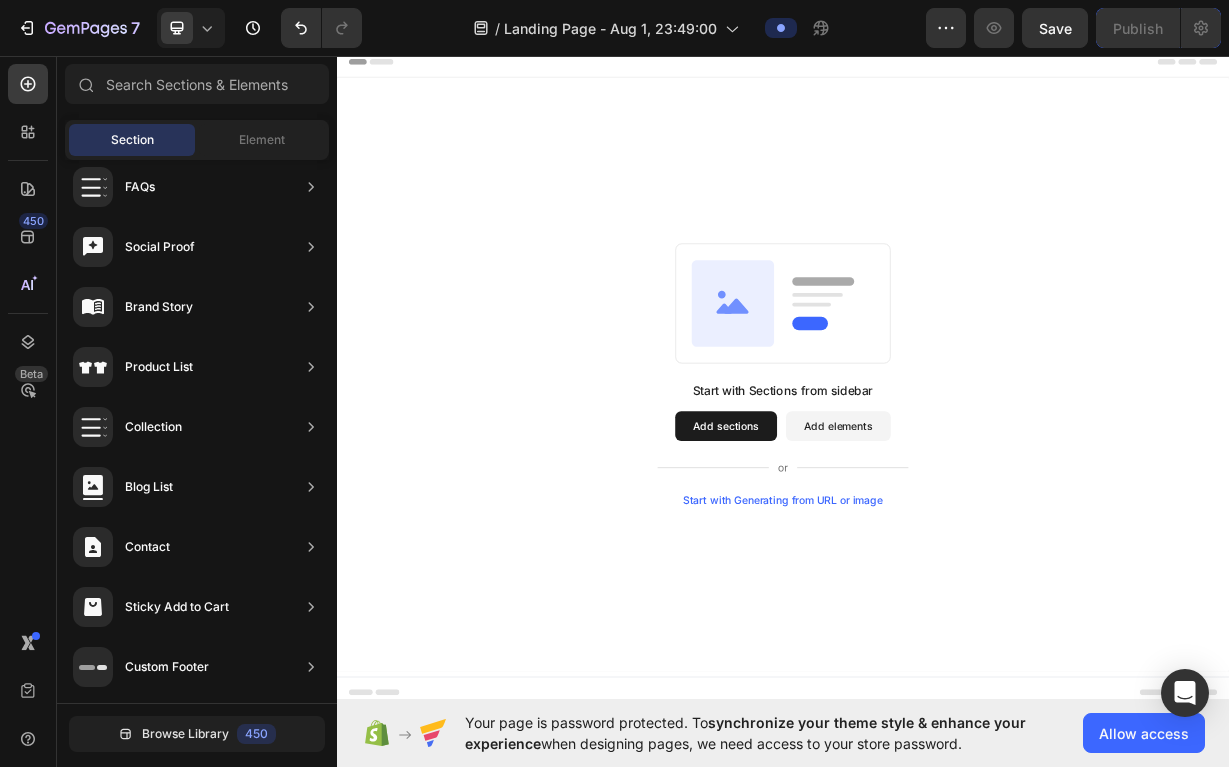 click 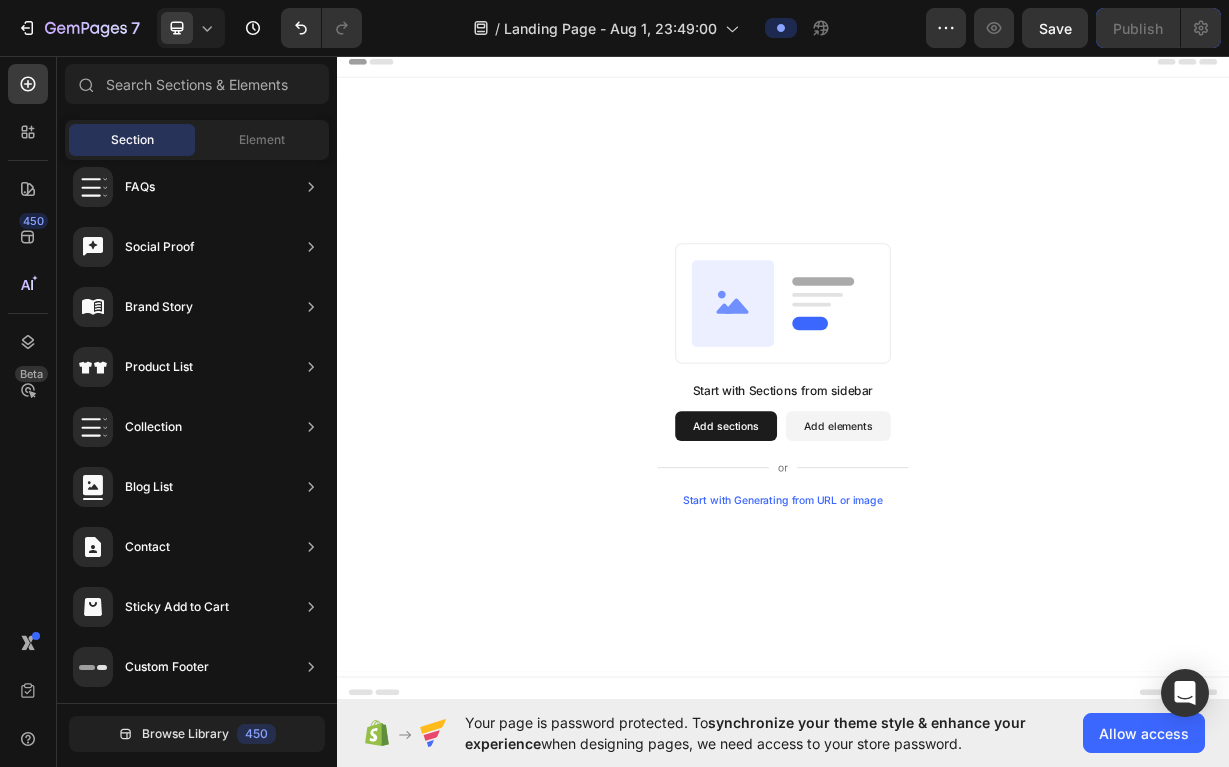 click 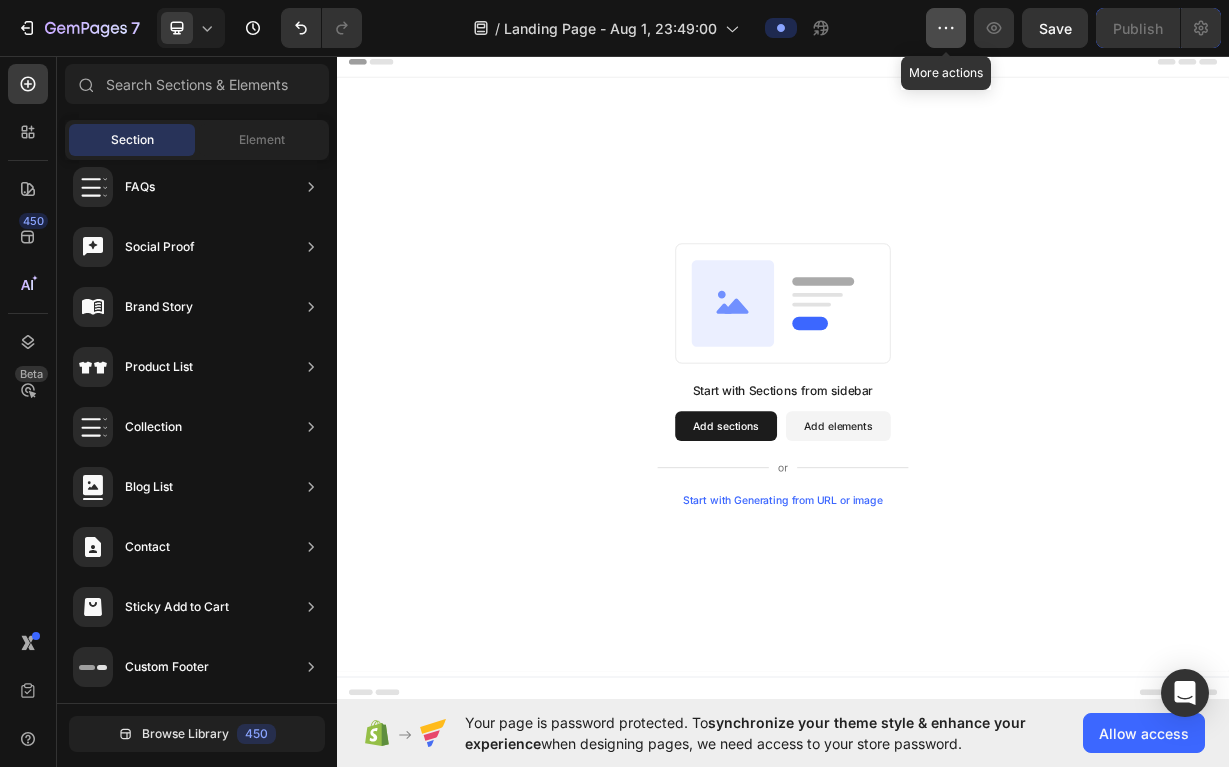 click 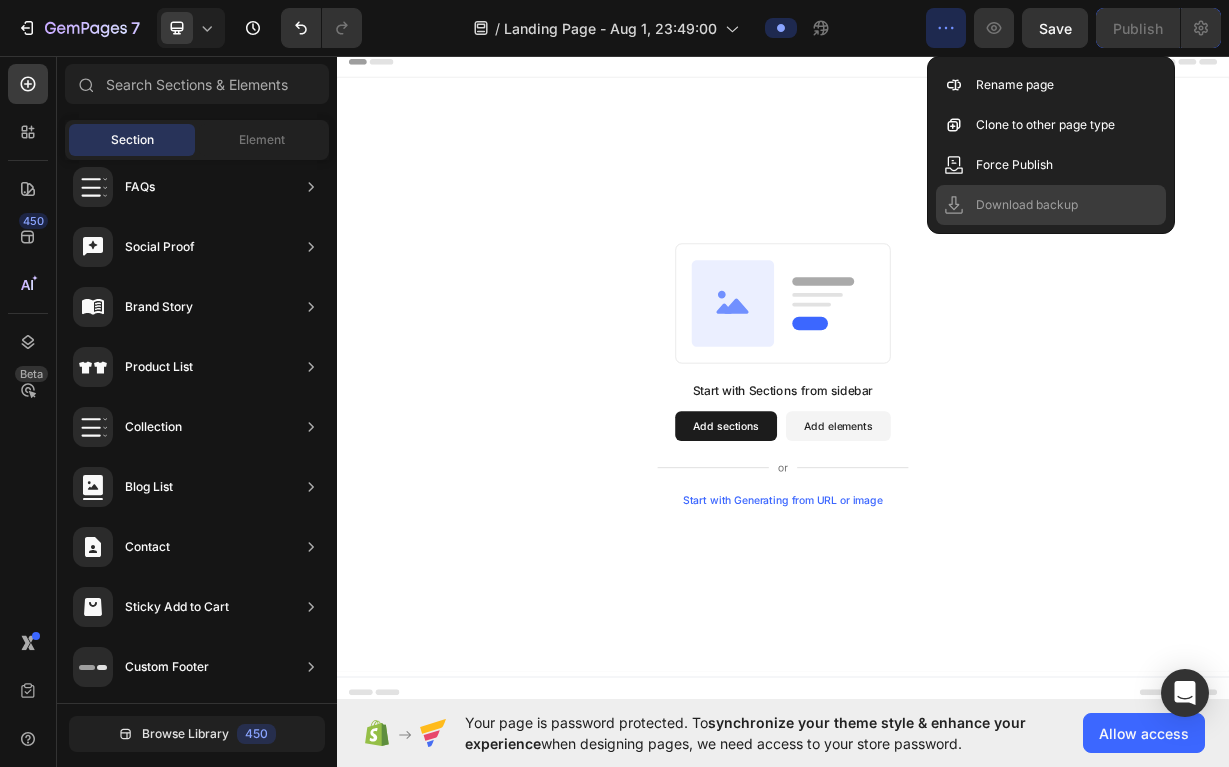 click on "Download backup" 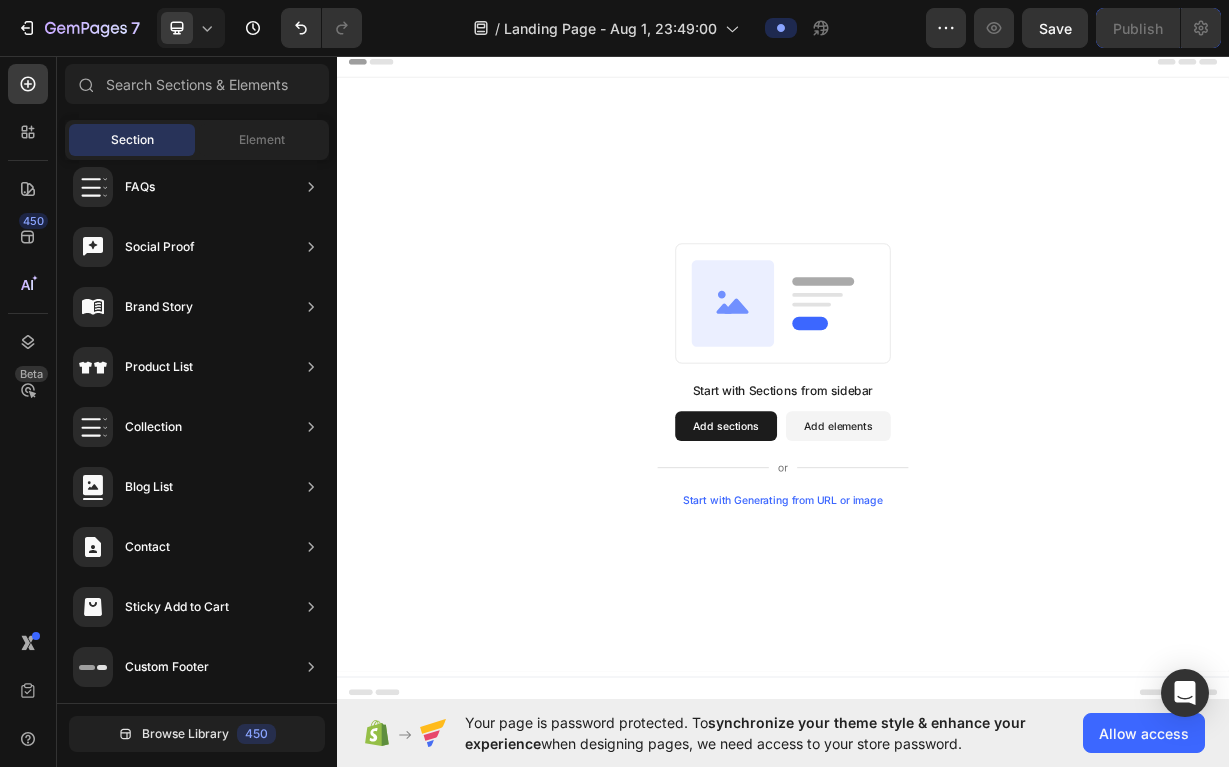 click on "Start with Sections from sidebar Add sections Add elements Start with Generating from URL or image" at bounding box center [937, 488] 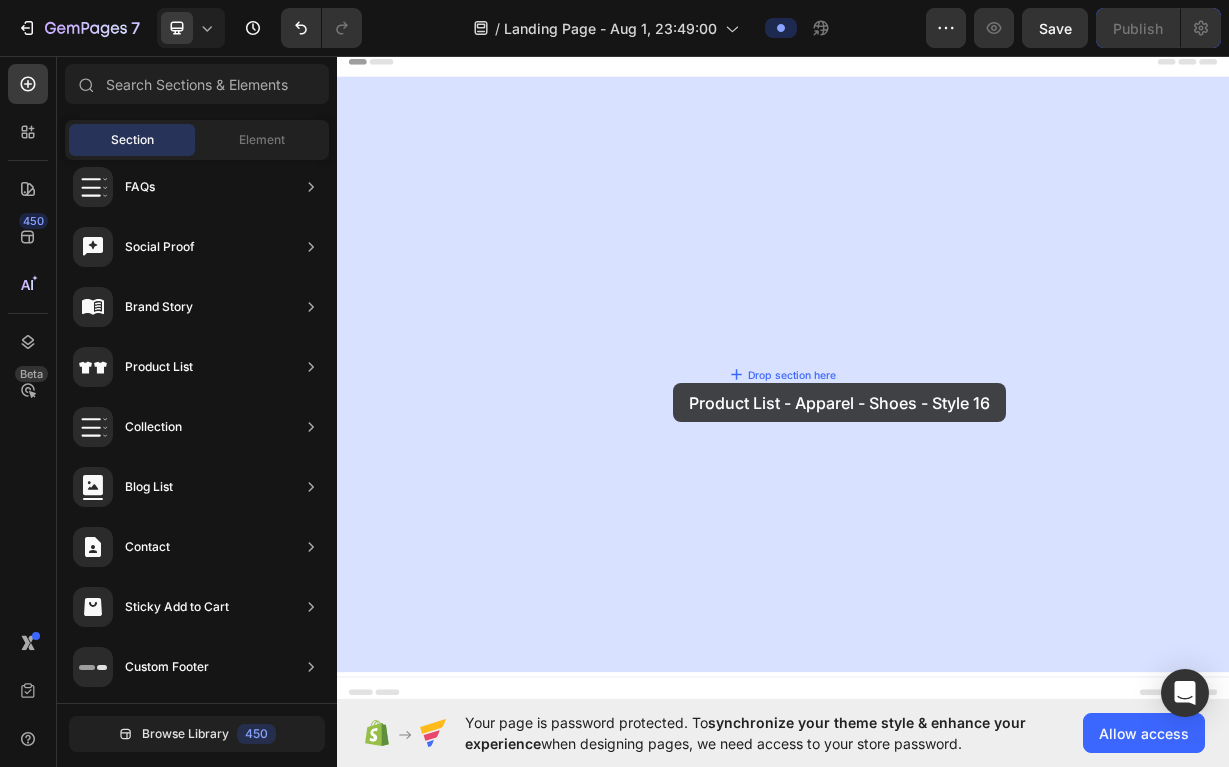 drag, startPoint x: 755, startPoint y: 418, endPoint x: 792, endPoint y: 497, distance: 87.23531 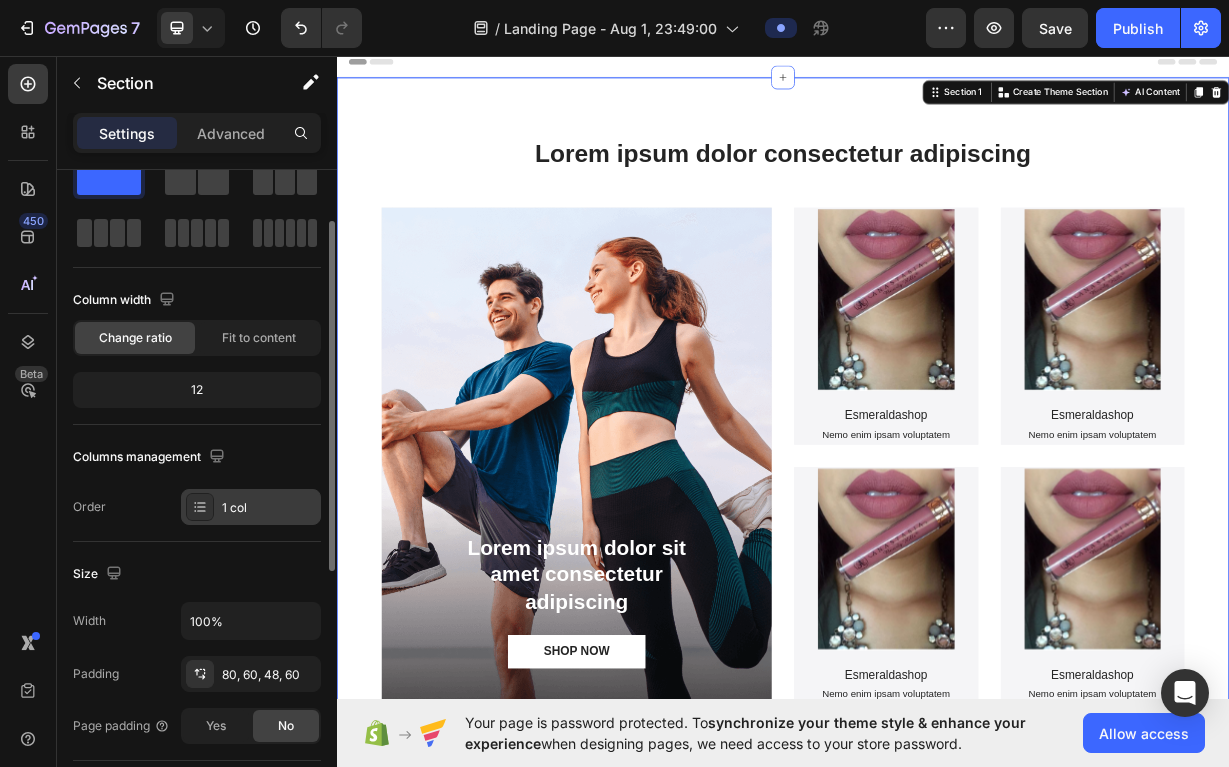 scroll, scrollTop: 75, scrollLeft: 0, axis: vertical 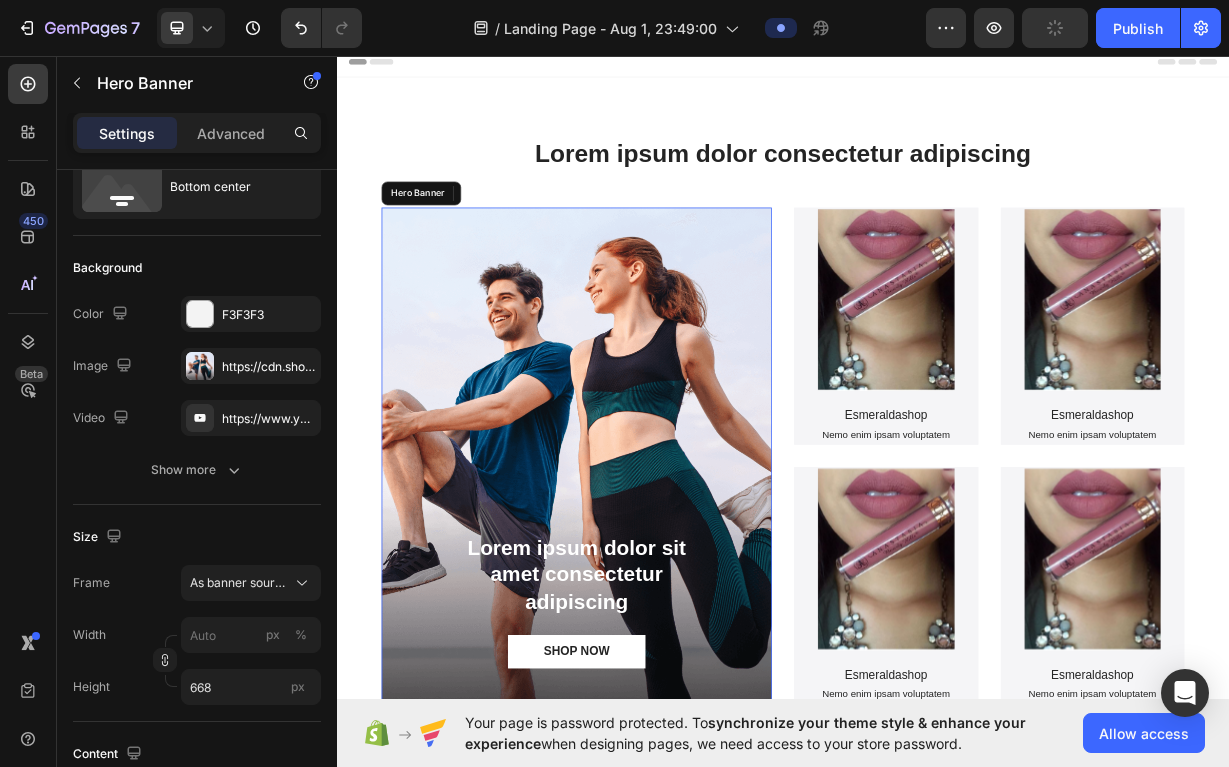 click at bounding box center [659, 597] 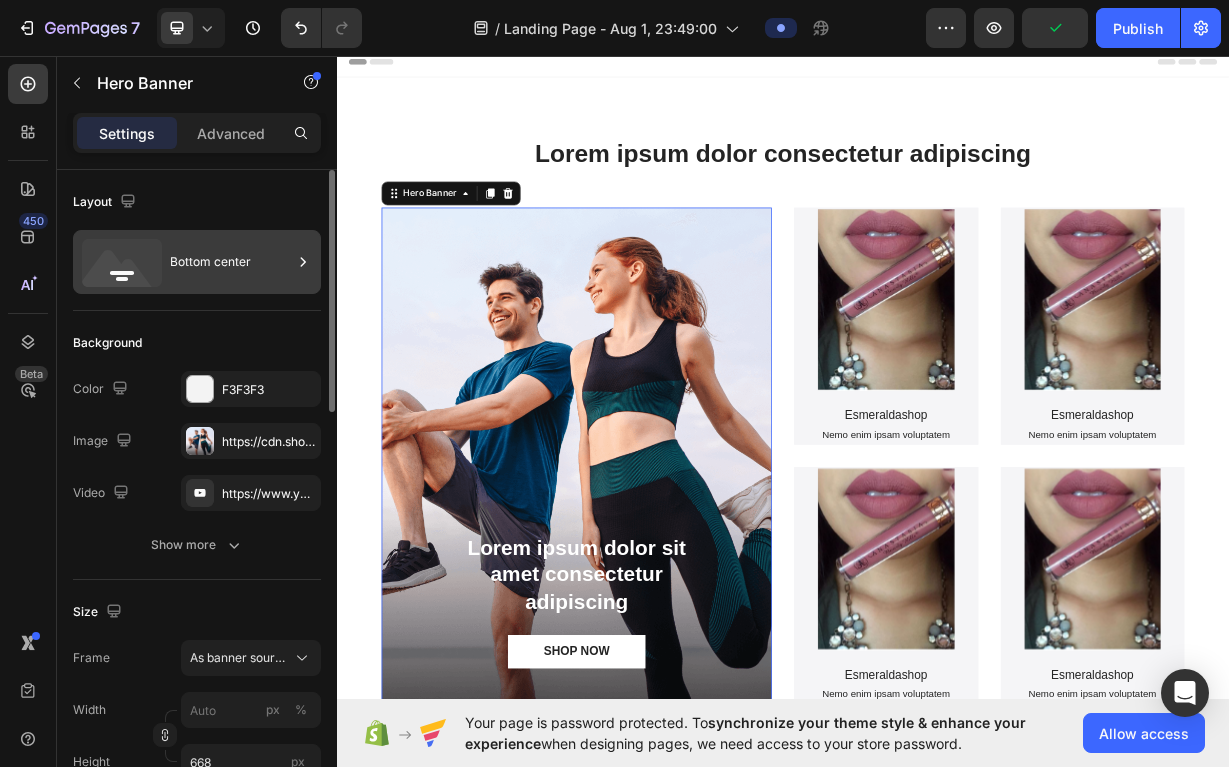 click on "Bottom center" at bounding box center (231, 262) 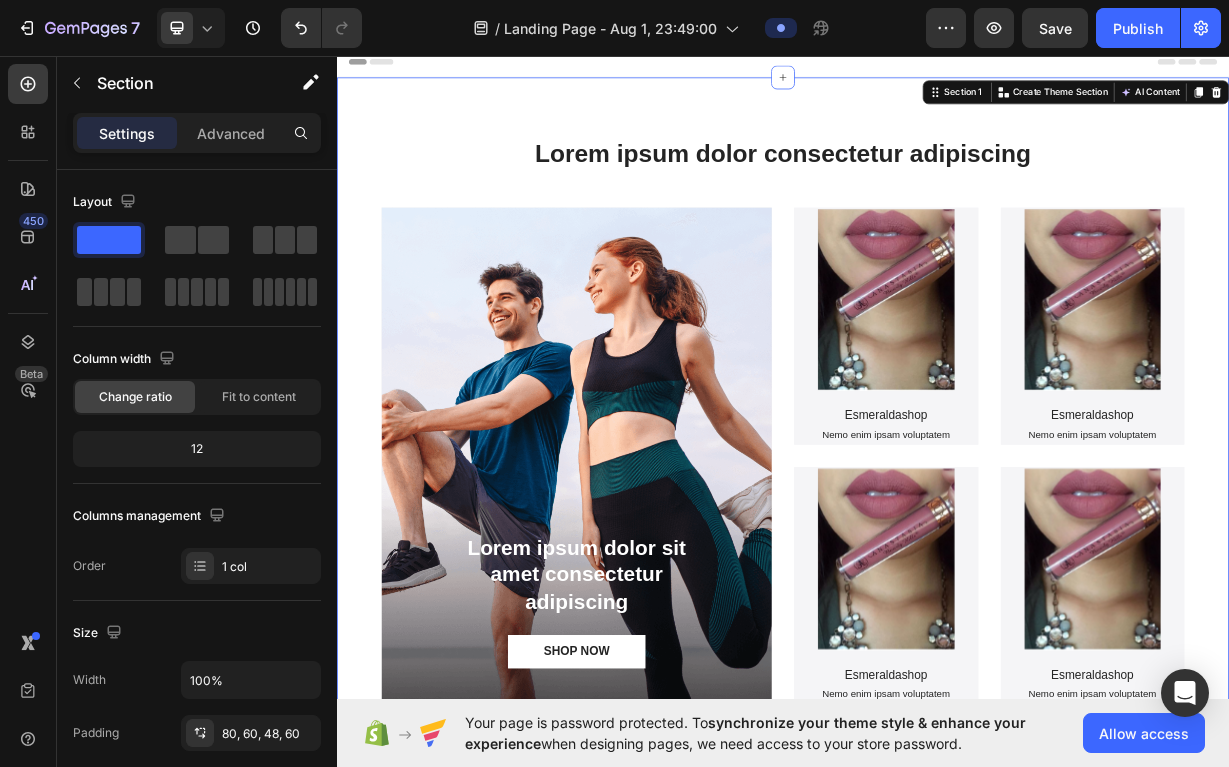 click on "Lorem ipsum dolor consectetur adipiscing Heading Lorem ipsum dolor sit amet consectetur adipiscing Text Block SHOP NOW Button Hero Banner Product Images Esmeraldashop Product Title Nemo enim ipsam voluptatem Text Block Product Hero Banner Product Images Esmeraldashop Product Title Nemo enim ipsam voluptatem Text Block Product Hero Banner Row Product Images Esmeraldashop Product Title Nemo enim ipsam voluptatem Text Block Product Hero Banner Product Images Esmeraldashop Product Title Nemo enim ipsam voluptatem Text Block Product Hero Banner Row Row Section 1 You can create reusable sections Create Theme Section AI Content Write with GemAI What would you like to describe here? Tone and Voice Persuasive Product Esmeraldashop Show more Generate" at bounding box center (937, 549) 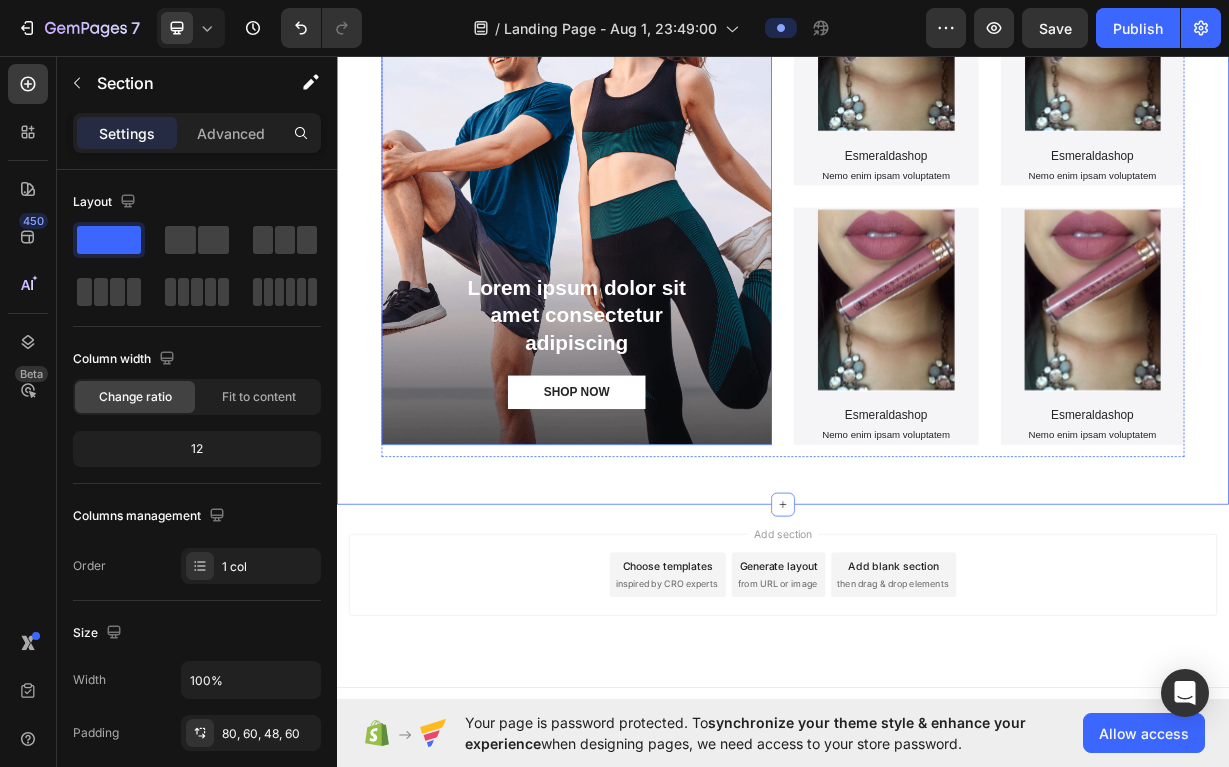 scroll, scrollTop: 352, scrollLeft: 0, axis: vertical 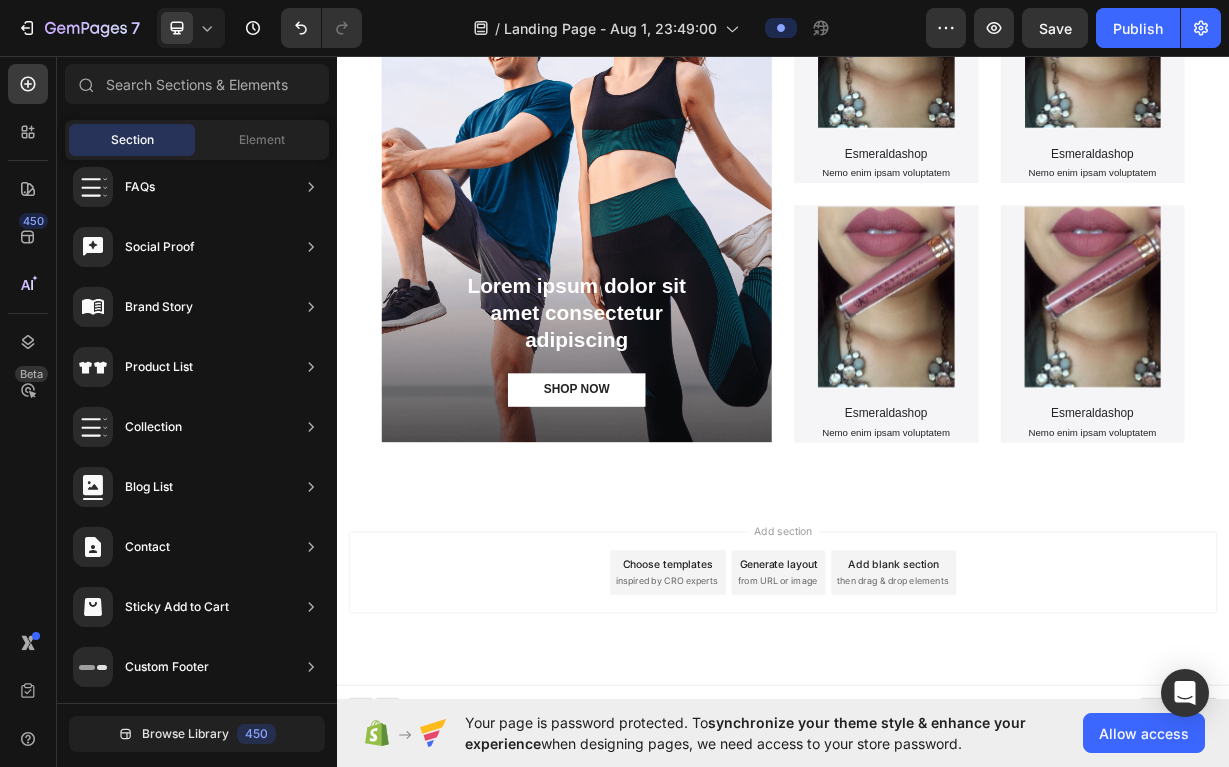 click on "Add section" at bounding box center (937, 698) 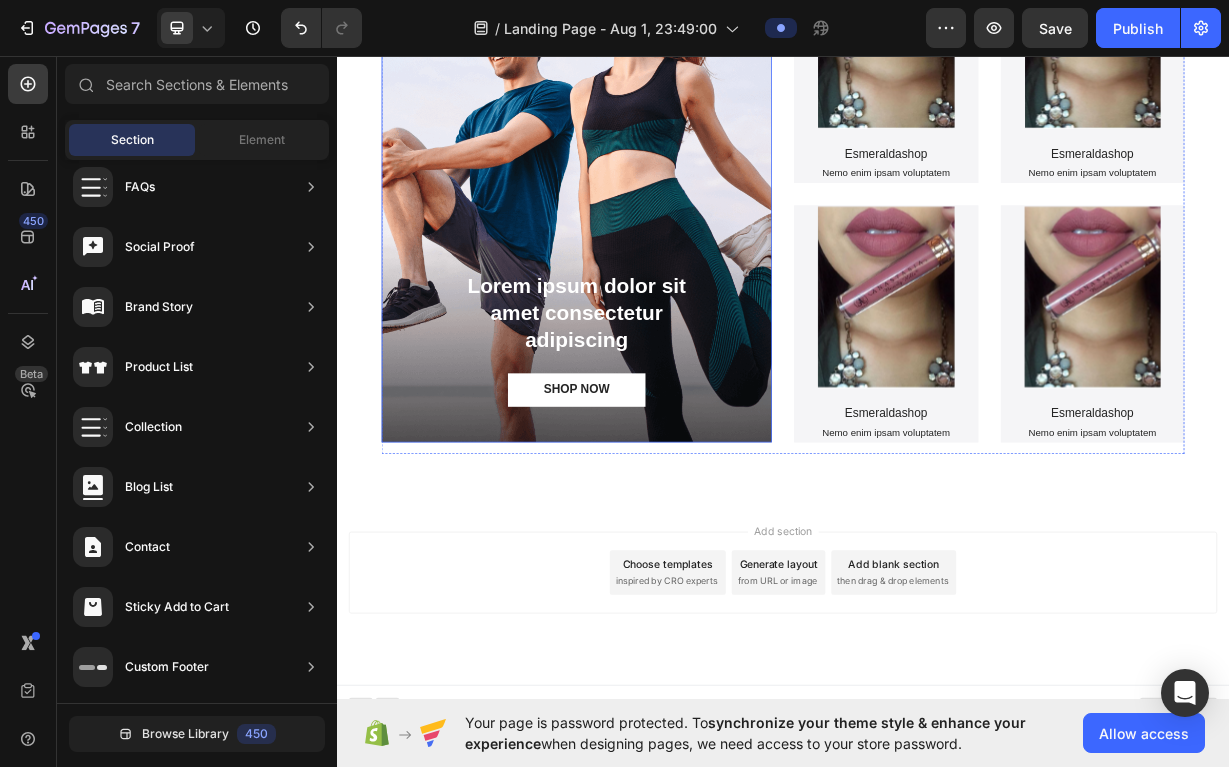 click on "Lorem ipsum dolor sit amet consectetur adipiscing Text Block SHOP NOW Button" at bounding box center [659, 440] 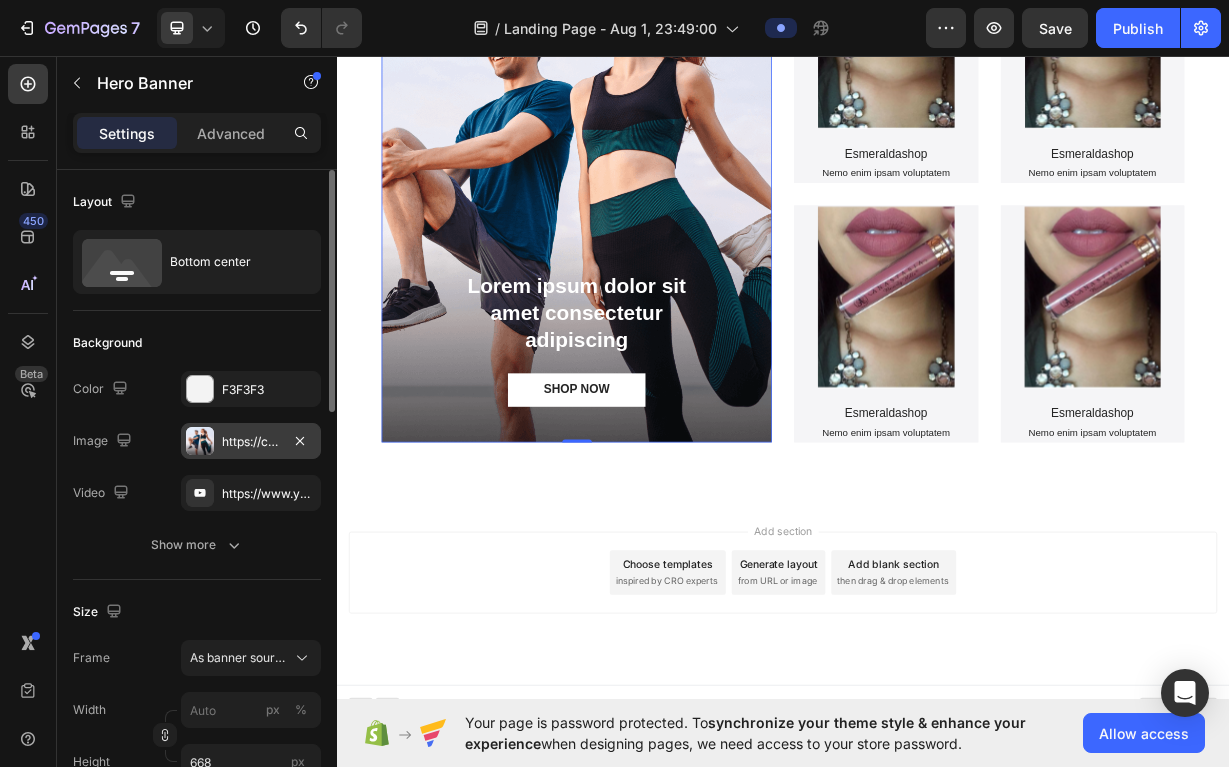 click on "https://cdn.shopify.com/s/files/1/0762/1876/1468/files/gempages_578113235752846277-56e3ce27-96e6-4308-a2eb-0e0b532188ae.png" at bounding box center (251, 442) 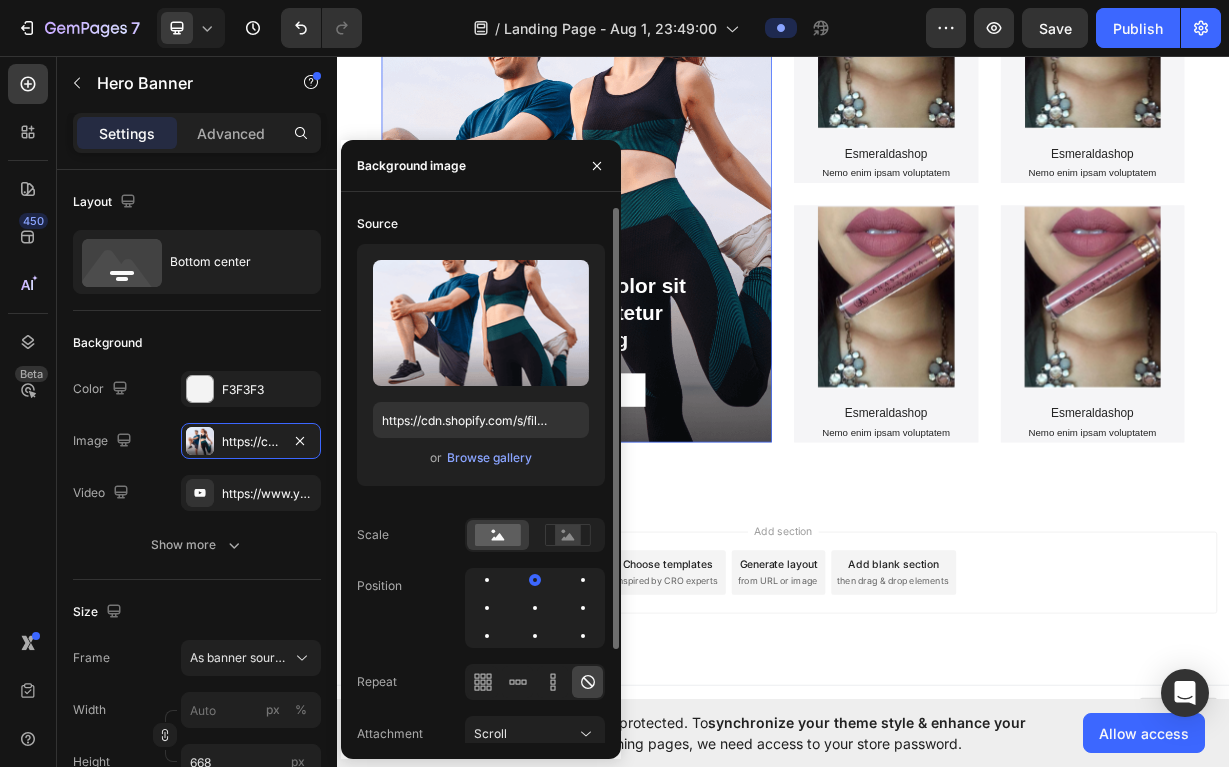 click on "or" at bounding box center [436, 458] 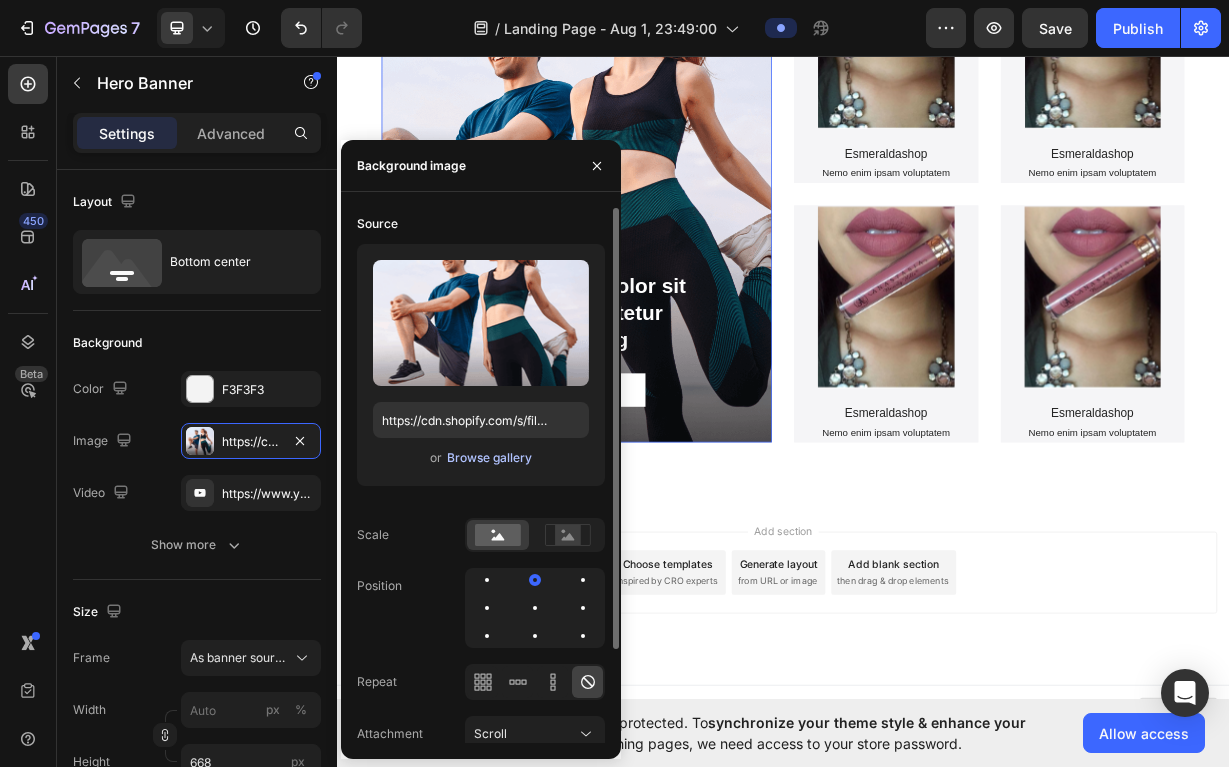 click on "Browse gallery" at bounding box center [489, 458] 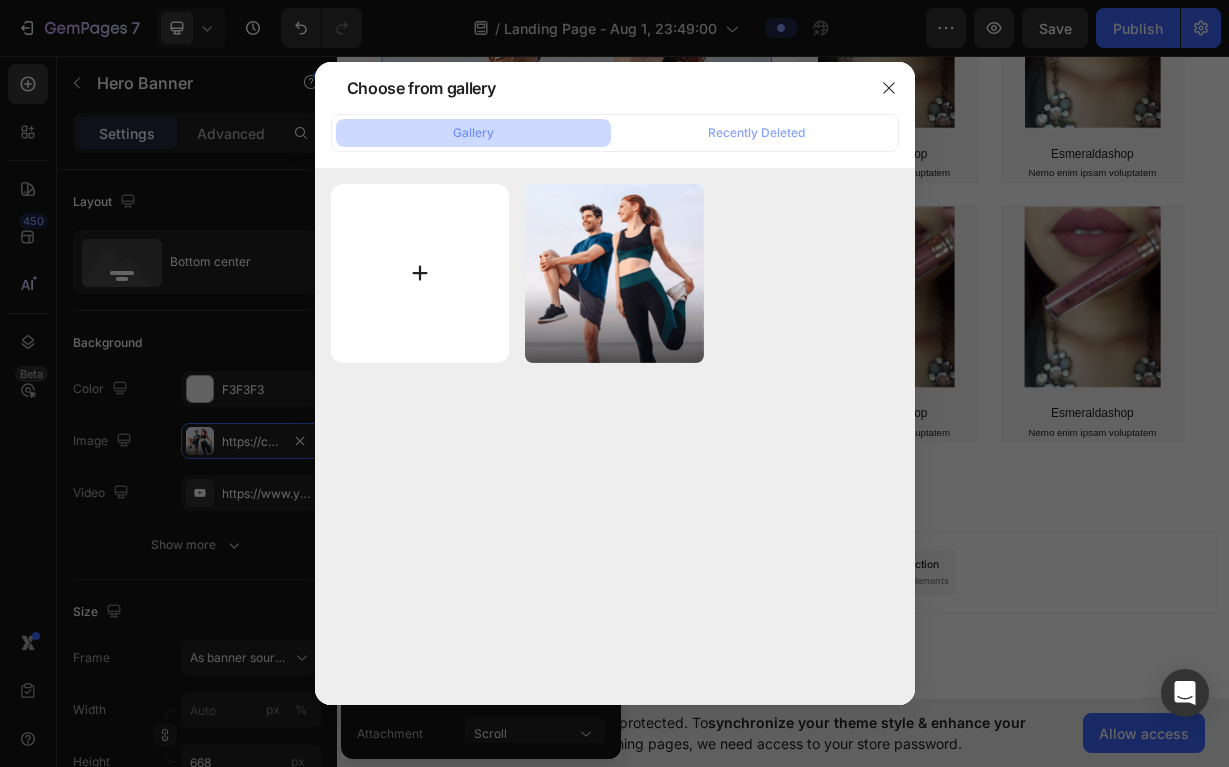 click at bounding box center (420, 273) 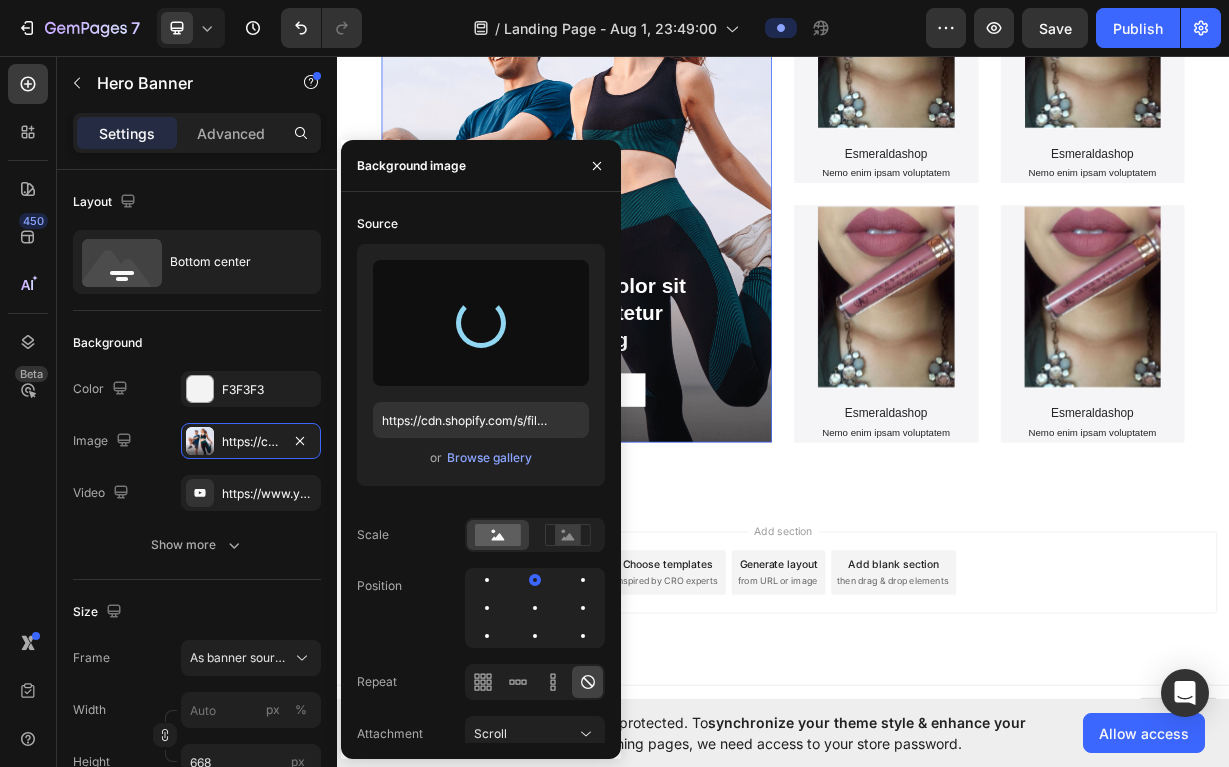 type on "https://cdn.shopify.com/s/files/1/0762/1876/1468/files/gempages_578113235752846277-1bdf16ed-f947-4b57-a40f-ac71b30b341e.jpg" 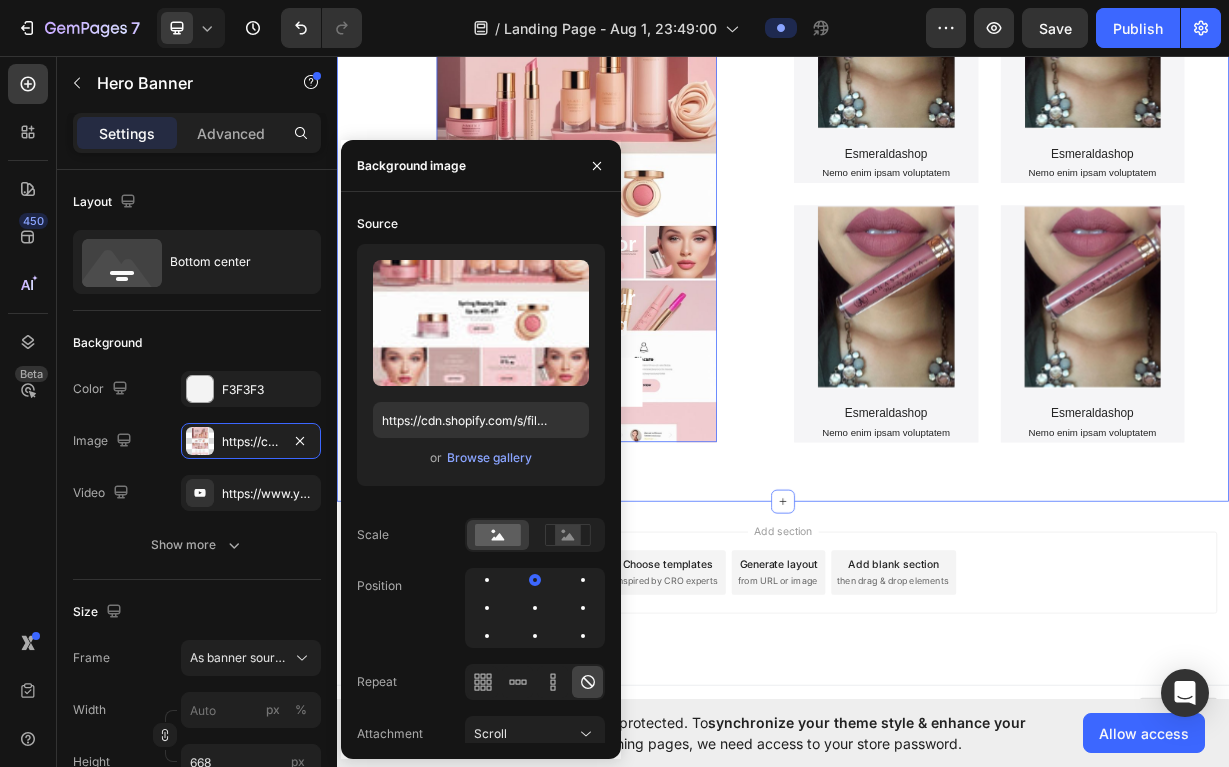 click on "Lorem ipsum dolor consectetur adipiscing Heading Lorem ipsum dolor sit amet consectetur adipiscing Text Block SHOP NOW Button Hero Banner   0 Product Images Esmeraldashop Product Title Nemo enim ipsam voluptatem Text Block Product Hero Banner Product Images Esmeraldashop Product Title Nemo enim ipsam voluptatem Text Block Product Hero Banner Row Product Images Esmeraldashop Product Title Nemo enim ipsam voluptatem Text Block Product Hero Banner Product Images Esmeraldashop Product Title Nemo enim ipsam voluptatem Text Block Product Hero Banner Row Row Section 1" at bounding box center (937, 197) 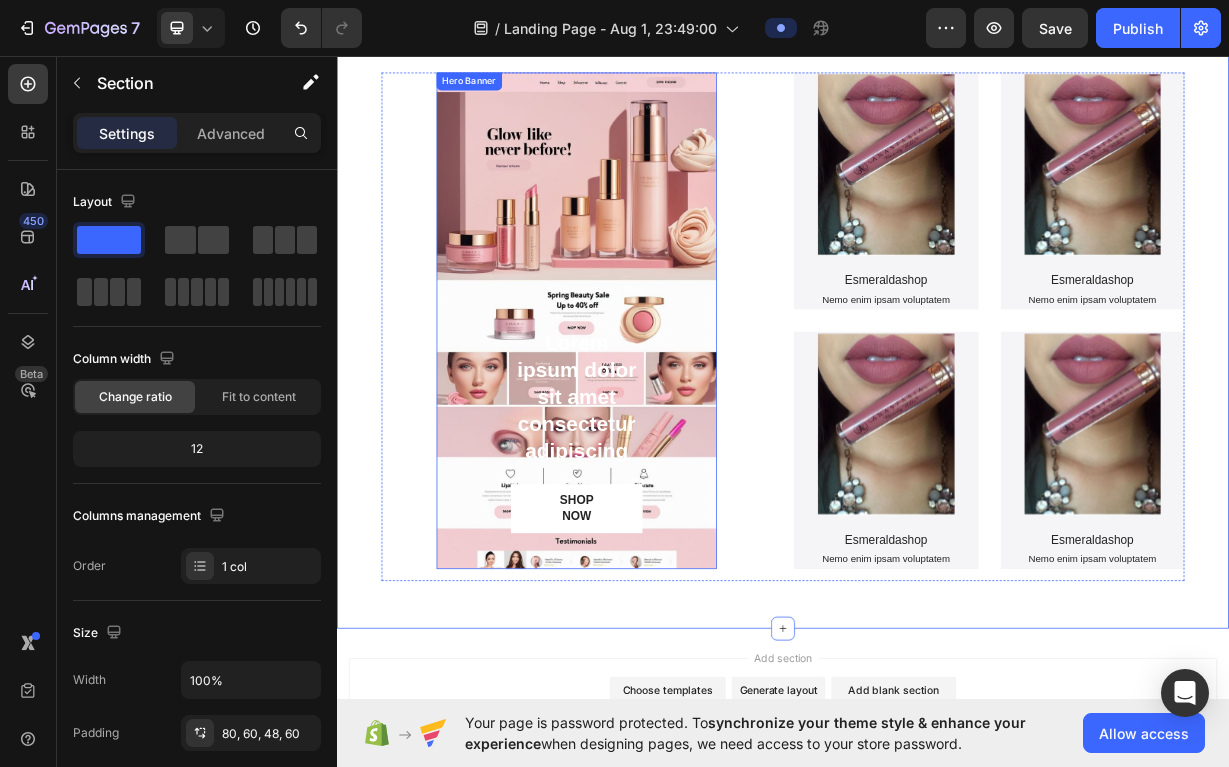 scroll, scrollTop: 180, scrollLeft: 0, axis: vertical 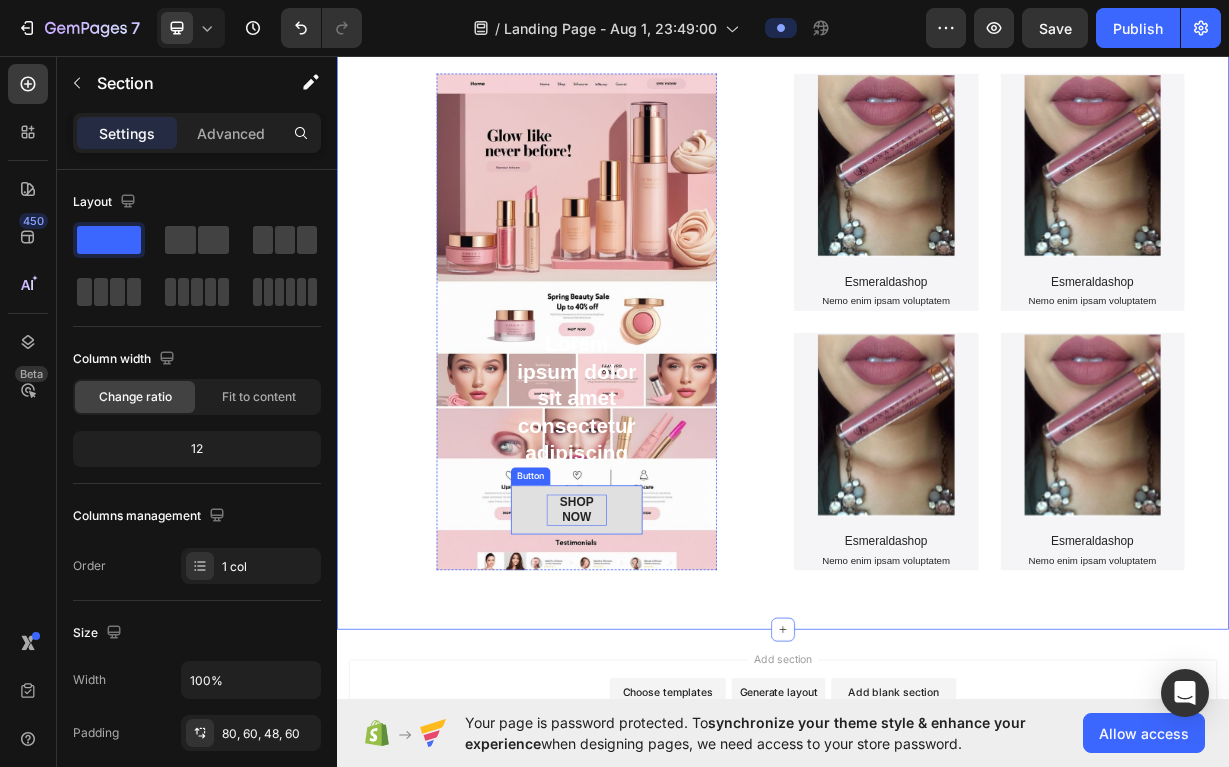 click on "SHOP NOW" at bounding box center [660, 670] 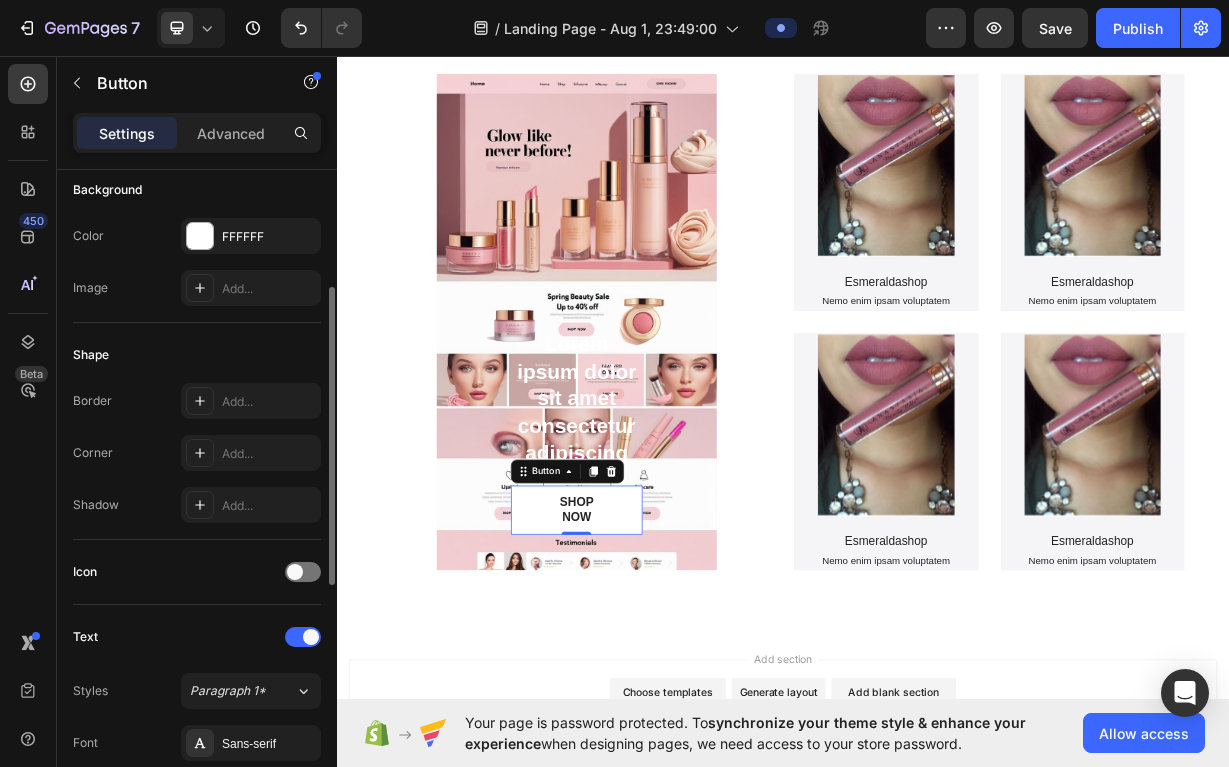 scroll, scrollTop: 270, scrollLeft: 0, axis: vertical 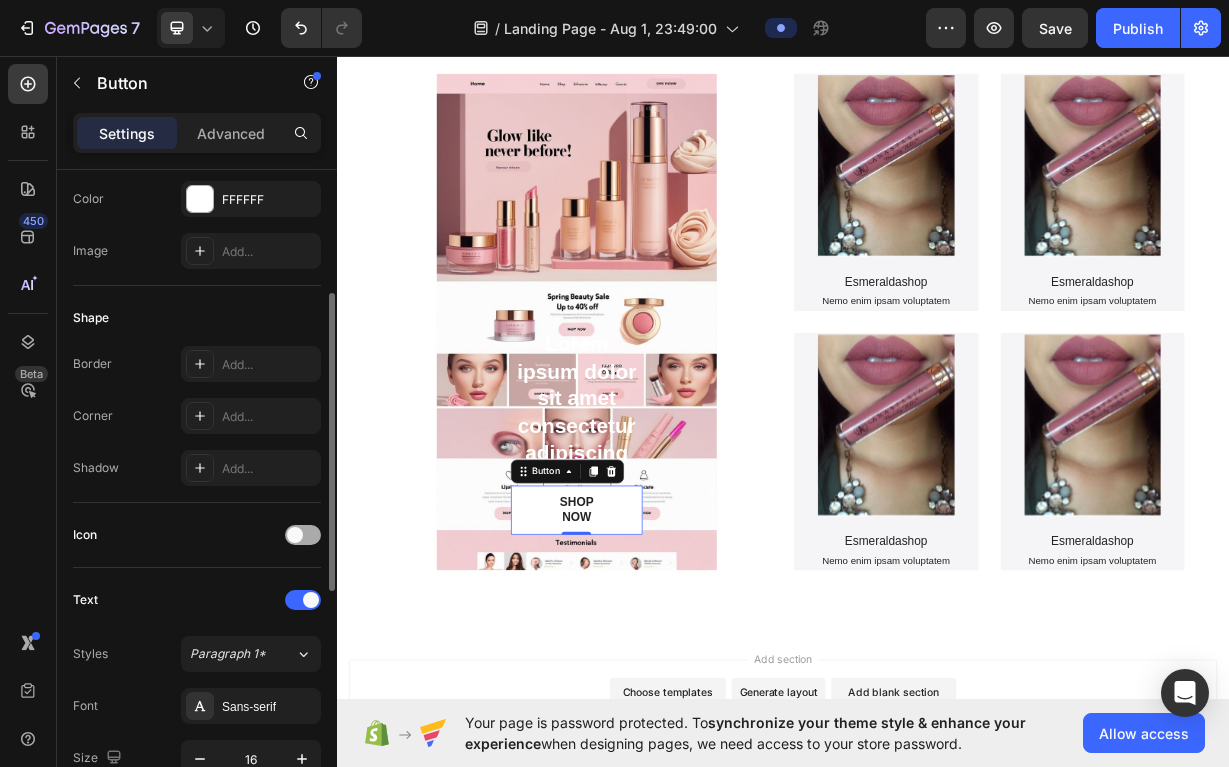 click at bounding box center (303, 535) 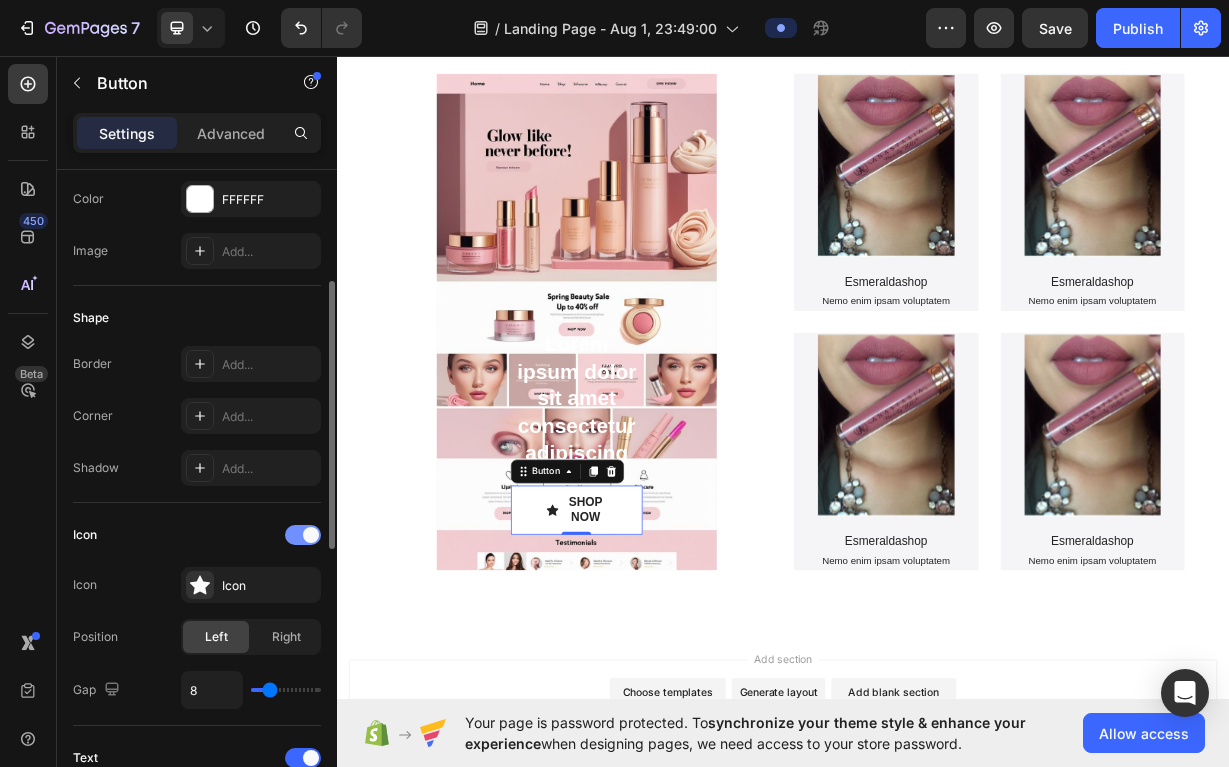 click at bounding box center [303, 535] 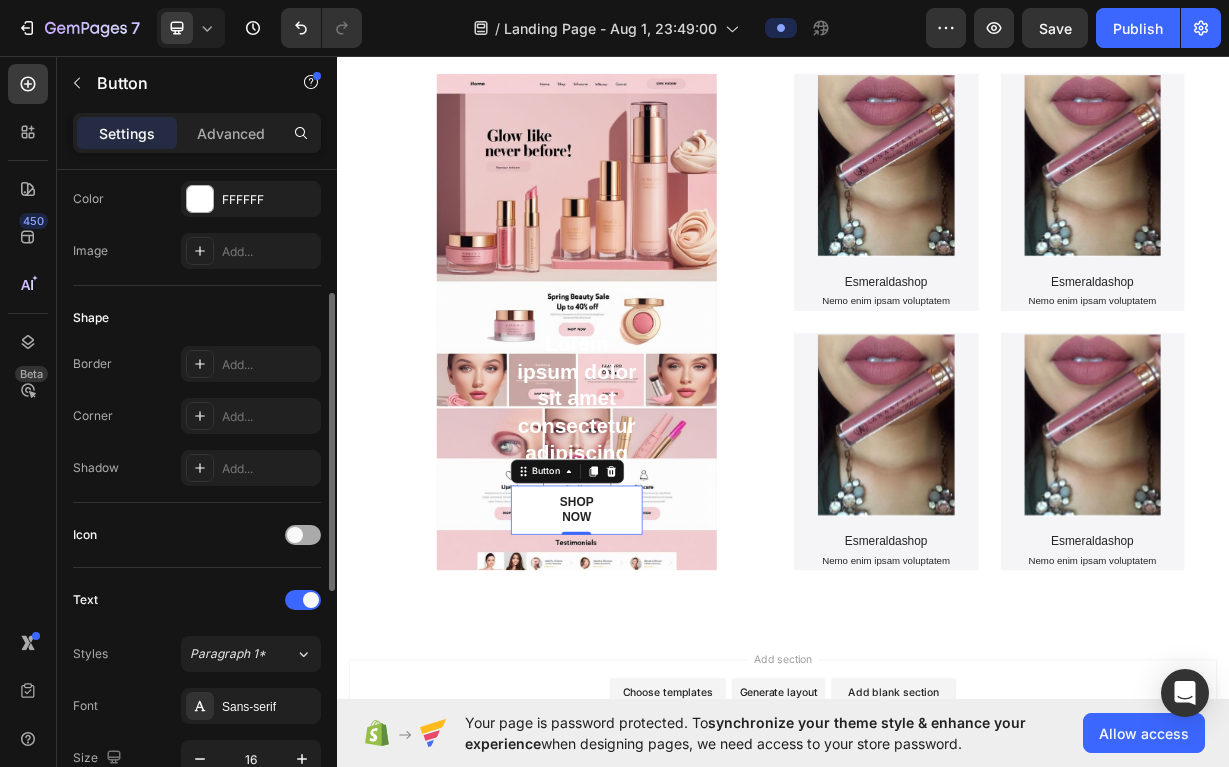 click at bounding box center (295, 535) 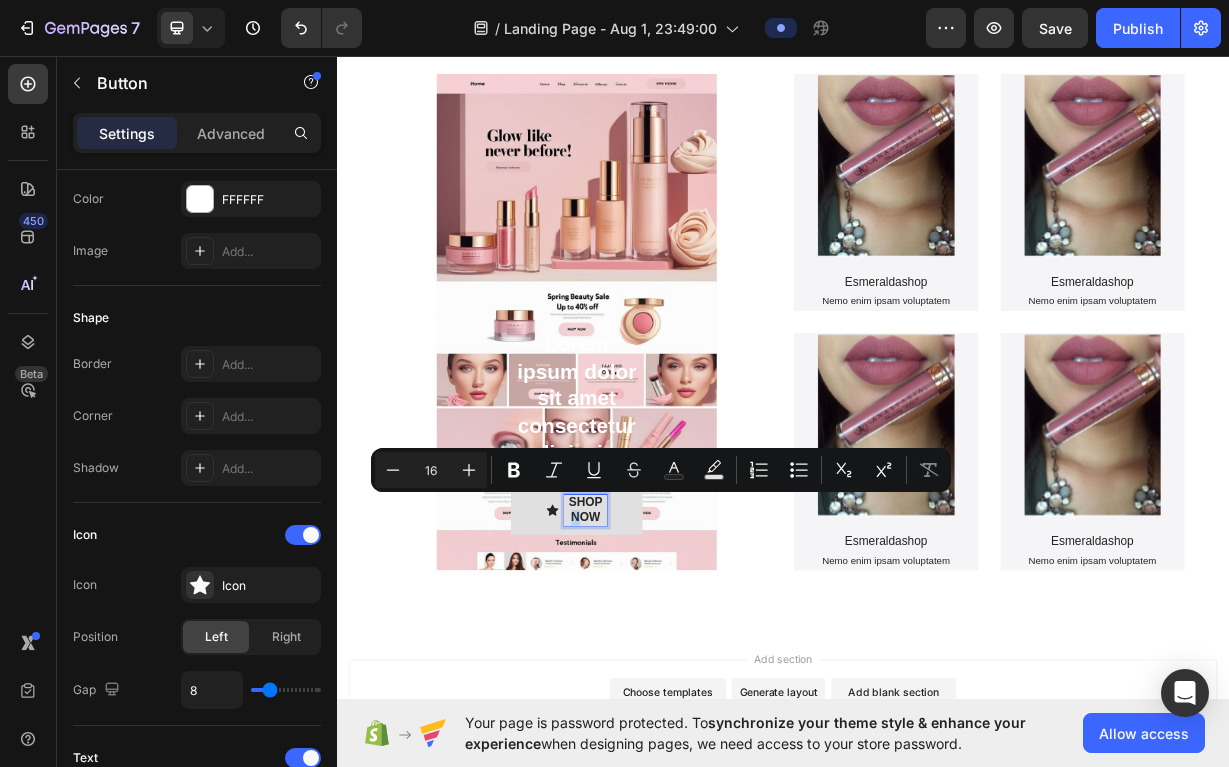 drag, startPoint x: 646, startPoint y: 680, endPoint x: 660, endPoint y: 672, distance: 16.124516 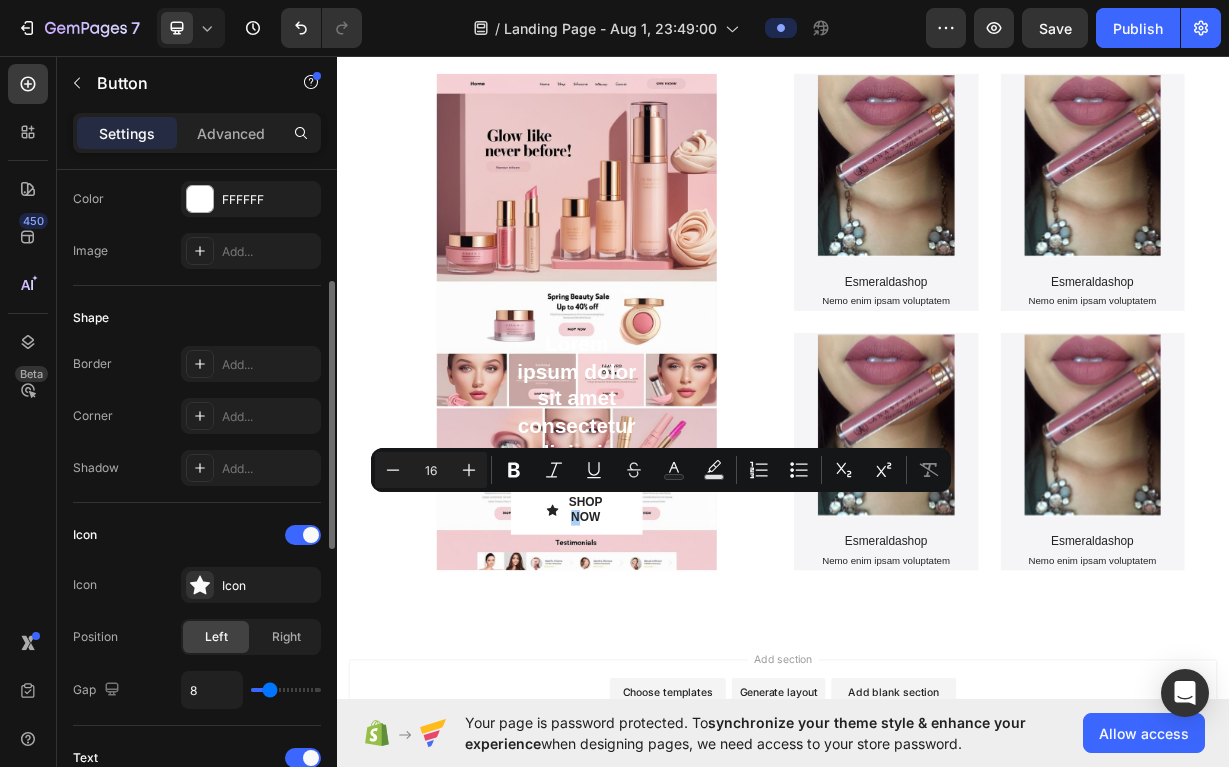 click on "Icon Icon   Icon Position Left Right Gap 8" at bounding box center [197, 614] 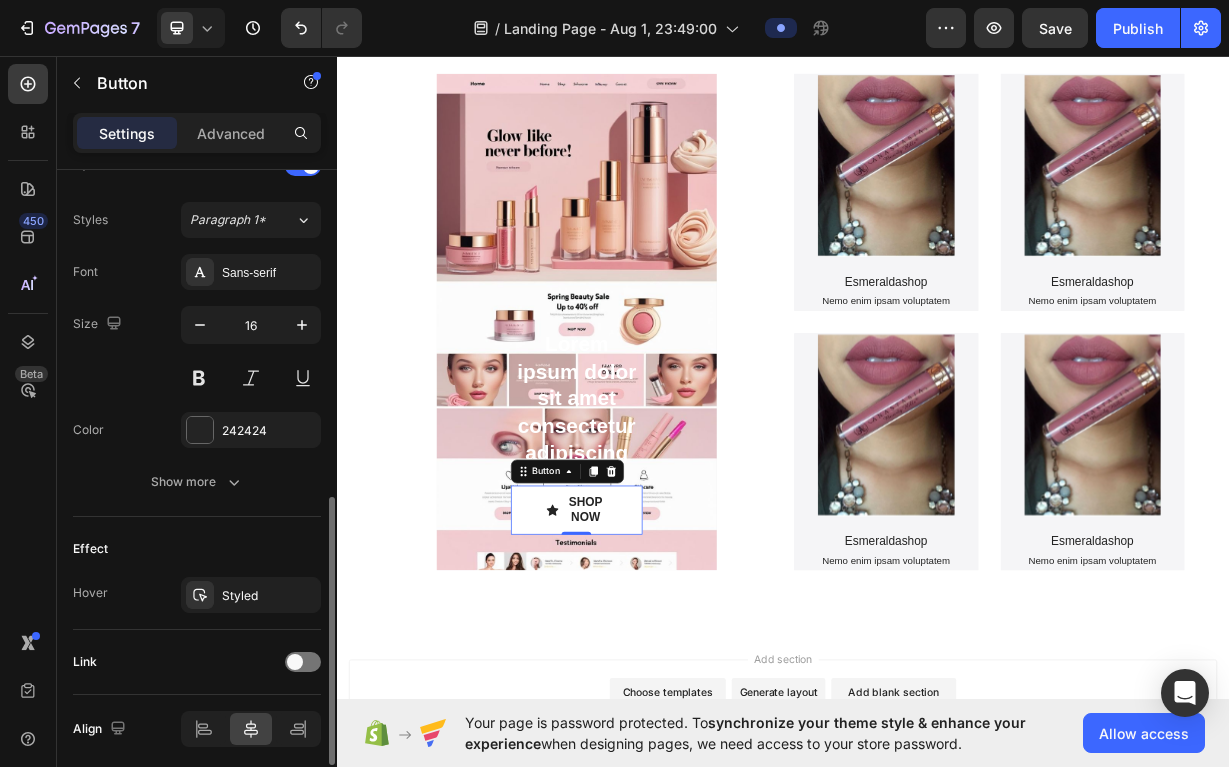 scroll, scrollTop: 873, scrollLeft: 0, axis: vertical 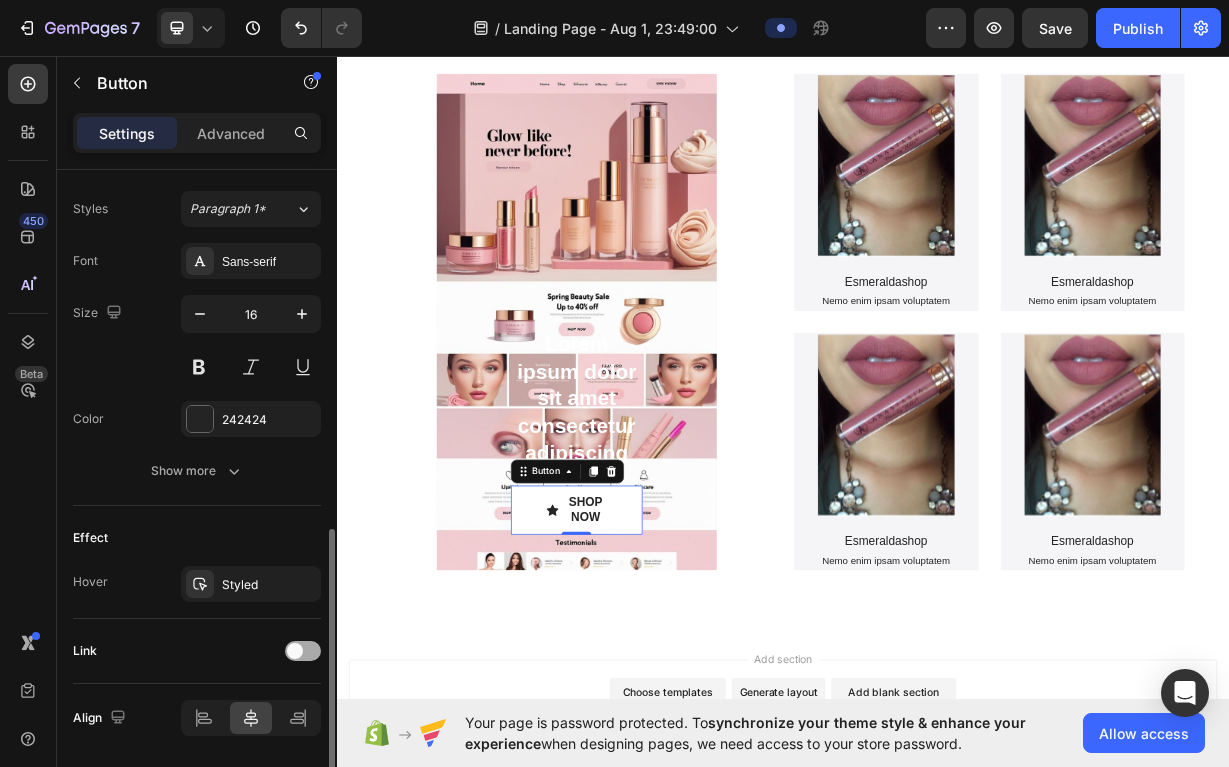click at bounding box center (295, 651) 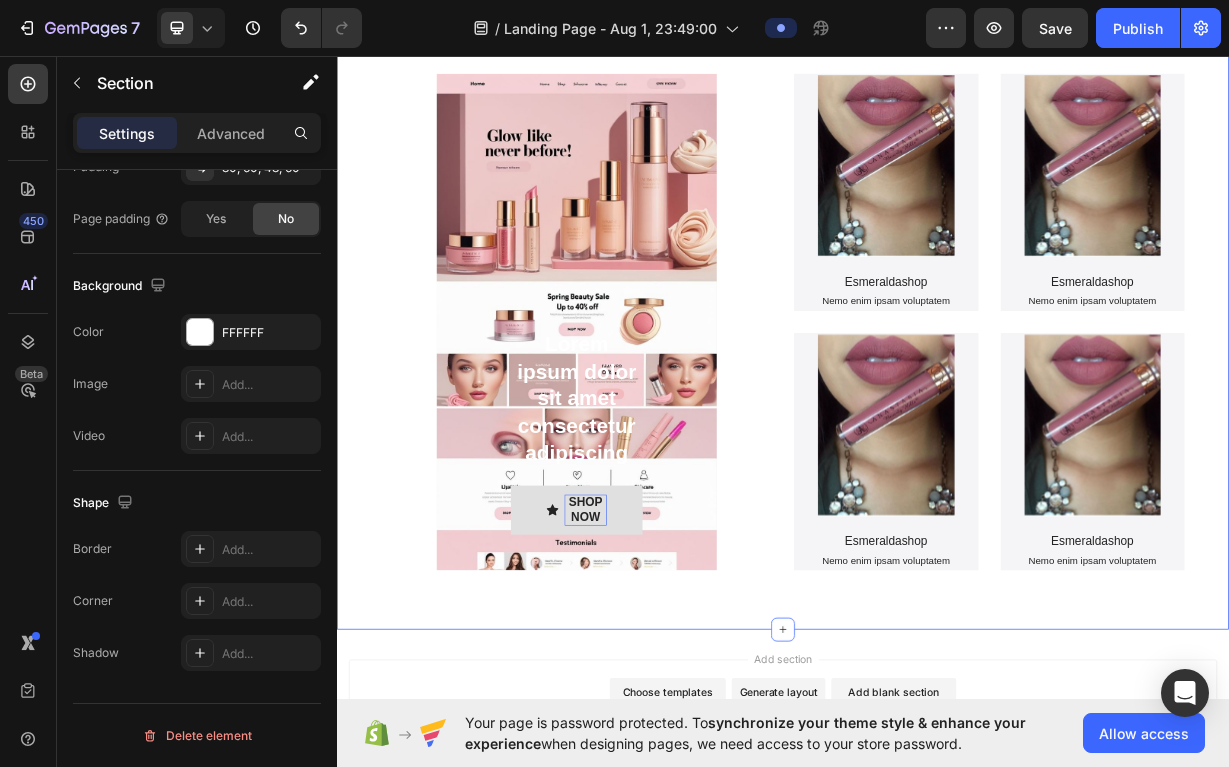 click on "Lorem ipsum dolor consectetur adipiscing Heading Lorem ipsum dolor sit amet consectetur adipiscing Text Block   SHOP NOW Button   0 Hero Banner Product Images Esmeraldashop Product Title Nemo enim ipsam voluptatem Text Block Product Hero Banner Product Images Esmeraldashop Product Title Nemo enim ipsam voluptatem Text Block Product Hero Banner Row Product Images Esmeraldashop Product Title Nemo enim ipsam voluptatem Text Block Product Hero Banner Product Images Esmeraldashop Product Title Nemo enim ipsam voluptatem Text Block Product Hero Banner Row Row Section 1" at bounding box center [937, 369] 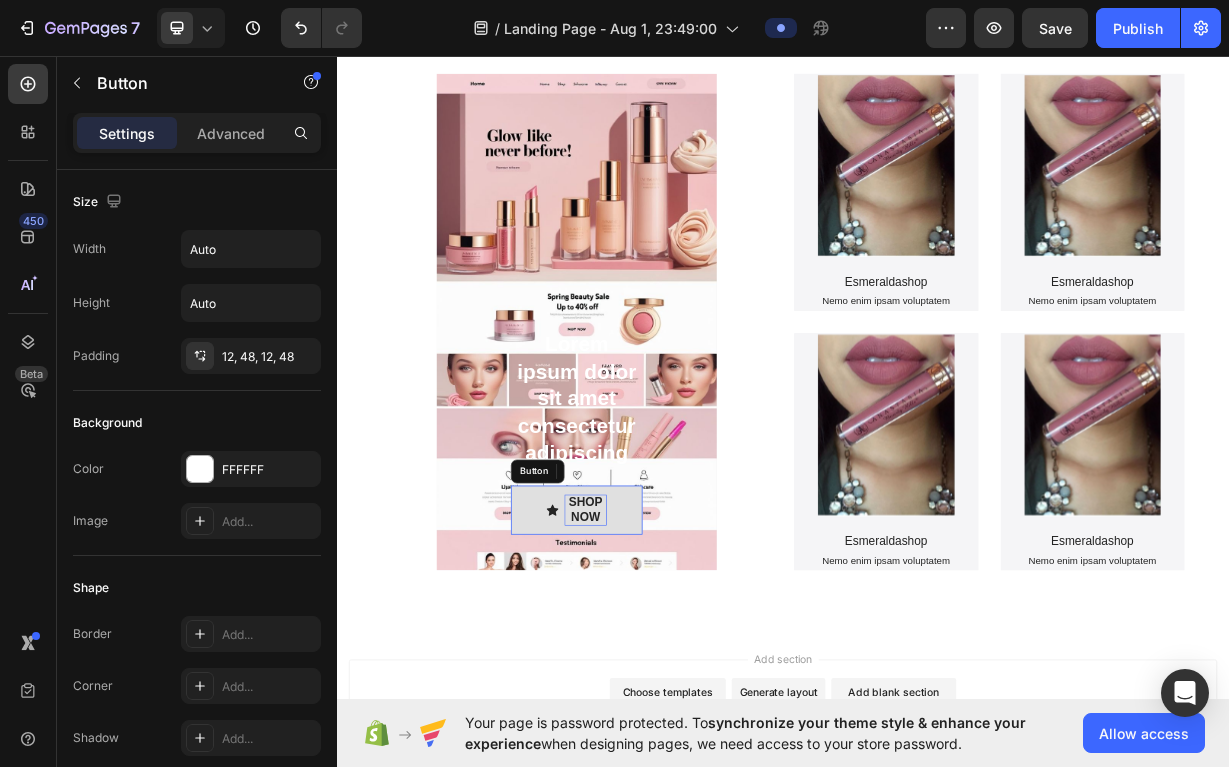 click on "SHOP NOW" at bounding box center [672, 670] 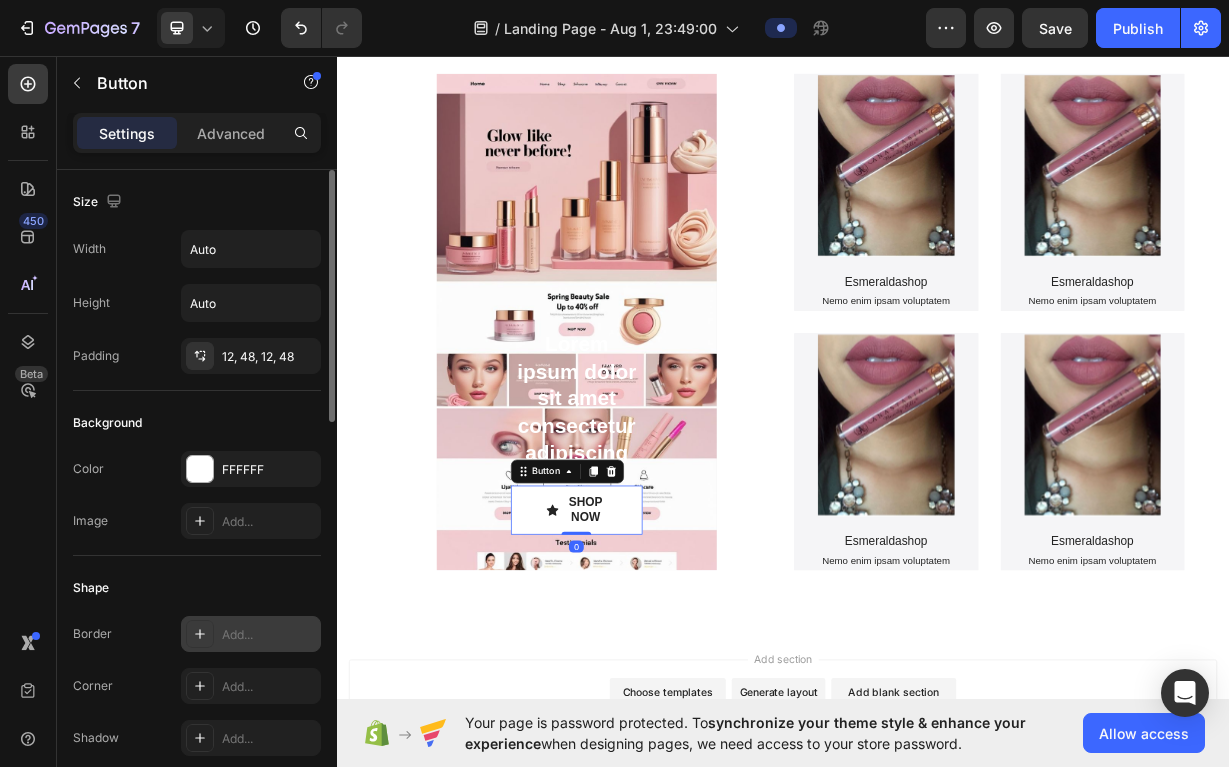 scroll, scrollTop: 1042, scrollLeft: 0, axis: vertical 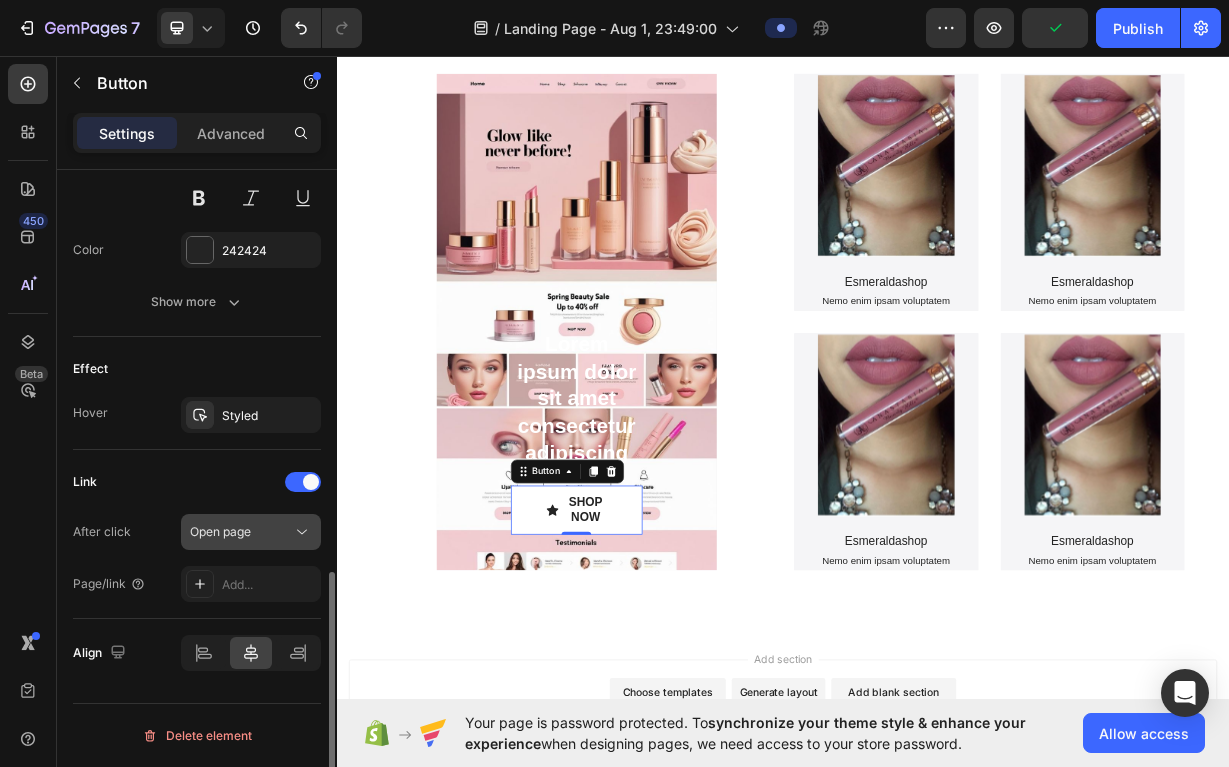 click 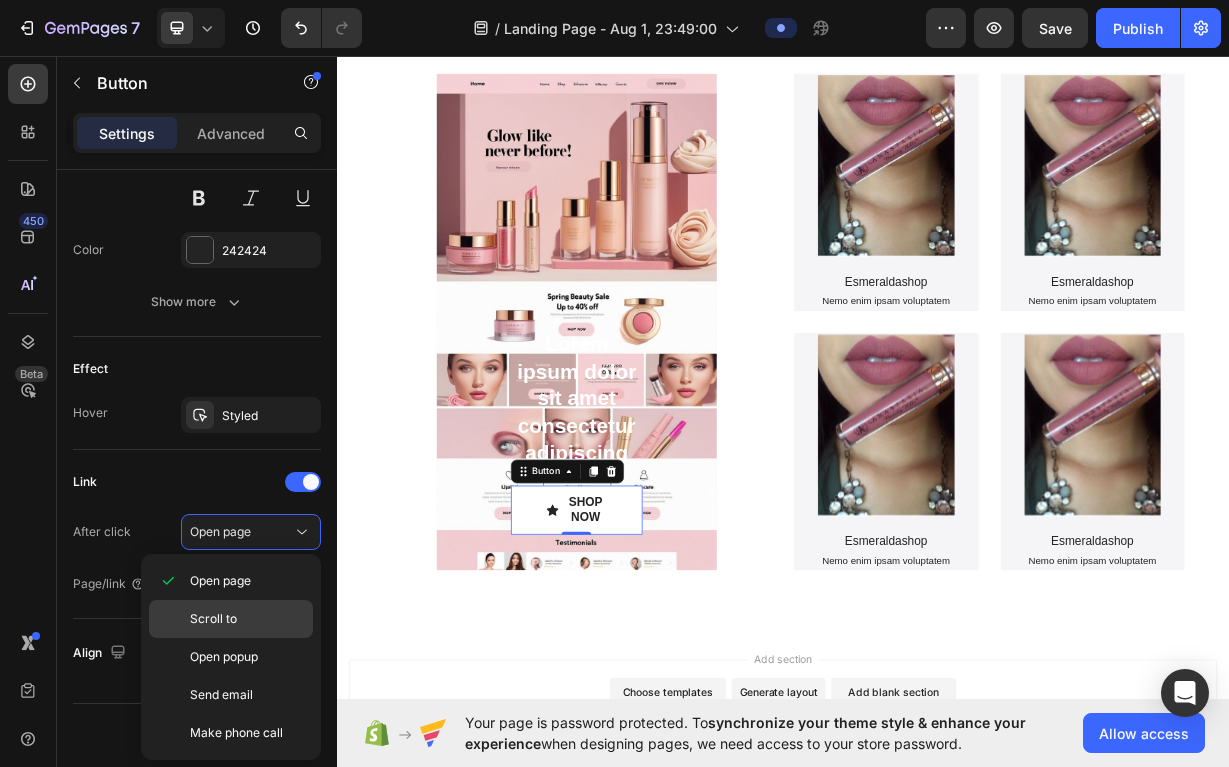 click on "Scroll to" at bounding box center [247, 619] 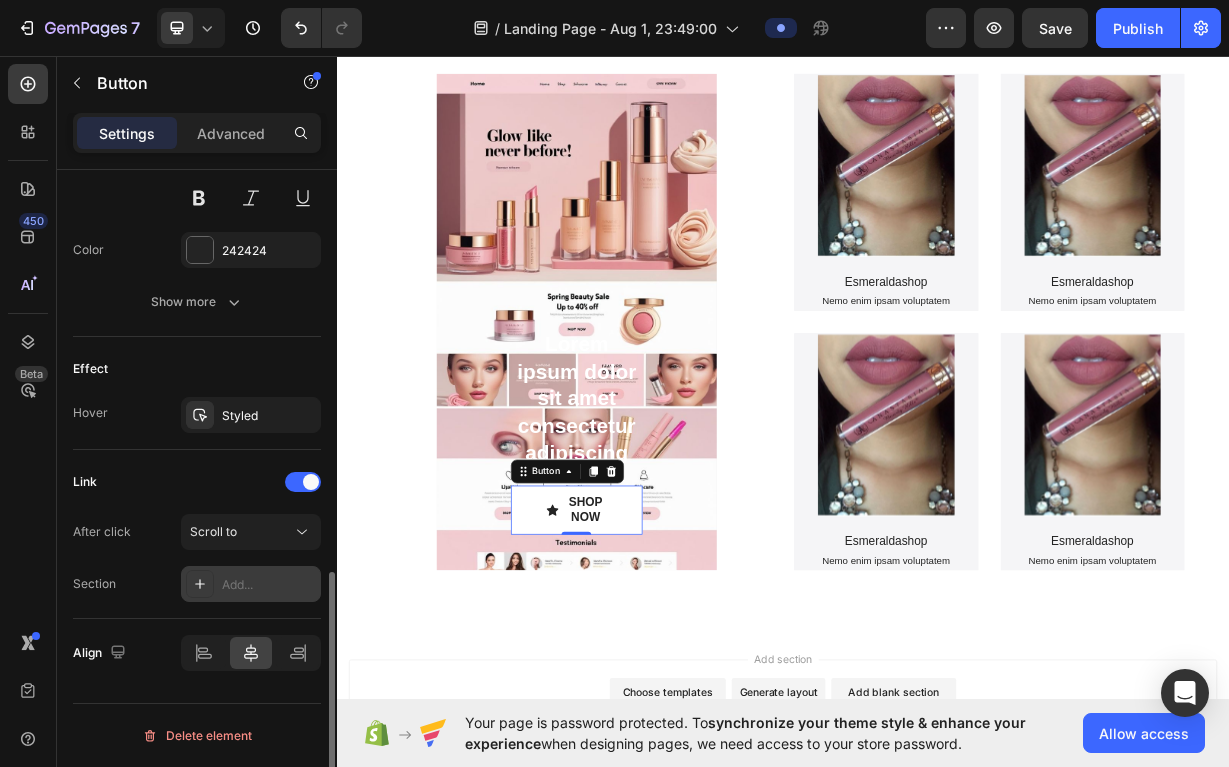 click on "Add..." at bounding box center [269, 585] 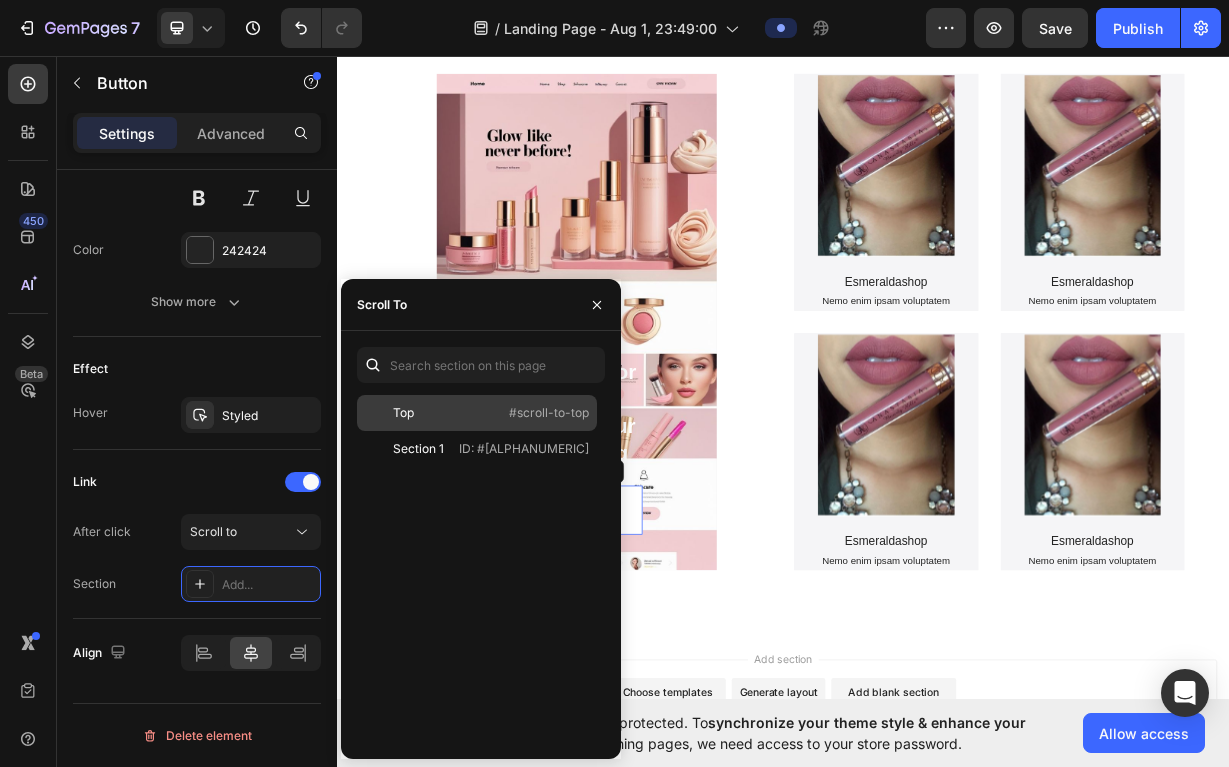 click on "#scroll-to-top" at bounding box center (549, 413) 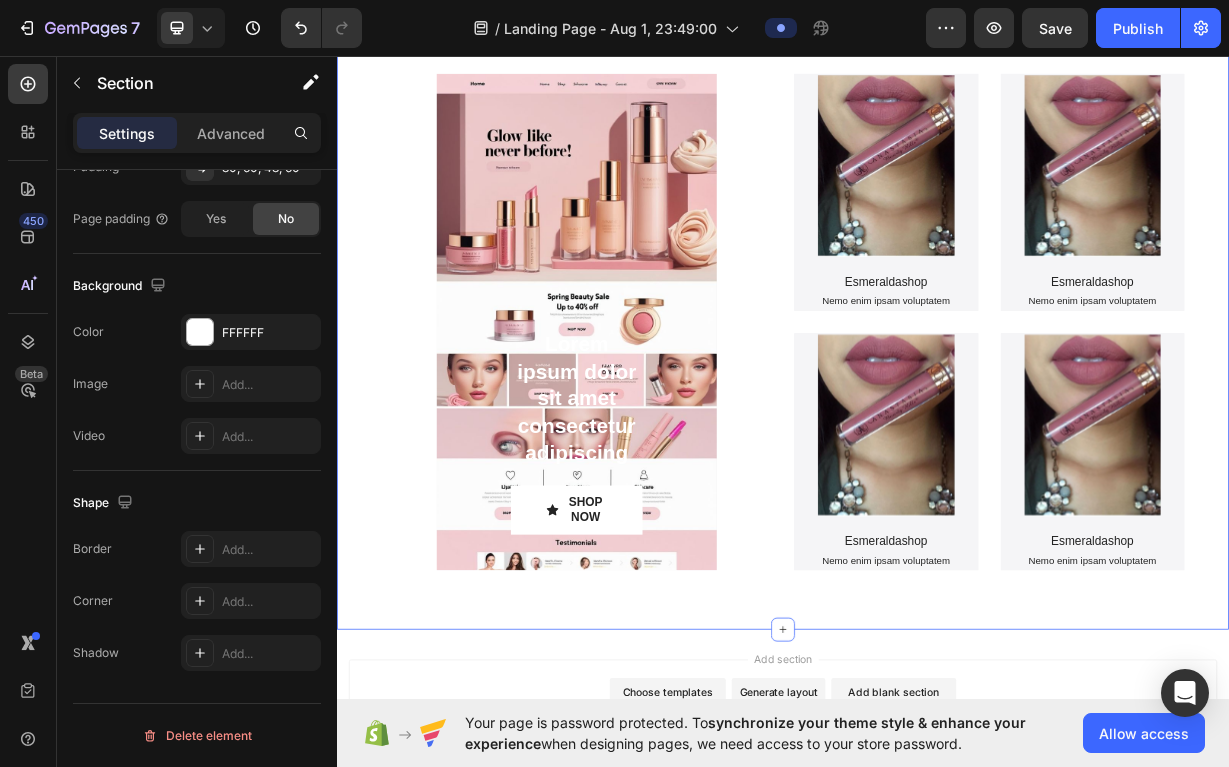 click on "Lorem ipsum dolor consectetur adipiscing Heading Lorem ipsum dolor sit amet consectetur adipiscing Text Block SHOP NOW Button 0 Hero Banner Product Images Esmeraldashop Product Title Nemo enim ipsam voluptatem Text Block Product Hero Banner Product Images Esmeraldashop Product Title Nemo enim ipsam voluptatem Text Block Product Hero Banner Row Product Images Esmeraldashop Product Title Nemo enim ipsam voluptatem Text Block Product Hero Banner Product Images Esmeraldashop Product Title Nemo enim ipsam voluptatem Text Block Product Hero Banner Row Row Section 1" at bounding box center (937, 385) 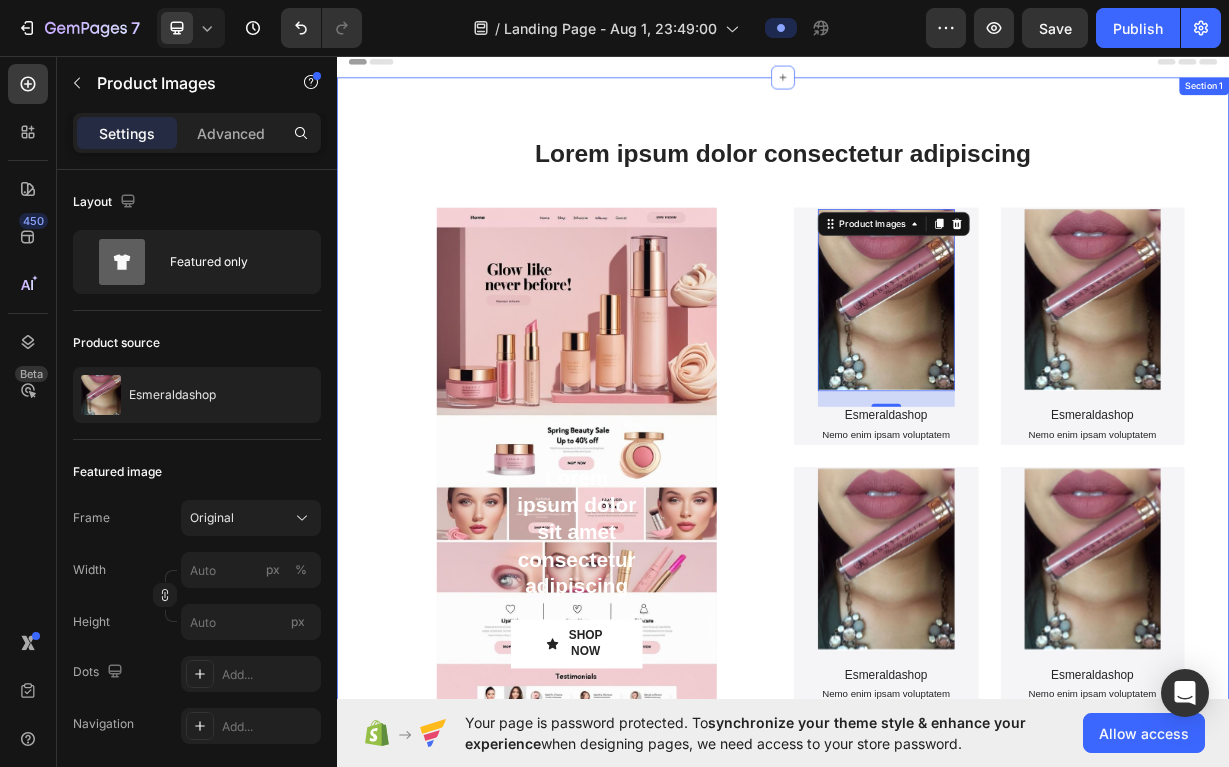 scroll, scrollTop: 0, scrollLeft: 0, axis: both 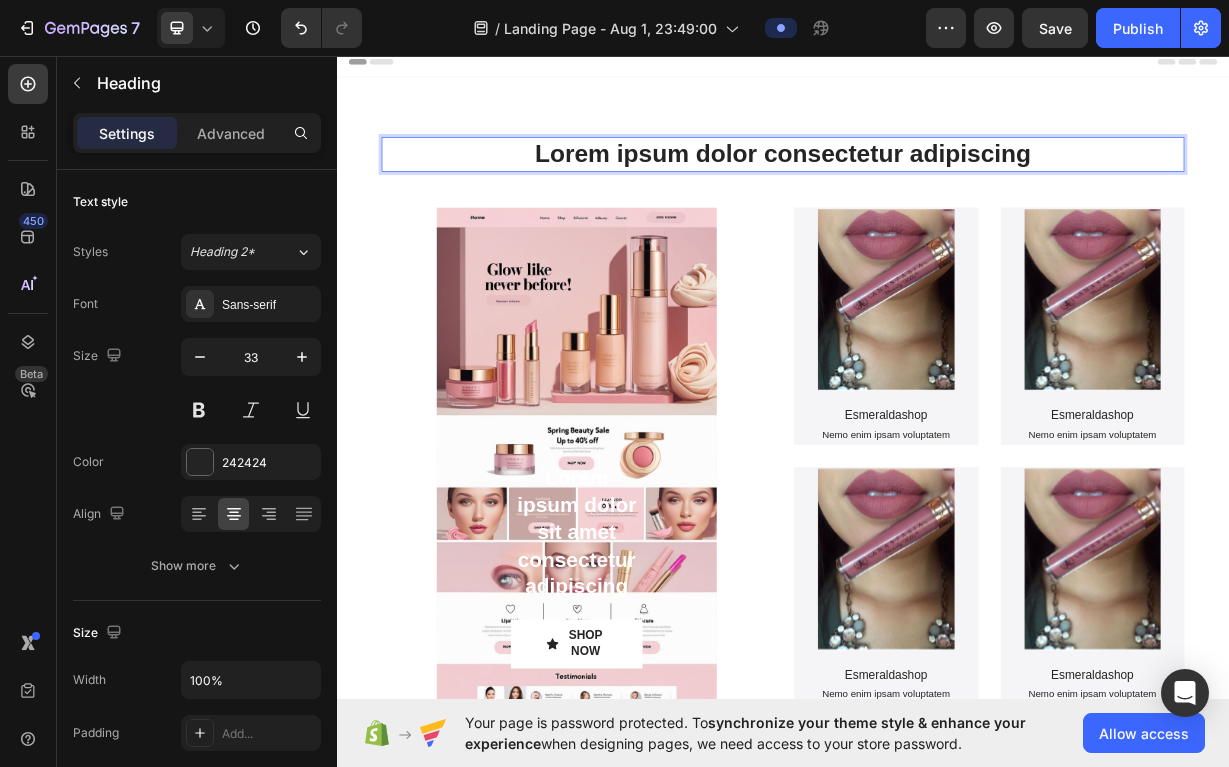 click on "Lorem ipsum dolor consectetur adipiscing" at bounding box center [937, 191] 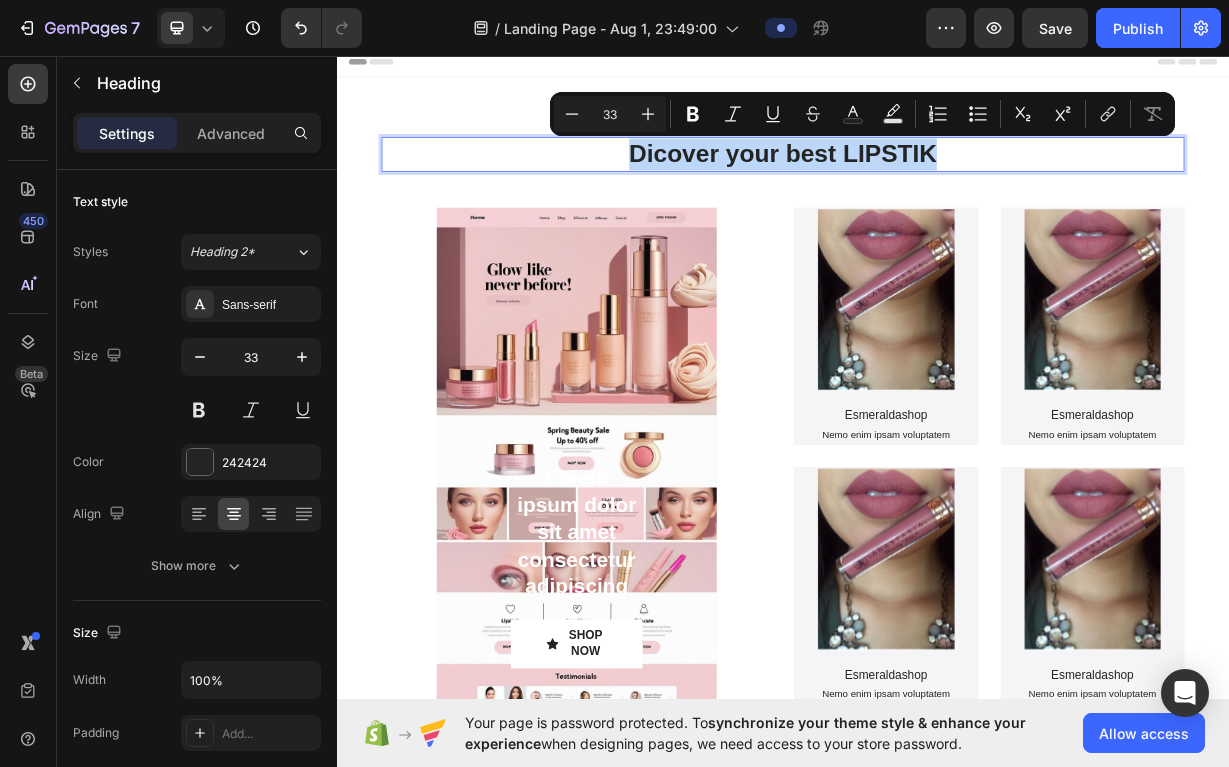 drag, startPoint x: 718, startPoint y: 184, endPoint x: 1151, endPoint y: 201, distance: 433.3336 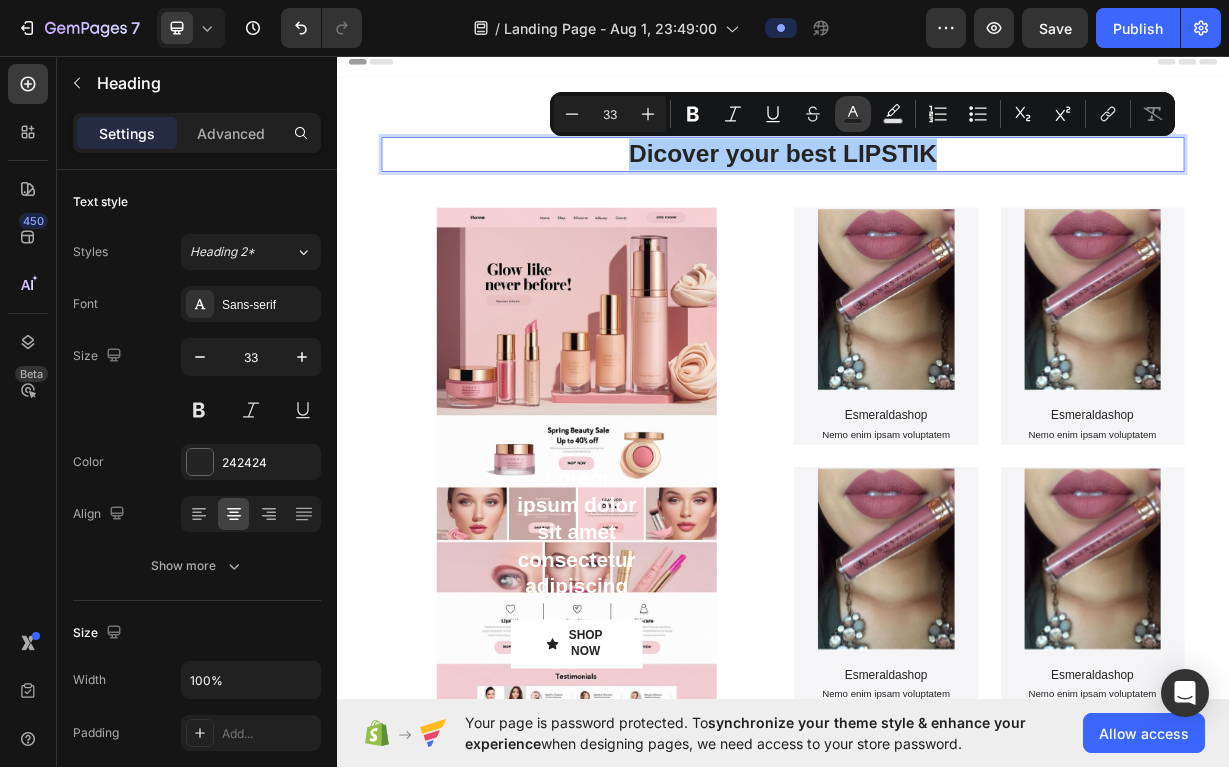 click on "Text Color" at bounding box center [853, 114] 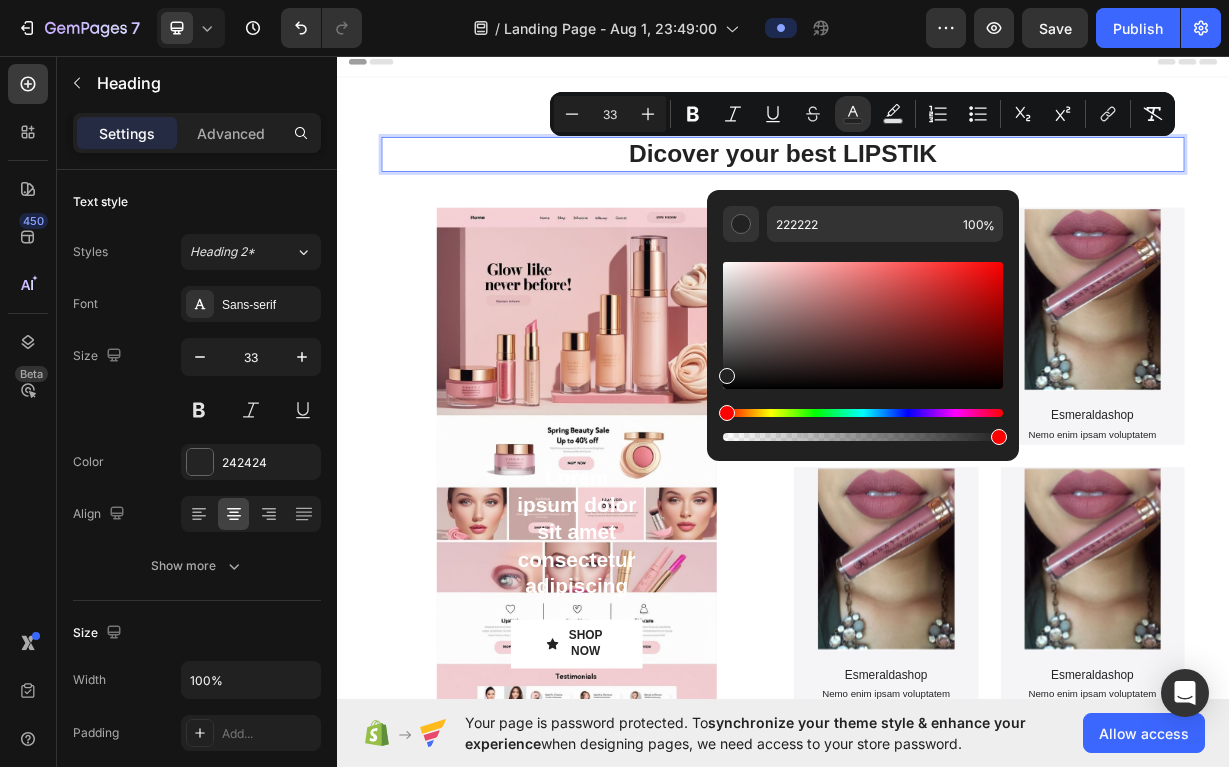 drag, startPoint x: 745, startPoint y: 412, endPoint x: 808, endPoint y: 426, distance: 64.53681 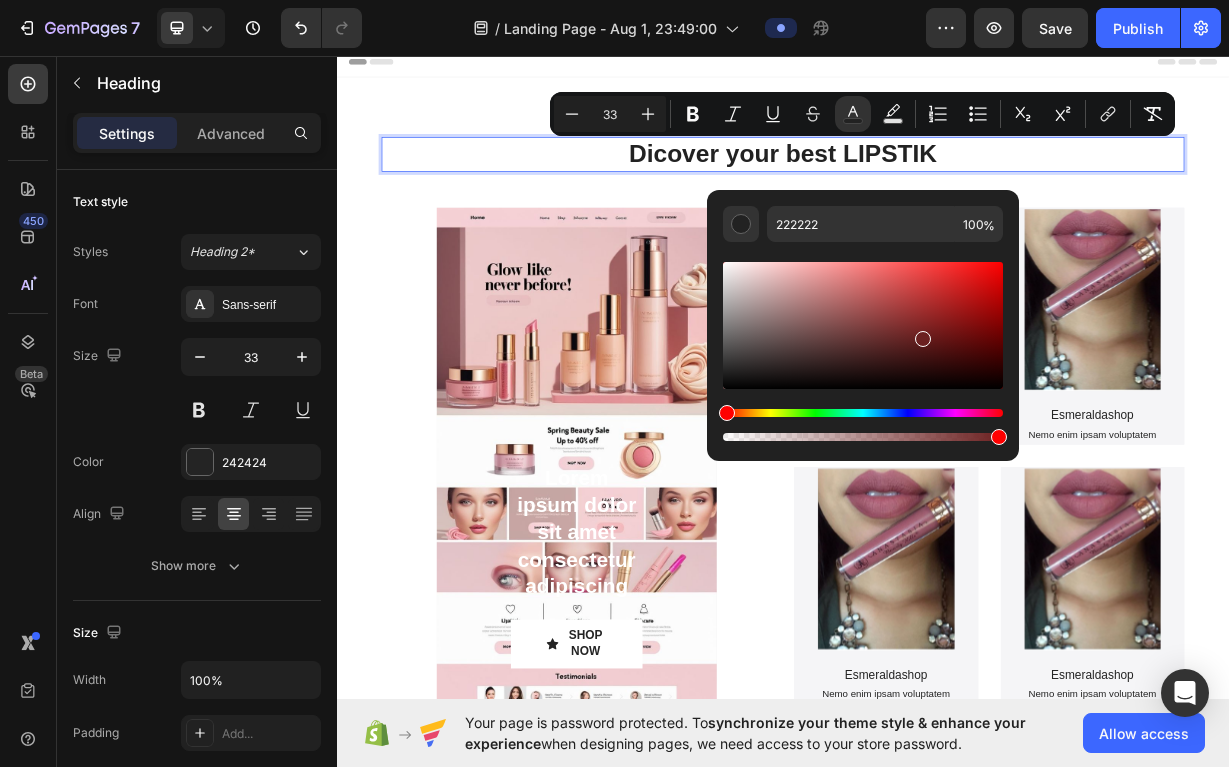 click at bounding box center (863, 325) 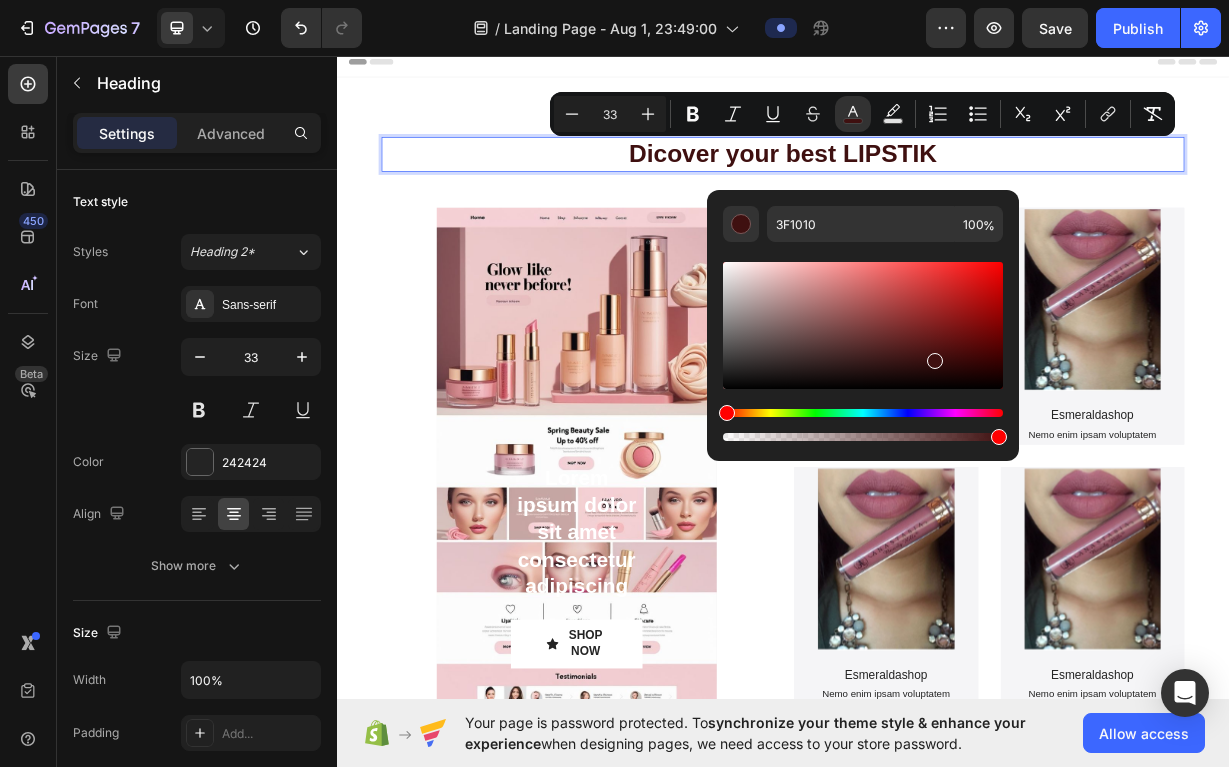 drag, startPoint x: 942, startPoint y: 334, endPoint x: 931, endPoint y: 357, distance: 25.495098 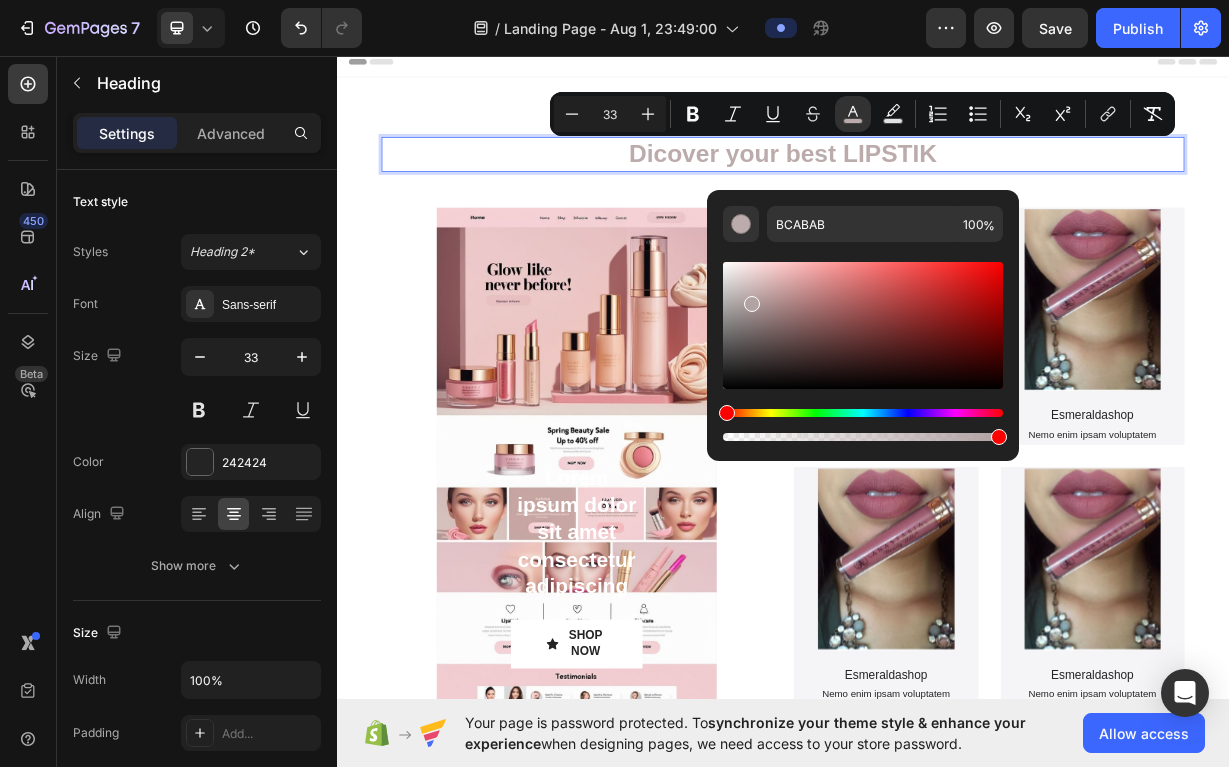 drag, startPoint x: 750, startPoint y: 295, endPoint x: 751, endPoint y: 310, distance: 15.033297 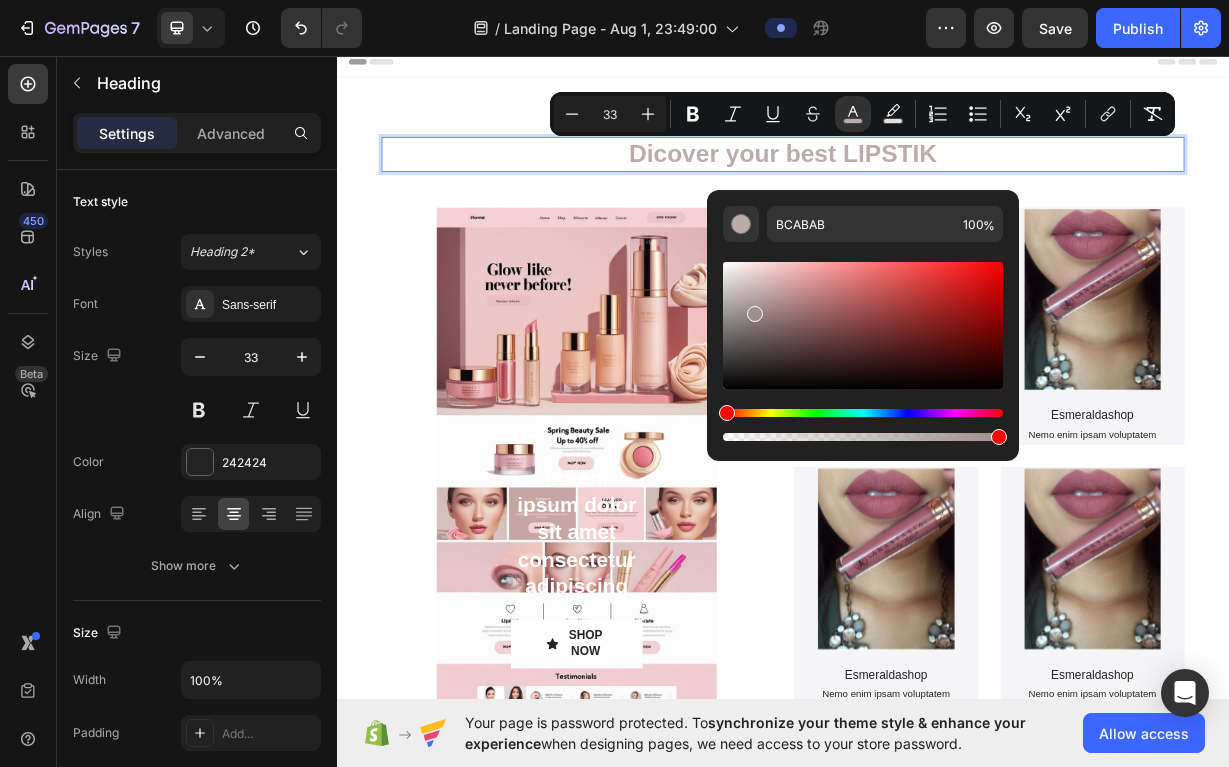 type on "9E8E8E" 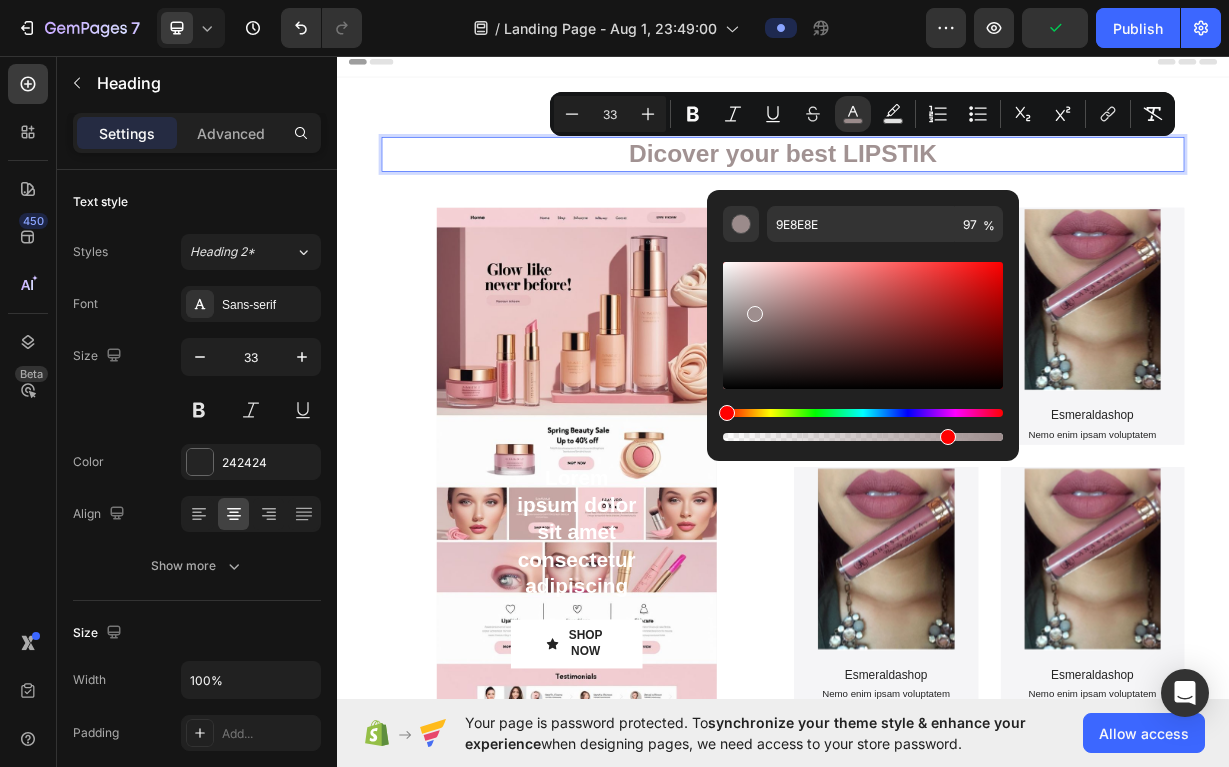 type on "79" 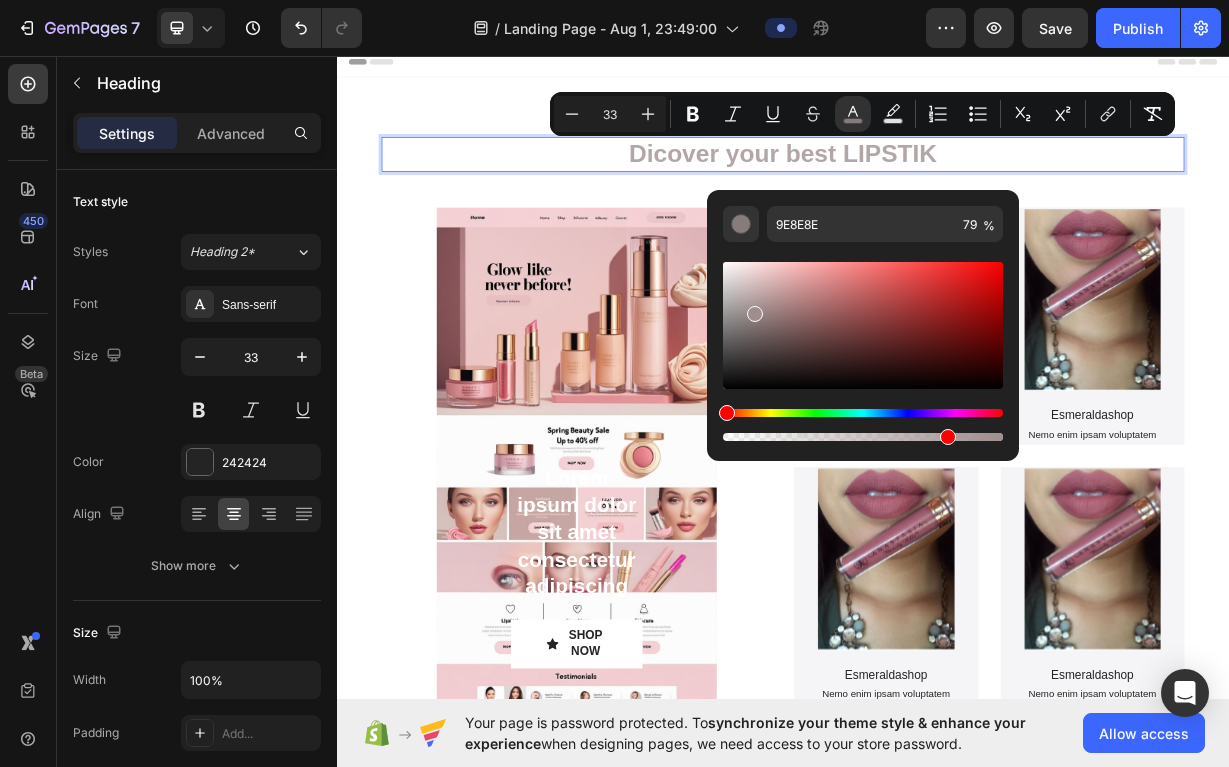 drag, startPoint x: 995, startPoint y: 434, endPoint x: 945, endPoint y: 448, distance: 51.92302 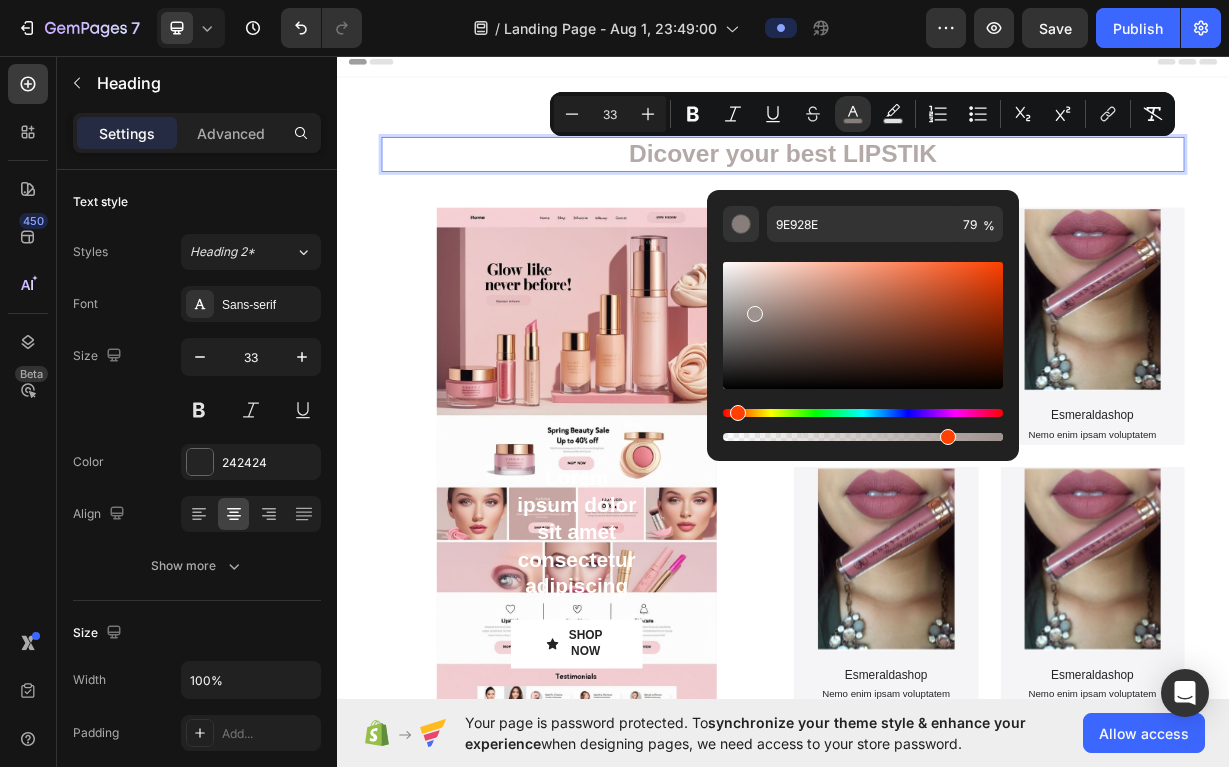 drag, startPoint x: 726, startPoint y: 415, endPoint x: 735, endPoint y: 436, distance: 22.847319 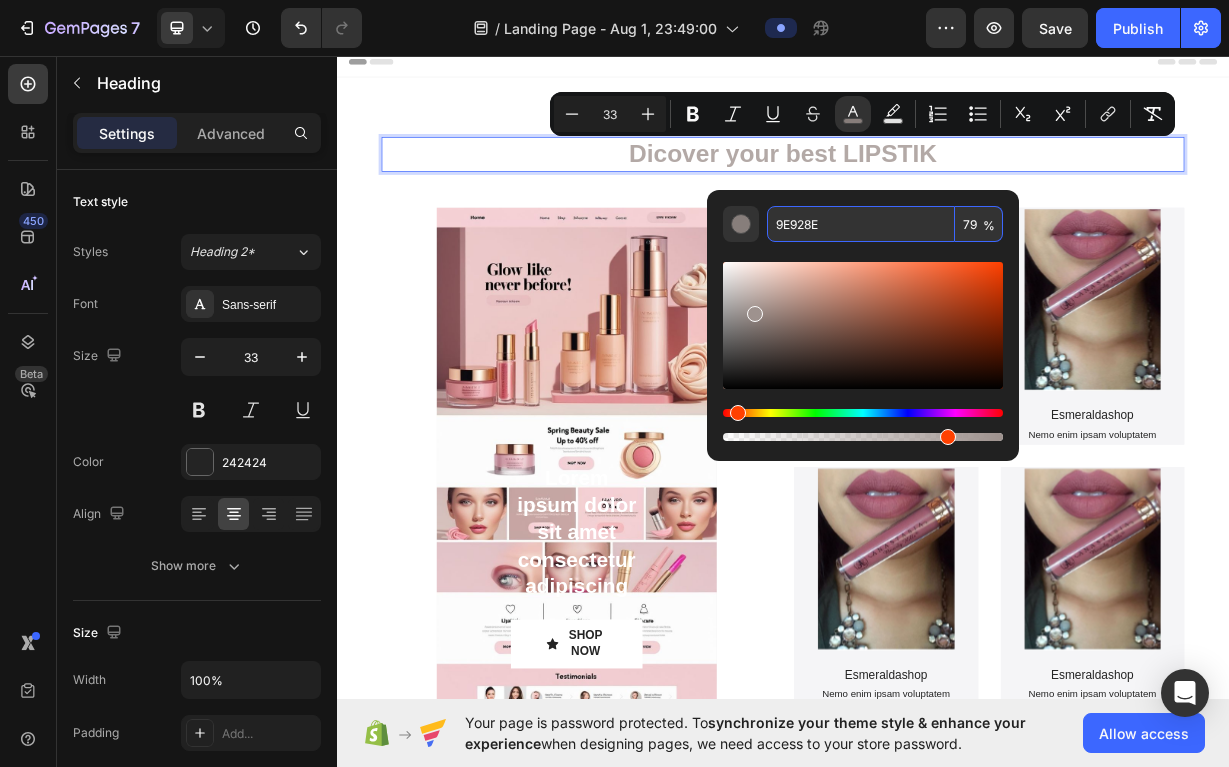 click on "9E928E" at bounding box center (861, 224) 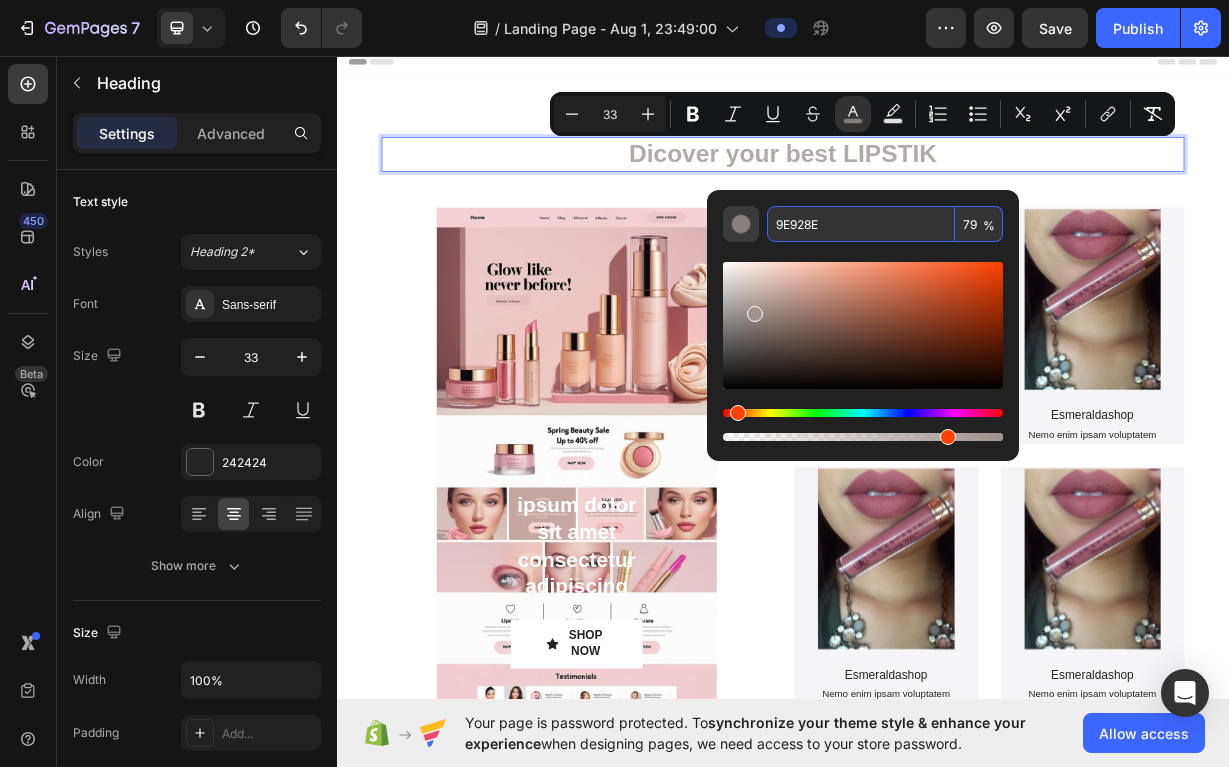 click at bounding box center [741, 224] 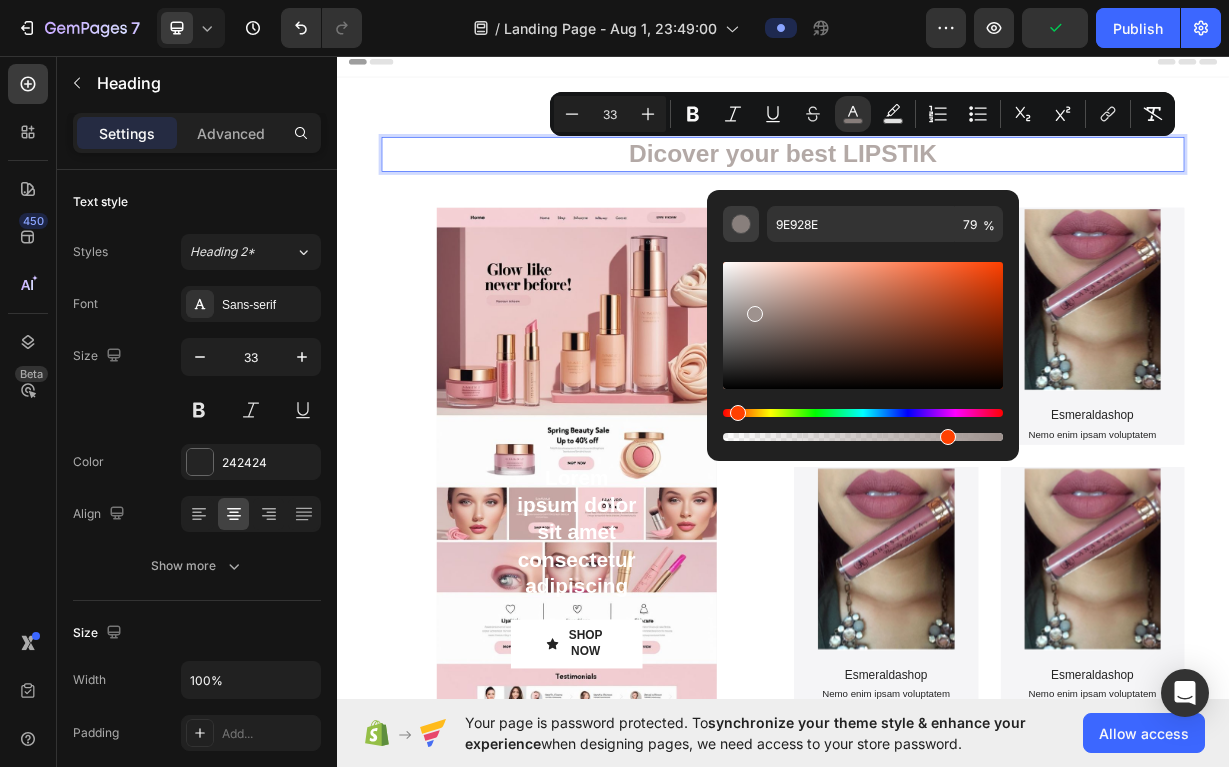 click at bounding box center [741, 224] 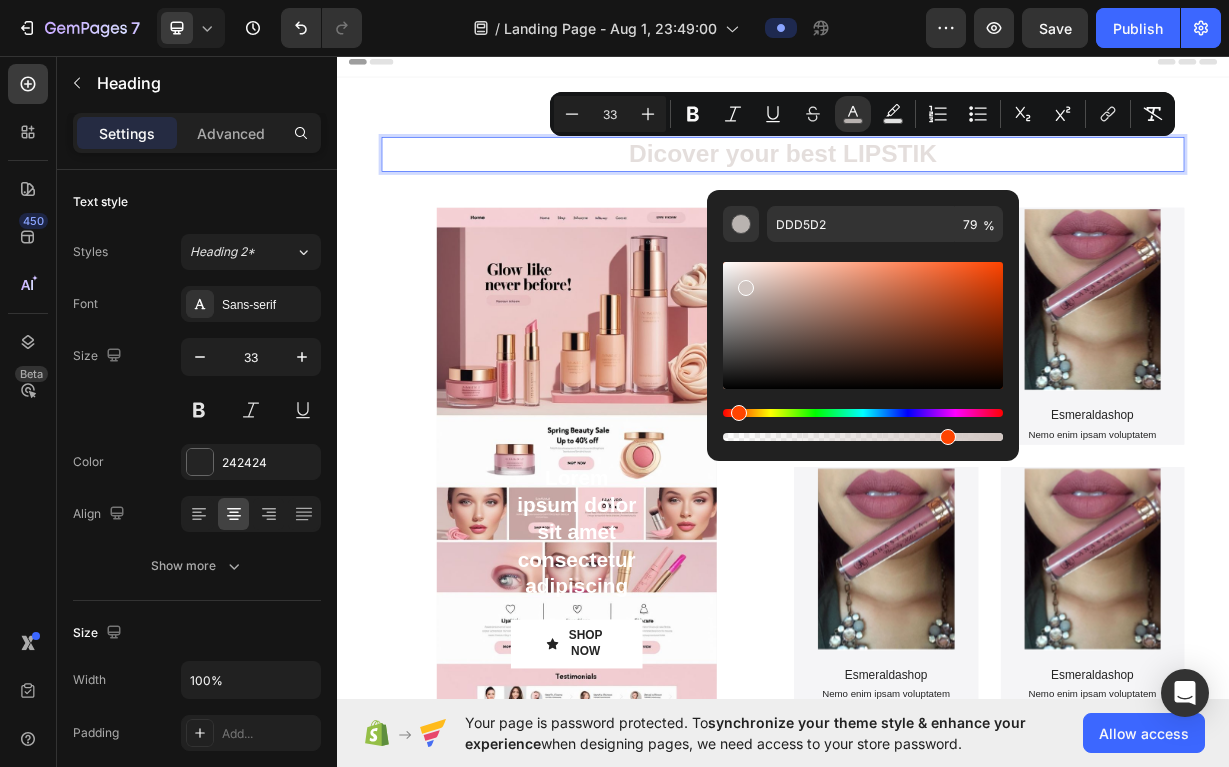 click at bounding box center [863, 325] 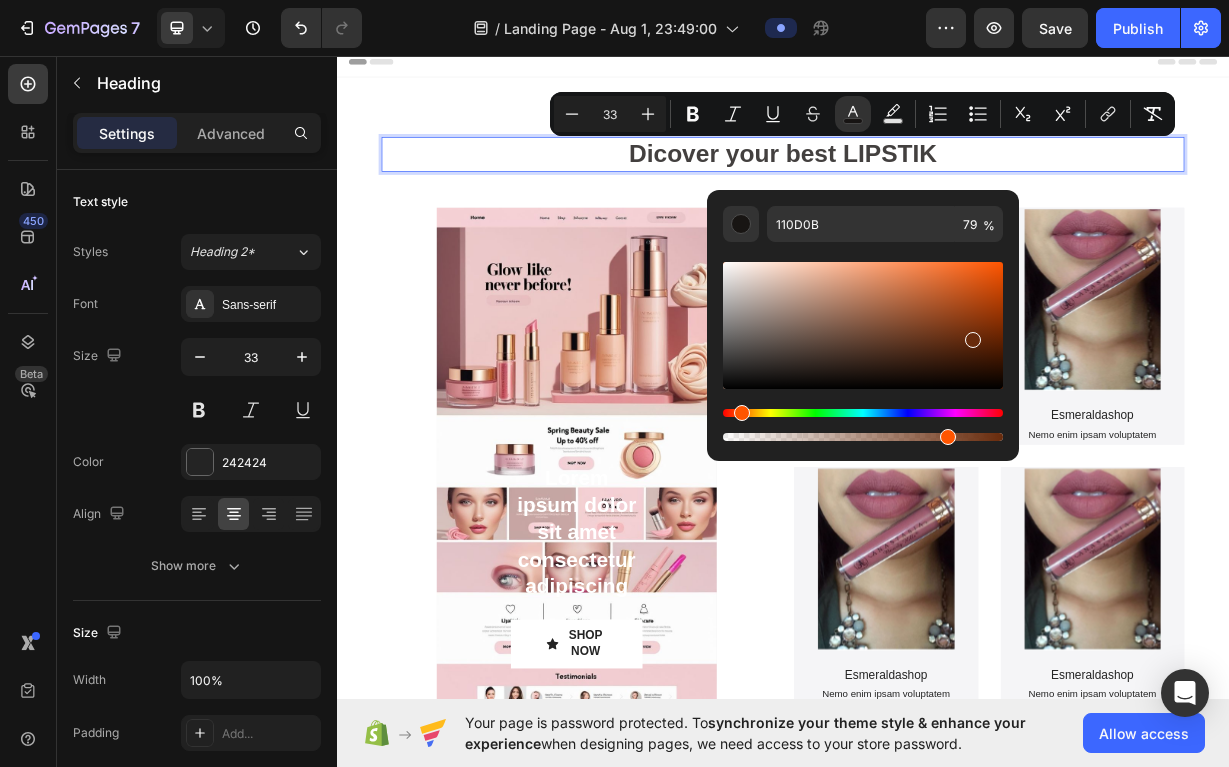drag, startPoint x: 746, startPoint y: 286, endPoint x: 967, endPoint y: 342, distance: 227.98465 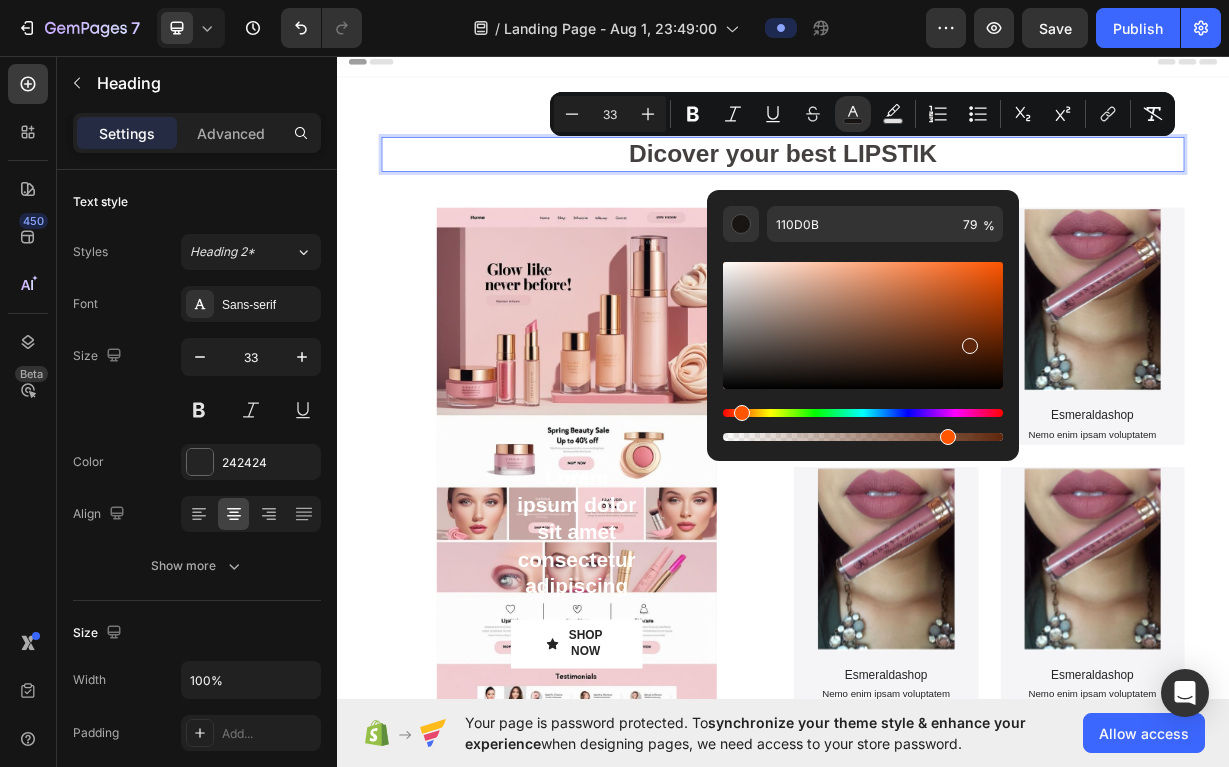 type on "5E270C" 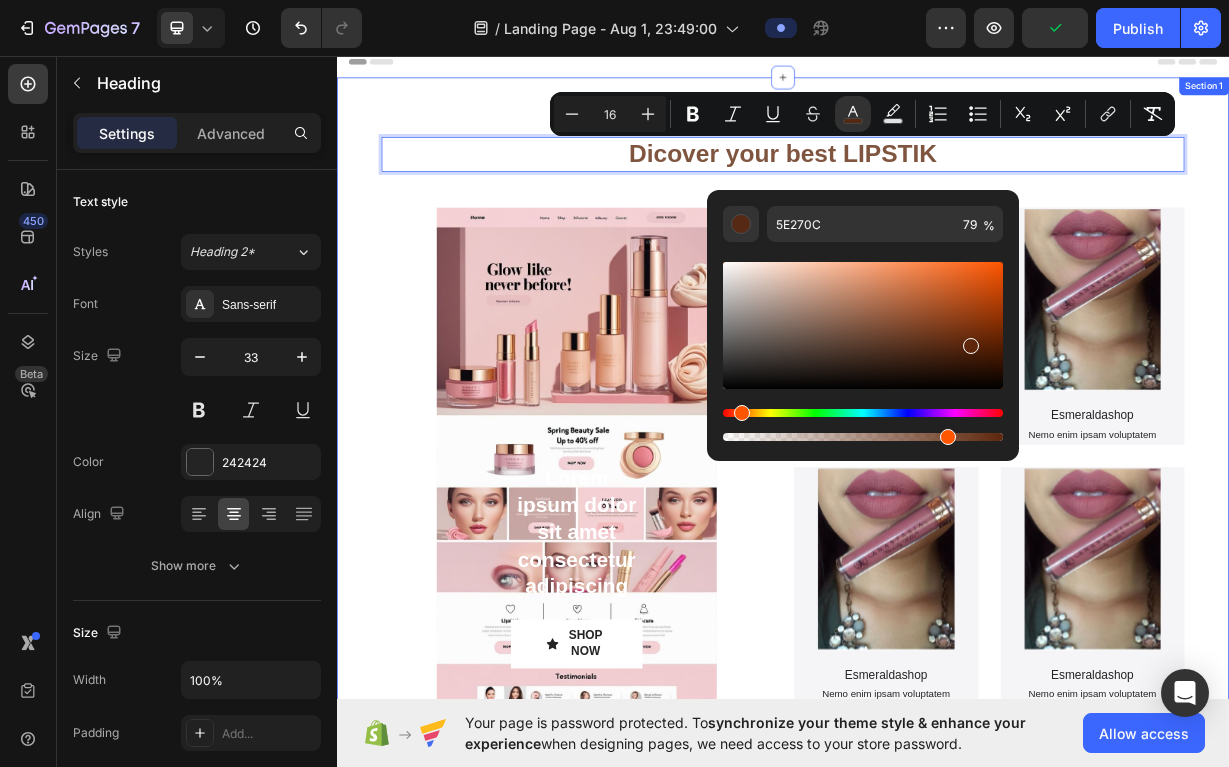 click on "Dicover your best LIPSTIK Heading   48 Lorem ipsum dolor sit amet consectetur adipiscing Text Block   SHOP NOW Button Hero Banner Product Images Esmeraldashop Product Title Nemo enim ipsam voluptatem Text Block Product Hero Banner Product Images Esmeraldashop Product Title Nemo enim ipsam voluptatem Text Block Product Hero Banner Row Product Images Esmeraldashop Product Title Nemo enim ipsam voluptatem Text Block Product Hero Banner Product Images Esmeraldashop Product Title Nemo enim ipsam voluptatem Text Block Product Hero Banner Row Row Section 1" at bounding box center [937, 549] 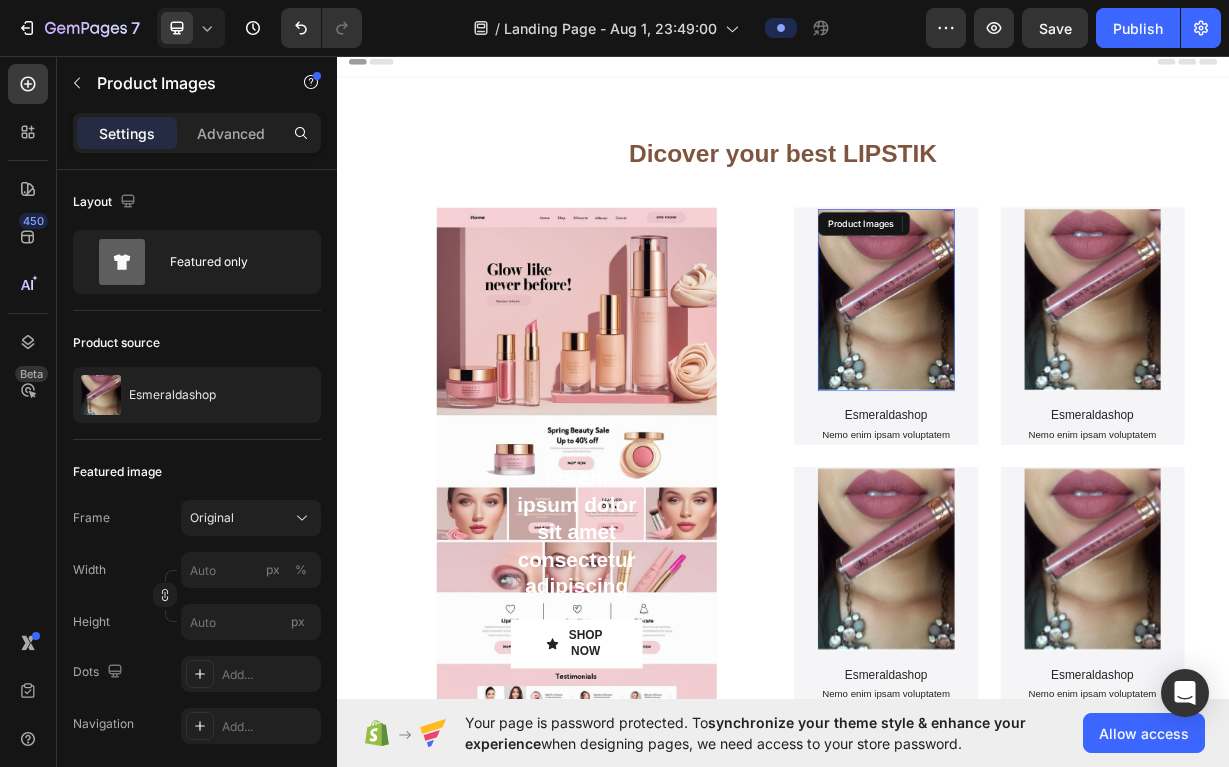click at bounding box center [1076, 387] 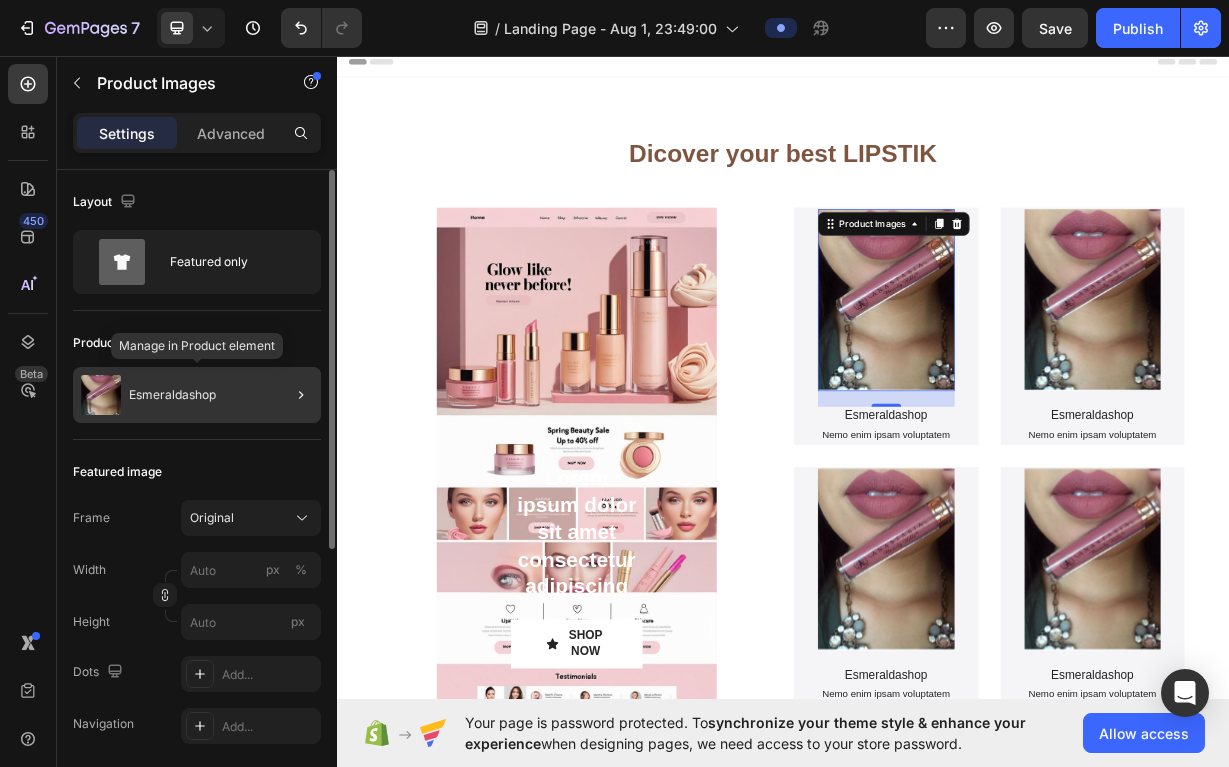 click on "Esmeraldashop" at bounding box center [172, 395] 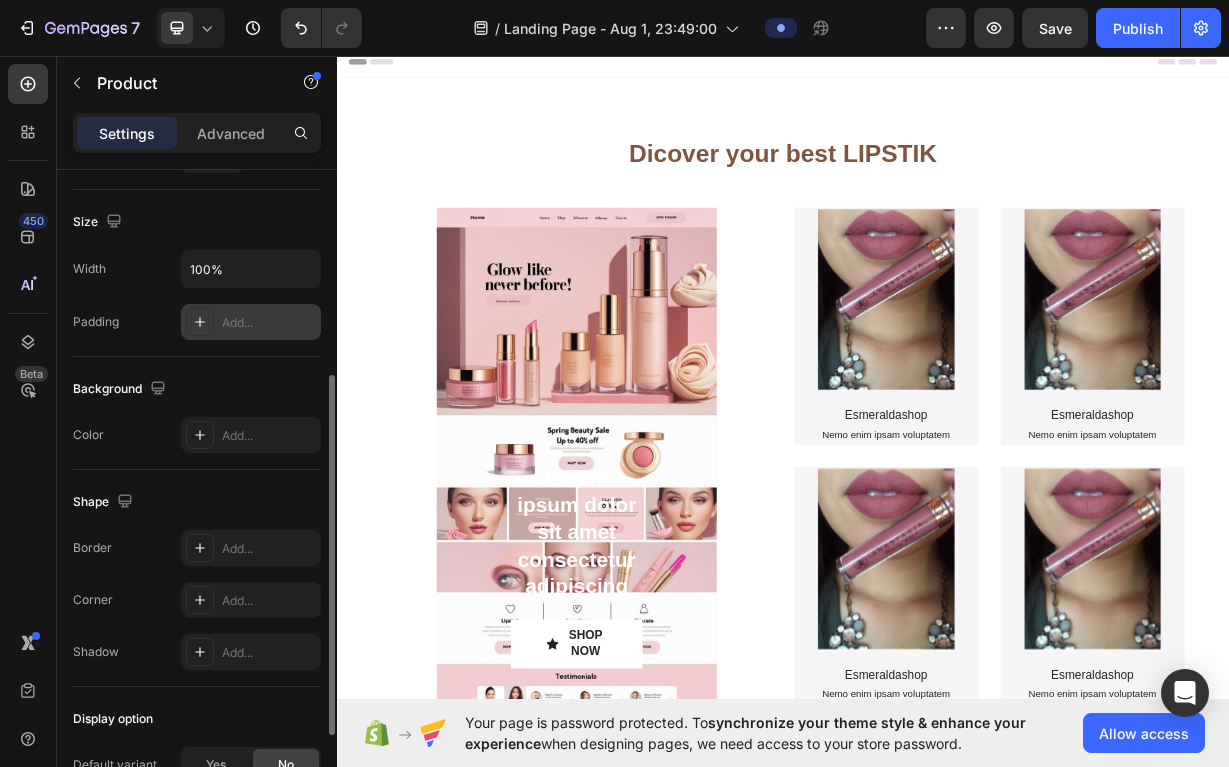 scroll, scrollTop: 370, scrollLeft: 0, axis: vertical 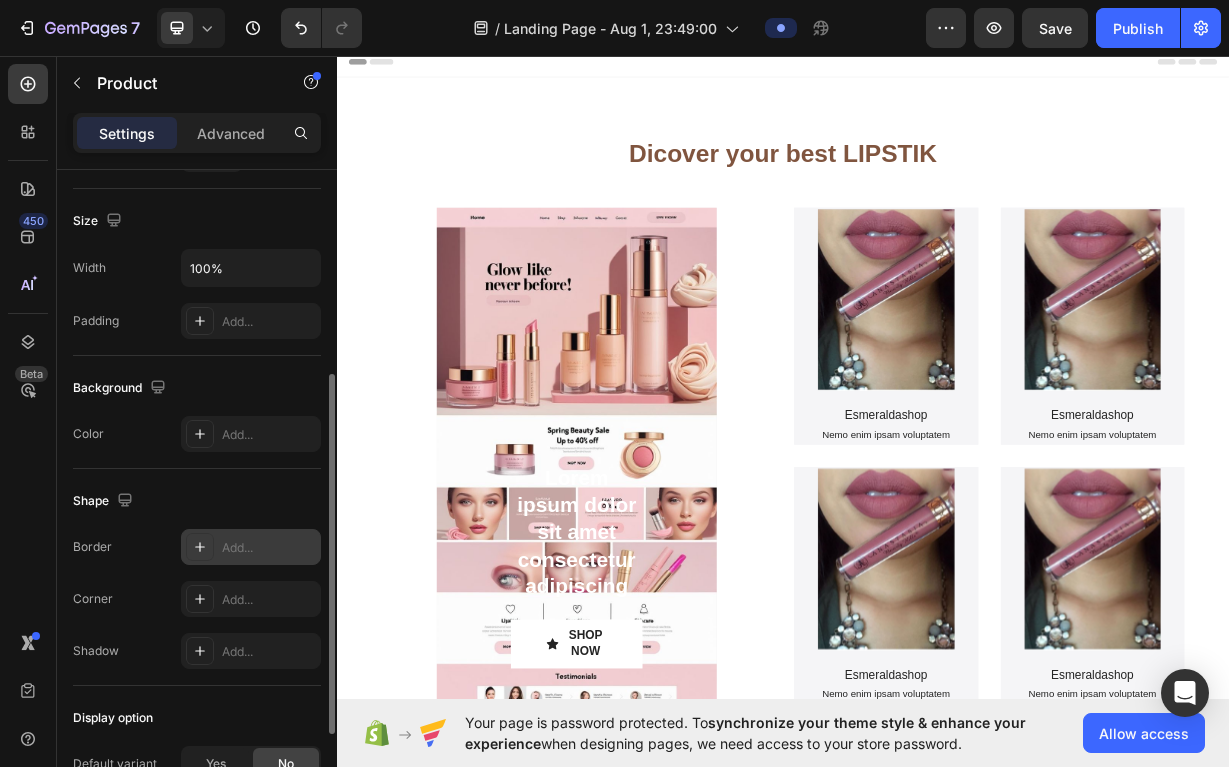 click on "Add..." at bounding box center (269, 548) 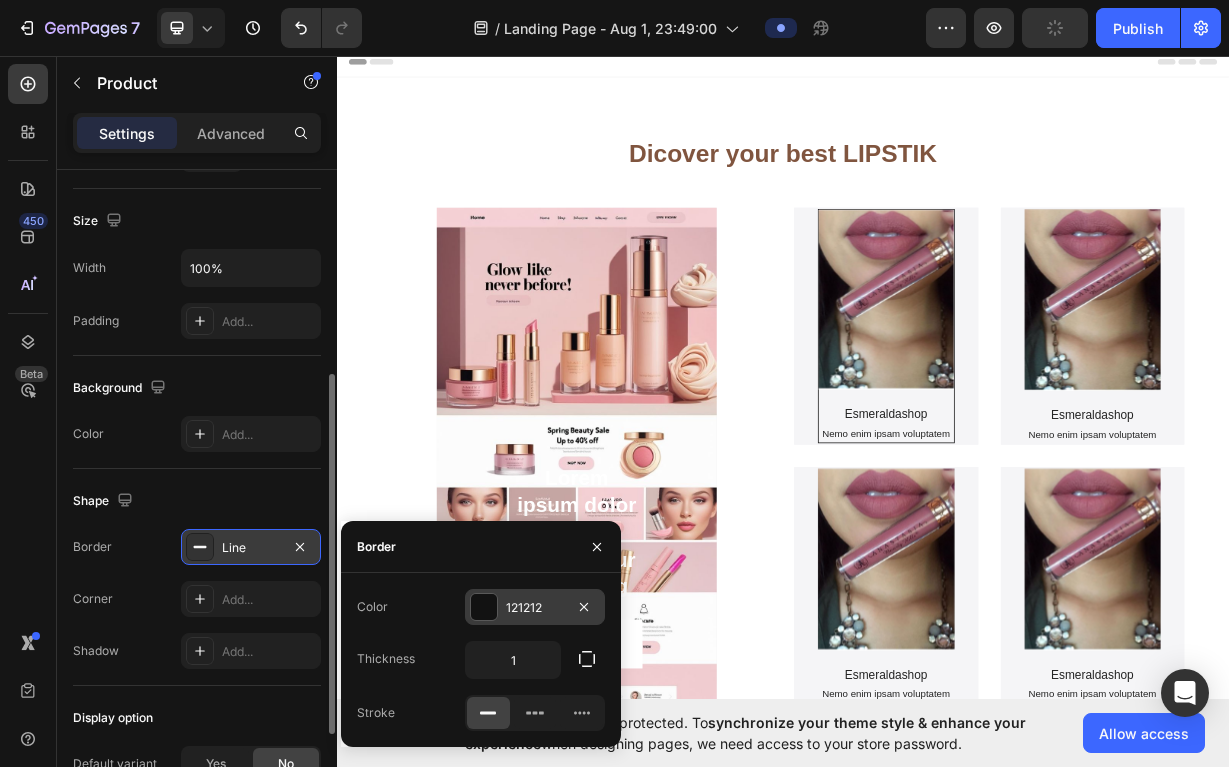click at bounding box center (484, 607) 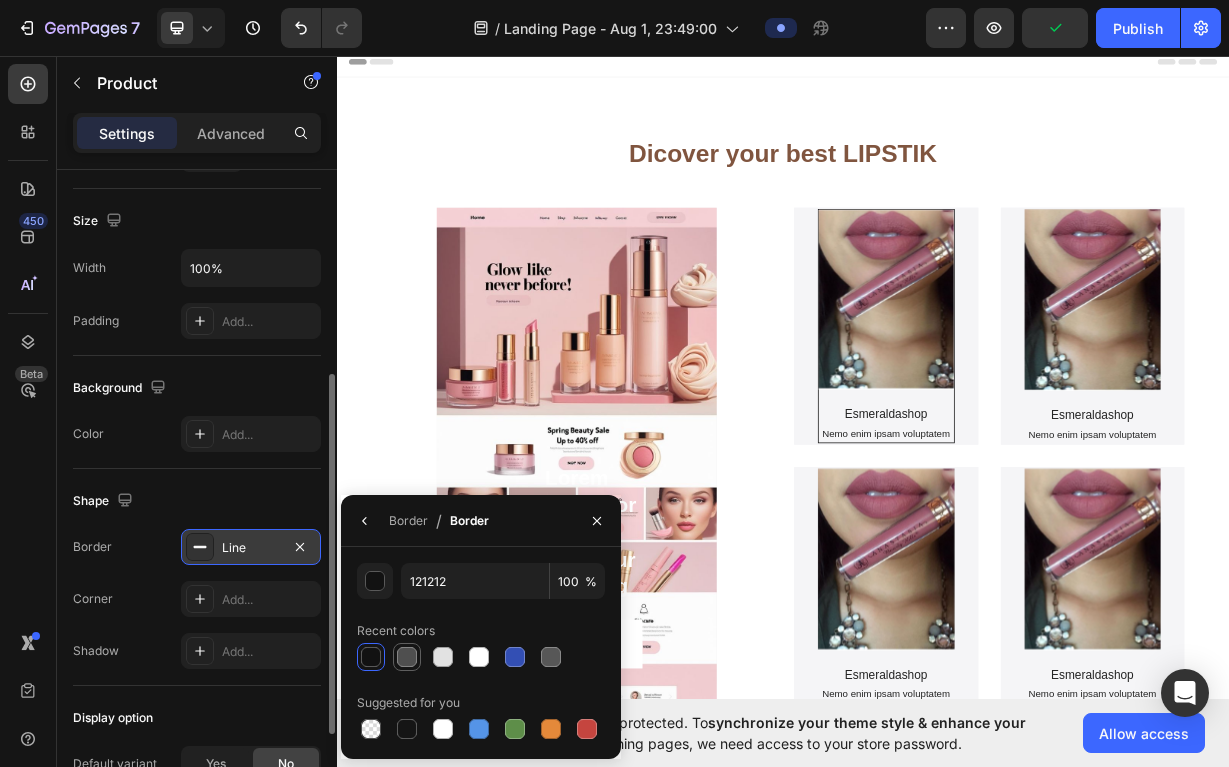 click at bounding box center [407, 657] 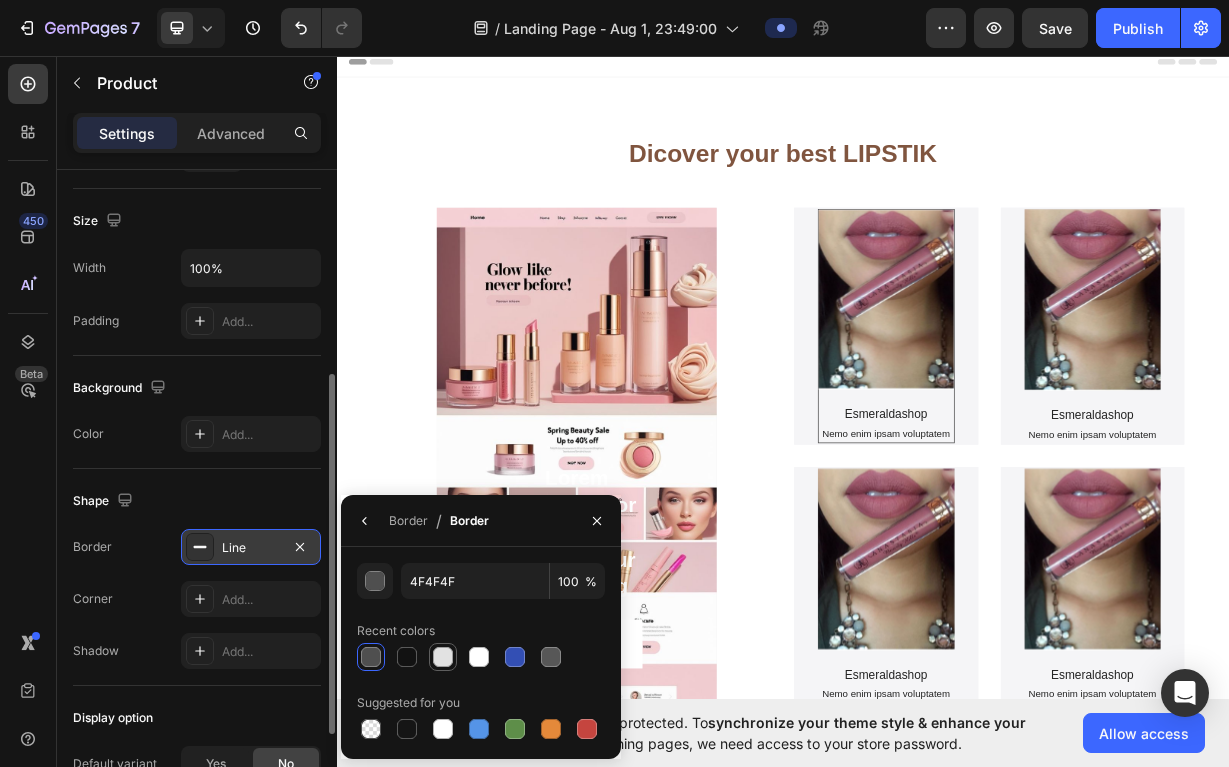 click at bounding box center (443, 657) 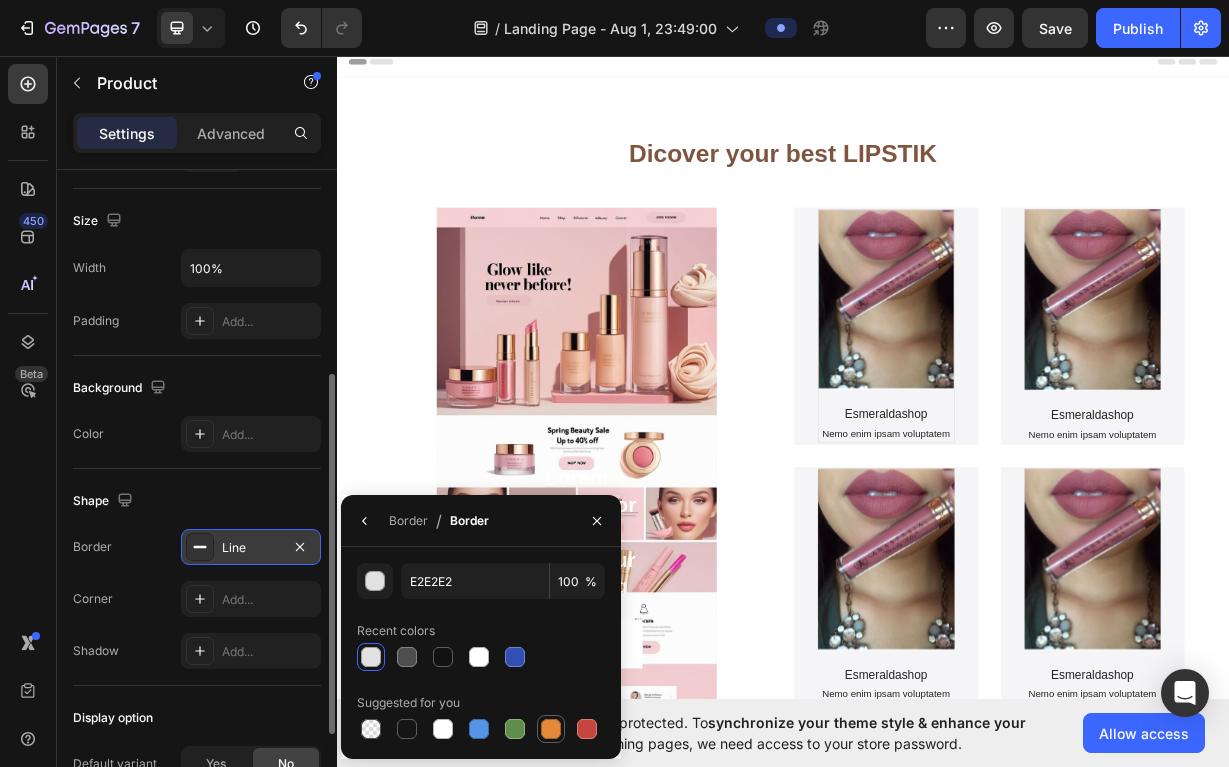 click at bounding box center (551, 729) 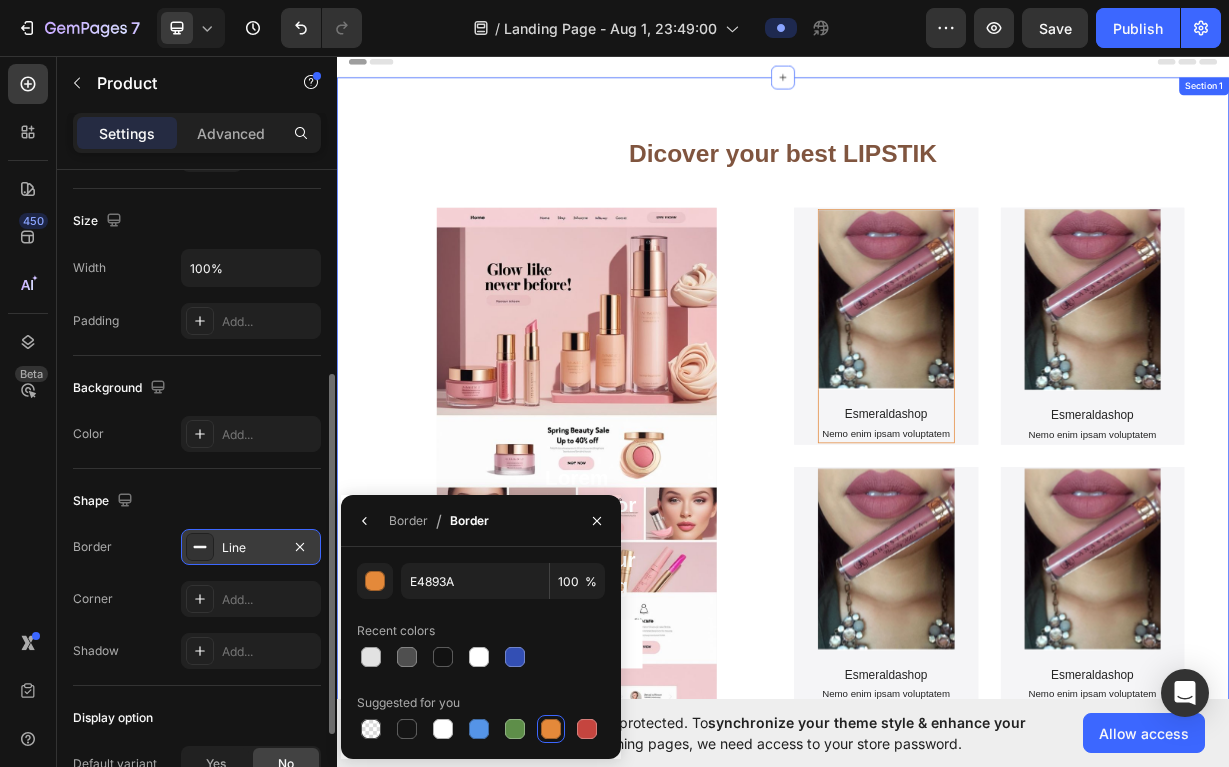 click on "⁠⁠⁠⁠⁠⁠⁠ Dicover your best LIPSTIK Heading Lorem ipsum dolor sit amet consectetur adipiscing Text Block   SHOP NOW Button Hero Banner Product Images Esmeraldashop Product Title Nemo enim ipsam voluptatem Text Block Product Hero Banner Product Images Esmeraldashop Product Title Nemo enim ipsam voluptatem Text Block Product Hero Banner Row Product Images Esmeraldashop Product Title Nemo enim ipsam voluptatem Text Block Product Hero Banner Product Images Esmeraldashop Product Title Nemo enim ipsam voluptatem Text Block Product Hero Banner Row Row Section 1" at bounding box center [937, 549] 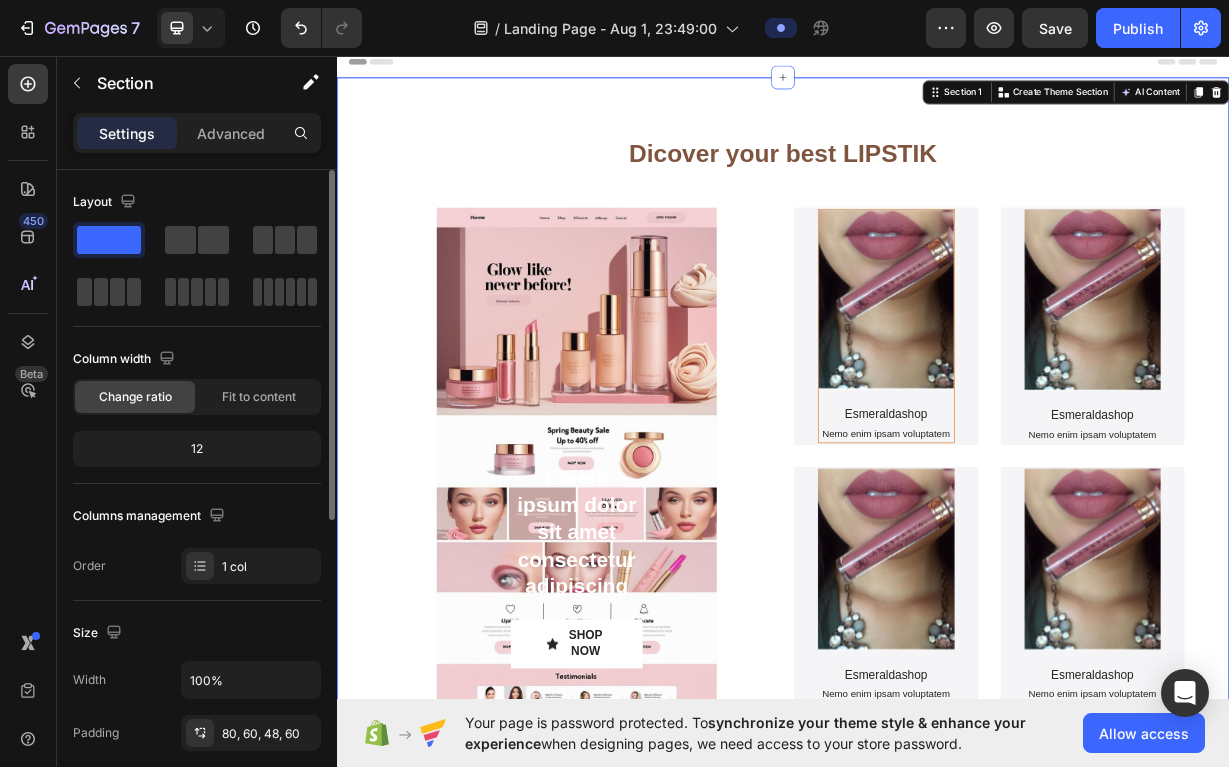 click on "⁠⁠⁠⁠⁠⁠⁠ Dicover your best LIPSTIK Heading Lorem ipsum dolor sit amet consectetur adipiscing Text Block   SHOP NOW Button Hero Banner Product Images Esmeraldashop Product Title Nemo enim ipsam voluptatem Text Block Product Hero Banner Product Images Esmeraldashop Product Title Nemo enim ipsam voluptatem Text Block Product Hero Banner Row Product Images Esmeraldashop Product Title Nemo enim ipsam voluptatem Text Block Product Hero Banner Product Images Esmeraldashop Product Title Nemo enim ipsam voluptatem Text Block Product Hero Banner Row Row Section 1   You can create reusable sections Create Theme Section AI Content Write with GemAI What would you like to describe here? Tone and Voice Persuasive Product Esmeraldashop Show more Generate" at bounding box center (937, 549) 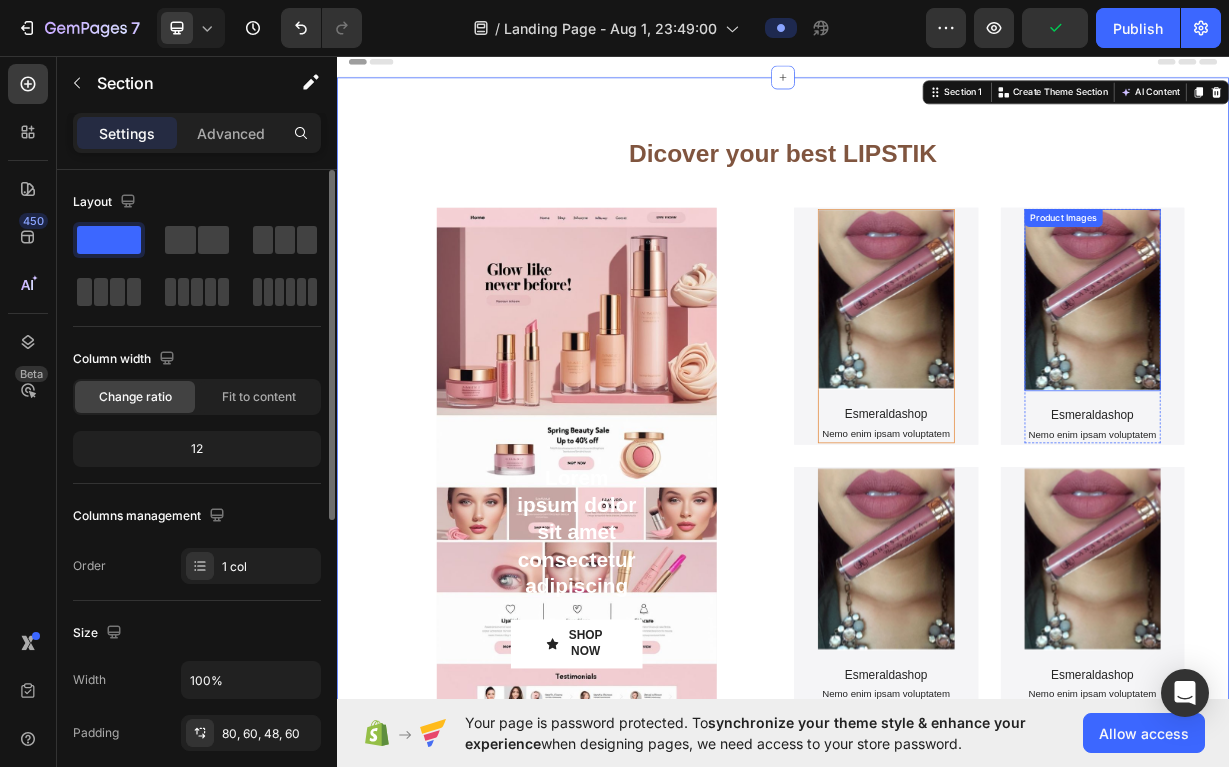 click at bounding box center [1354, 387] 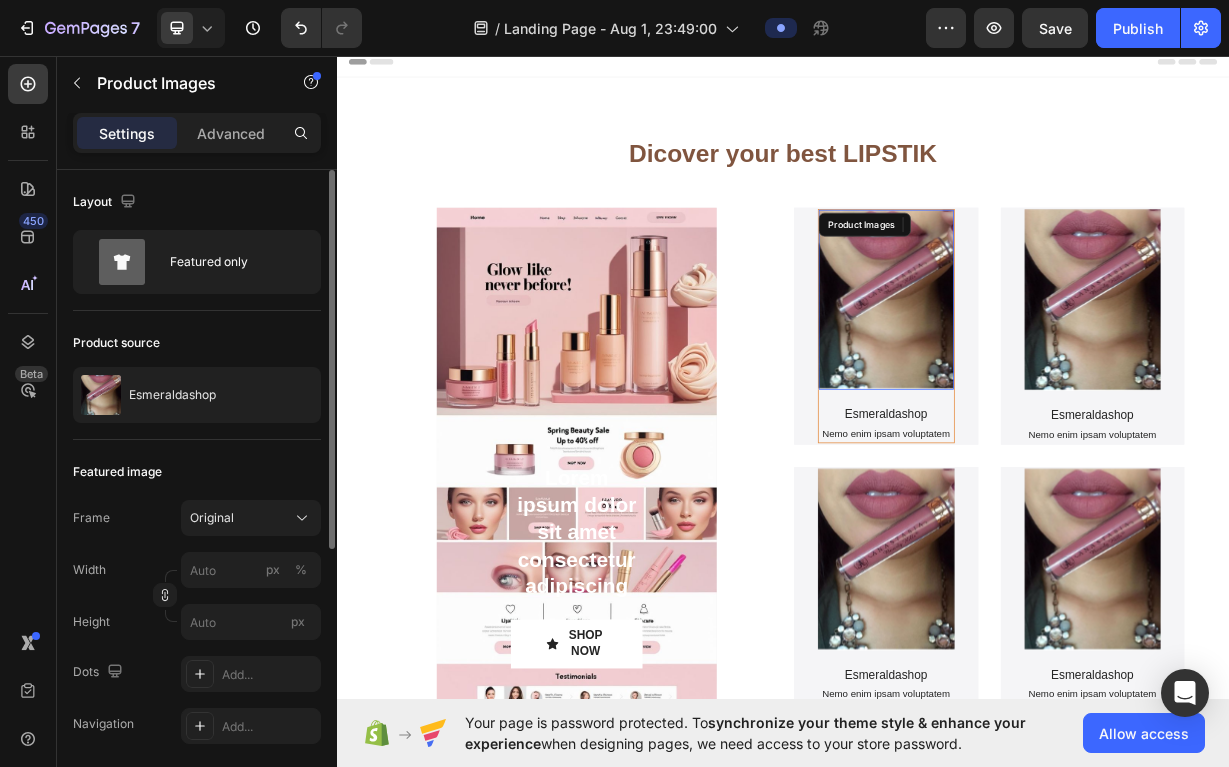 click at bounding box center [1076, 387] 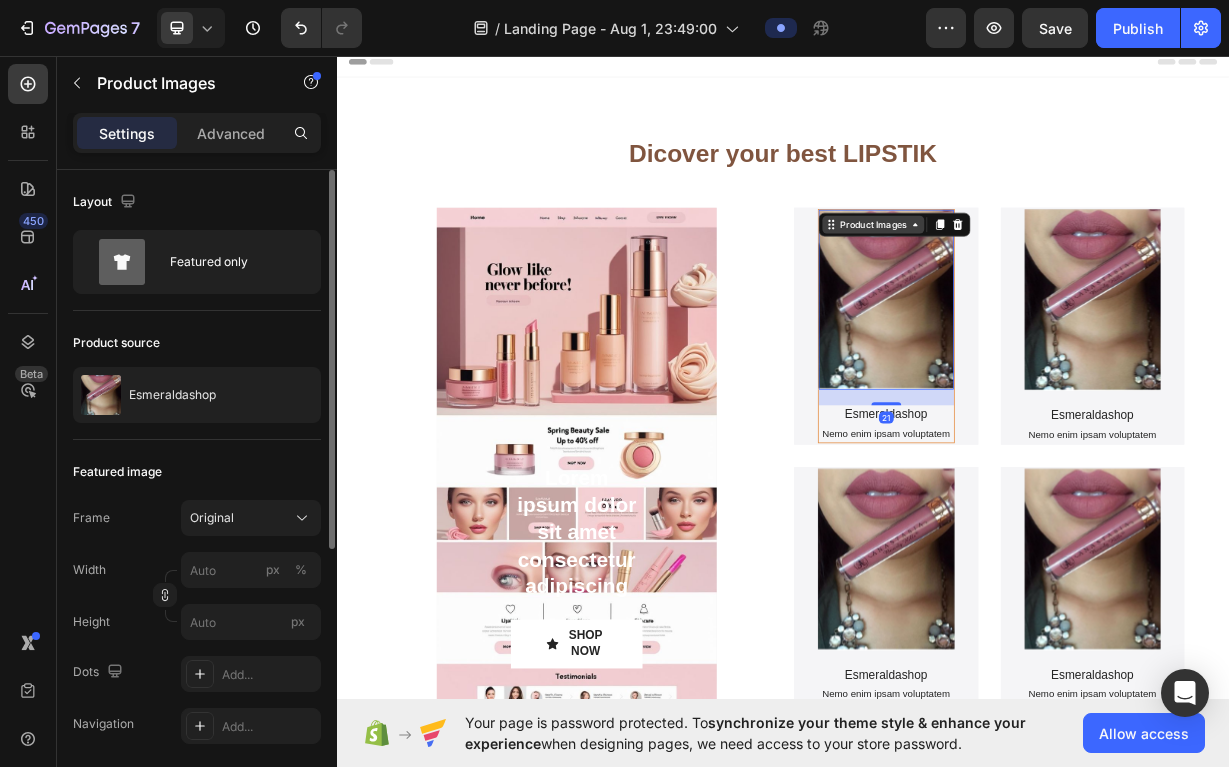 click on "Product Images" at bounding box center (1058, 286) 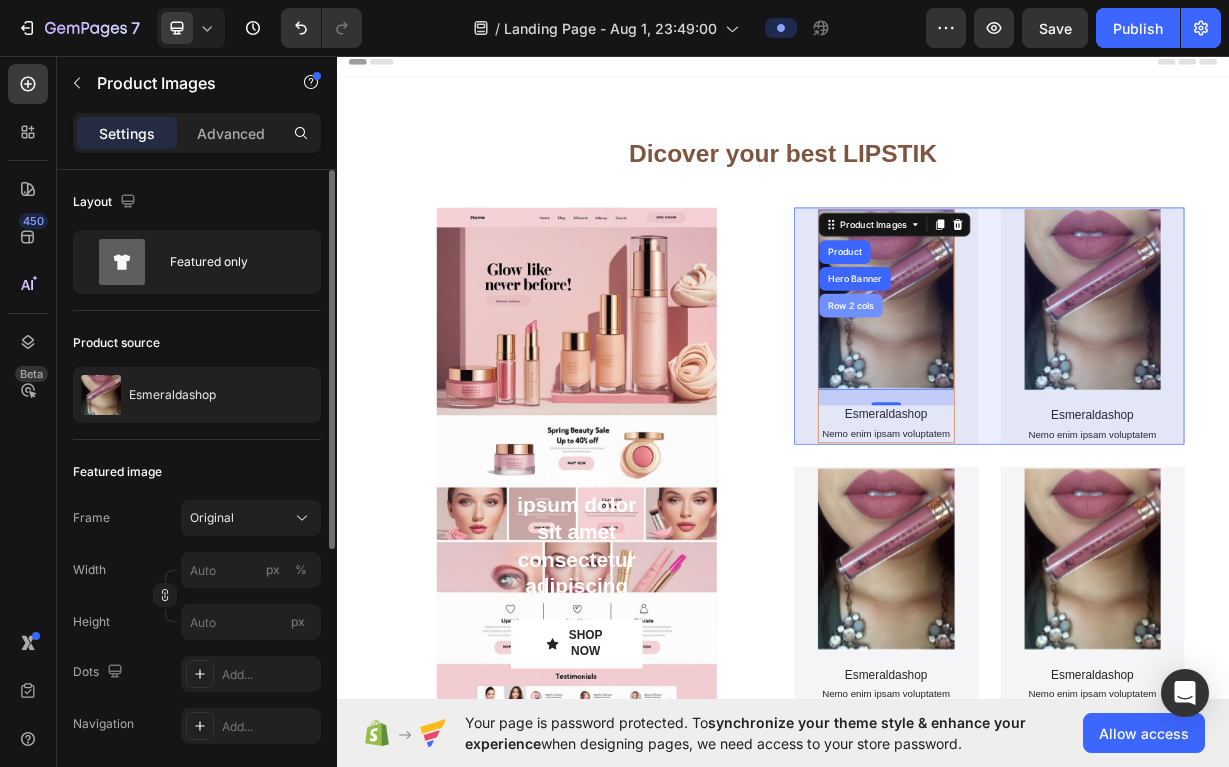 click on "Row 2 cols" at bounding box center [1028, 395] 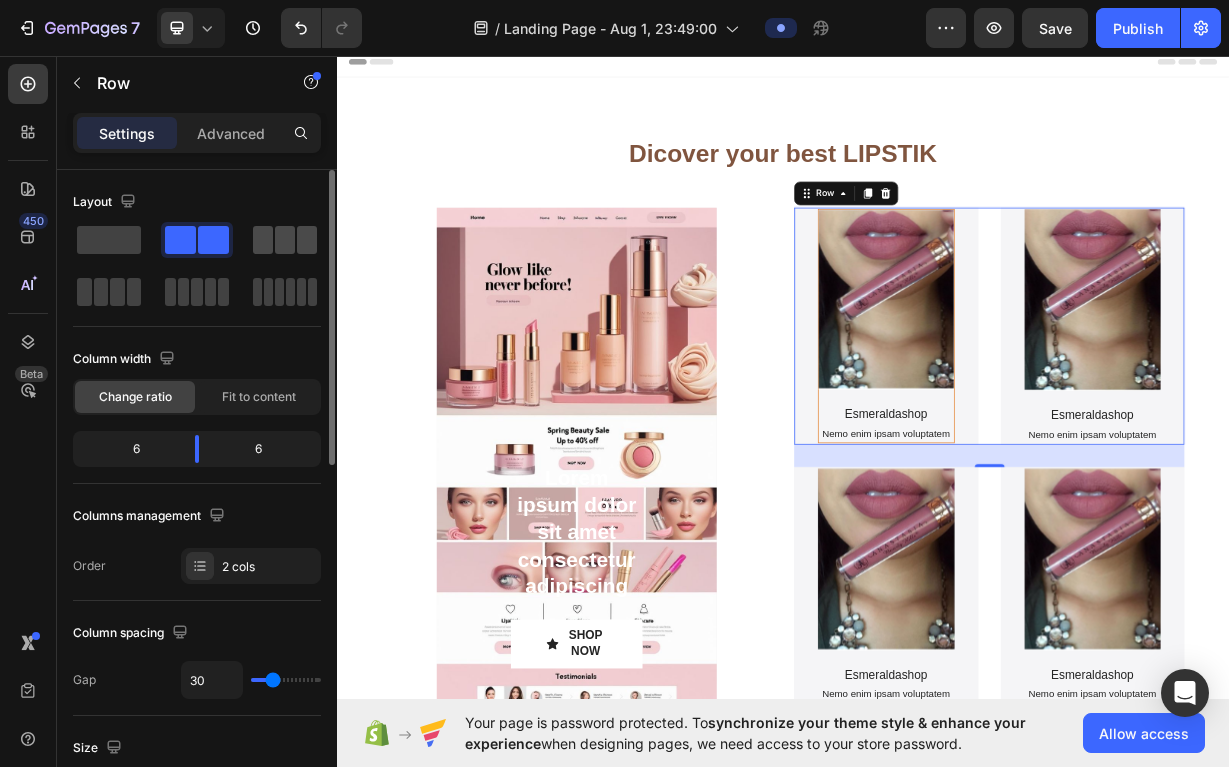 click at bounding box center (285, 240) 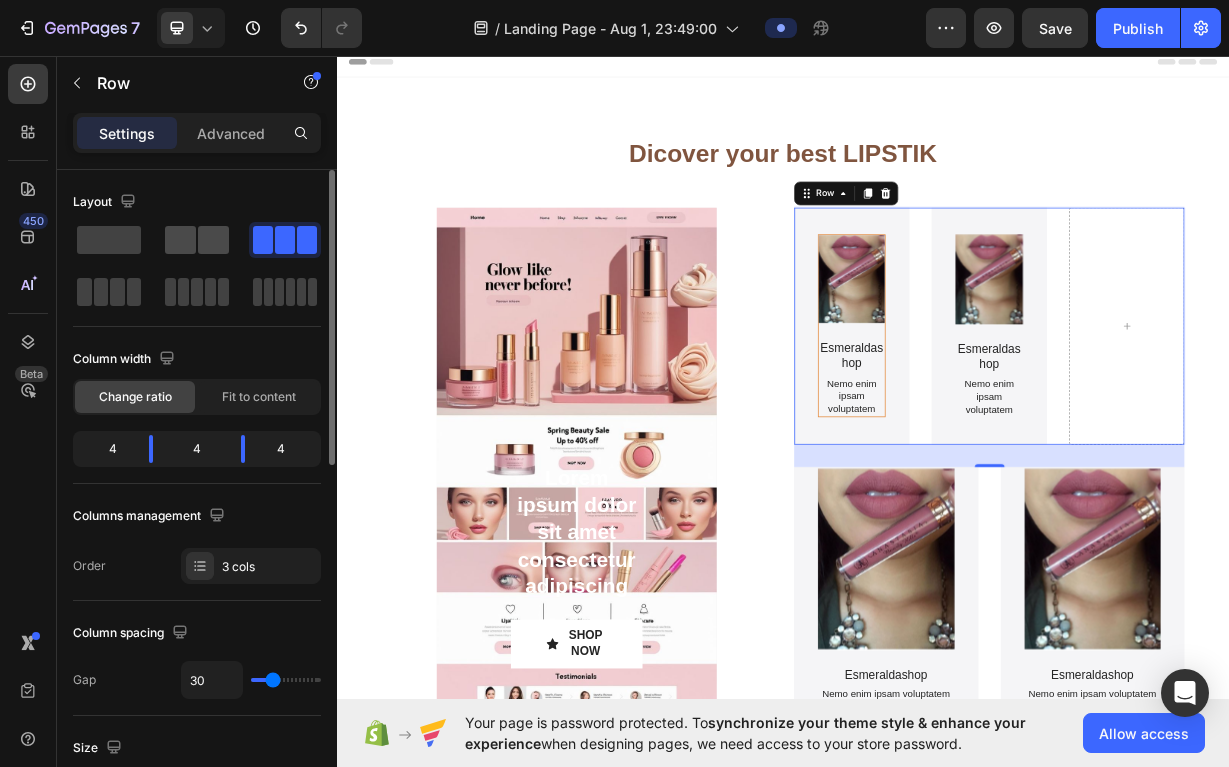 click 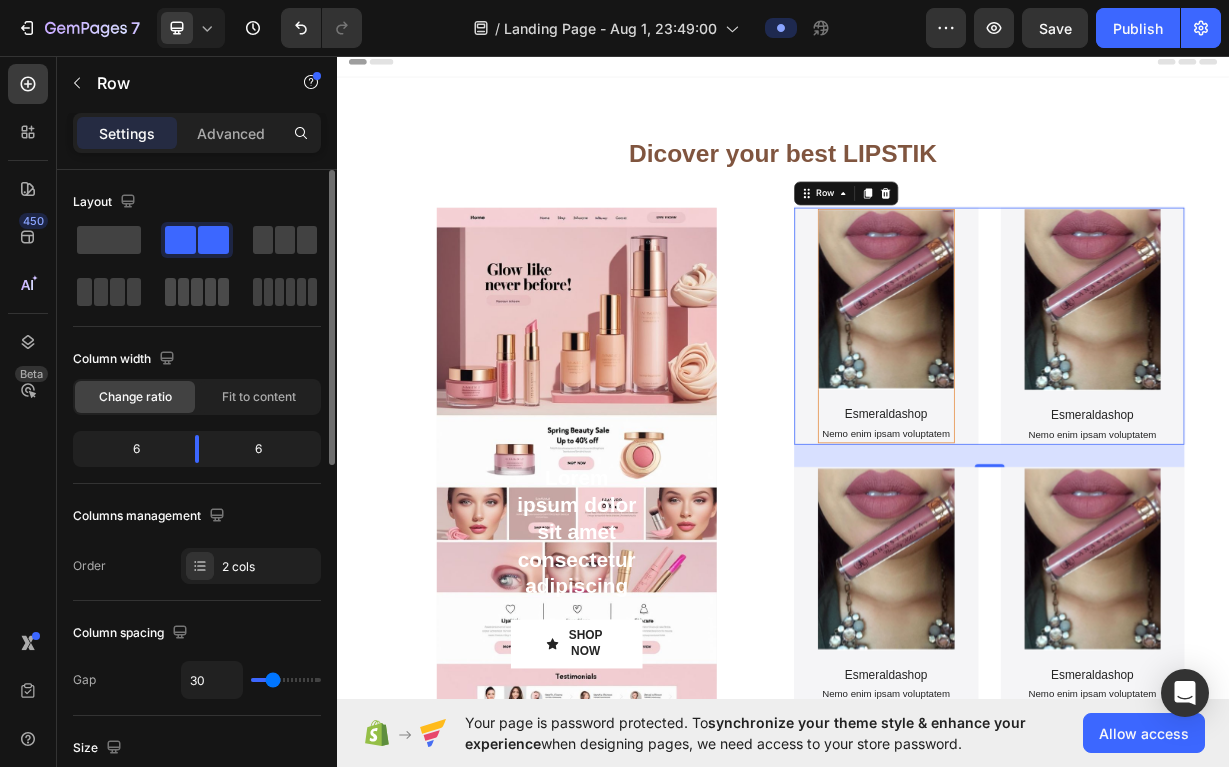 click 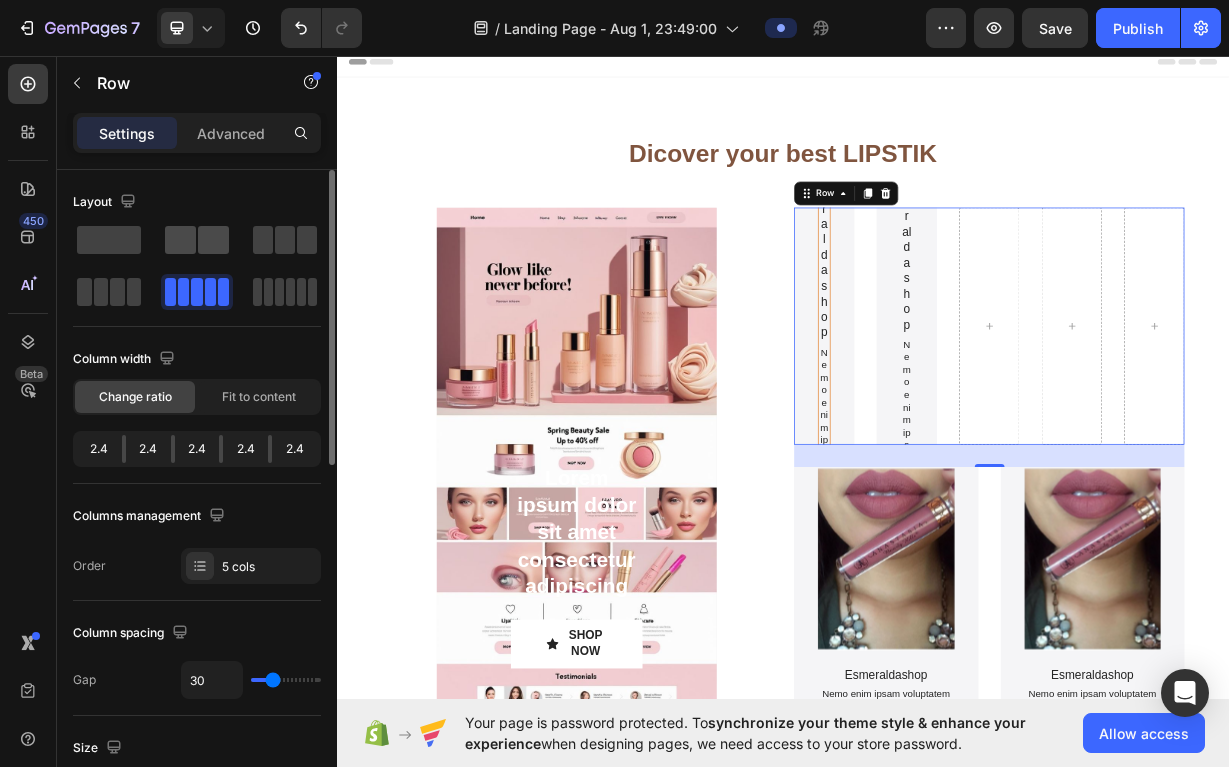 click at bounding box center [197, 240] 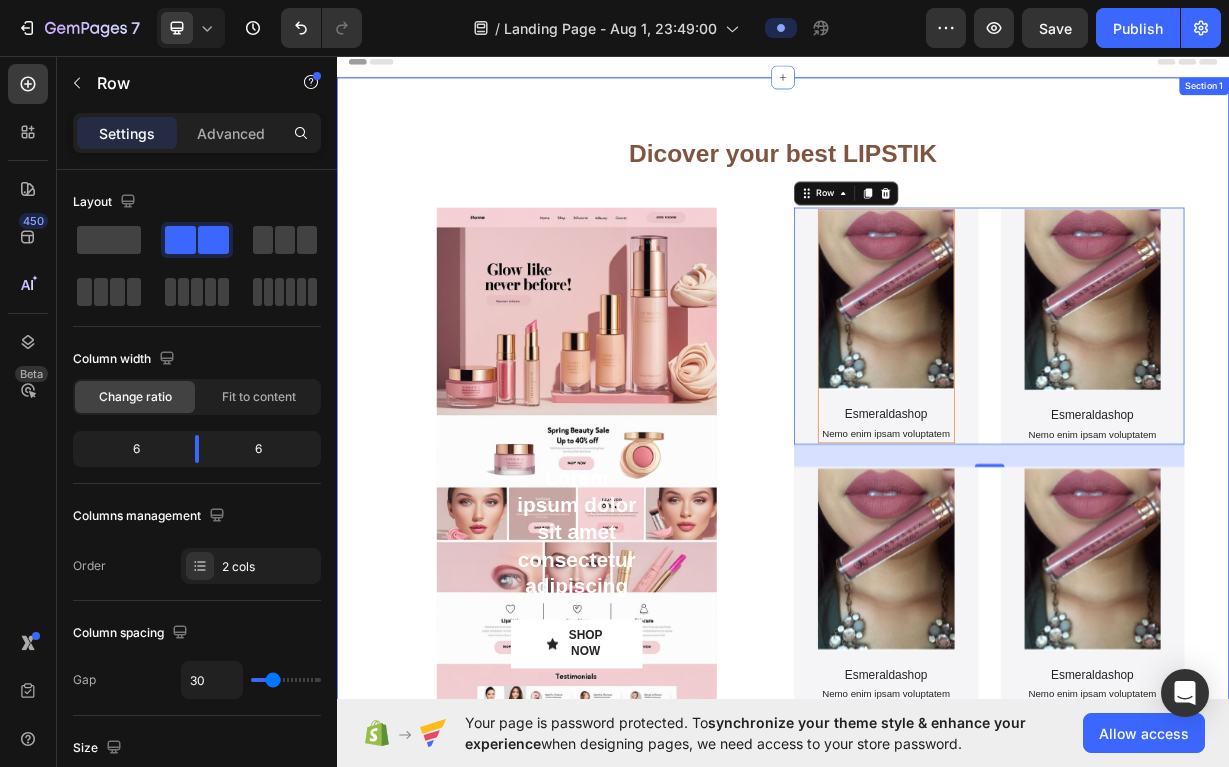 click on "⁠⁠⁠⁠⁠⁠⁠ Dicover your best LIPSTIK Heading Lorem ipsum dolor sit amet consectetur adipiscing Text Block SHOP NOW Button Hero Banner Product Images Esmeraldashop Product Title Nemo enim ipsam voluptatem Text Block Product Hero Banner Product Images Esmeraldashop Product Title Nemo enim ipsam voluptatem Text Block Product Hero Banner Row 30 Product Images Esmeraldashop Product Title Nemo enim ipsam voluptatem Text Block Product Hero Banner Product Images Esmeraldashop Product Title Nemo enim ipsam voluptatem Text Block Product Hero Banner Row Row Section 1" at bounding box center (937, 549) 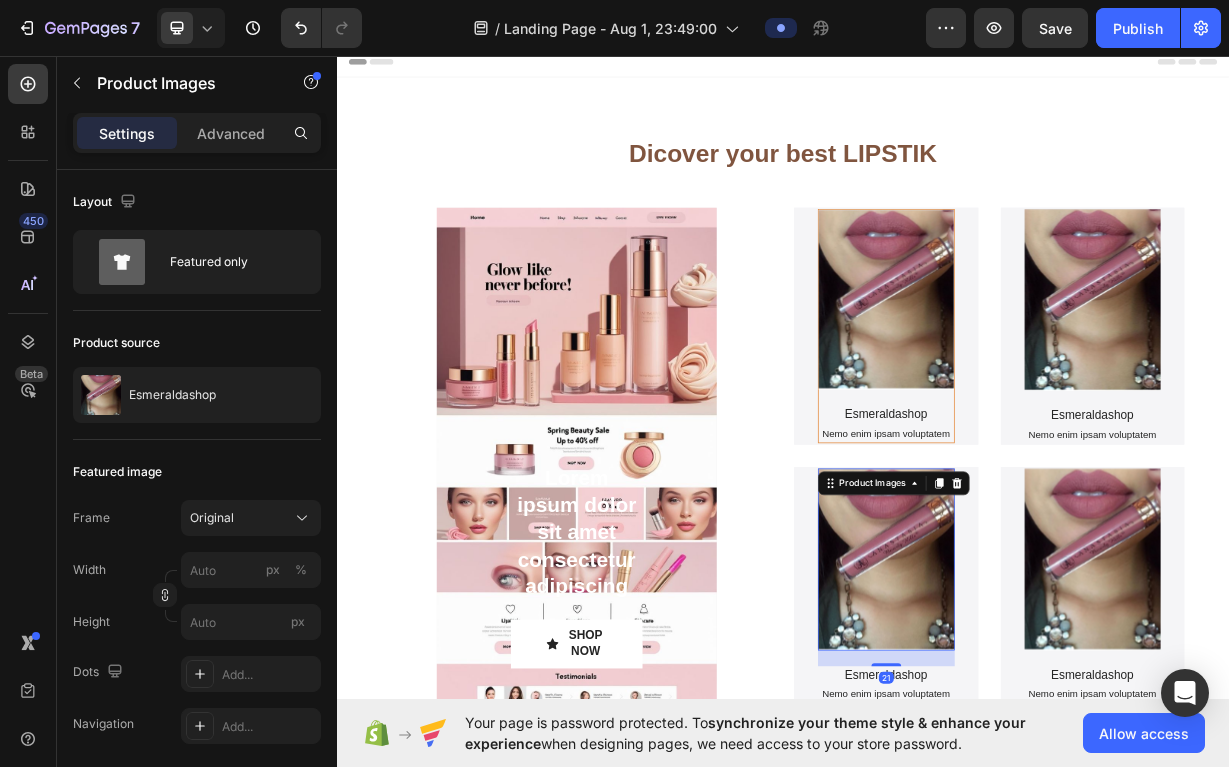 click at bounding box center (1076, 736) 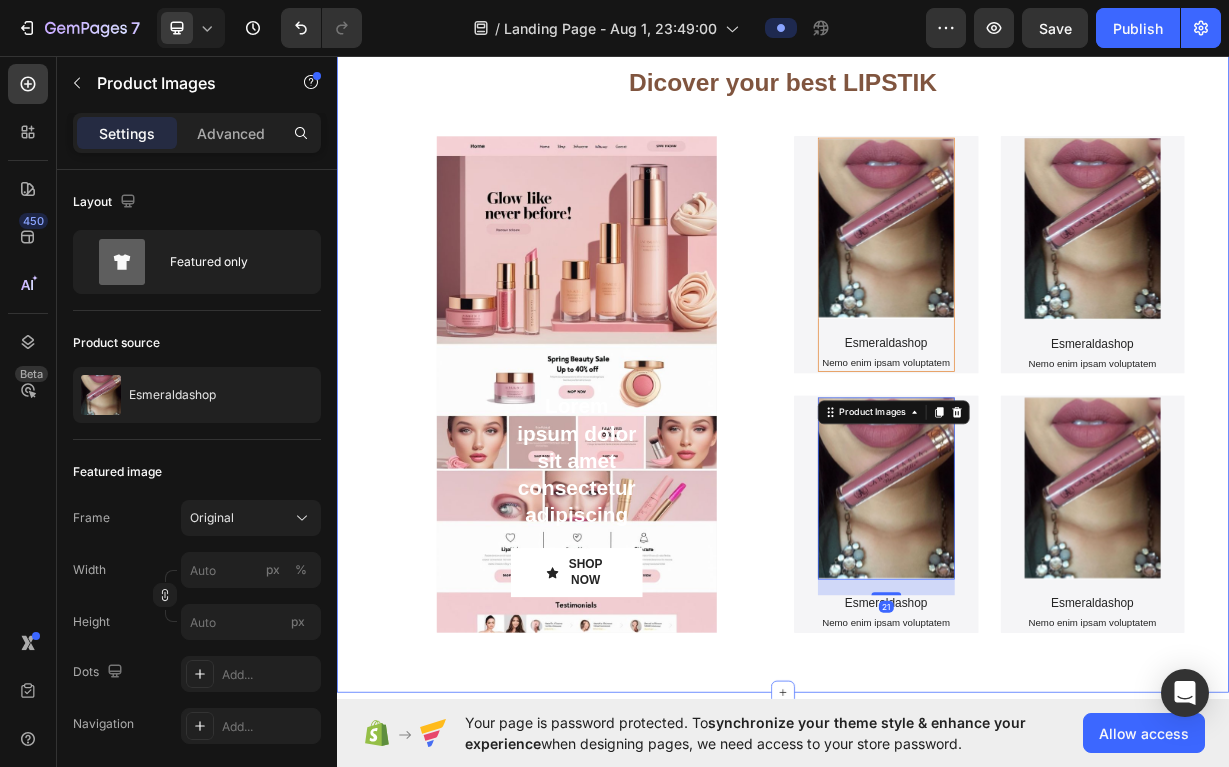 scroll, scrollTop: 142, scrollLeft: 0, axis: vertical 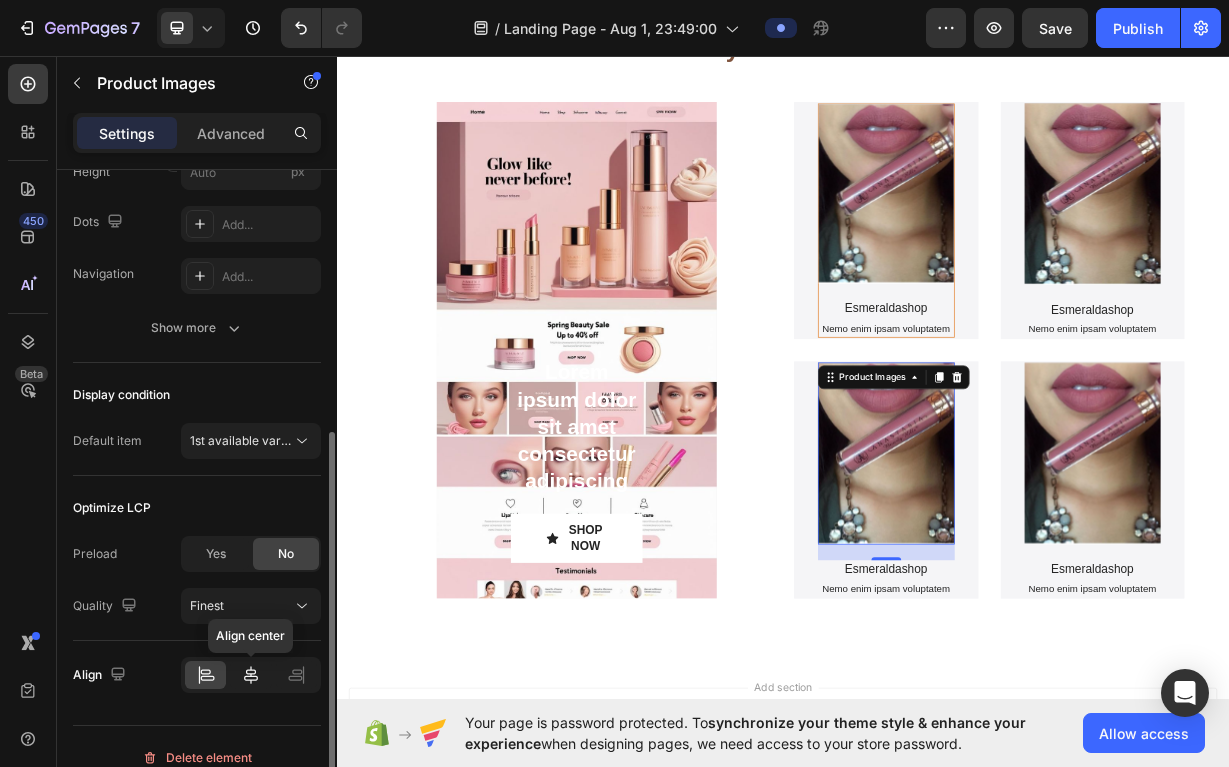 click 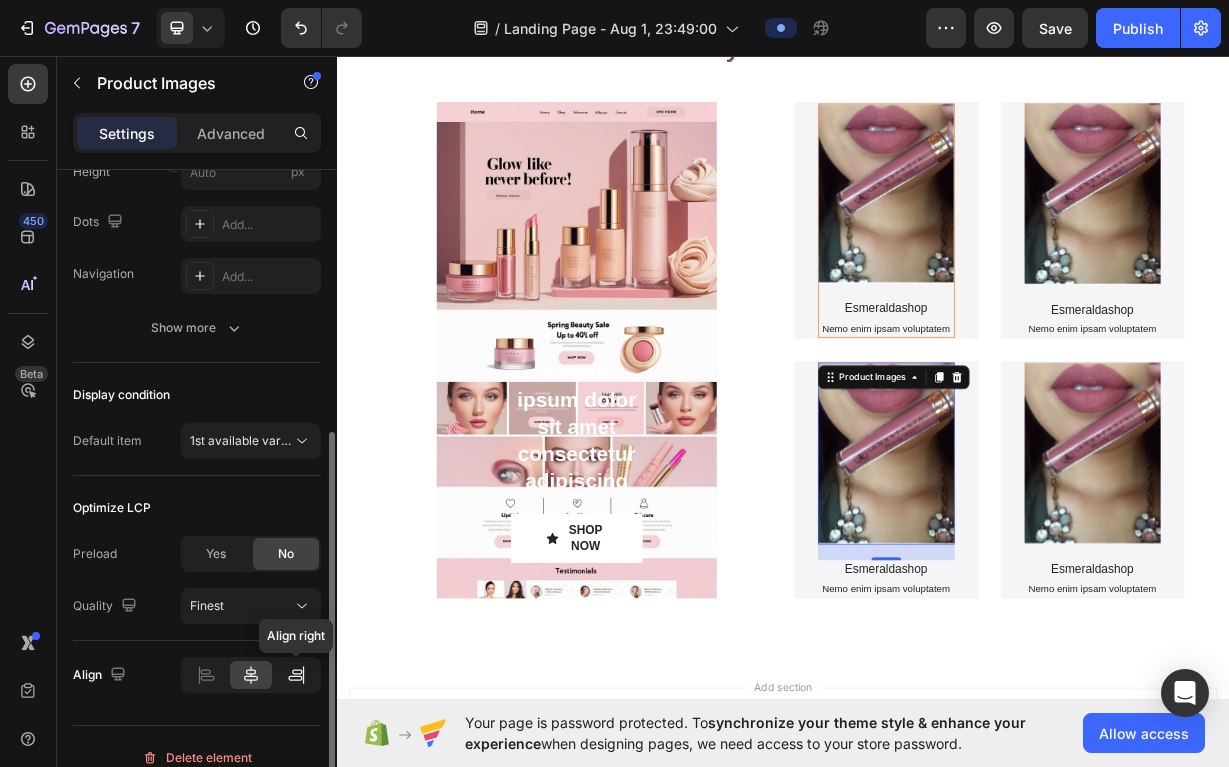click 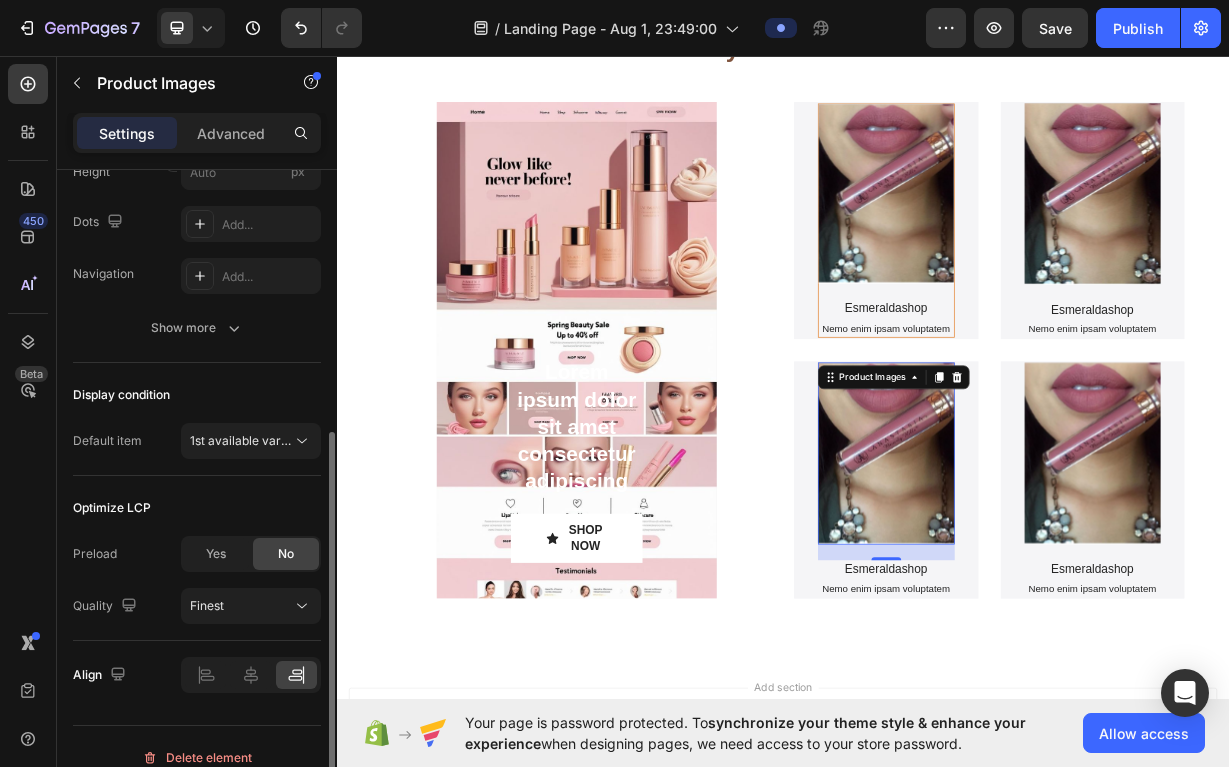 click on "Layout Featured only Product source Esmeraldashop Featured image Frame Original Width px % Height px Dots Add... Navigation Add... Show more Display condition Default item 1st available variant Optimize LCP Preload Yes No Quality Finest Align Delete element" at bounding box center [197, 283] 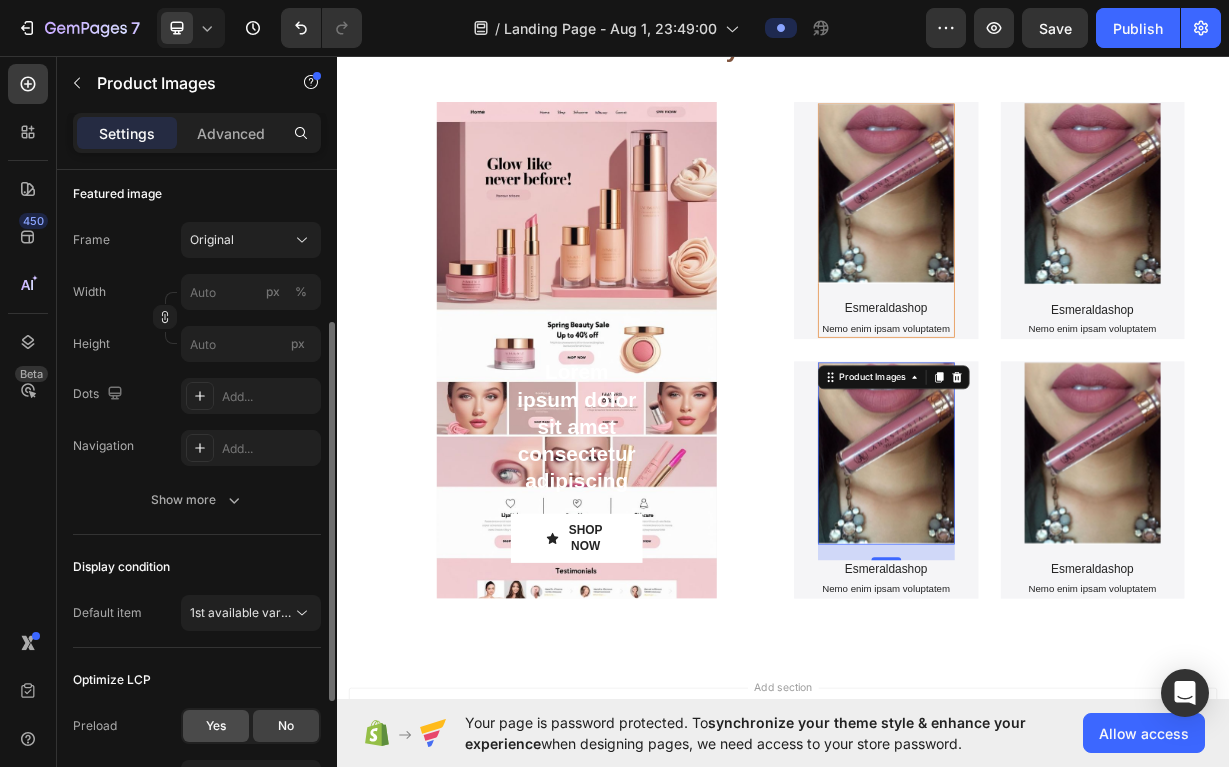 scroll, scrollTop: 251, scrollLeft: 0, axis: vertical 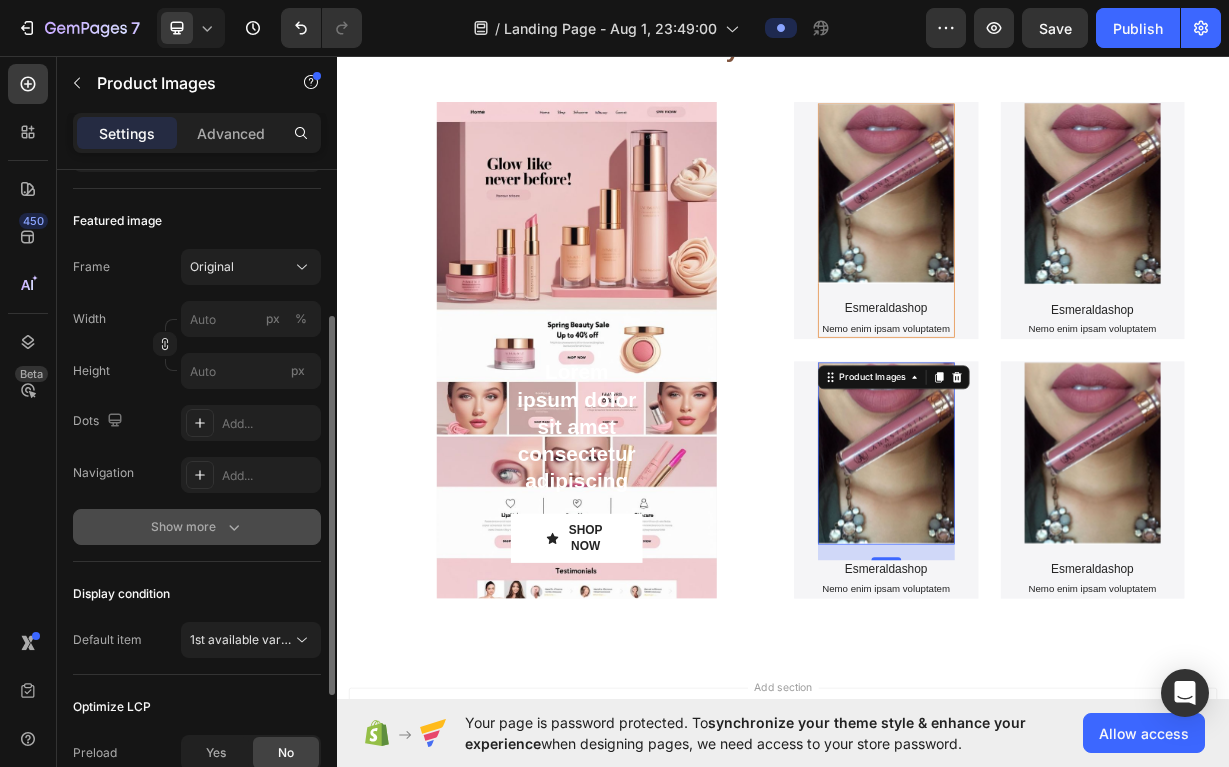 click 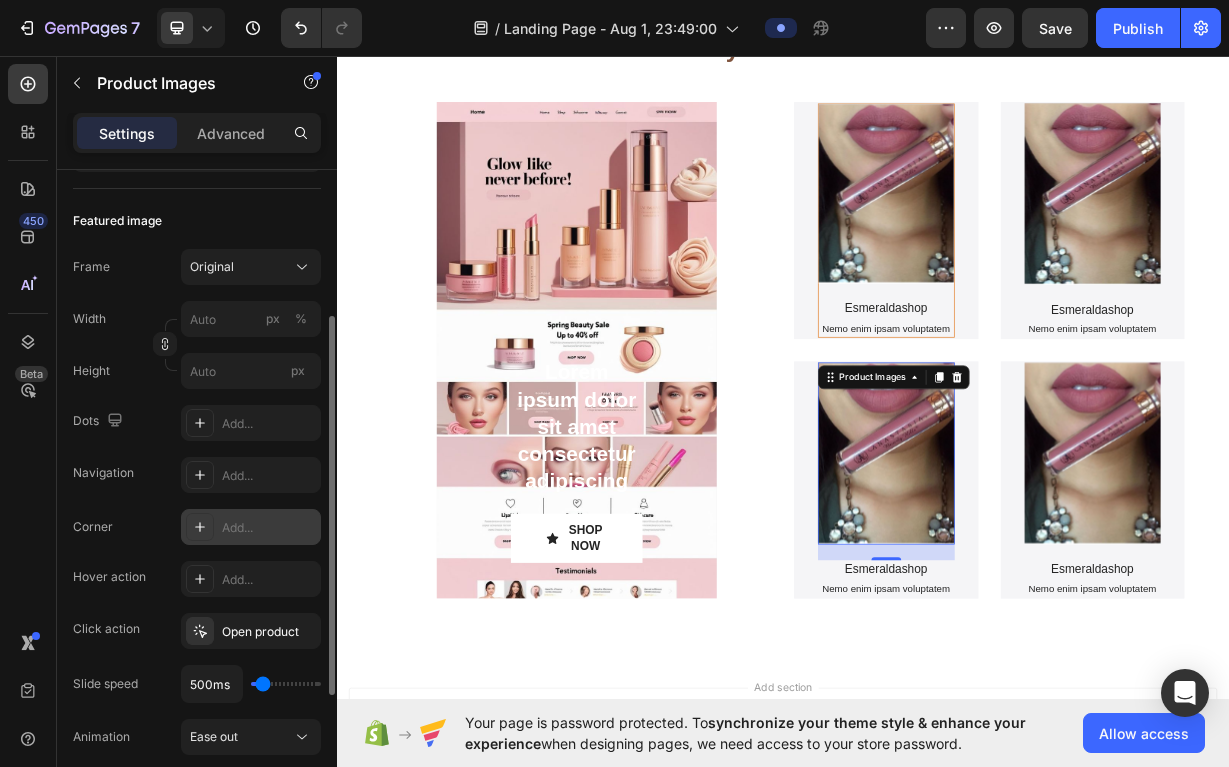 click on "Add..." at bounding box center (269, 528) 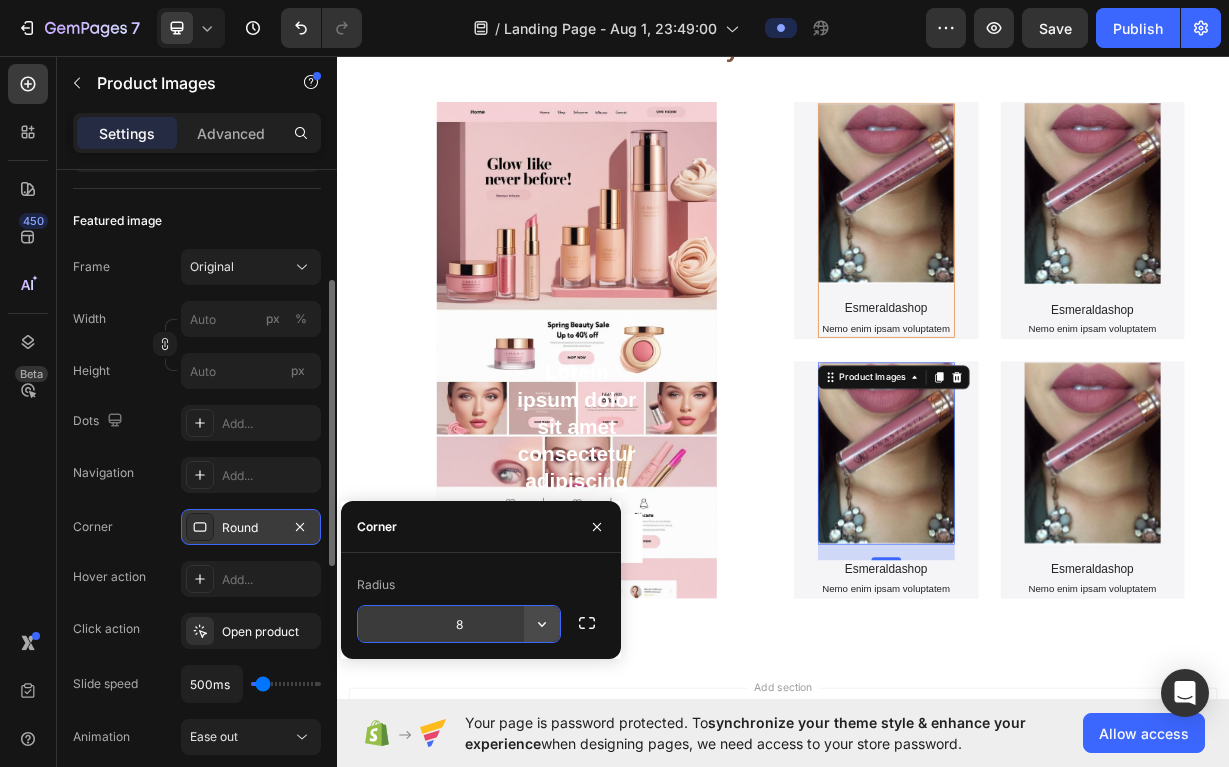 click 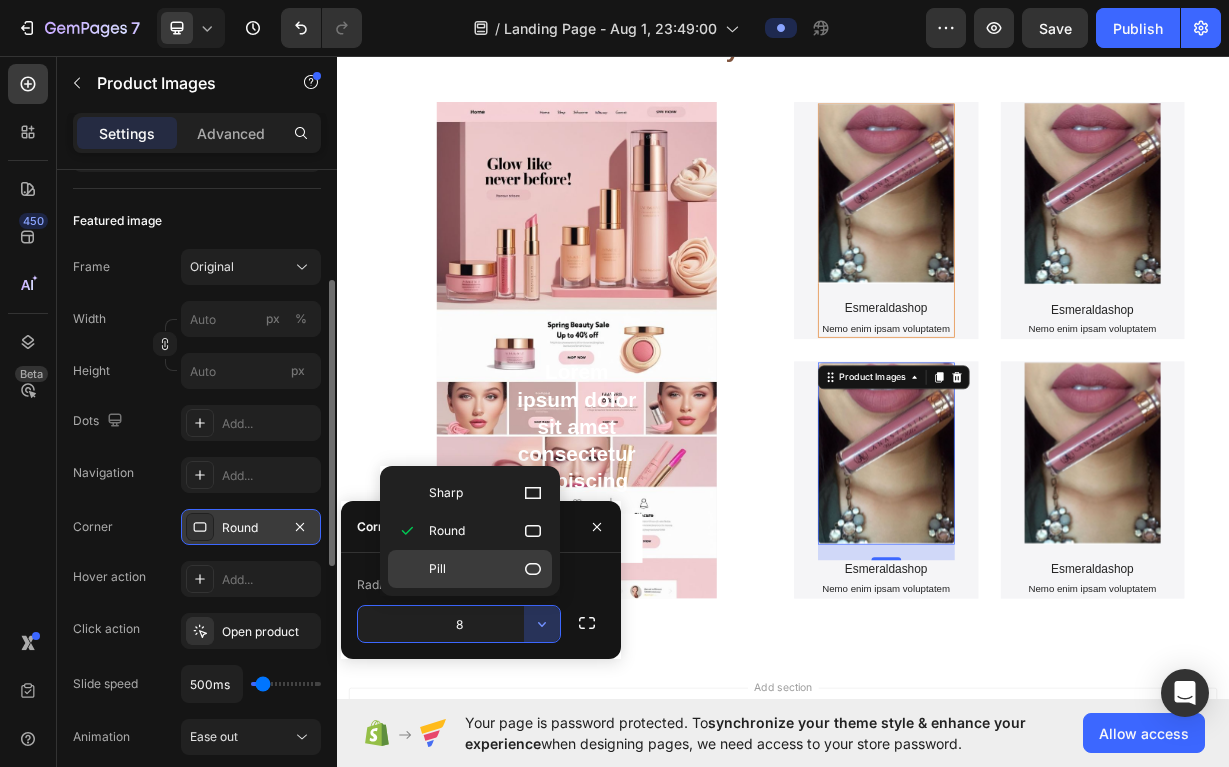 click 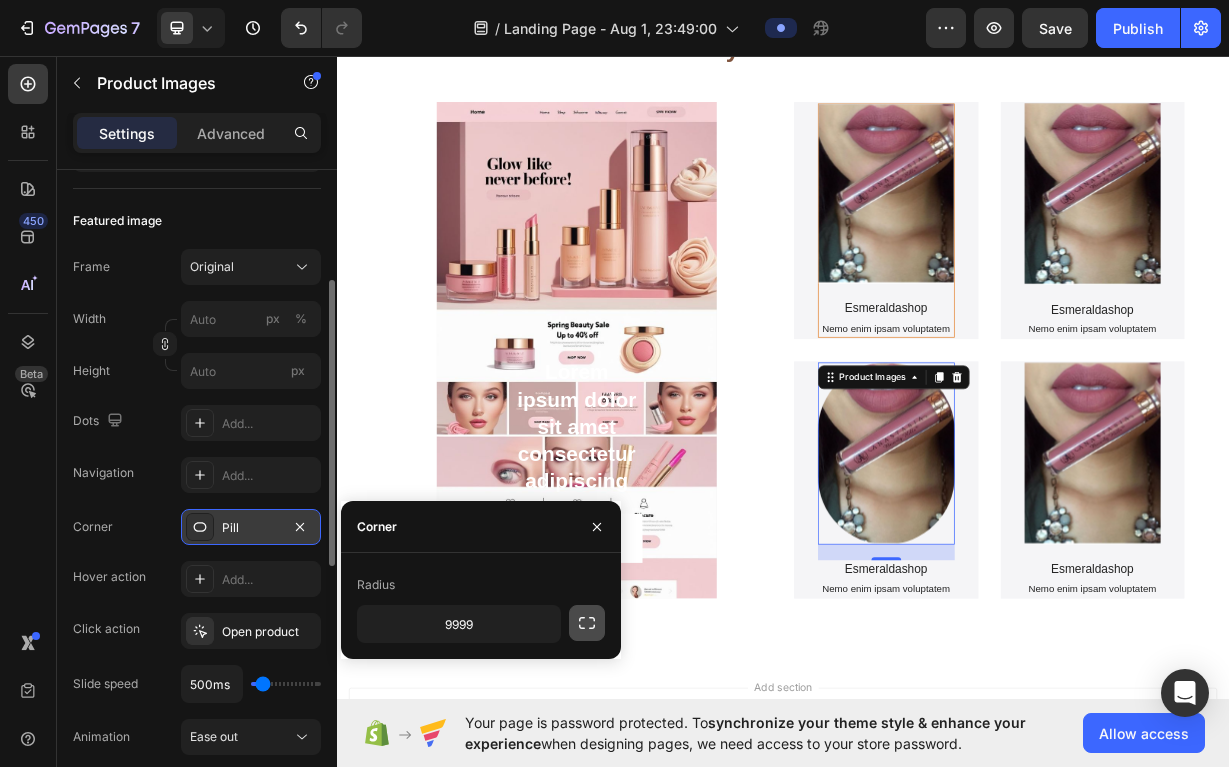 click 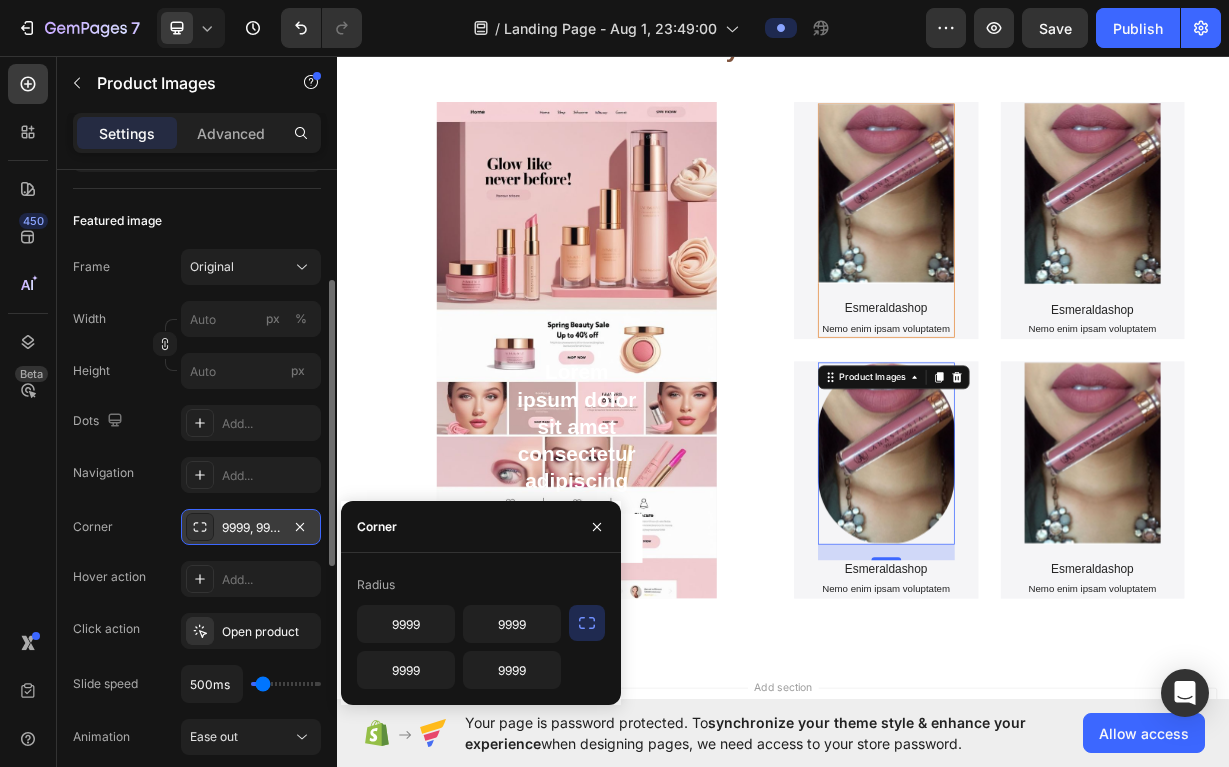 click 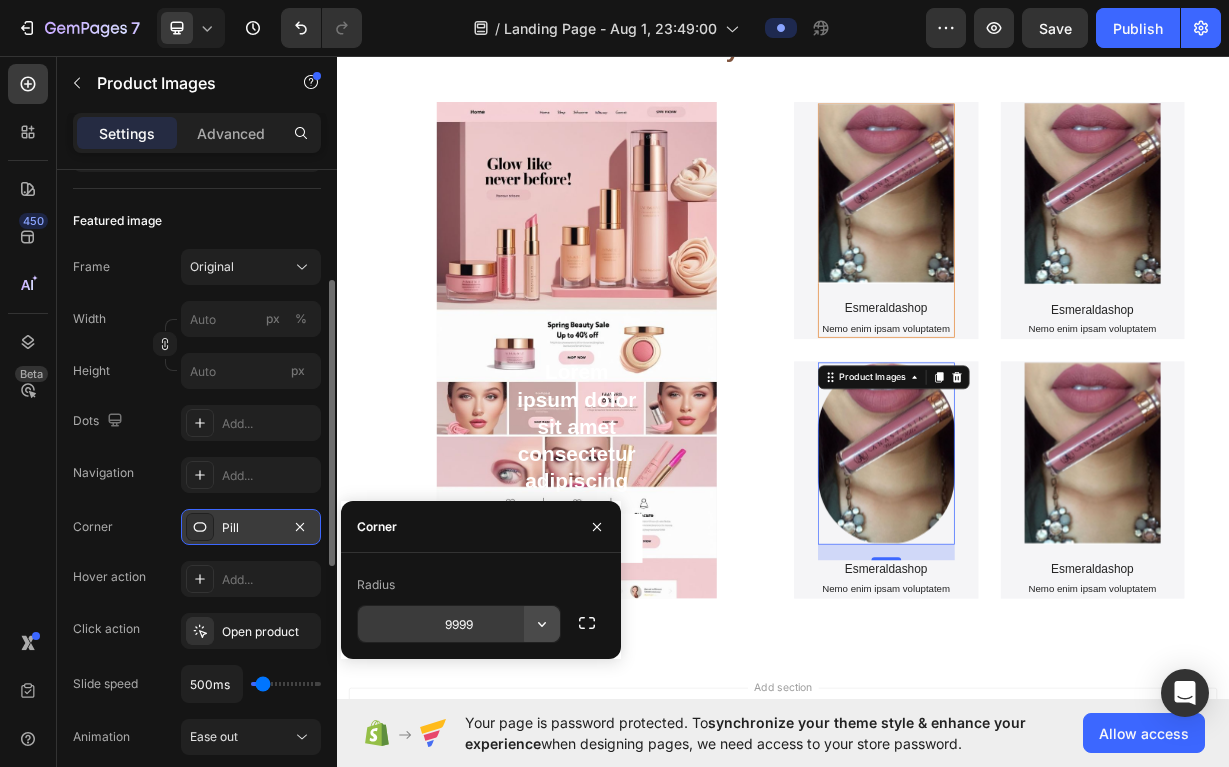 click 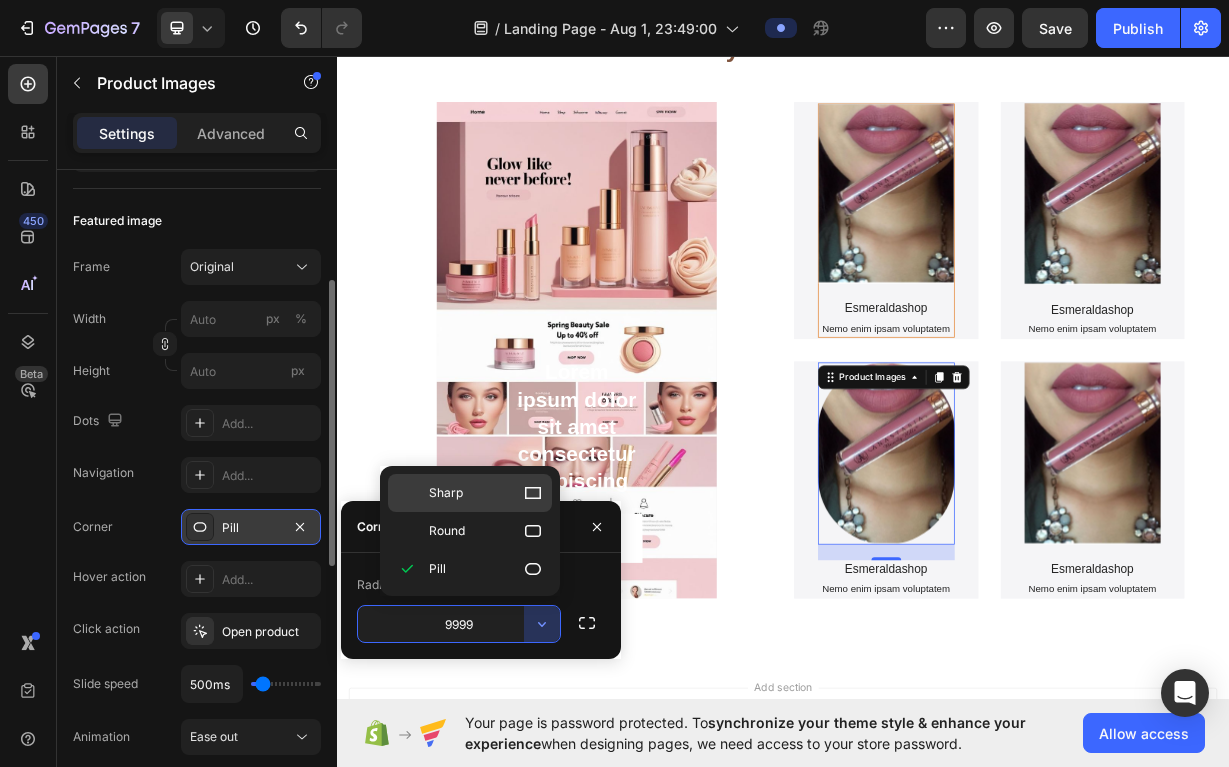 click 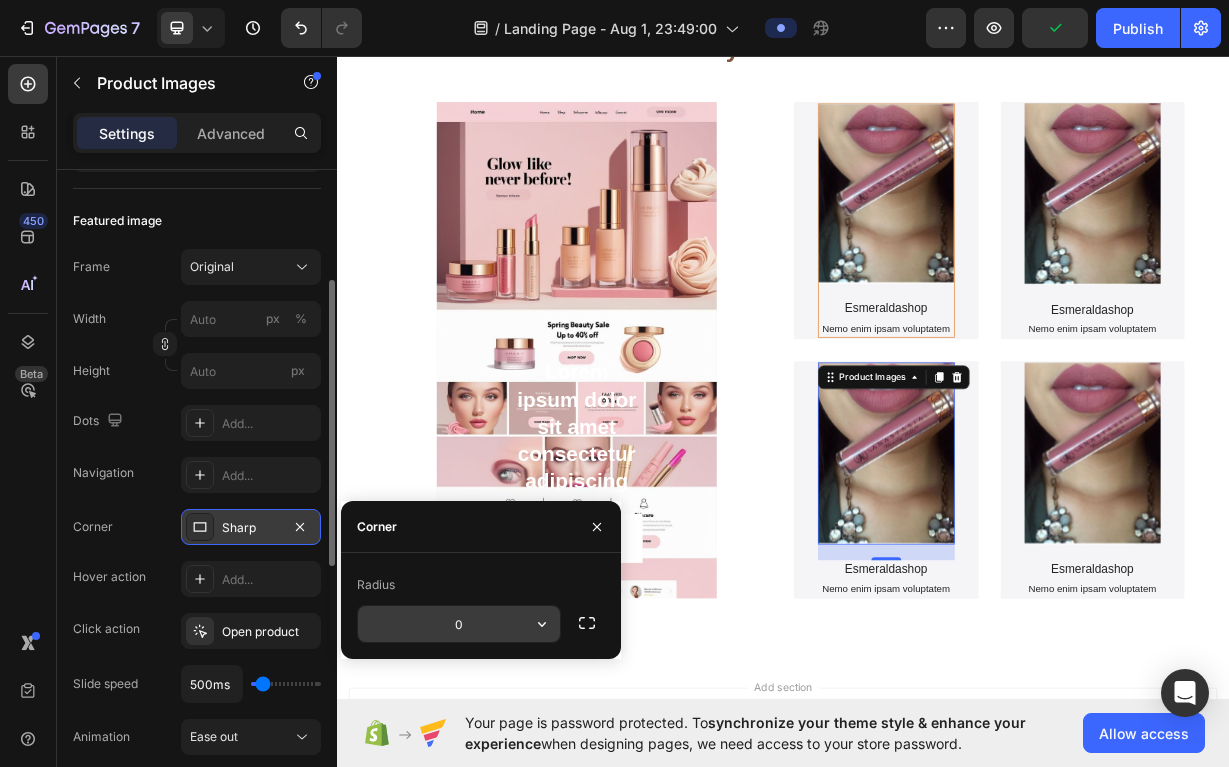 click on "0" at bounding box center [459, 624] 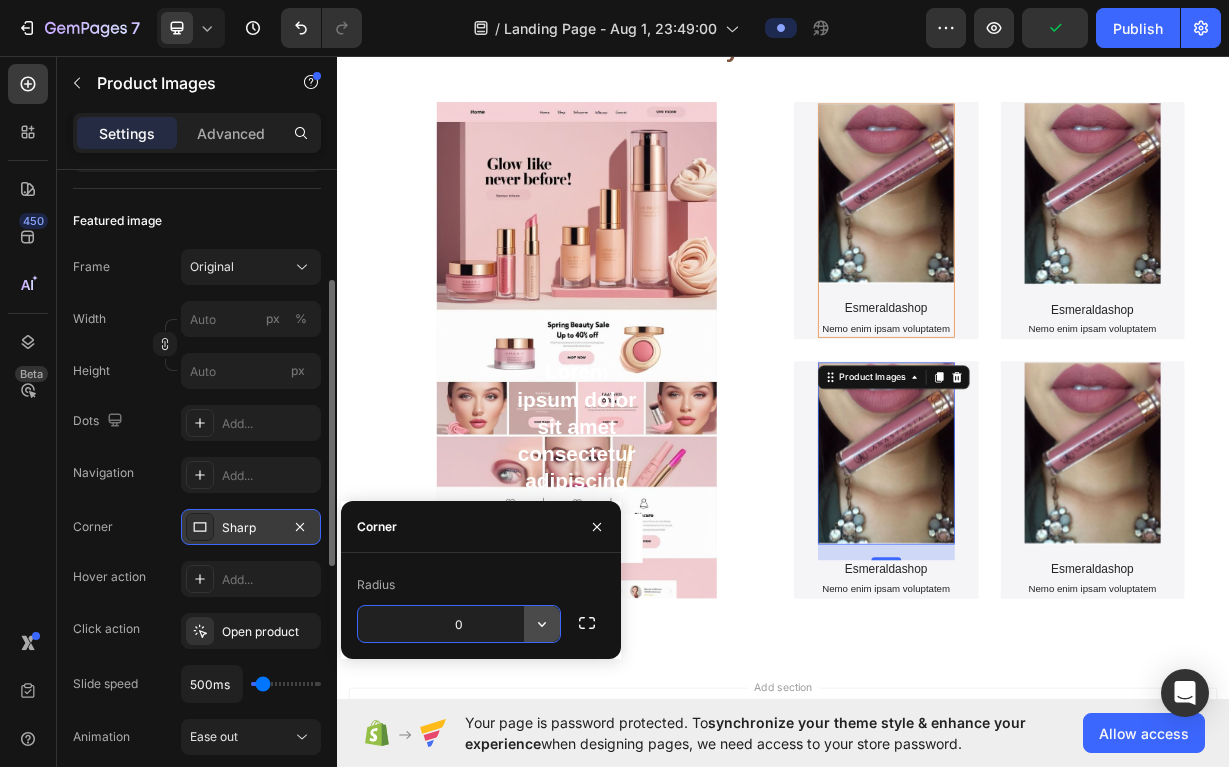 click 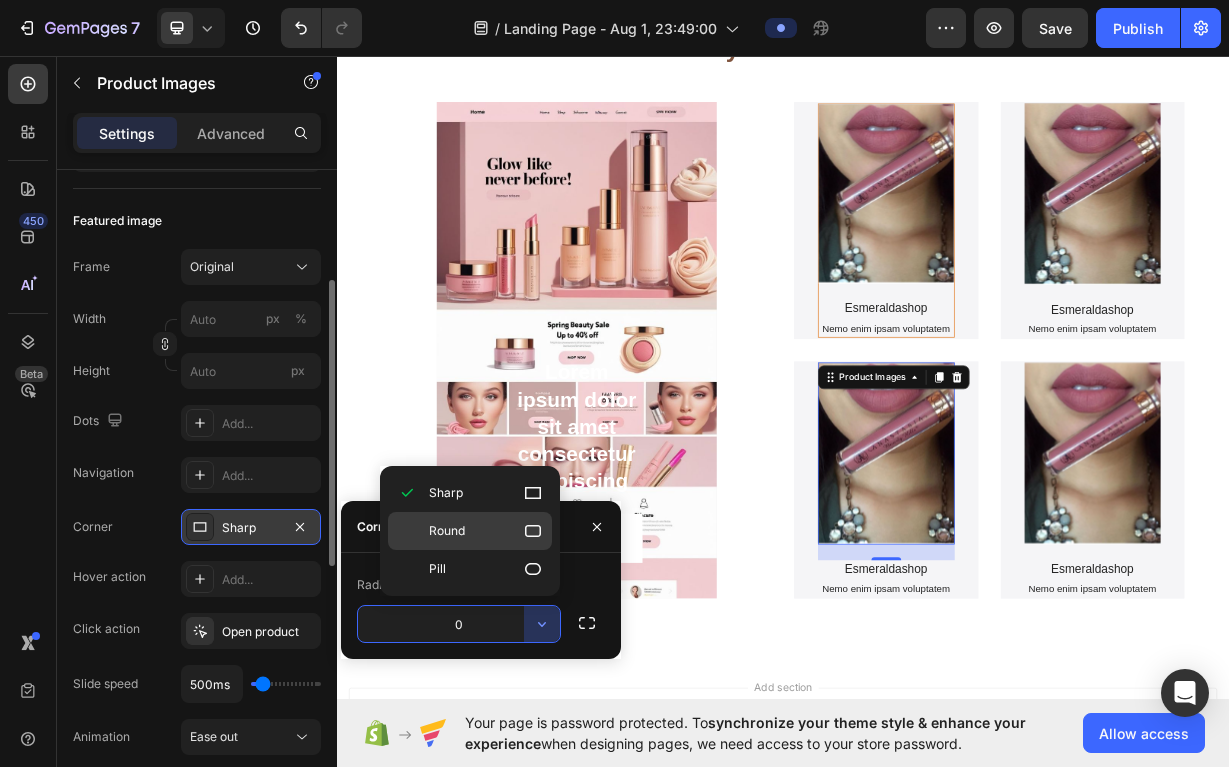click 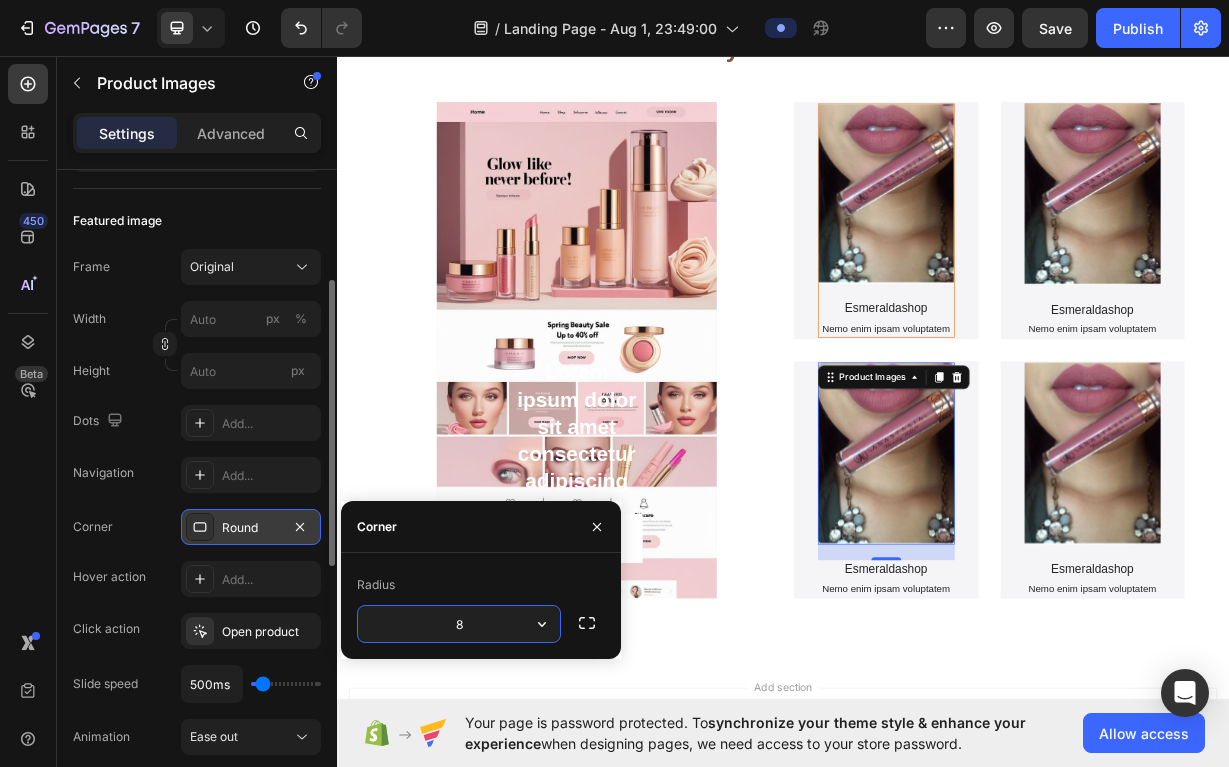 click on "8" at bounding box center (459, 624) 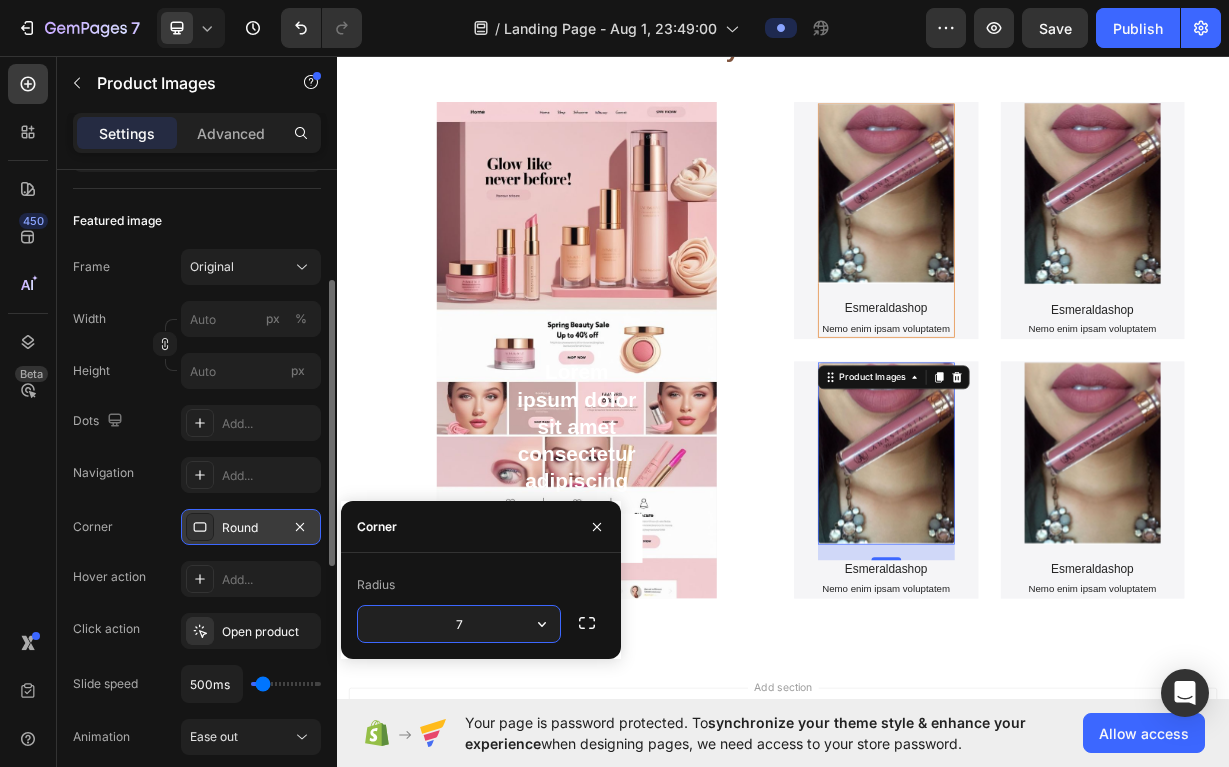 type on "7" 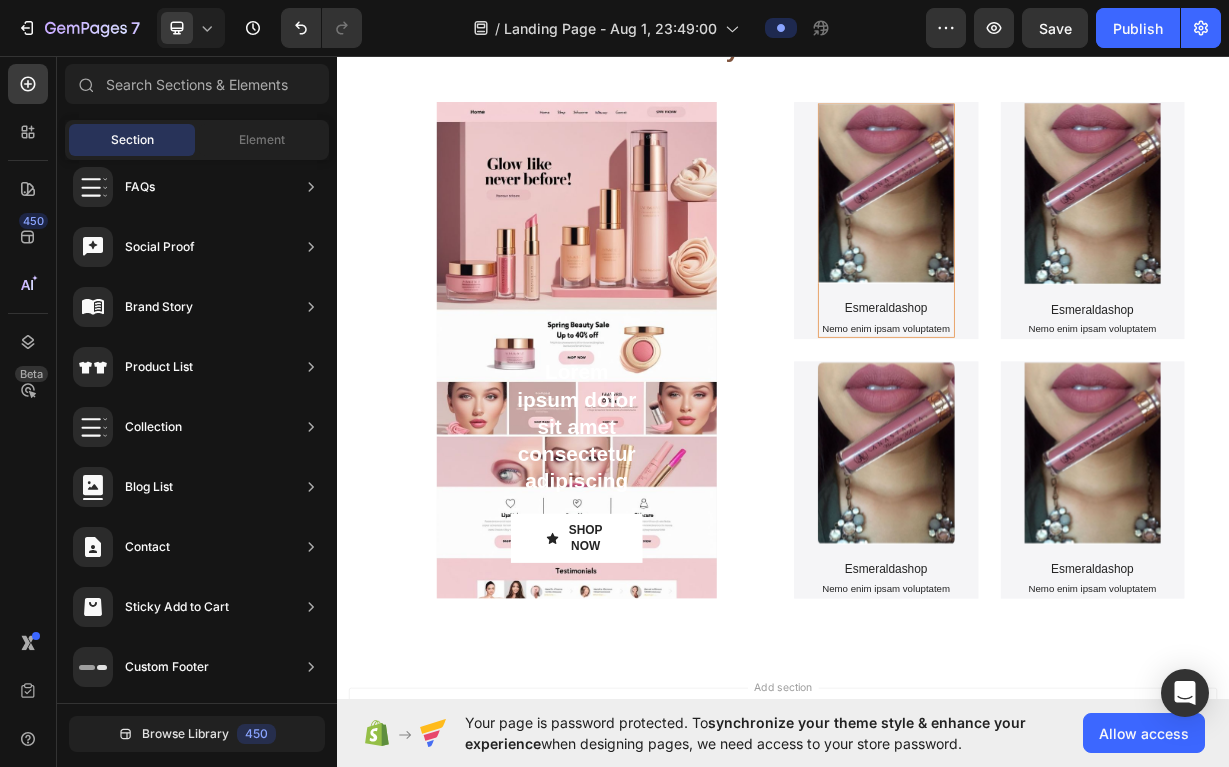 click on "Add section Choose templates inspired by CRO experts Generate layout from URL or image Add blank section then drag & drop elements" at bounding box center [937, 992] 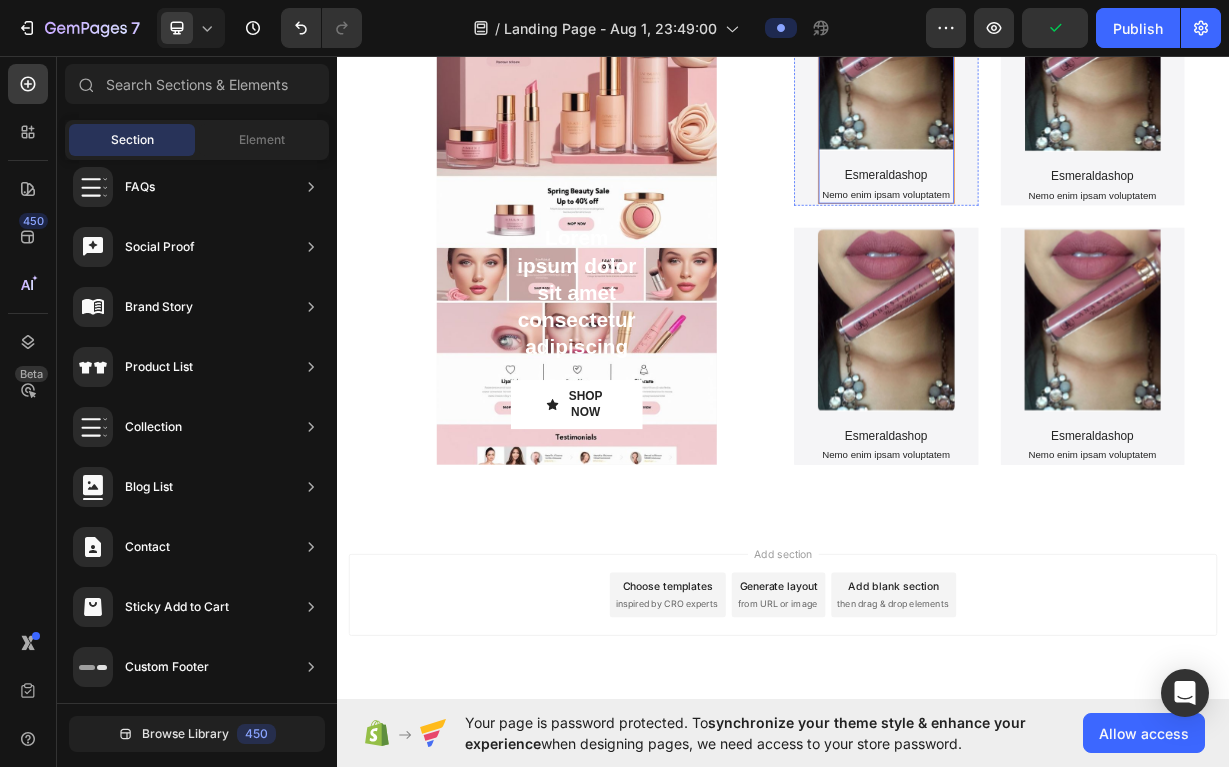 scroll, scrollTop: 329, scrollLeft: 0, axis: vertical 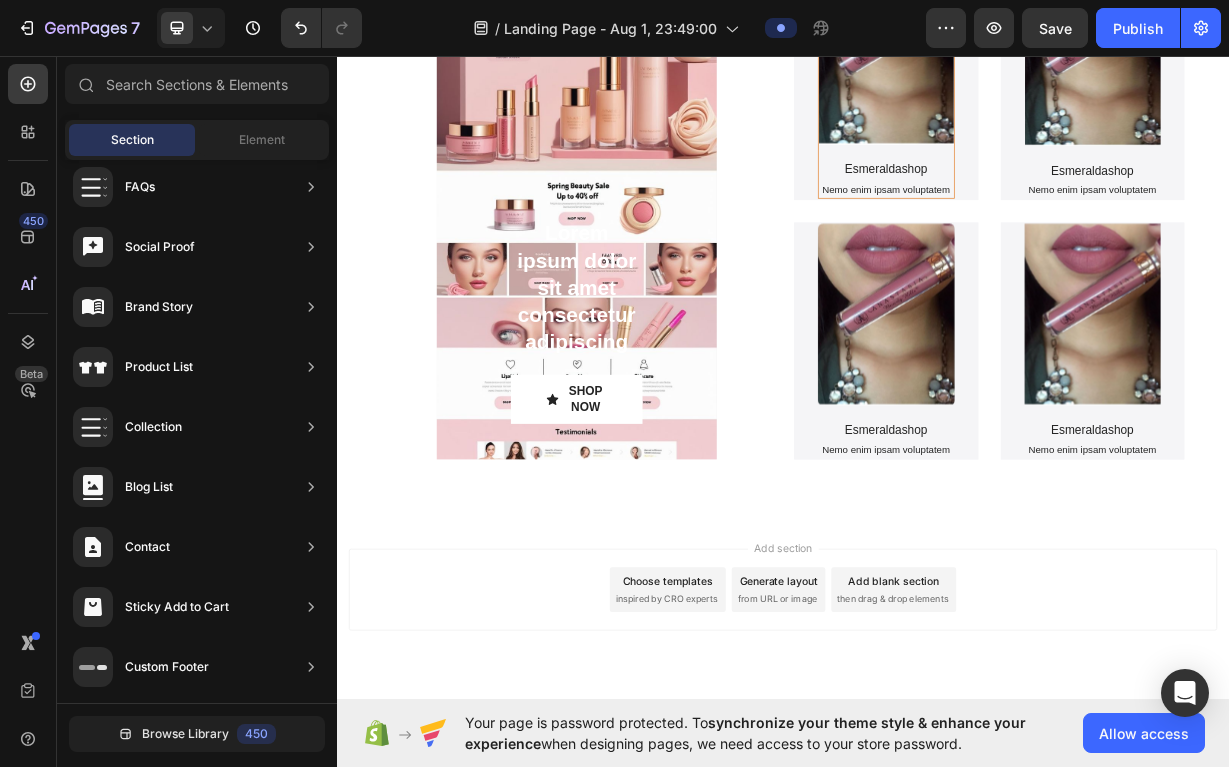 click on "Add section" at bounding box center (937, 721) 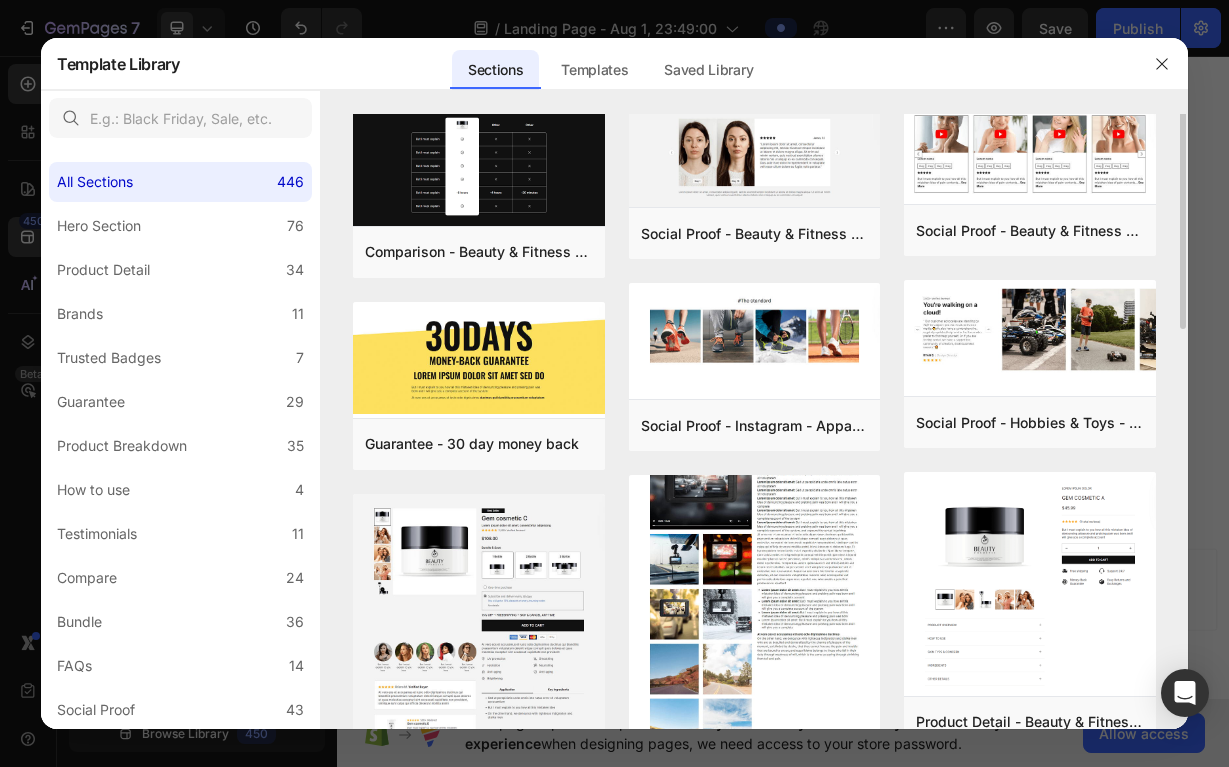 scroll, scrollTop: 0, scrollLeft: 0, axis: both 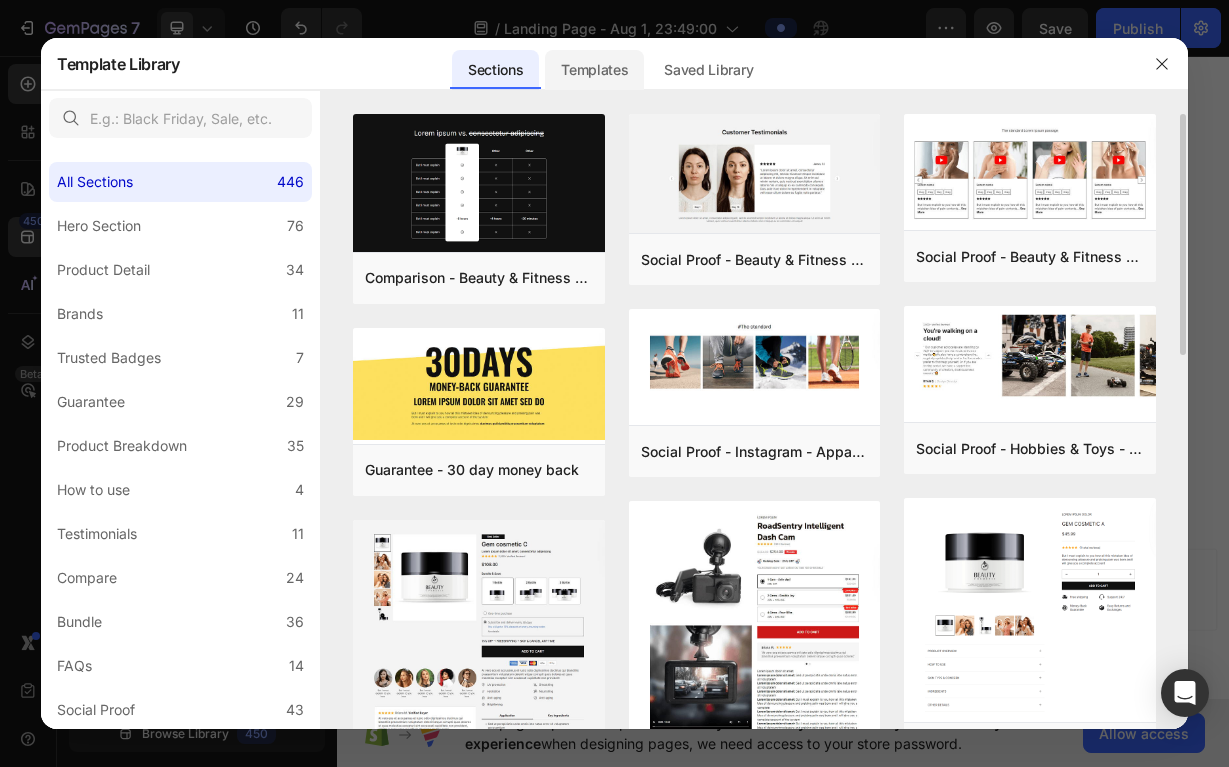 click on "Templates" 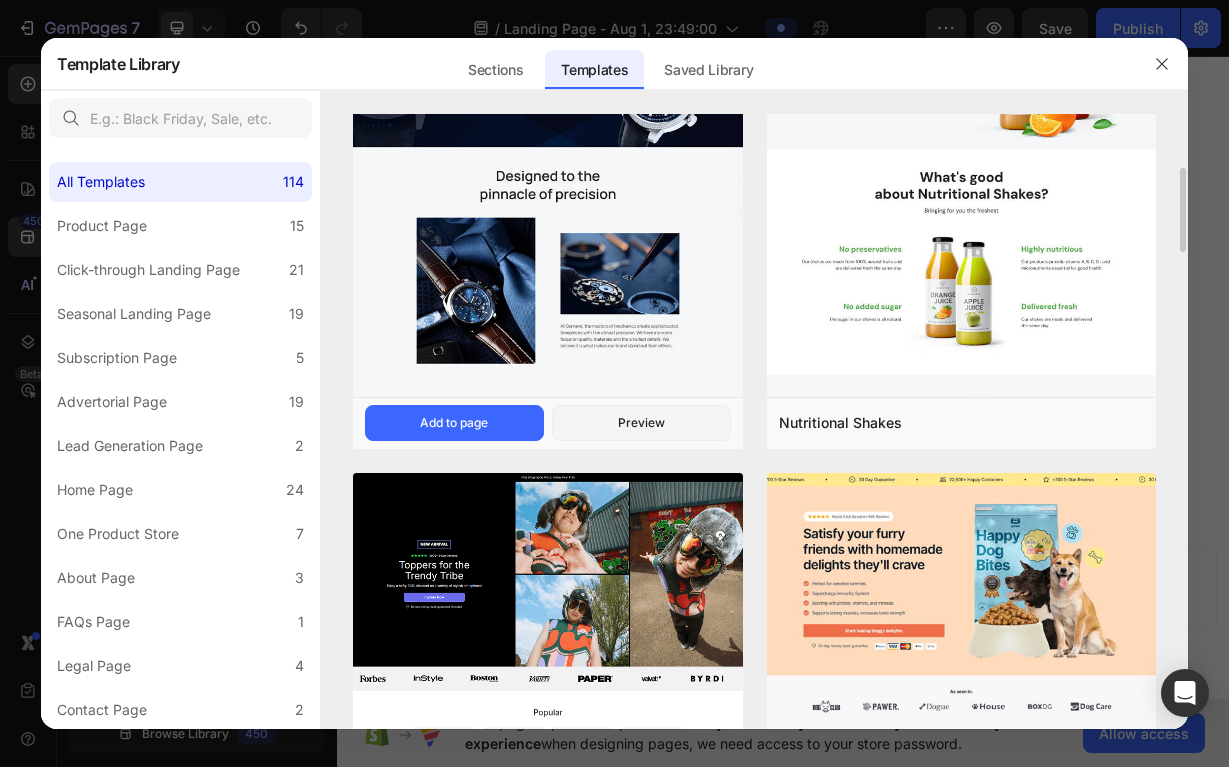 scroll, scrollTop: 136, scrollLeft: 0, axis: vertical 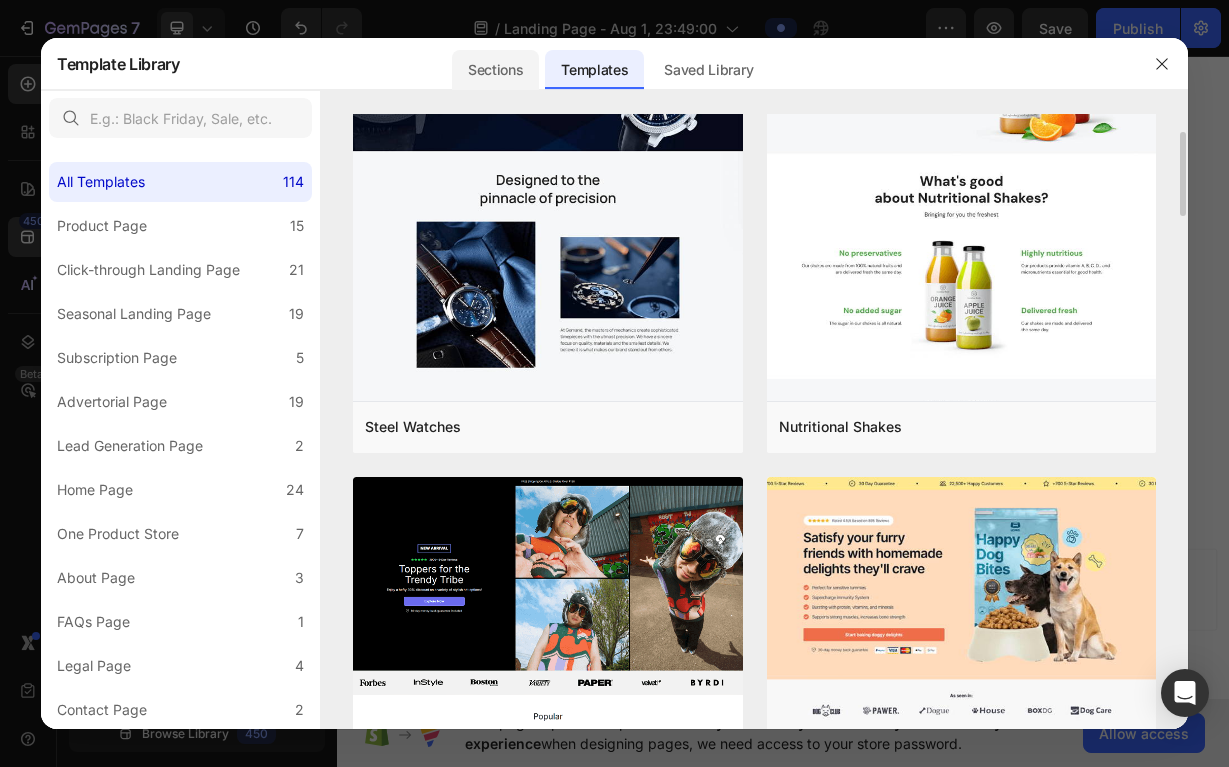 click on "Sections" 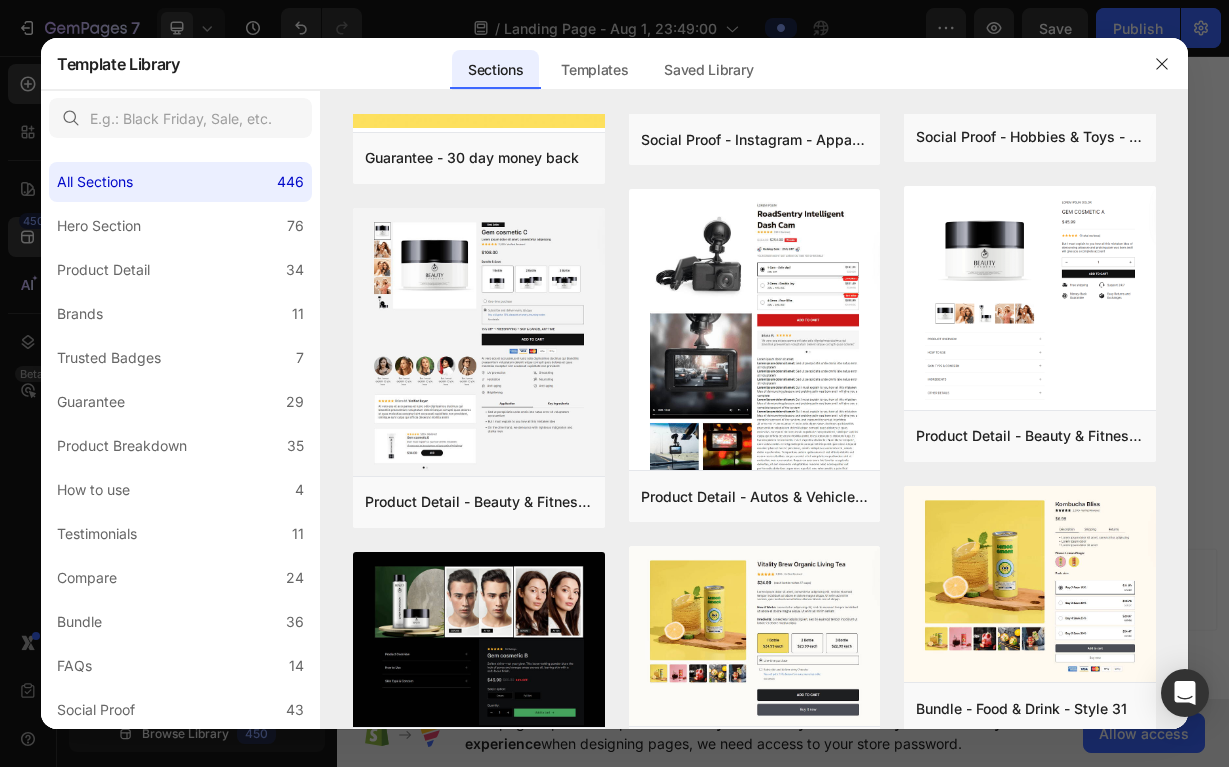 scroll, scrollTop: 0, scrollLeft: 0, axis: both 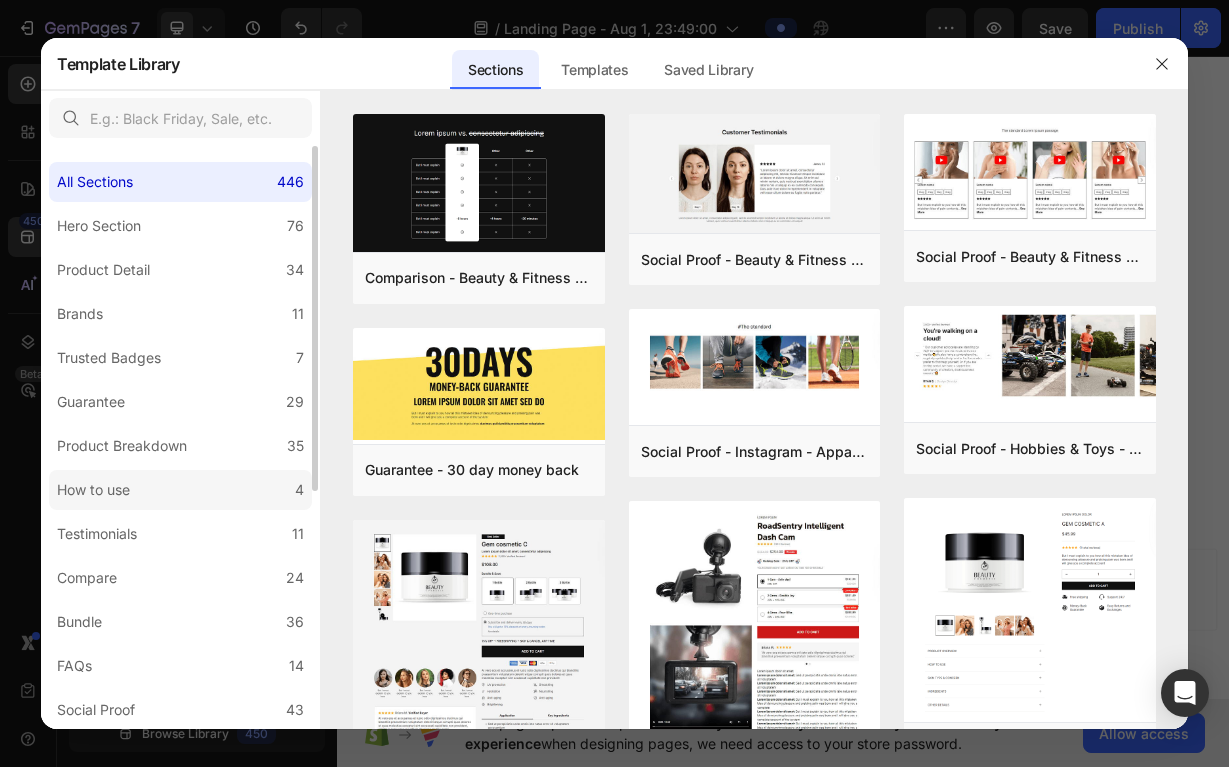 click on "How to use 4" 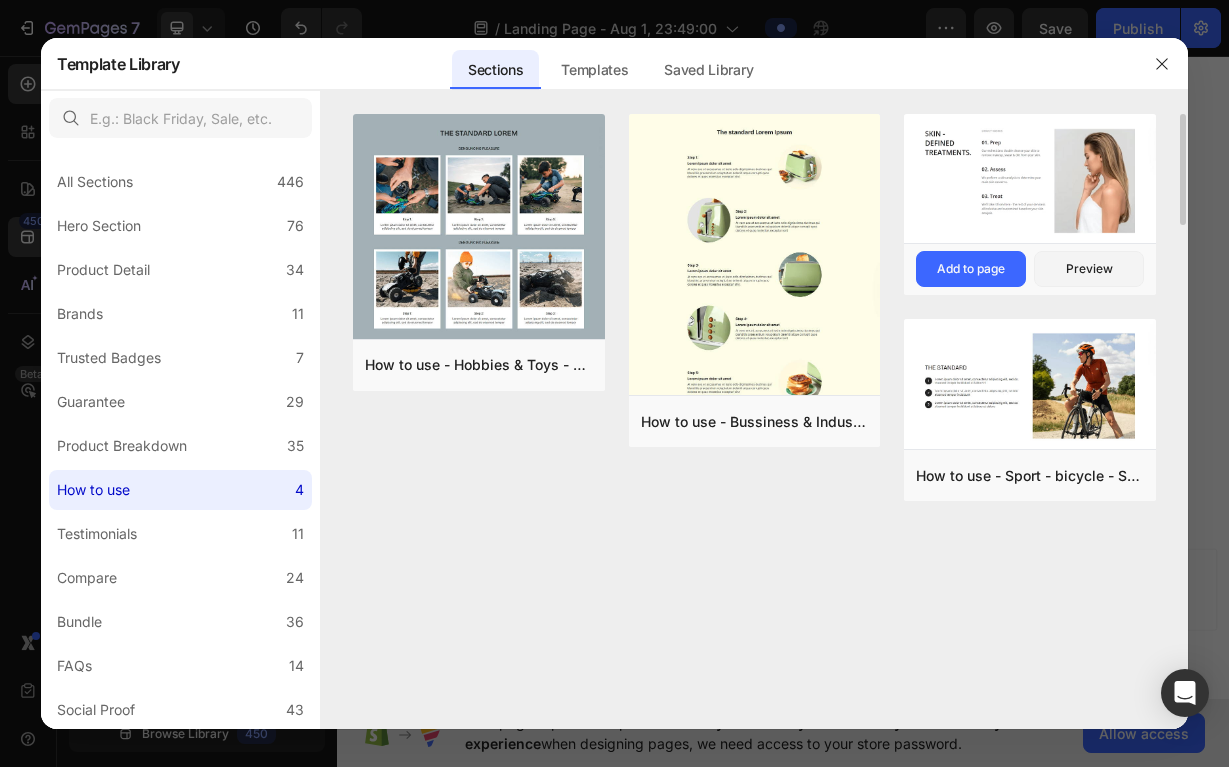 click at bounding box center (1030, 181) 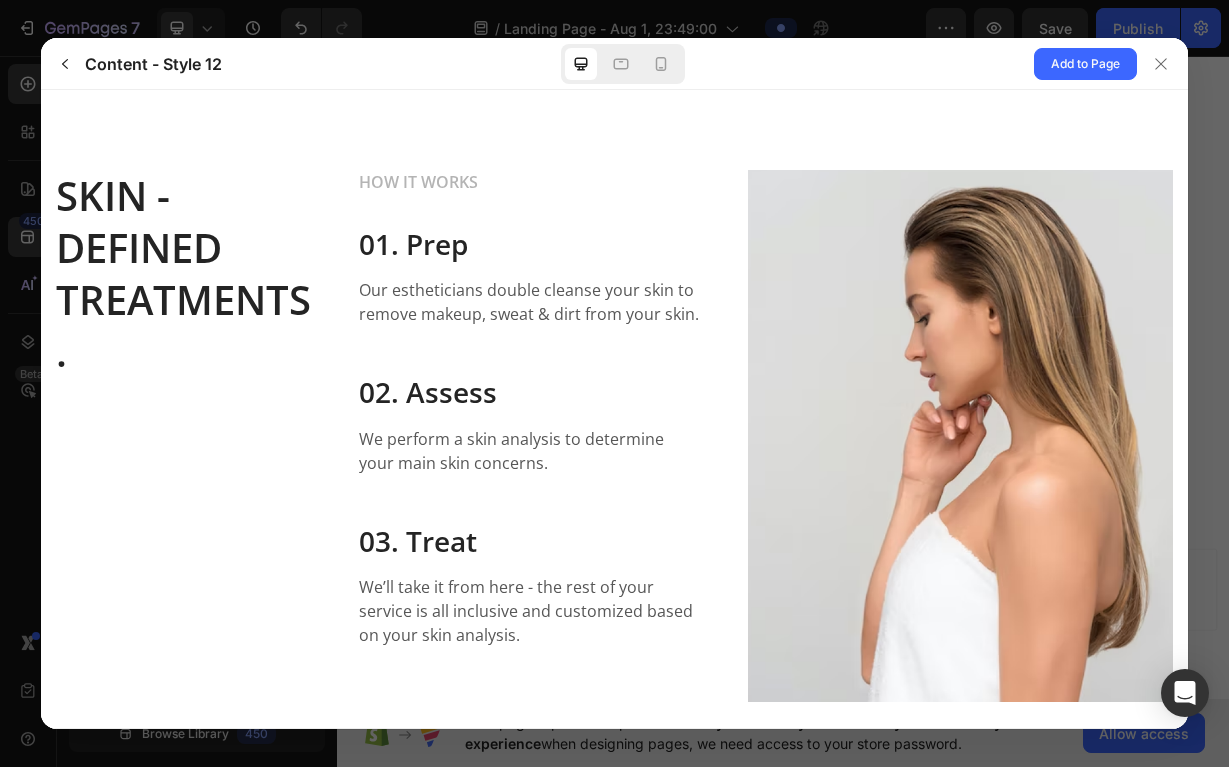 scroll, scrollTop: 0, scrollLeft: 0, axis: both 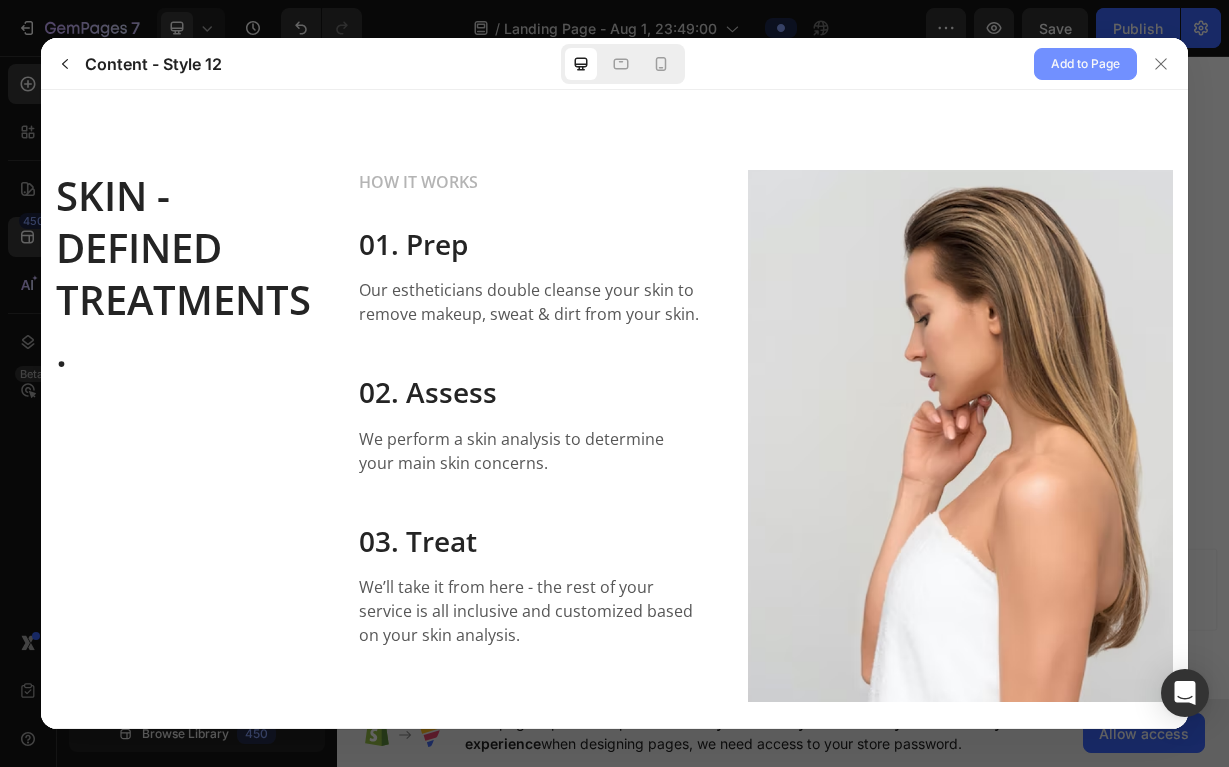 click on "Add to Page" 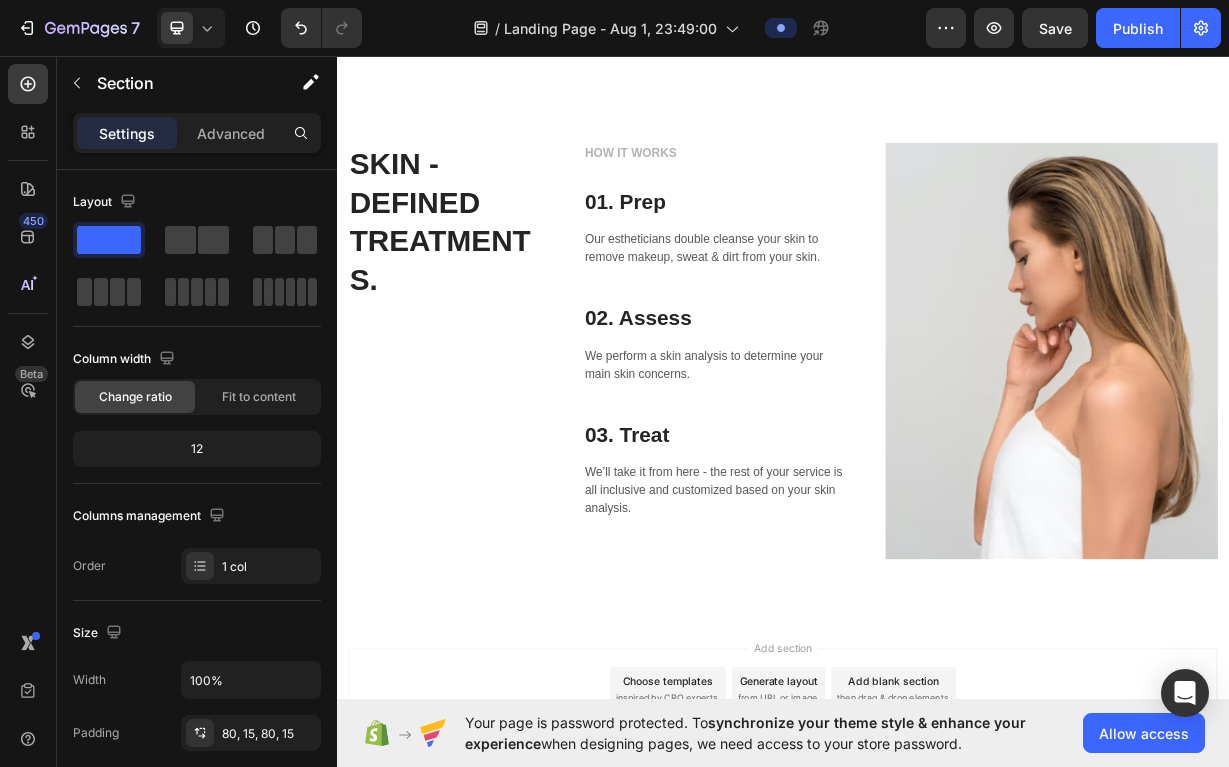 scroll, scrollTop: 963, scrollLeft: 0, axis: vertical 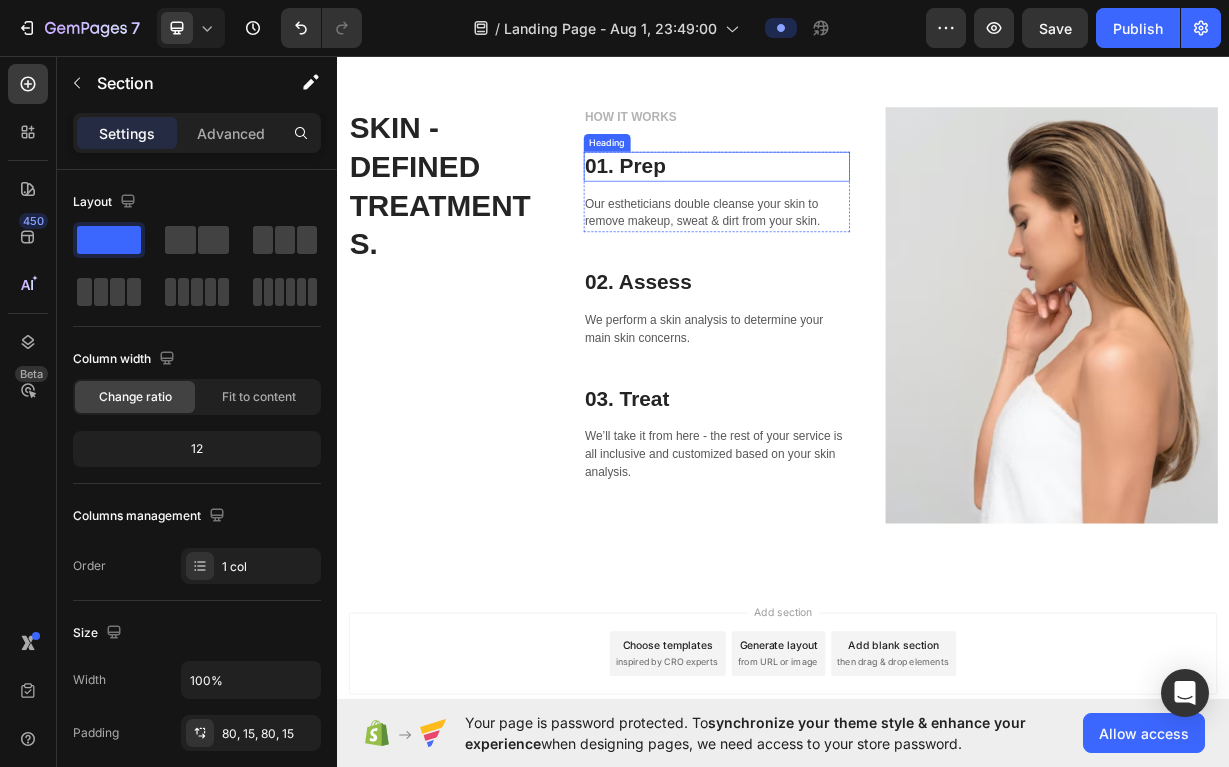 click on "01. Prep" at bounding box center [848, 208] 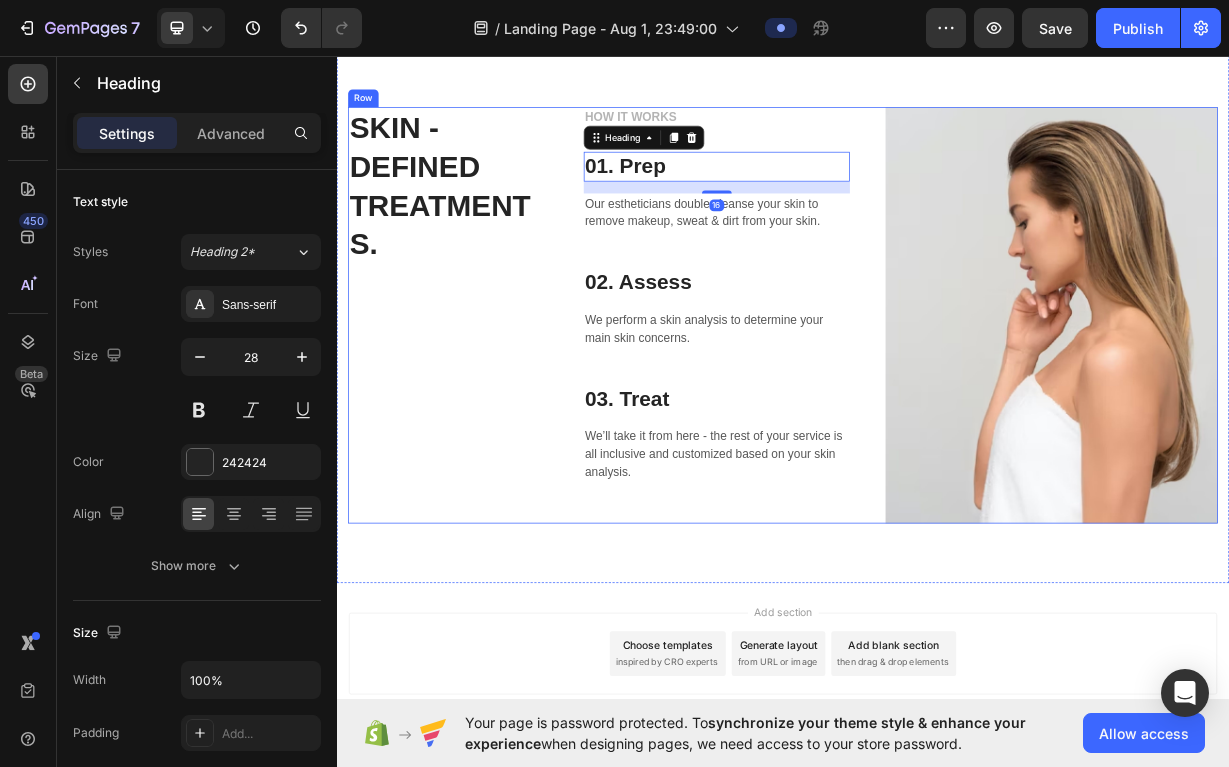click on "SKIN -  DEFINED  TREATMENTS. Heading" at bounding box center (486, 408) 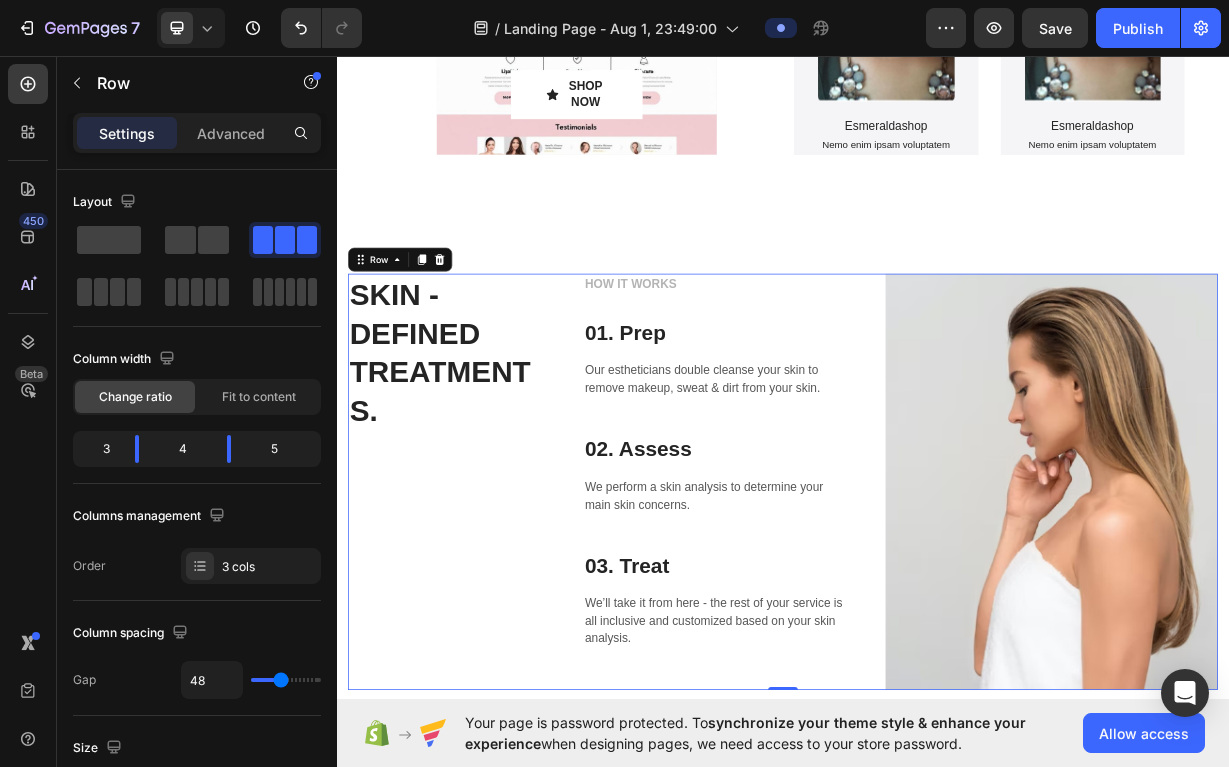 scroll, scrollTop: 736, scrollLeft: 0, axis: vertical 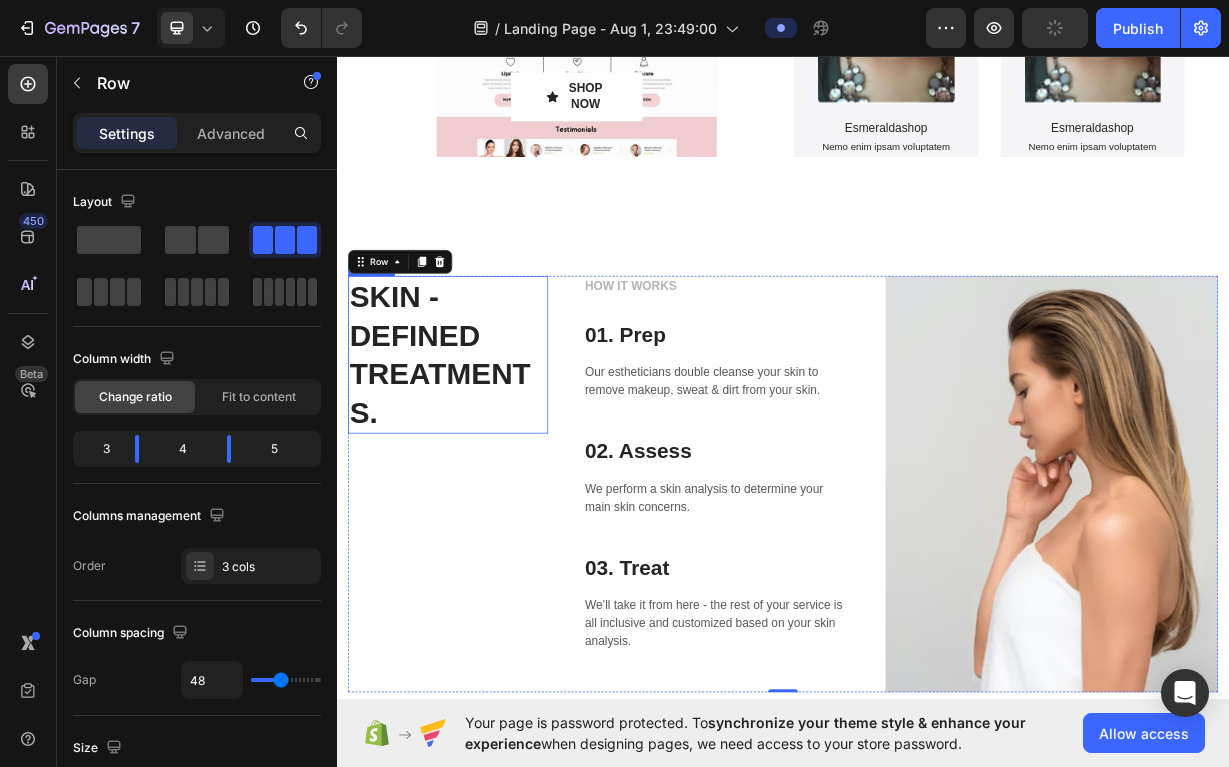 click on "SKIN -  DEFINED  TREATMENTS." at bounding box center [486, 461] 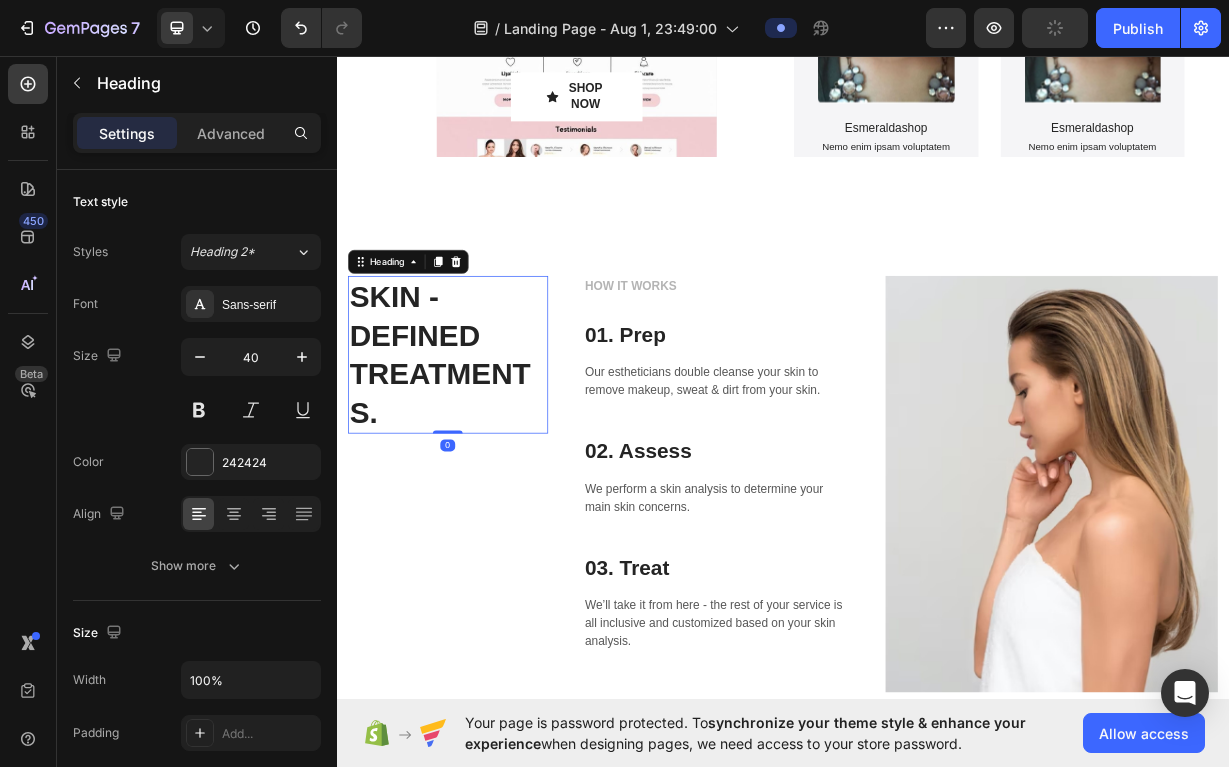 click on "SKIN -  DEFINED  TREATMENTS." at bounding box center [486, 461] 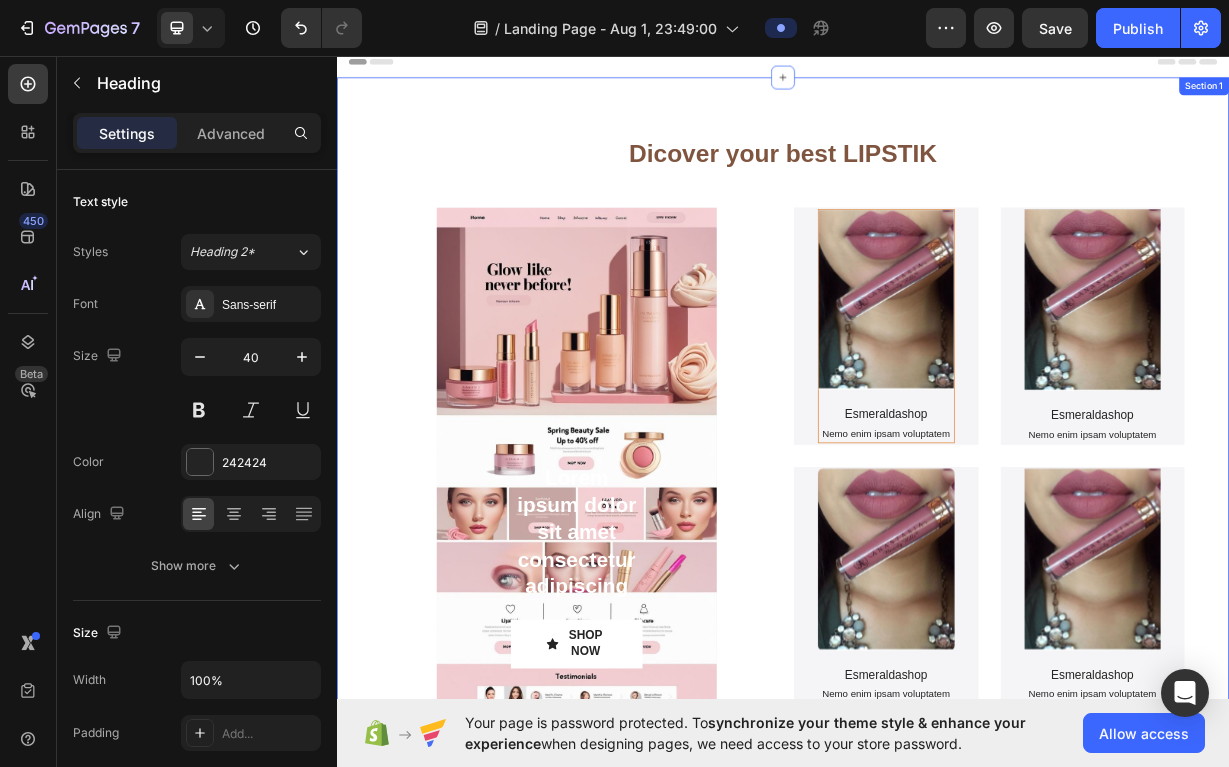 scroll, scrollTop: 0, scrollLeft: 0, axis: both 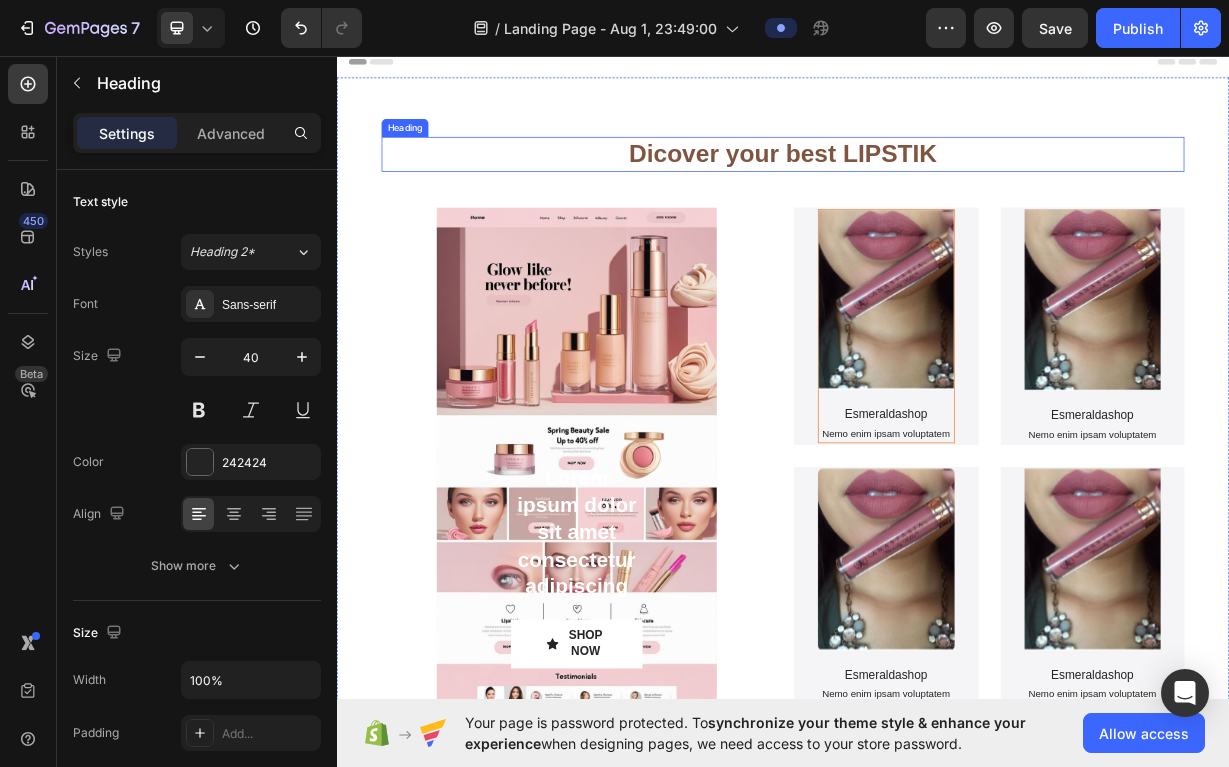 click on "⁠⁠⁠⁠⁠⁠⁠ Dicover your best LIPSTIK" at bounding box center [937, 191] 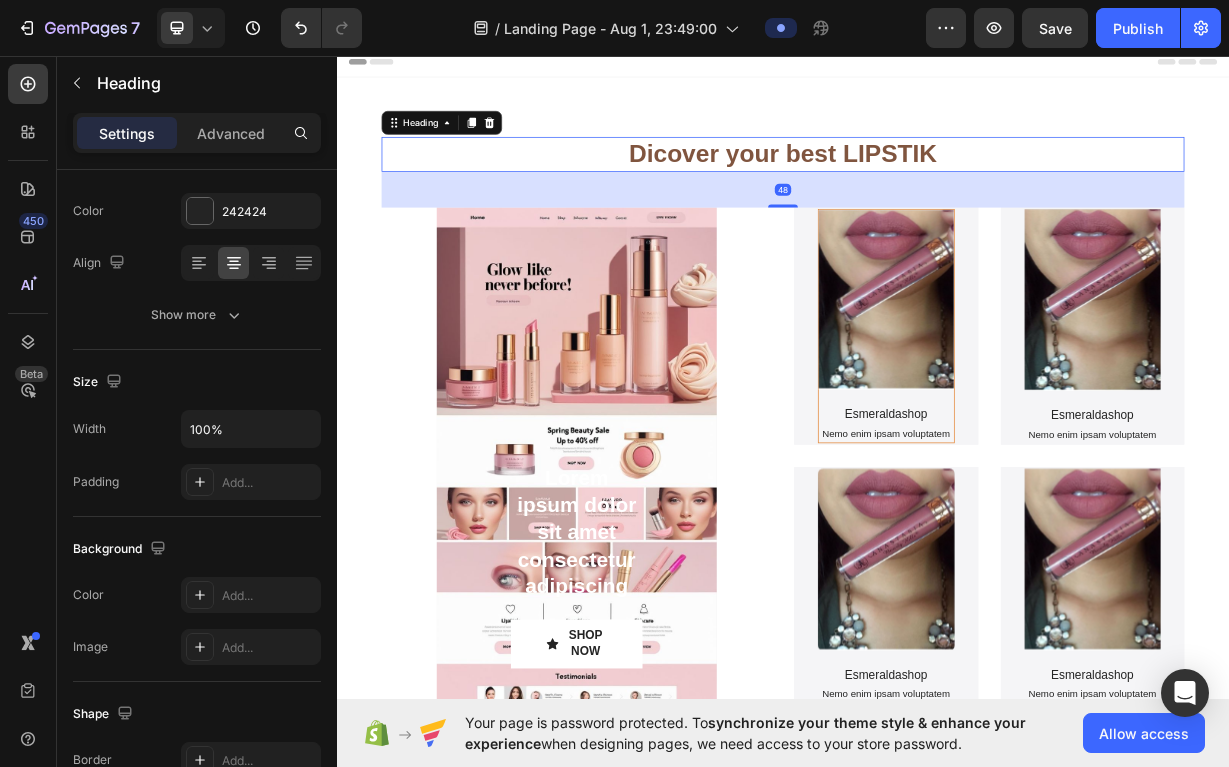 click on "Dicover your best LIPSTIK" at bounding box center [937, 190] 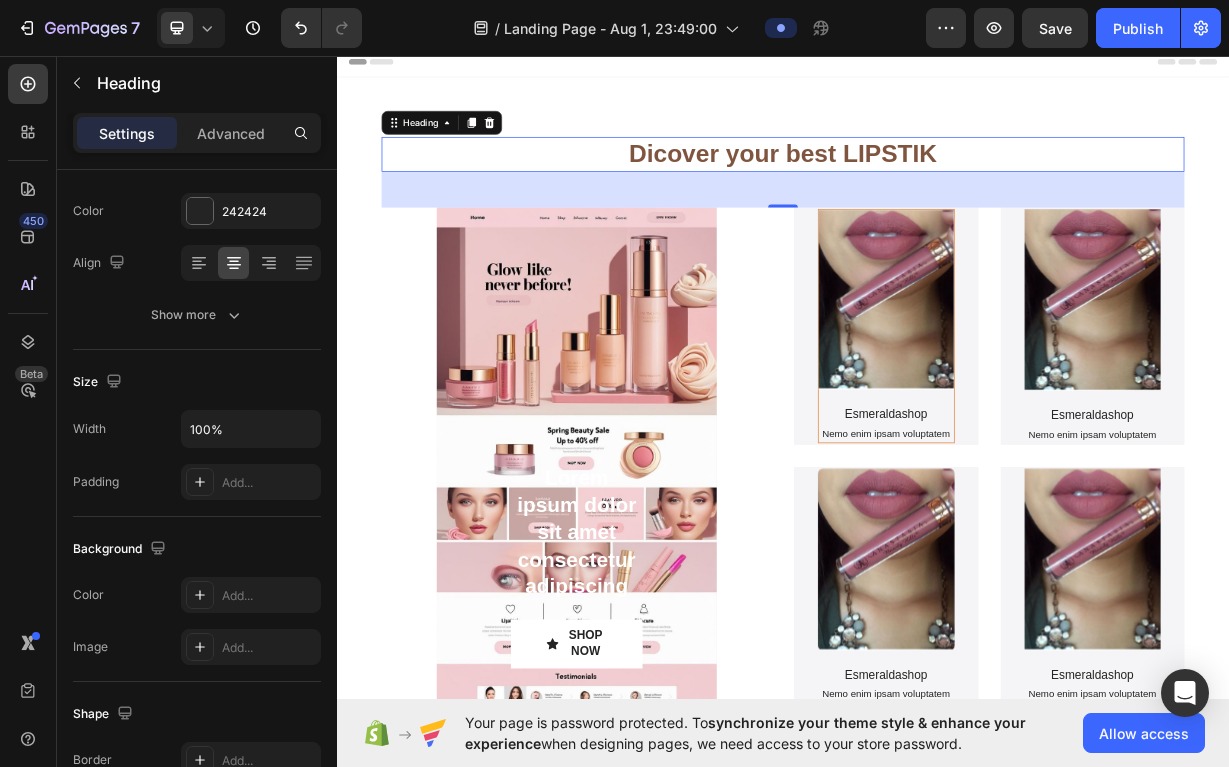 click on "Dicover your best LIPSTIK" at bounding box center [937, 191] 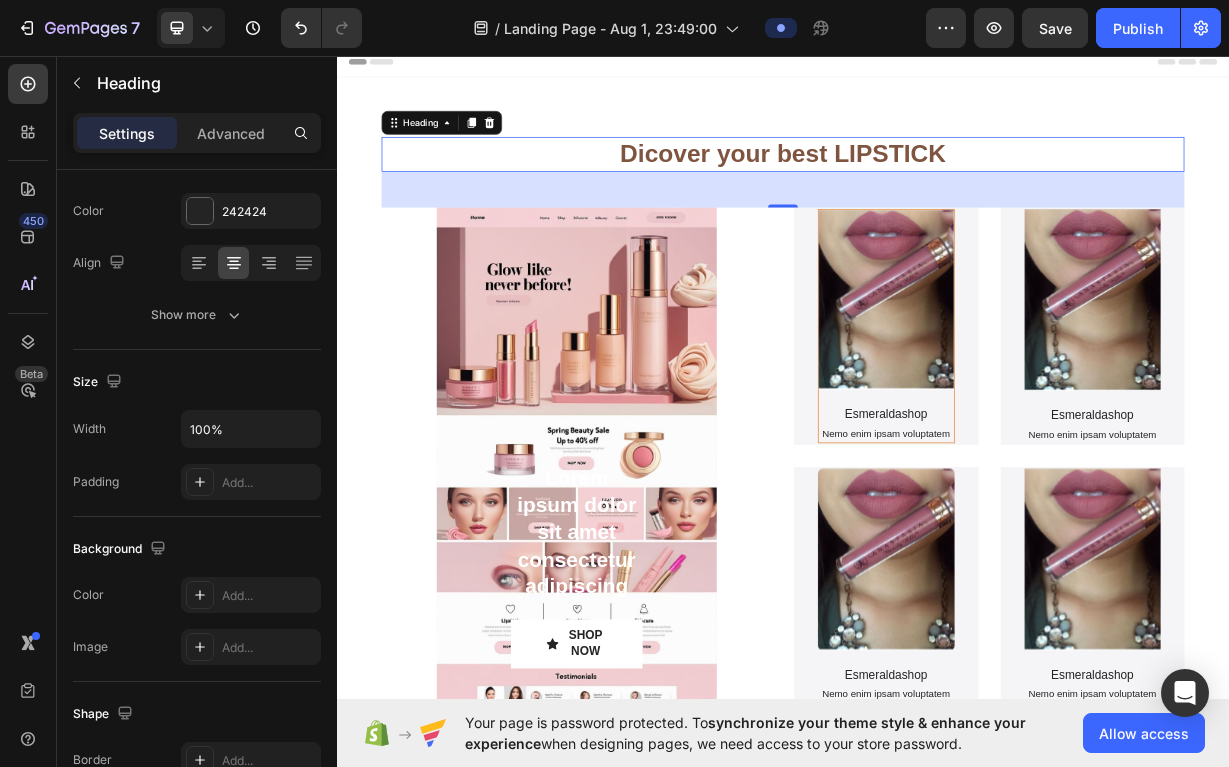 click on "Dicover your best LIPSTICK" at bounding box center (937, 190) 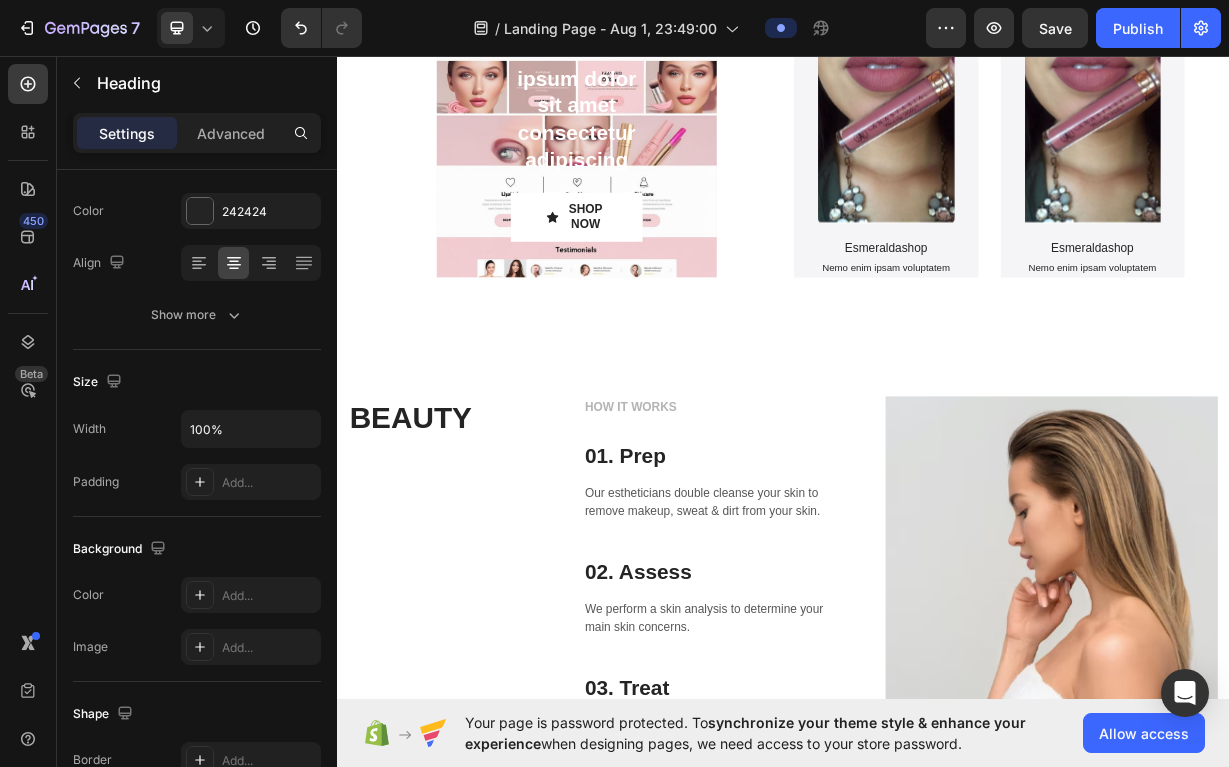 scroll, scrollTop: 578, scrollLeft: 0, axis: vertical 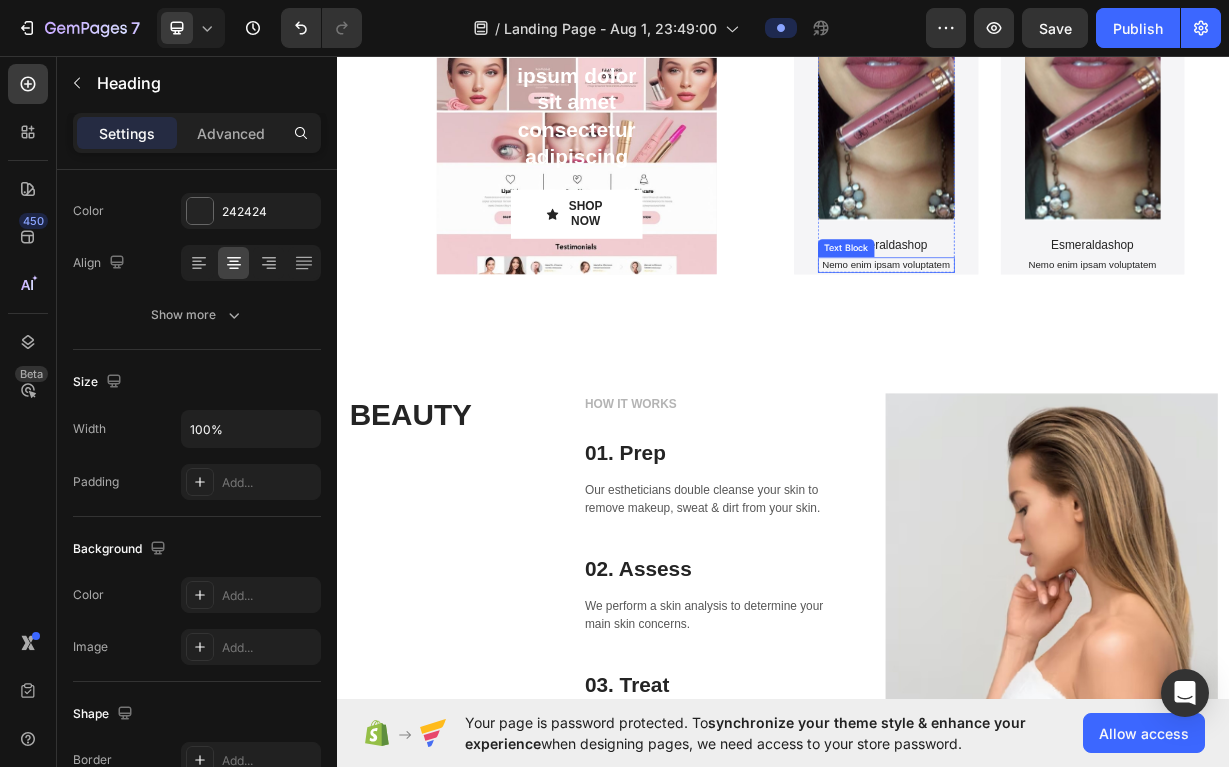 click on "Nemo enim ipsam voluptatem" at bounding box center (1076, 340) 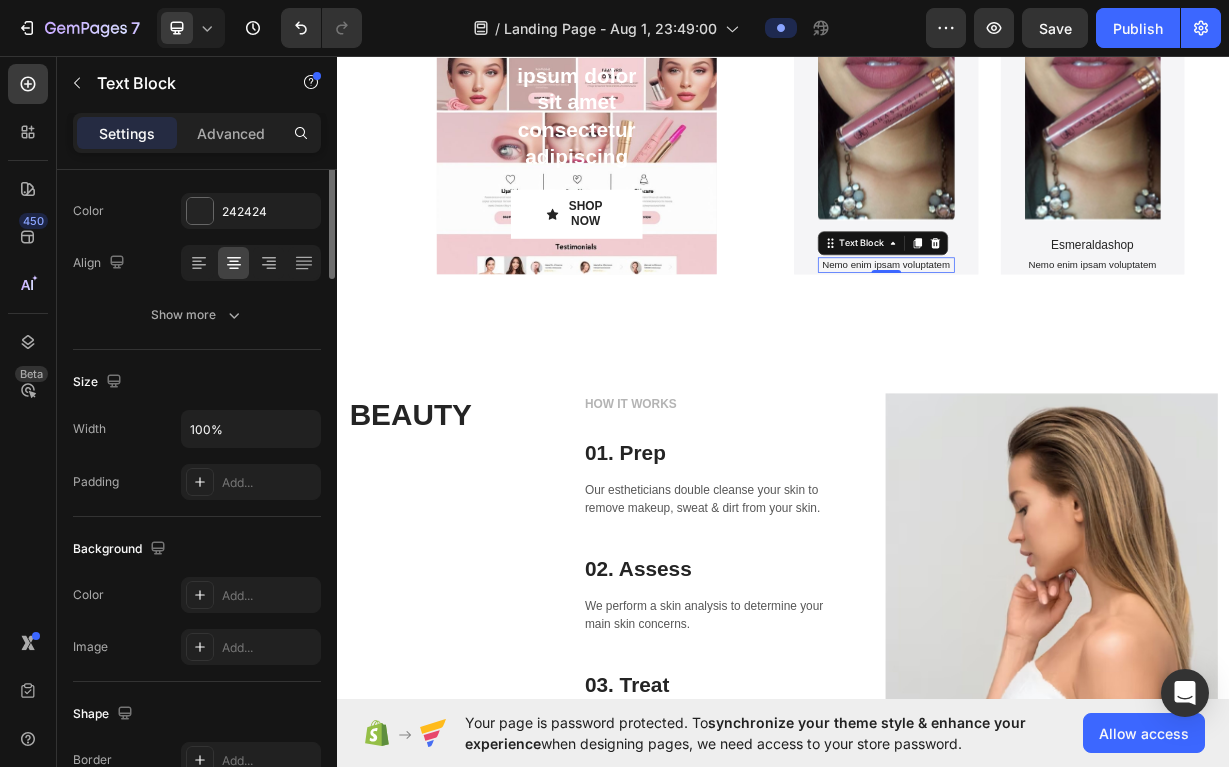 scroll, scrollTop: 0, scrollLeft: 0, axis: both 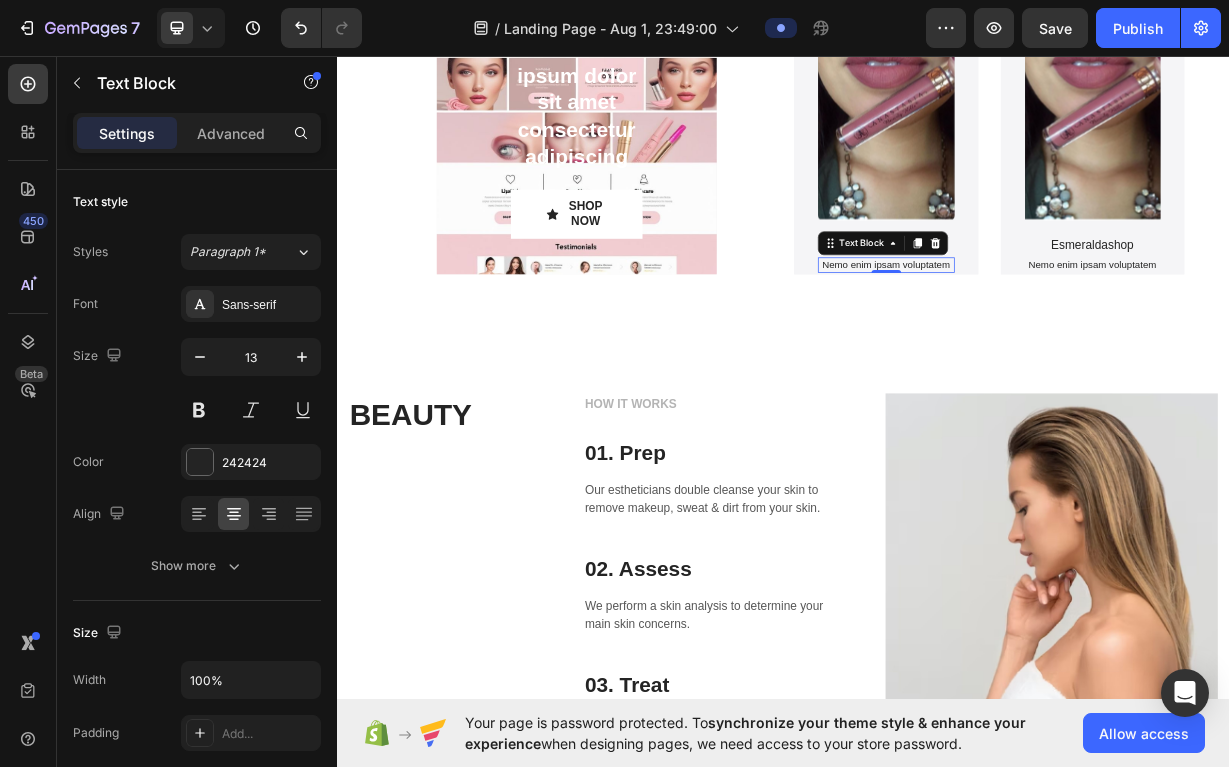 click on "Nemo enim ipsam voluptatem" at bounding box center (1076, 340) 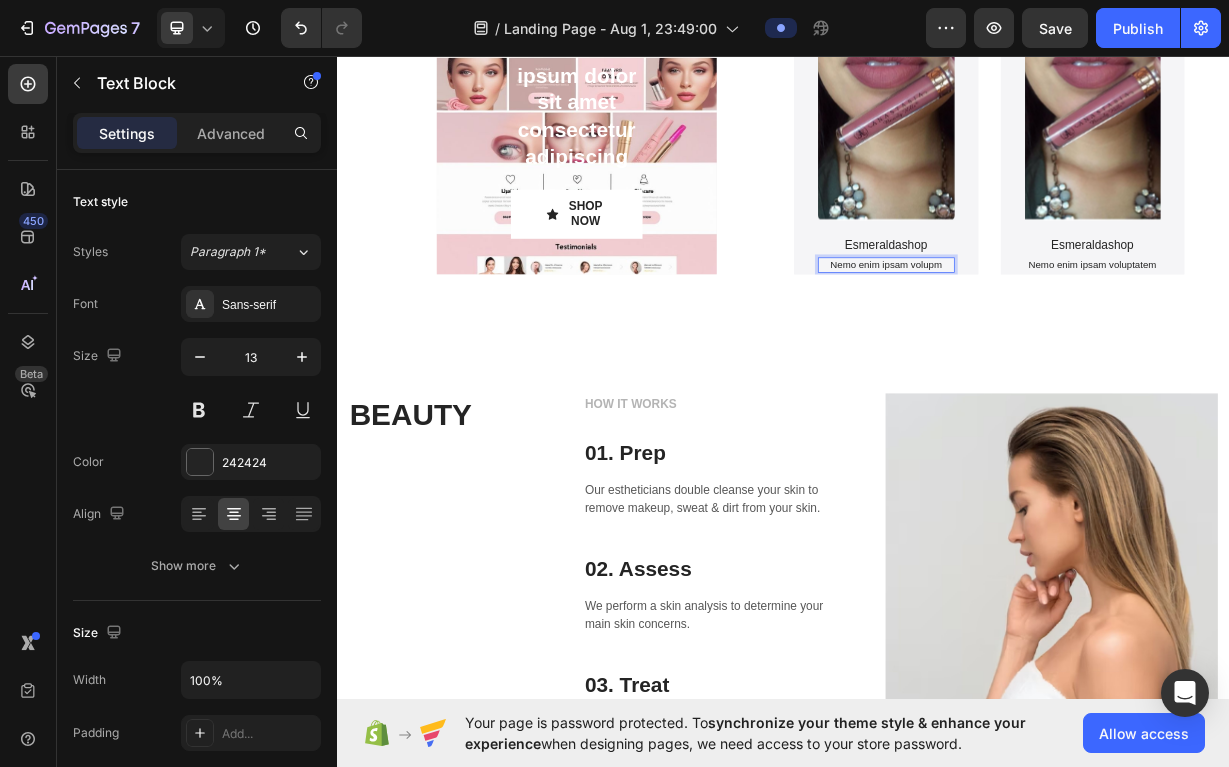 click on "Nemo enim ipsam volupm" at bounding box center [1076, 340] 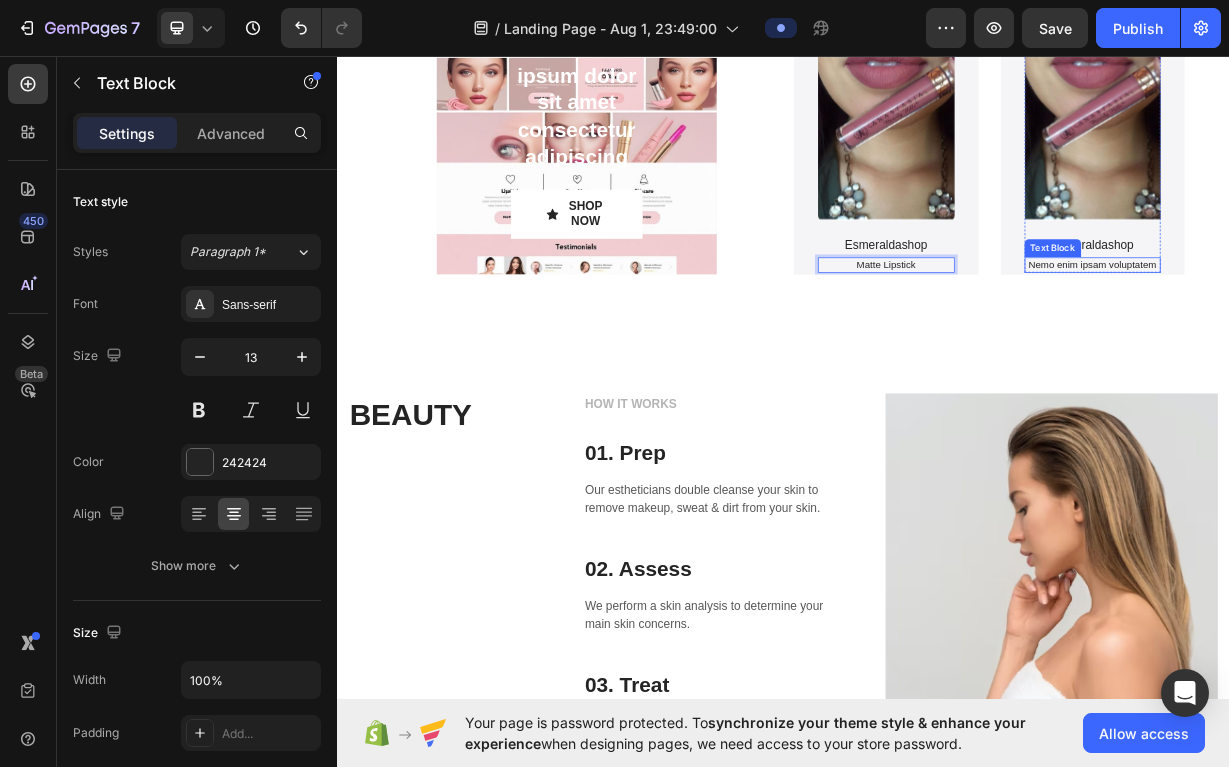 click on "Nemo enim ipsam voluptatem" at bounding box center [1354, 340] 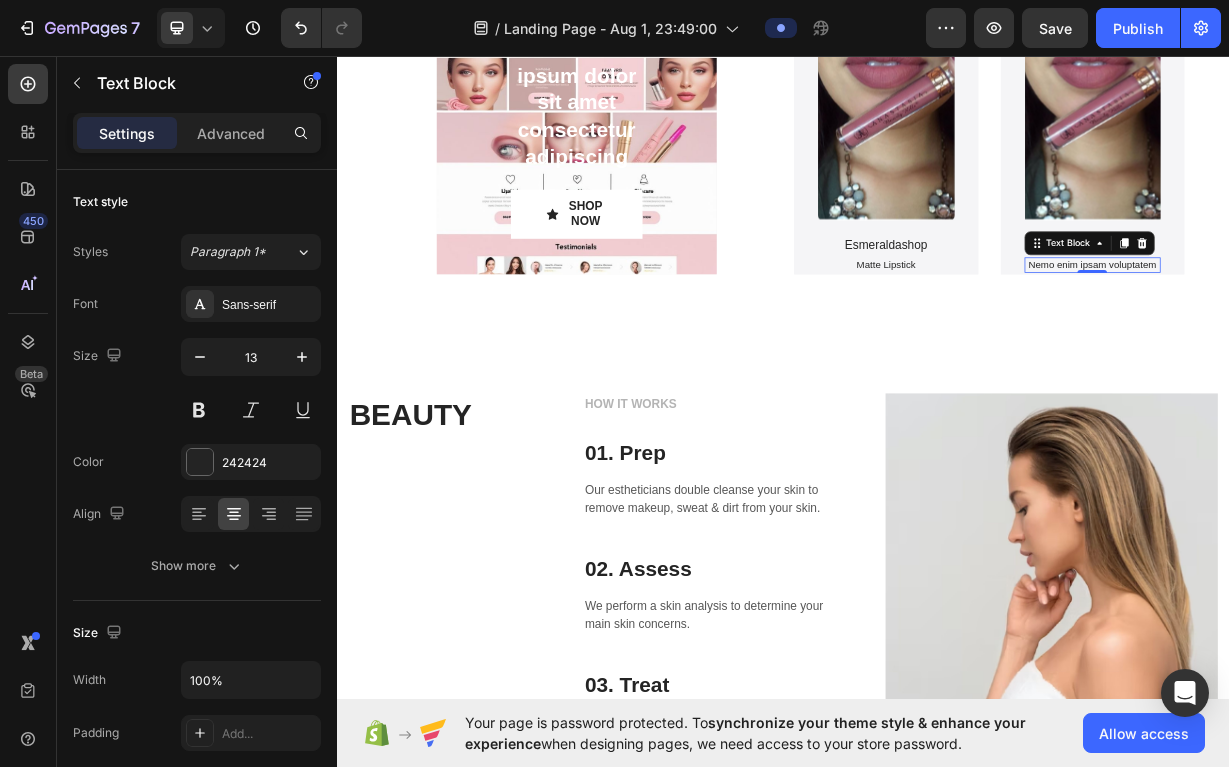 click on "Nemo enim ipsam voluptatem" at bounding box center [1354, 340] 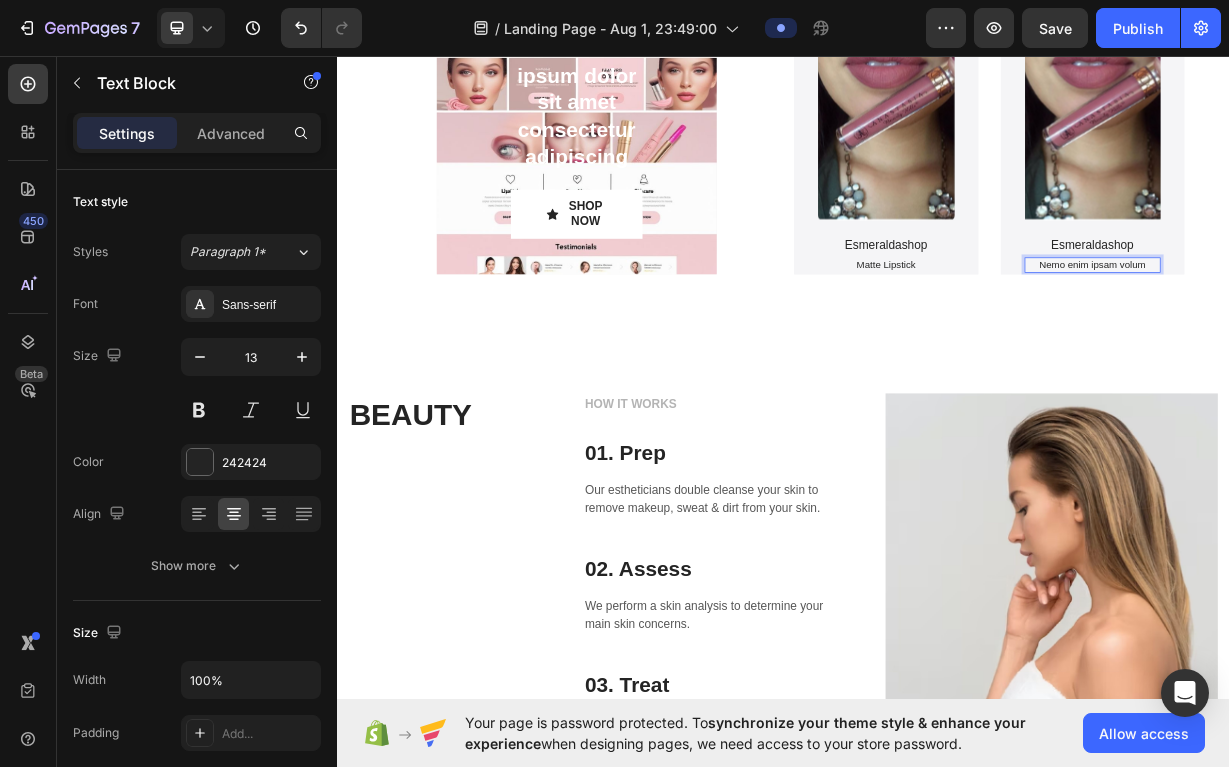 click on "Nemo enim ipsam volum" at bounding box center [1354, 340] 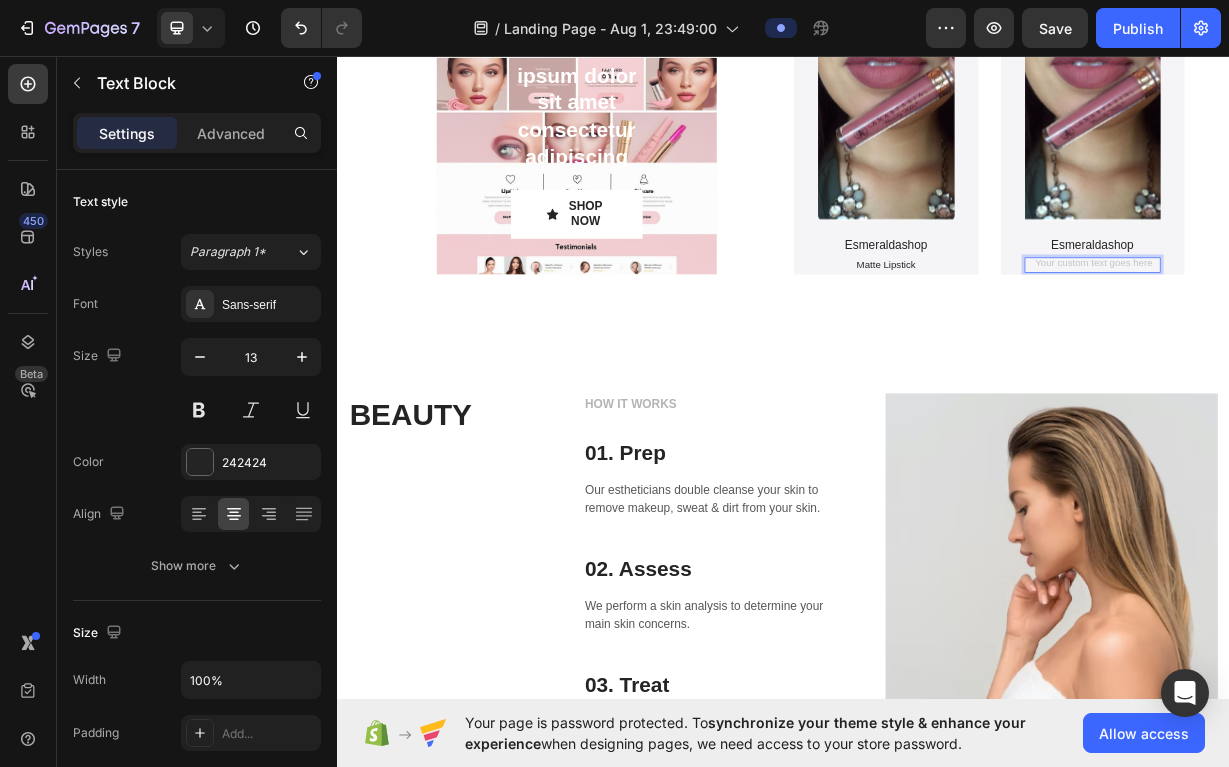 type 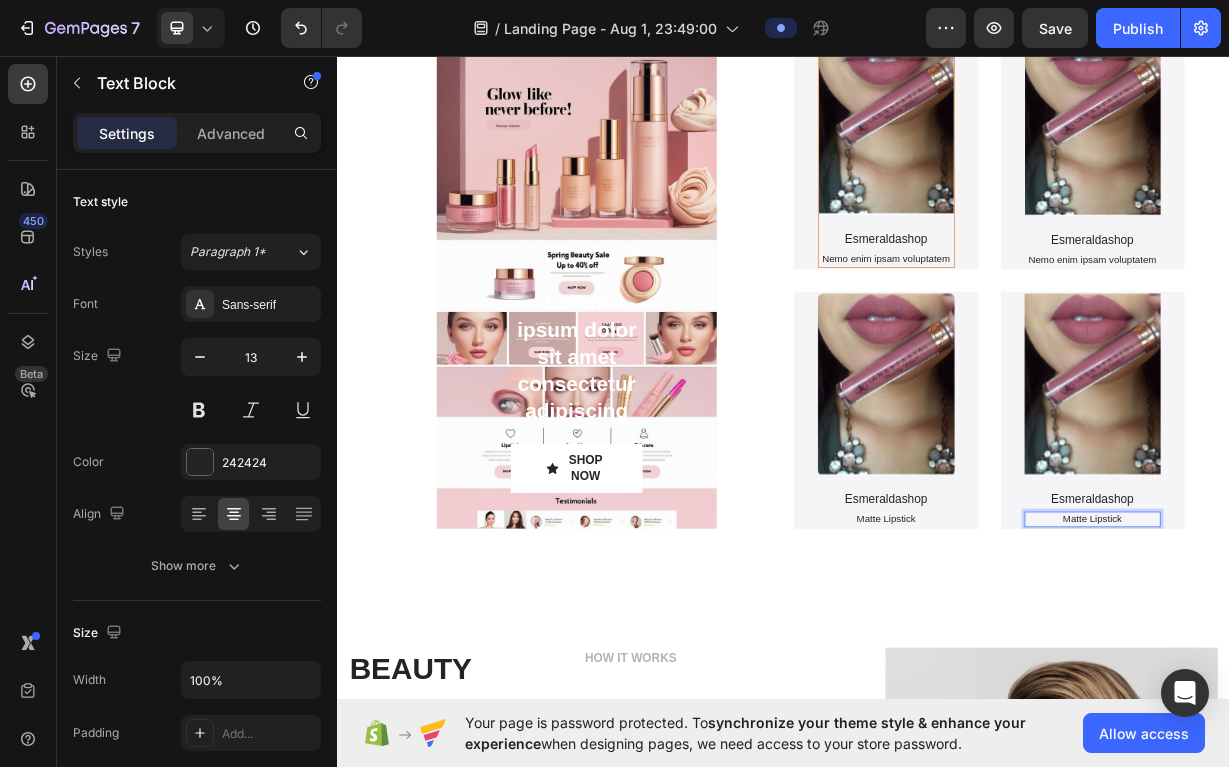 scroll, scrollTop: 217, scrollLeft: 0, axis: vertical 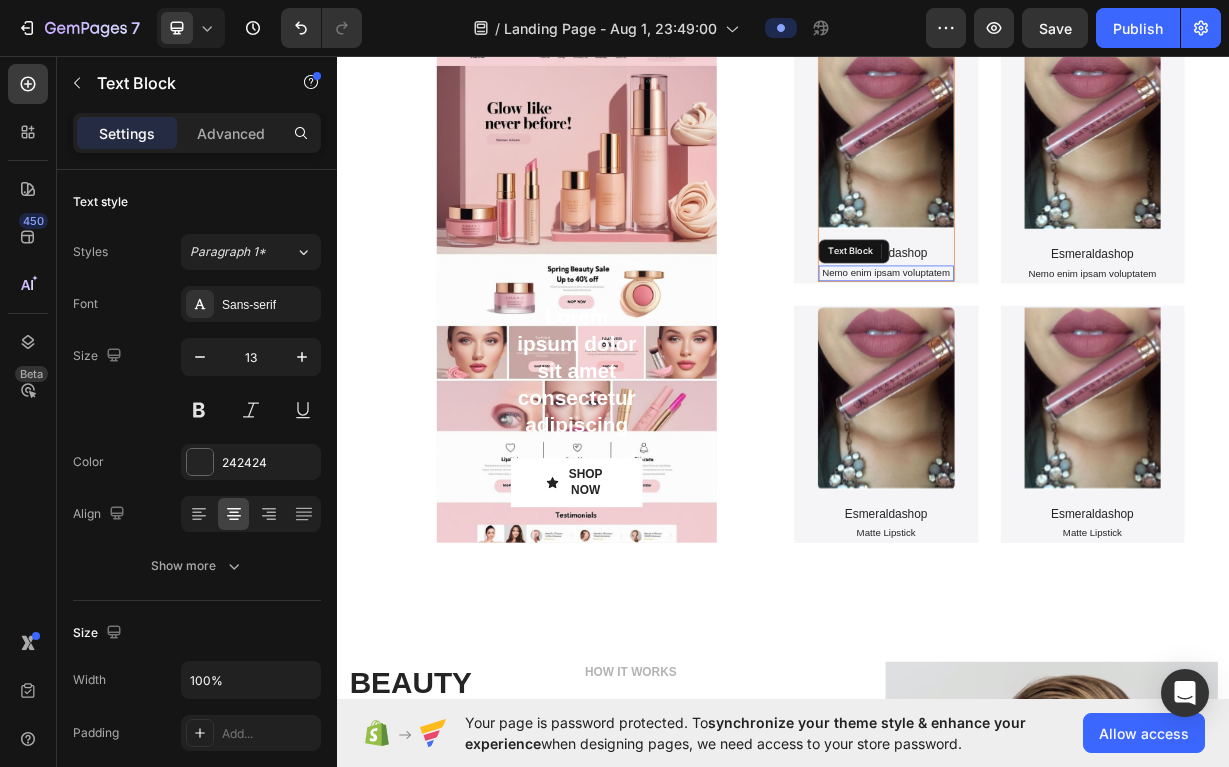 click on "Nemo enim ipsam voluptatem" at bounding box center (1076, 351) 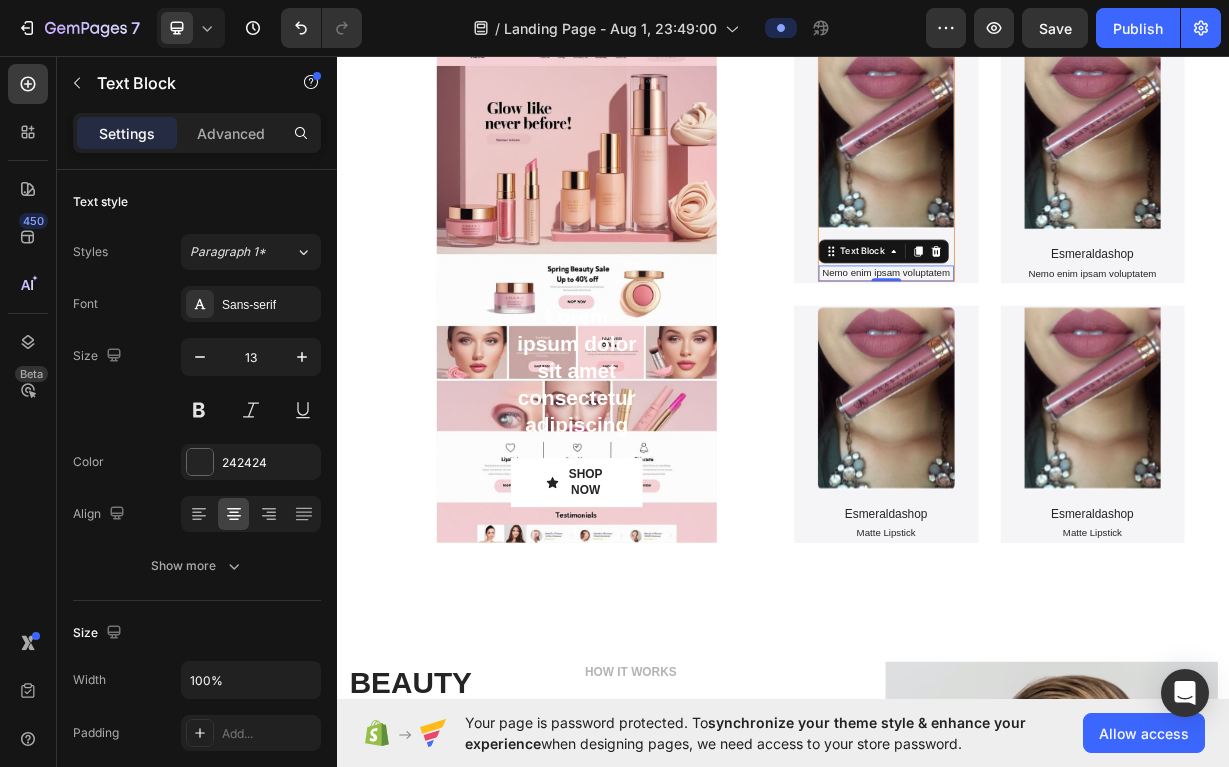 click on "Nemo enim ipsam voluptatem" at bounding box center [1076, 351] 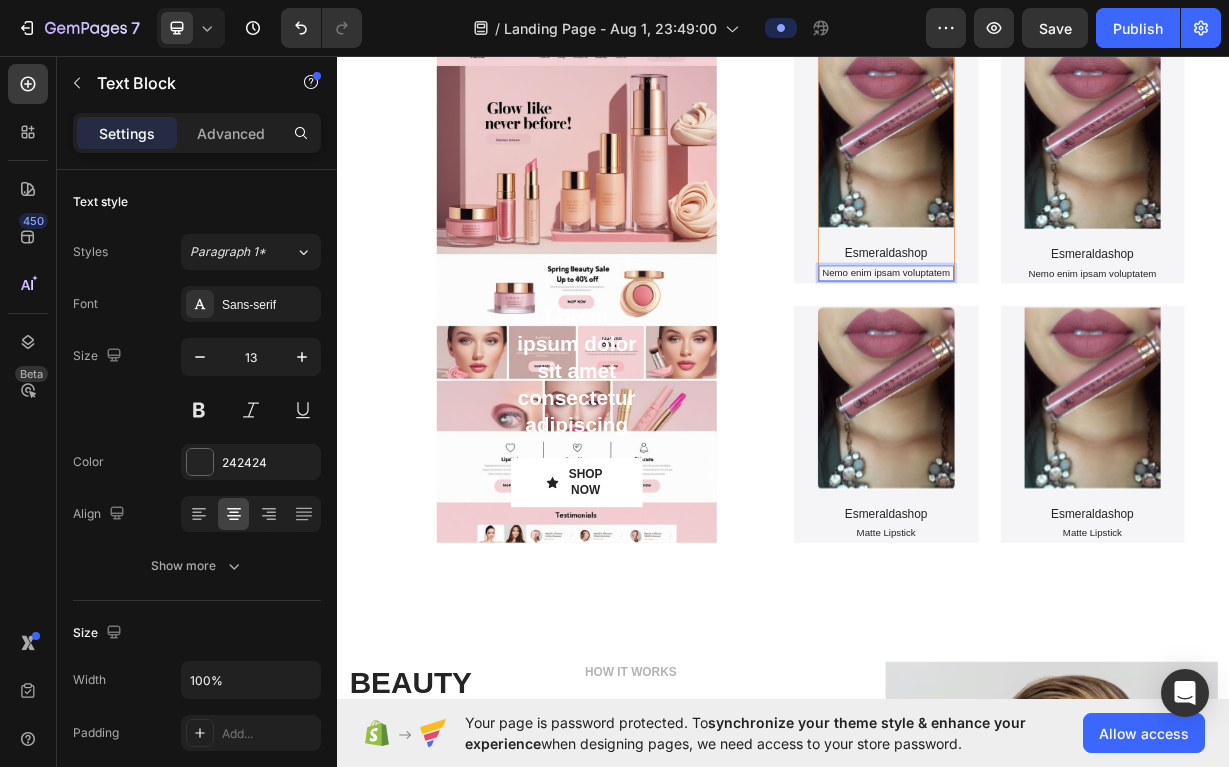 click on "Nemo enim ipsam voluptatem" at bounding box center [1076, 351] 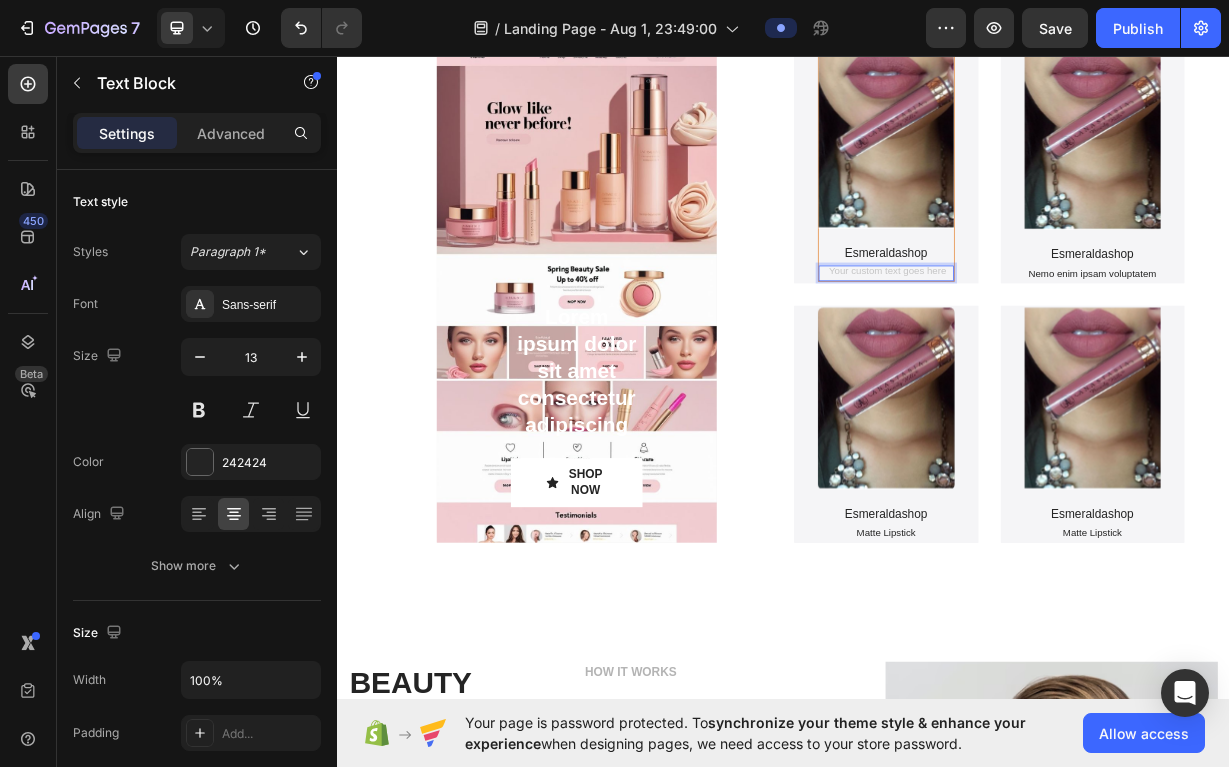 type 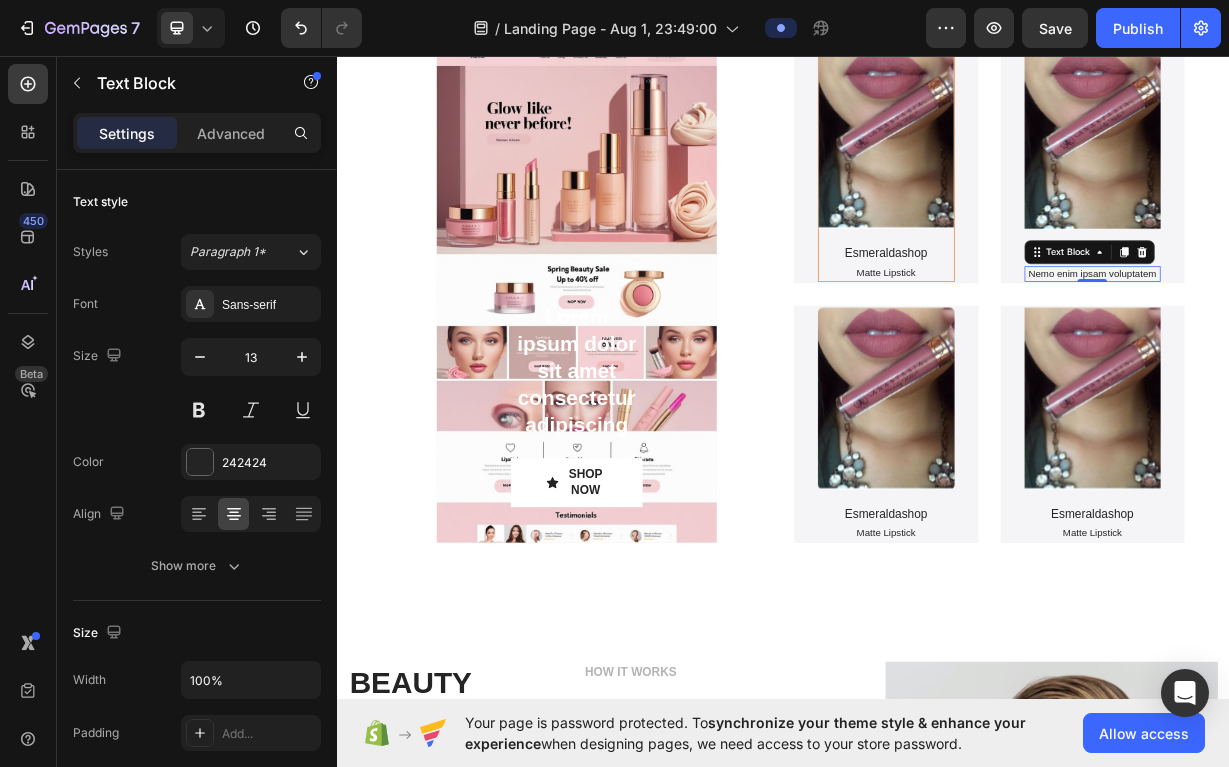 click on "Nemo enim ipsam voluptatem" at bounding box center [1354, 352] 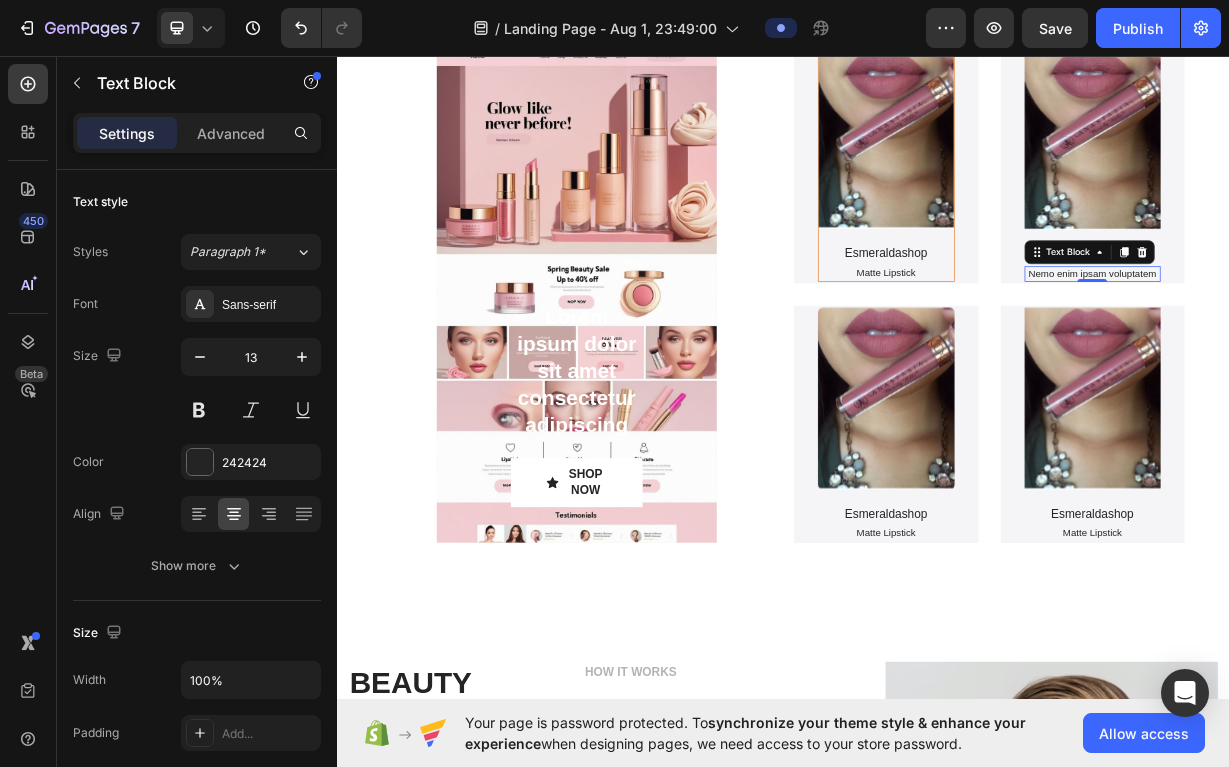click on "Nemo enim ipsam voluptatem" at bounding box center (1354, 352) 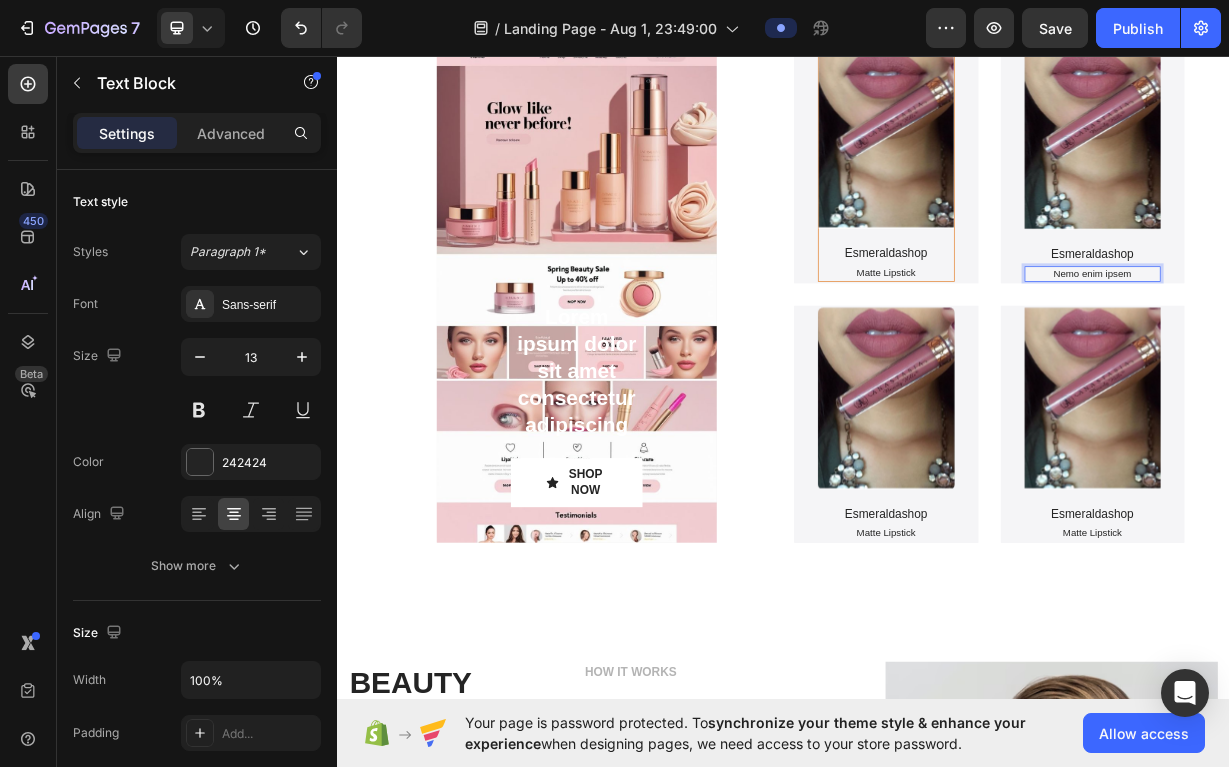 click on "Nemo enim ipsem" at bounding box center [1354, 352] 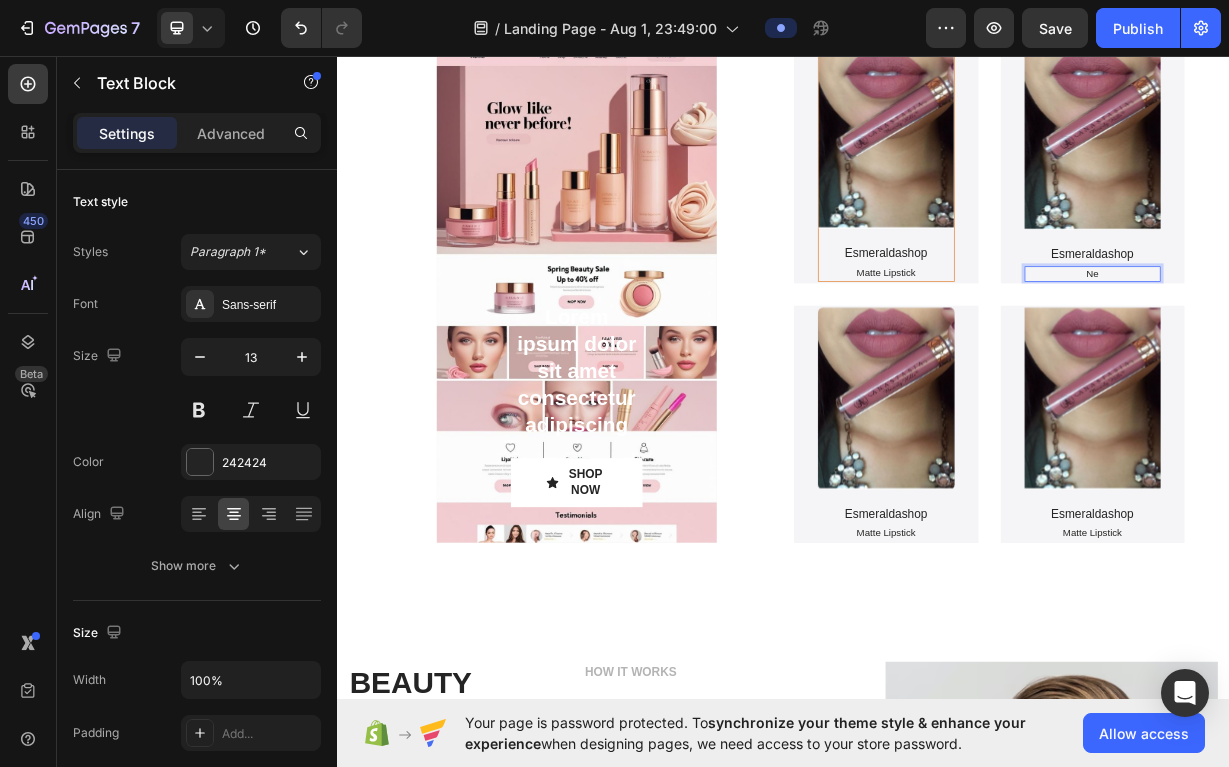type 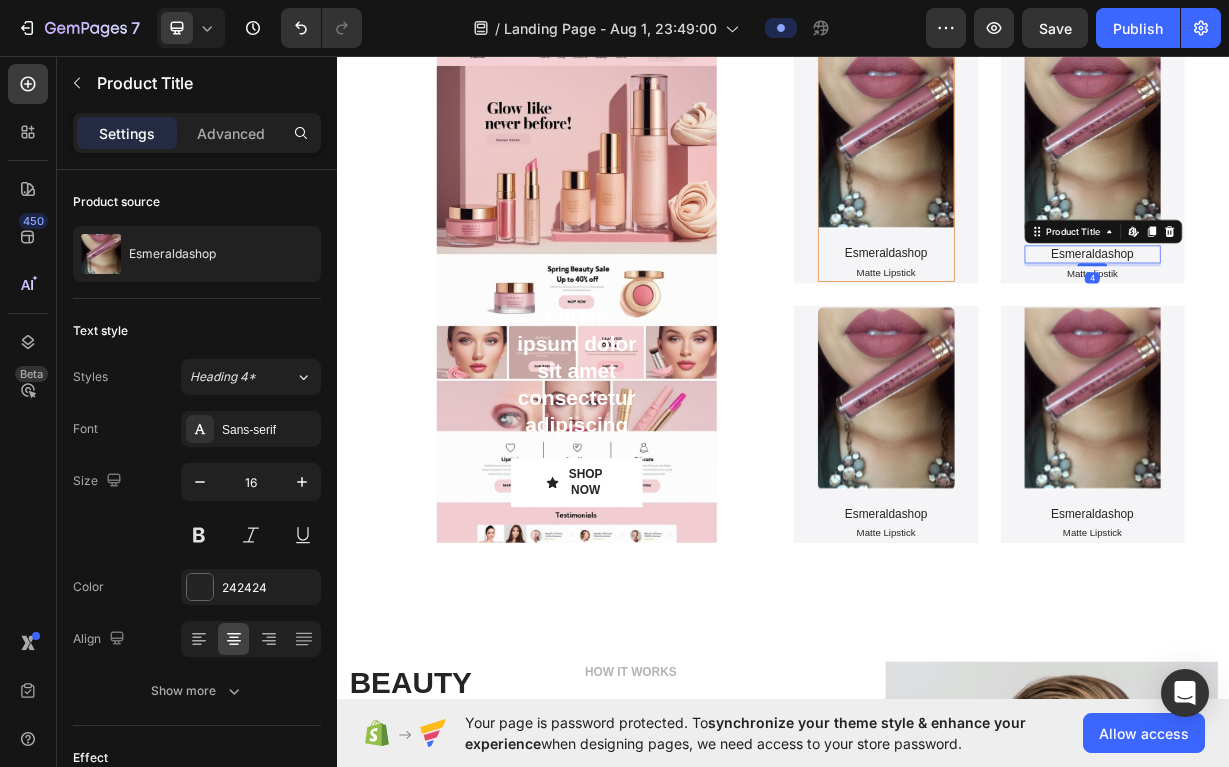 click on "Esmeraldashop" at bounding box center [1354, 326] 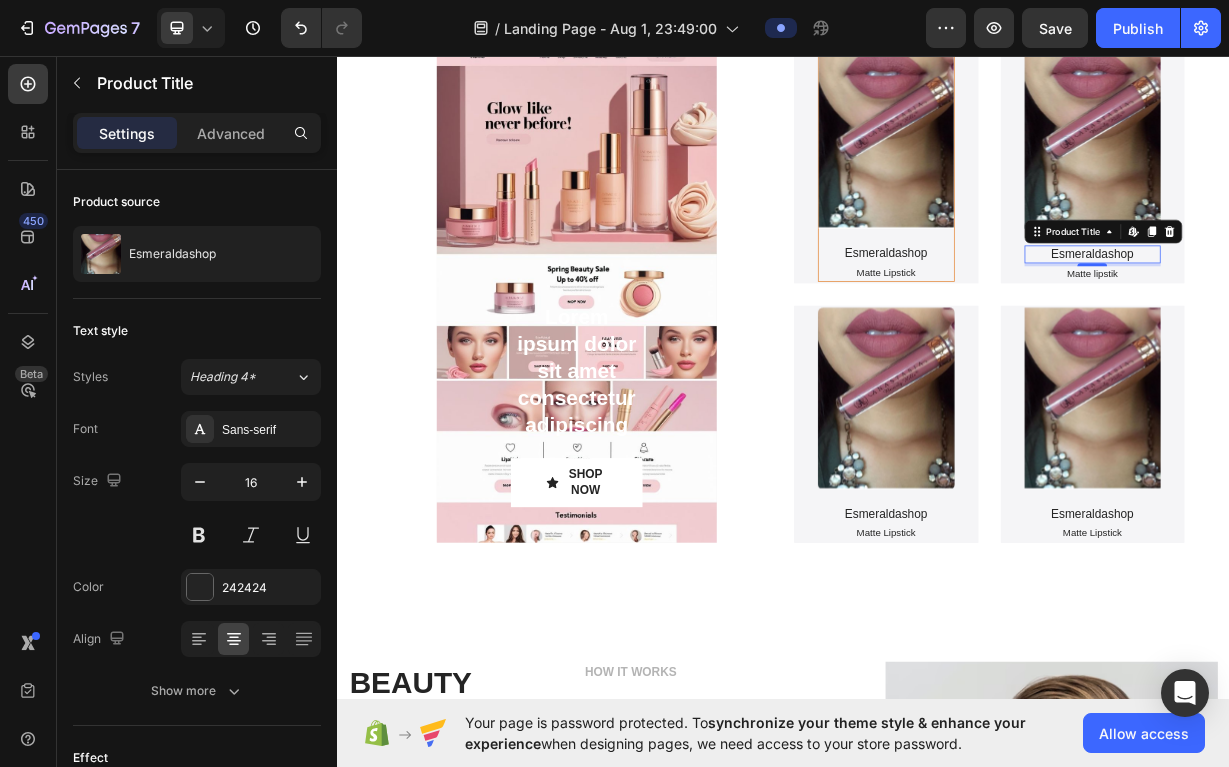 click on "Esmeraldashop" at bounding box center [1354, 326] 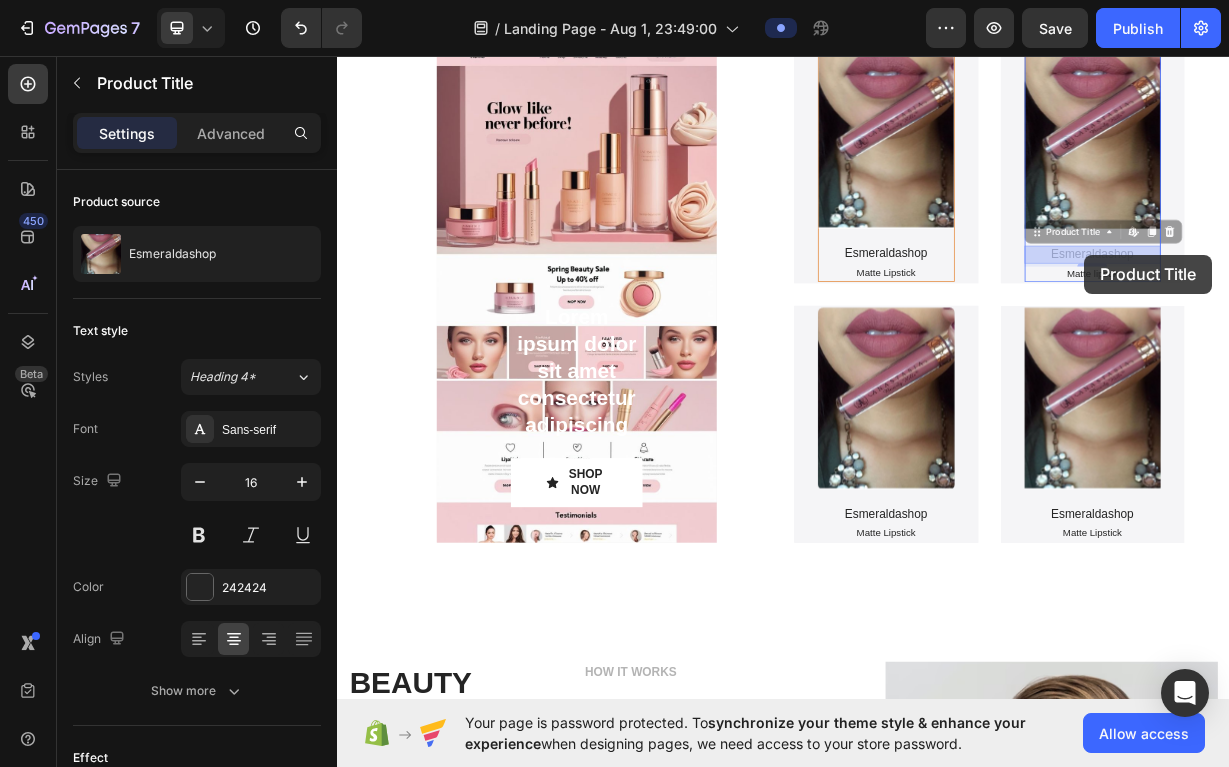 drag, startPoint x: 1393, startPoint y: 318, endPoint x: 1342, endPoint y: 326, distance: 51.62364 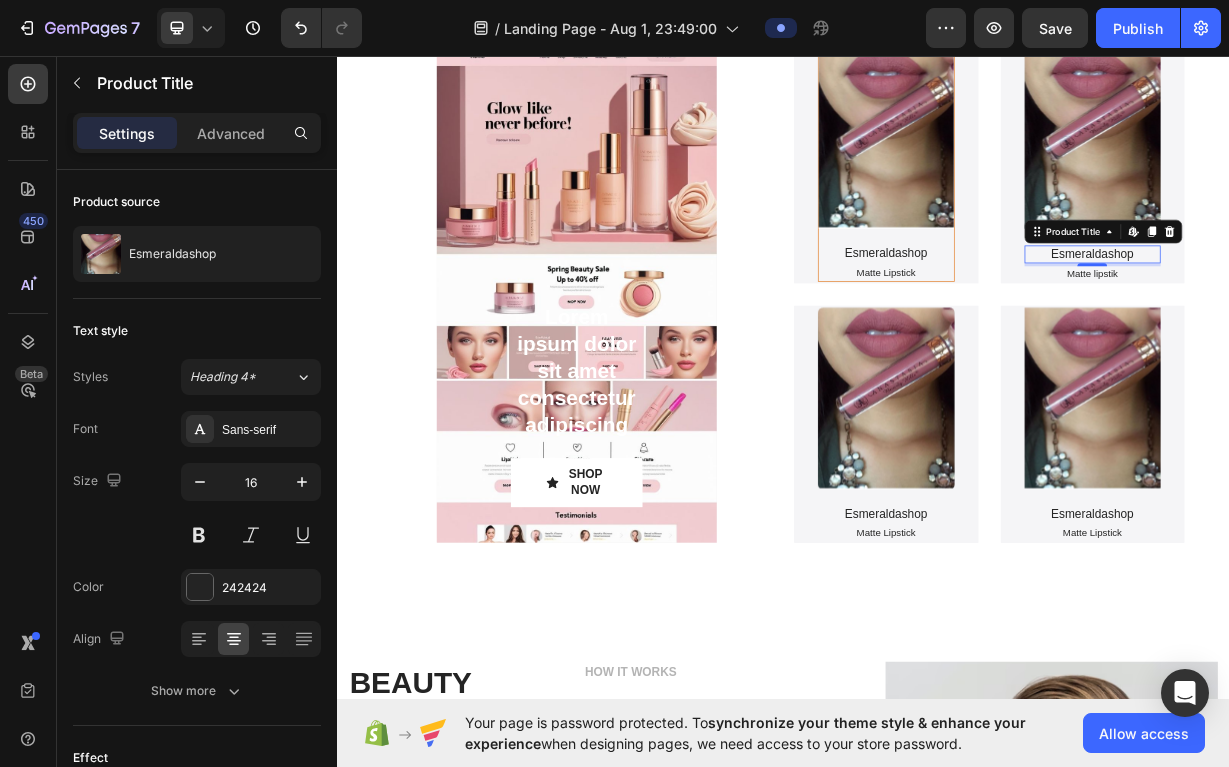 click on "Esmeraldashop" at bounding box center (1354, 326) 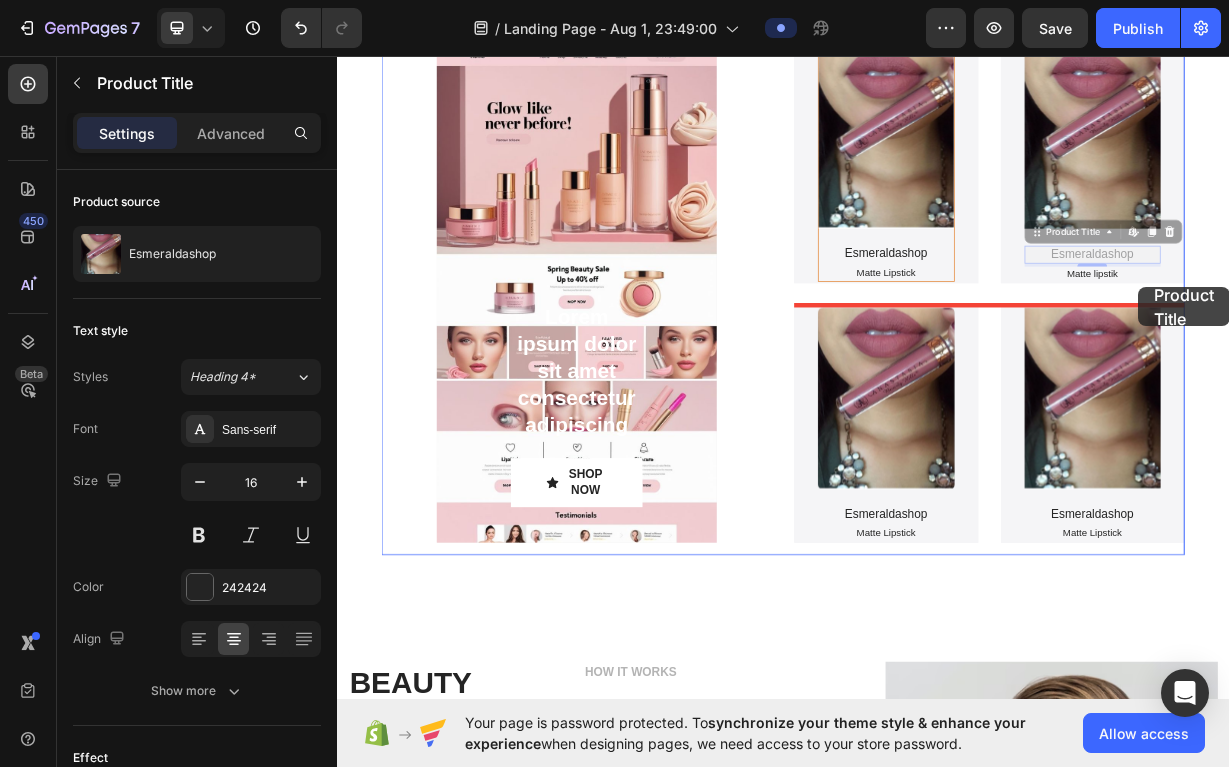 drag, startPoint x: 1347, startPoint y: 318, endPoint x: 1415, endPoint y: 370, distance: 85.60374 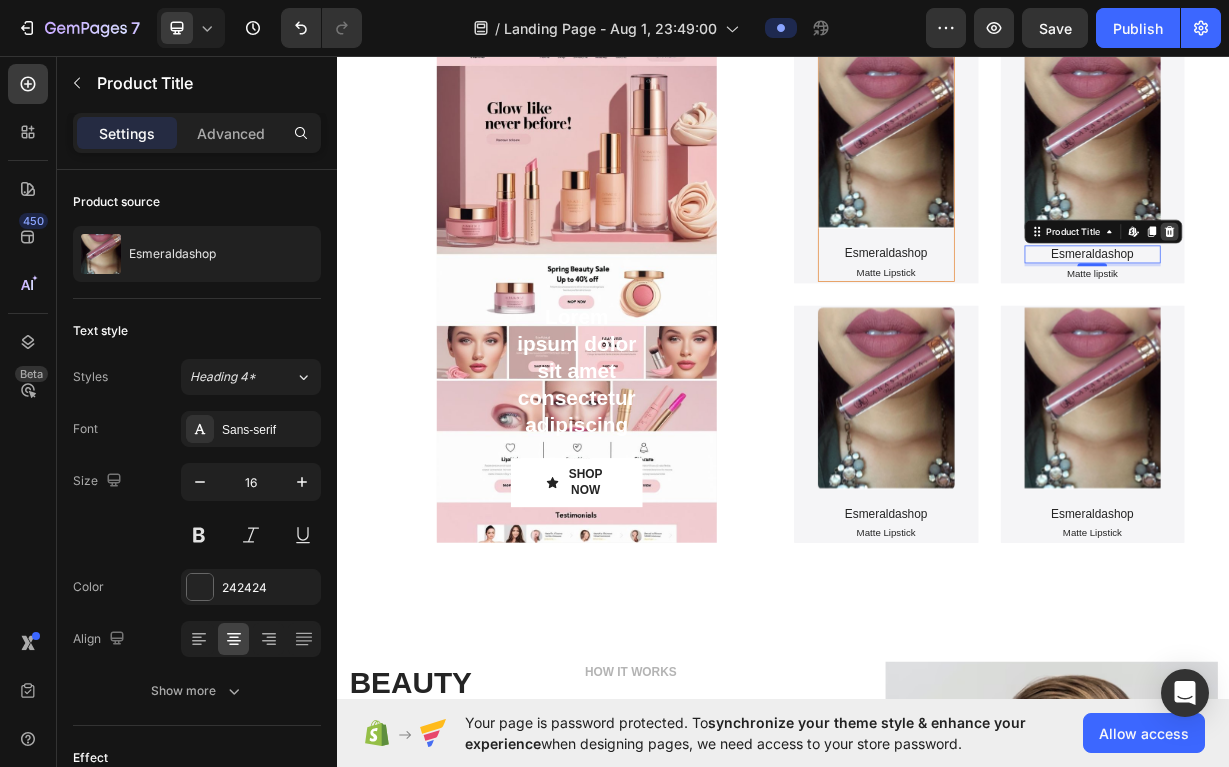 click 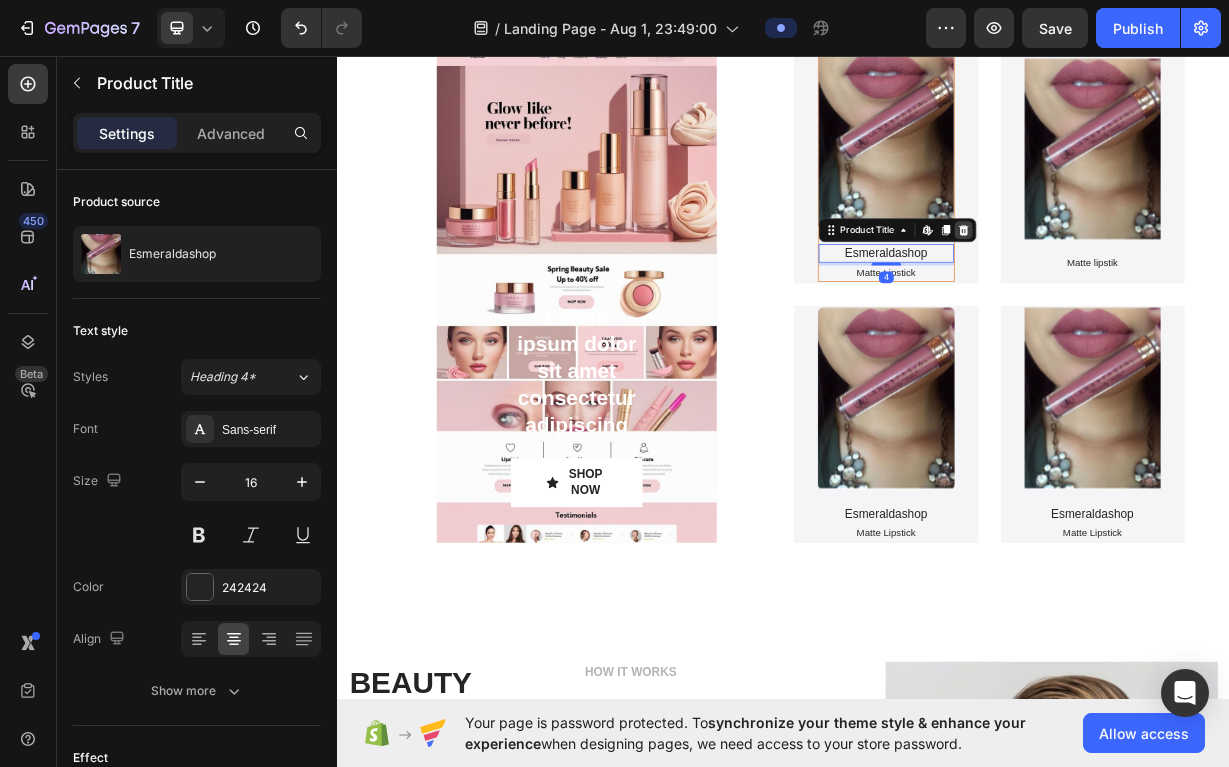 click at bounding box center (1180, 293) 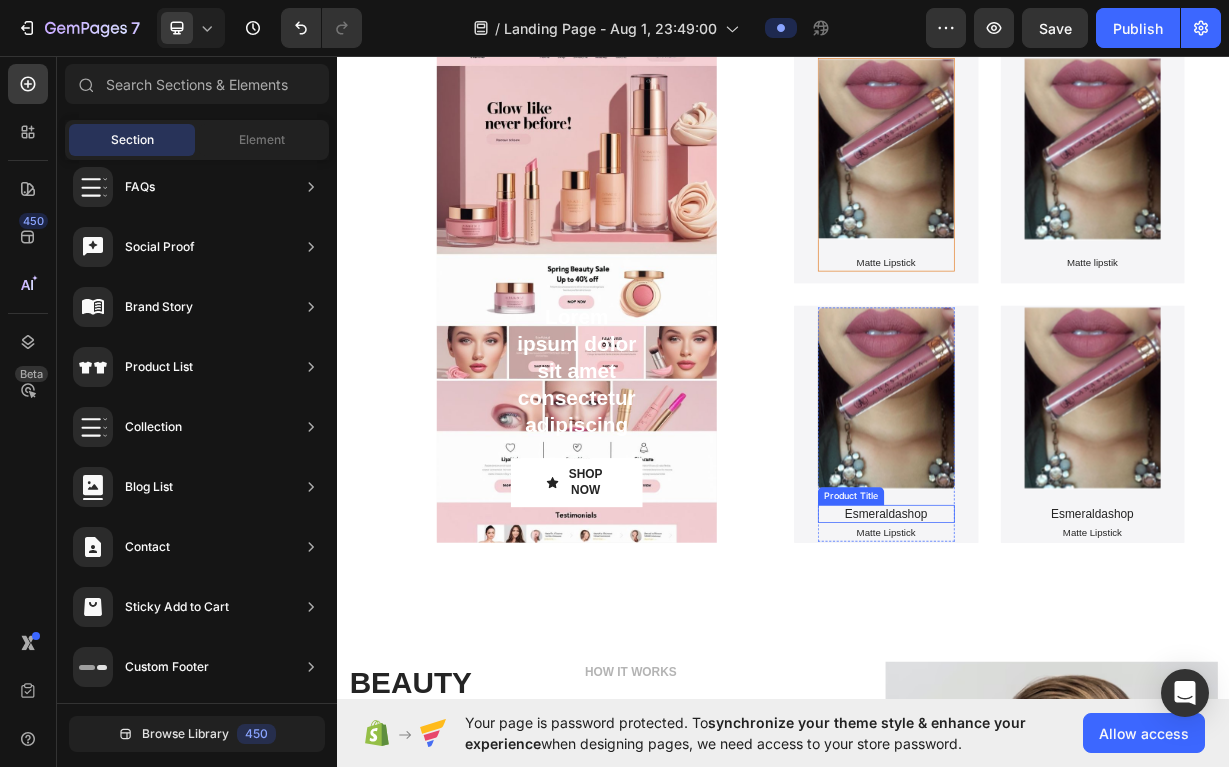 click on "Esmeraldashop" at bounding box center [1076, 675] 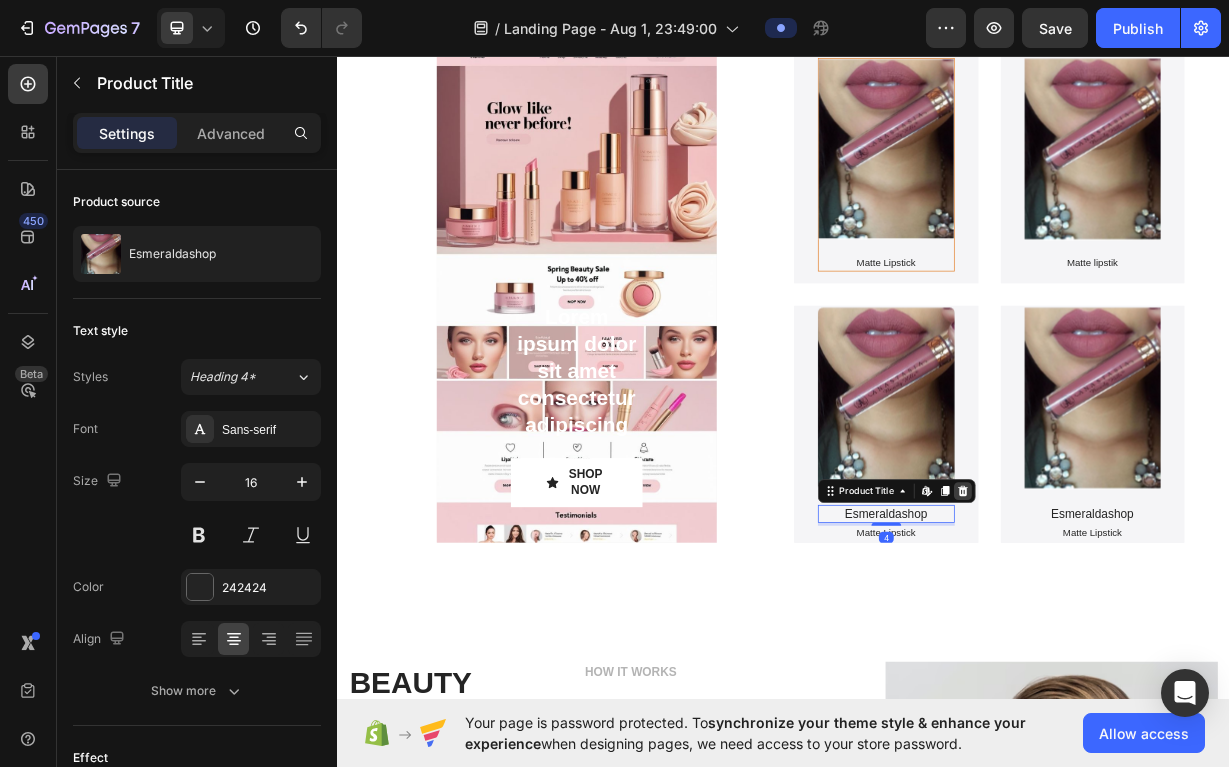 click 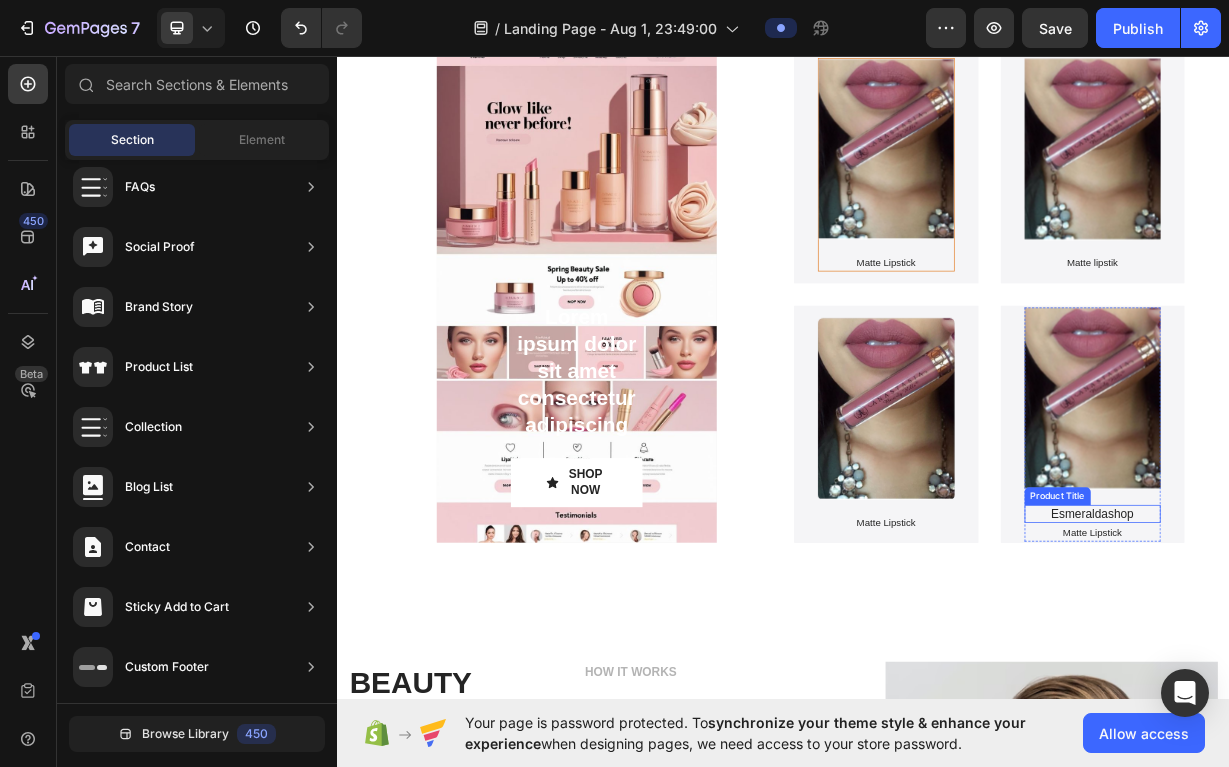 click on "Esmeraldashop" at bounding box center (1354, 675) 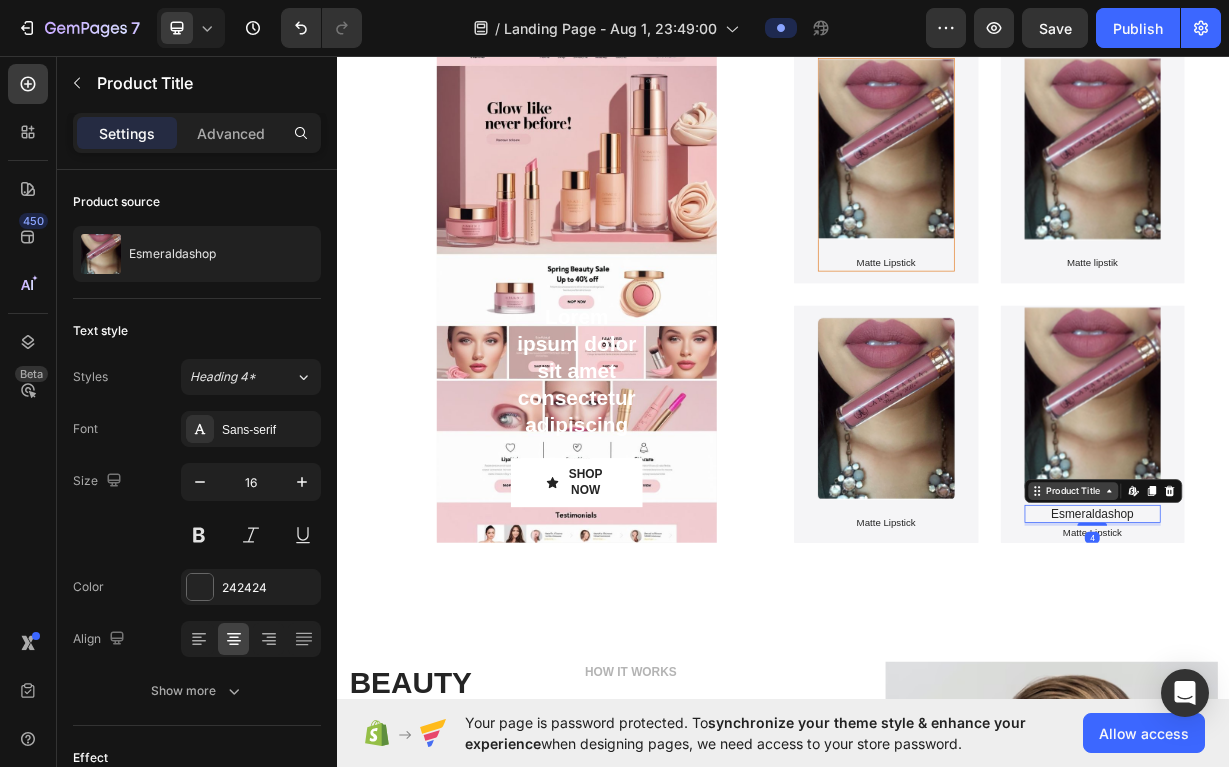 click 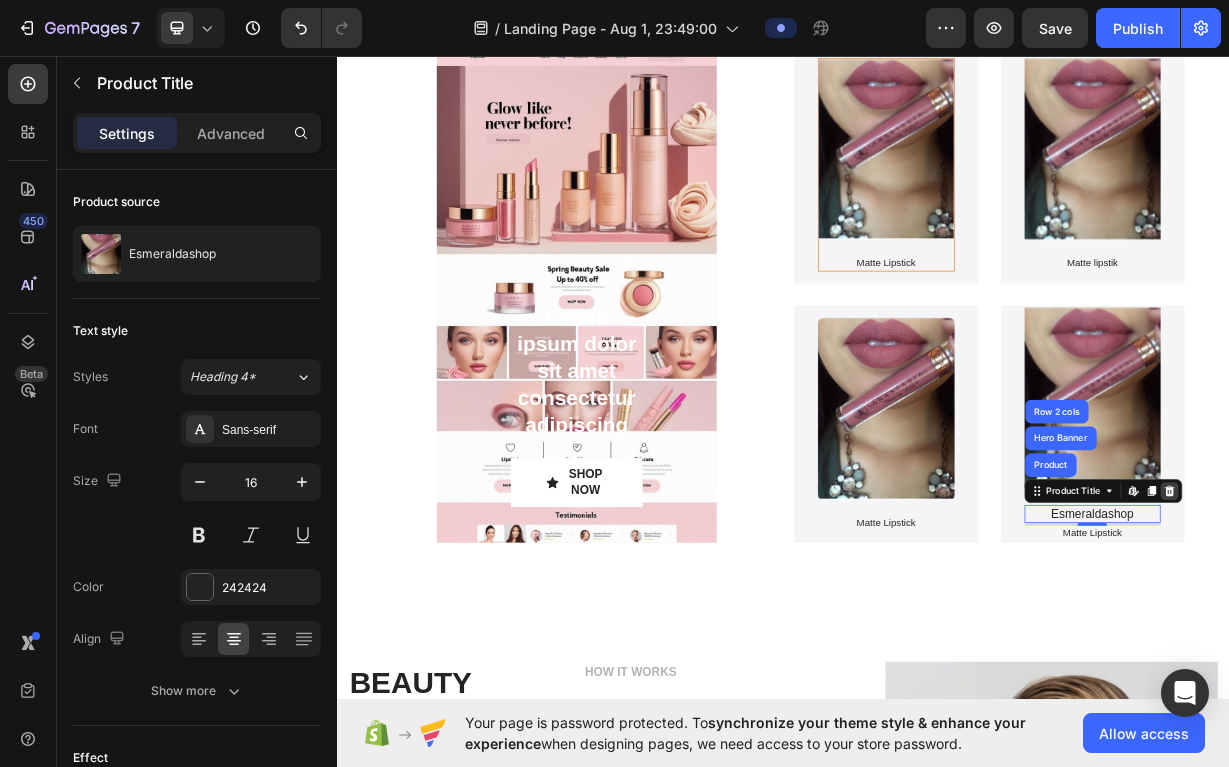 click 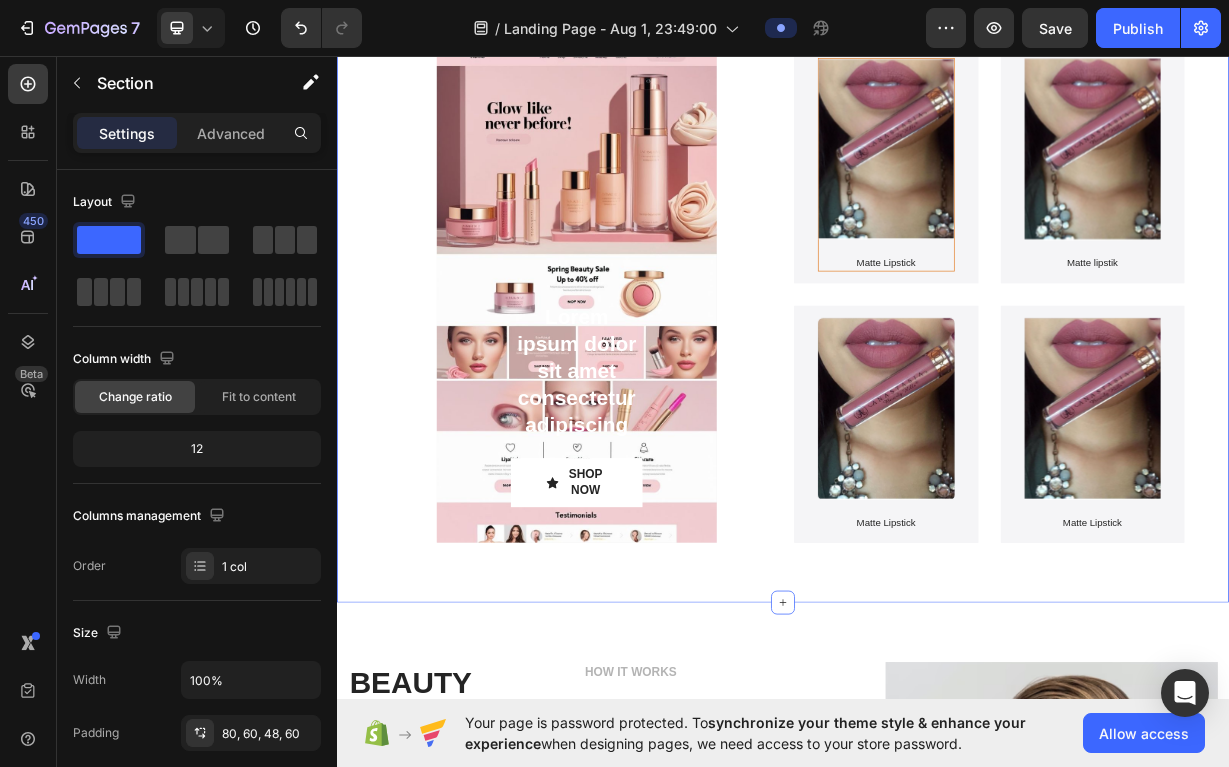 click on "⁠⁠⁠⁠⁠⁠⁠ Discover your best LIPSTICK Heading Lorem ipsum dolor sit amet consectetur adipiscing Text Block SHOP NOW Button Hero Banner Product Images Matte Lipstick Text Block Product Hero Banner Product Images Matte lipstik Text Block Product Hero Banner Row Product Images Matte Lipstick Text Block Product Hero Banner Product Images Matte Lipstick Text Block Product Hero Banner Row Row Section 1 You can create reusable sections Create Theme Section AI Content Write with GemAI What would you like to describe here? Tone and Voice Persuasive Product Esmeraldashop Show more Generate" at bounding box center [937, 332] 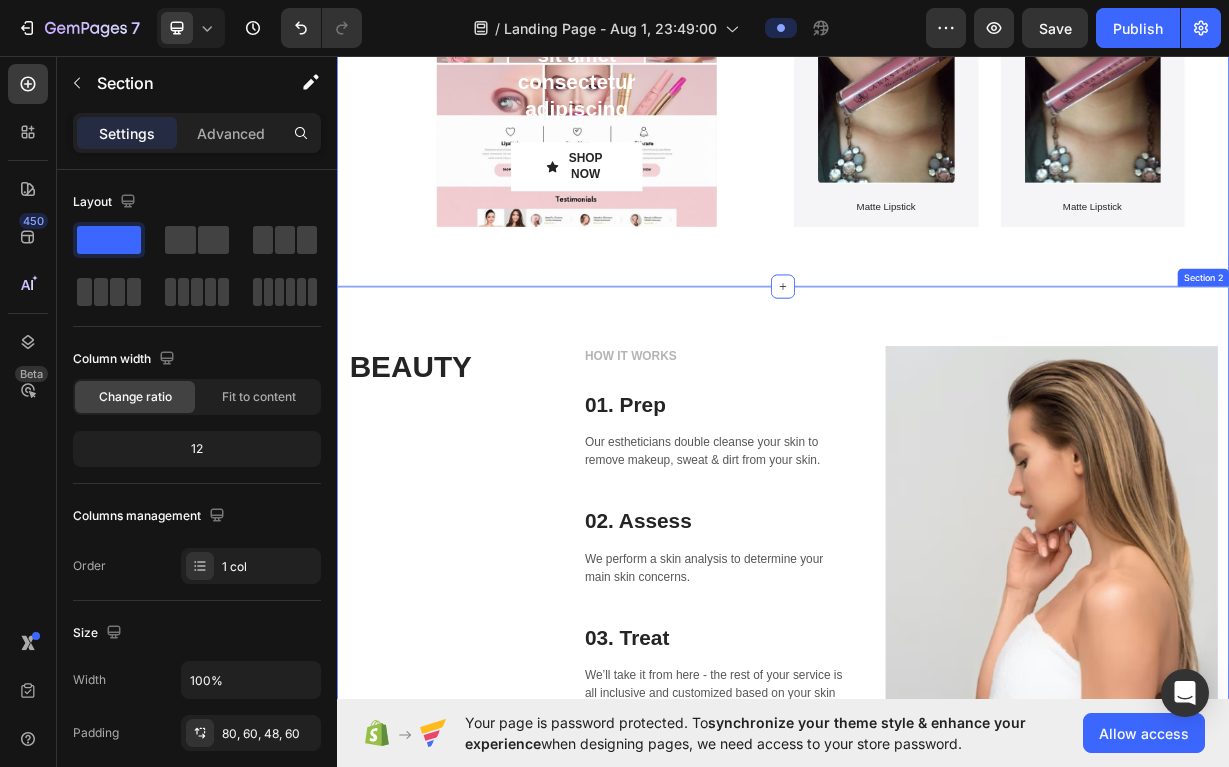 scroll, scrollTop: 643, scrollLeft: 0, axis: vertical 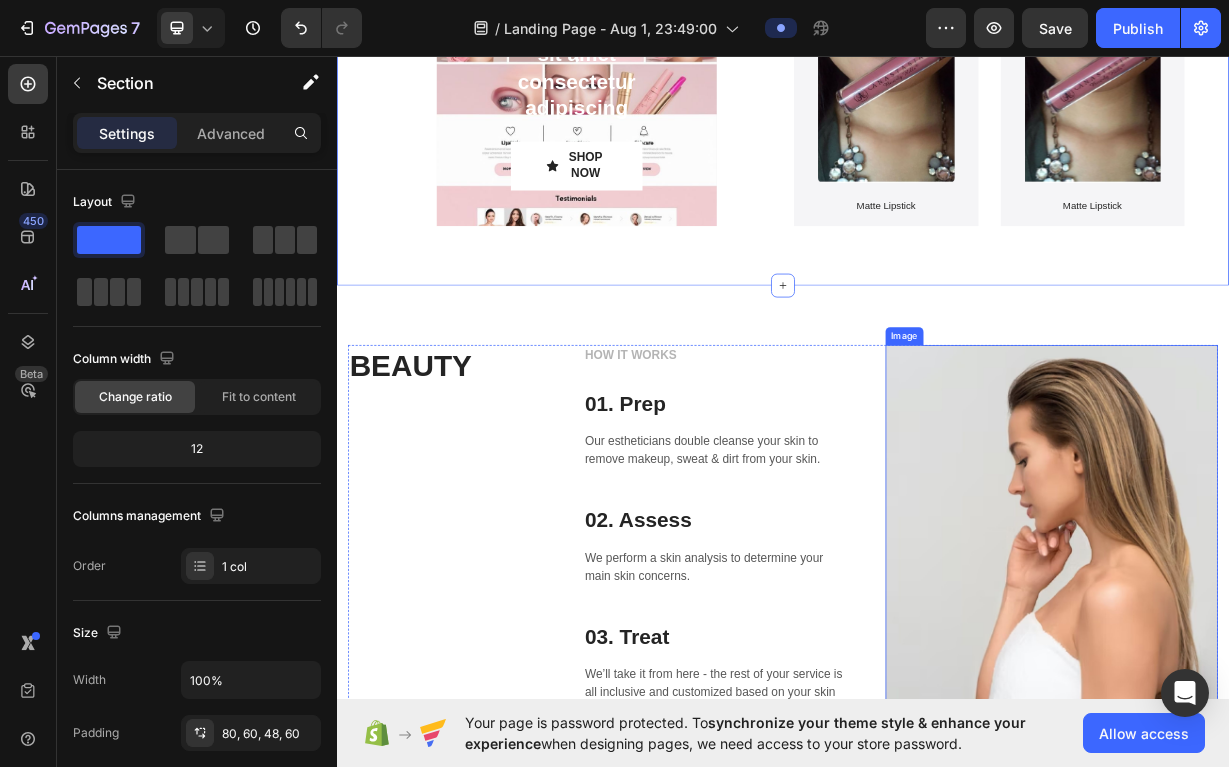 click at bounding box center (1299, 728) 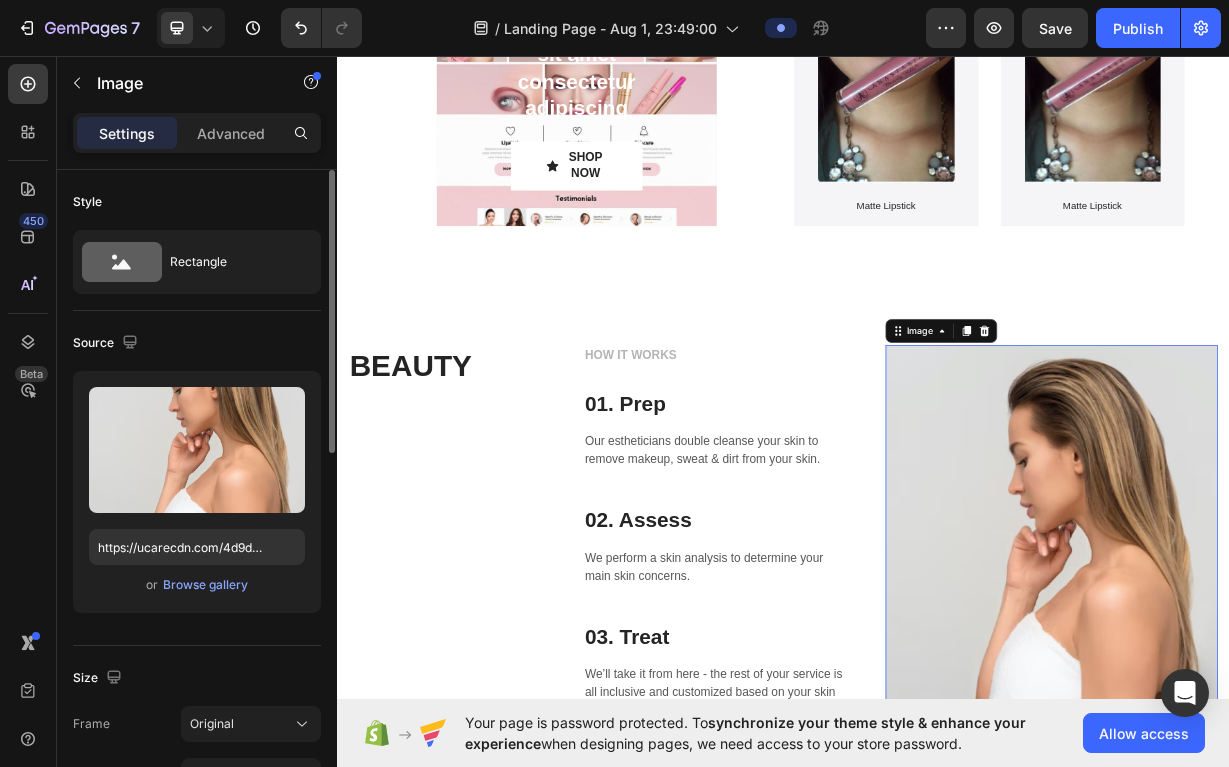 click on "or  Browse gallery" at bounding box center (197, 585) 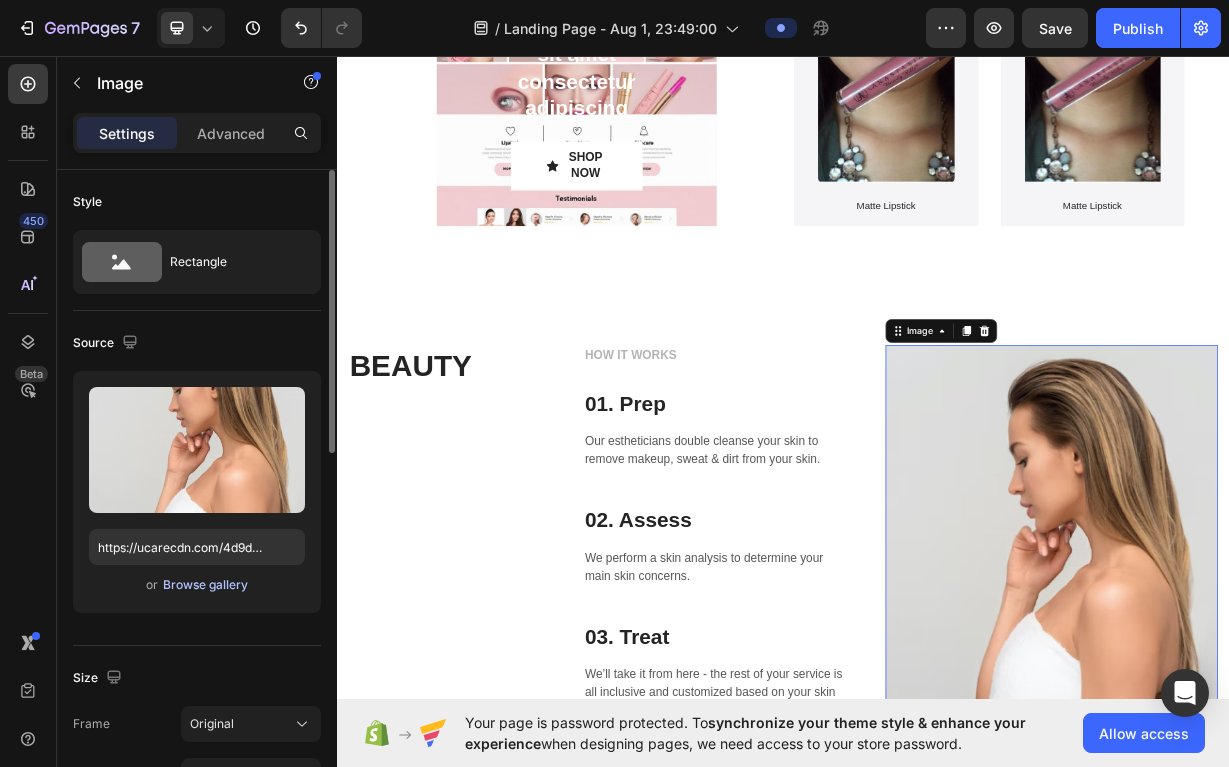 click on "Browse gallery" at bounding box center [205, 585] 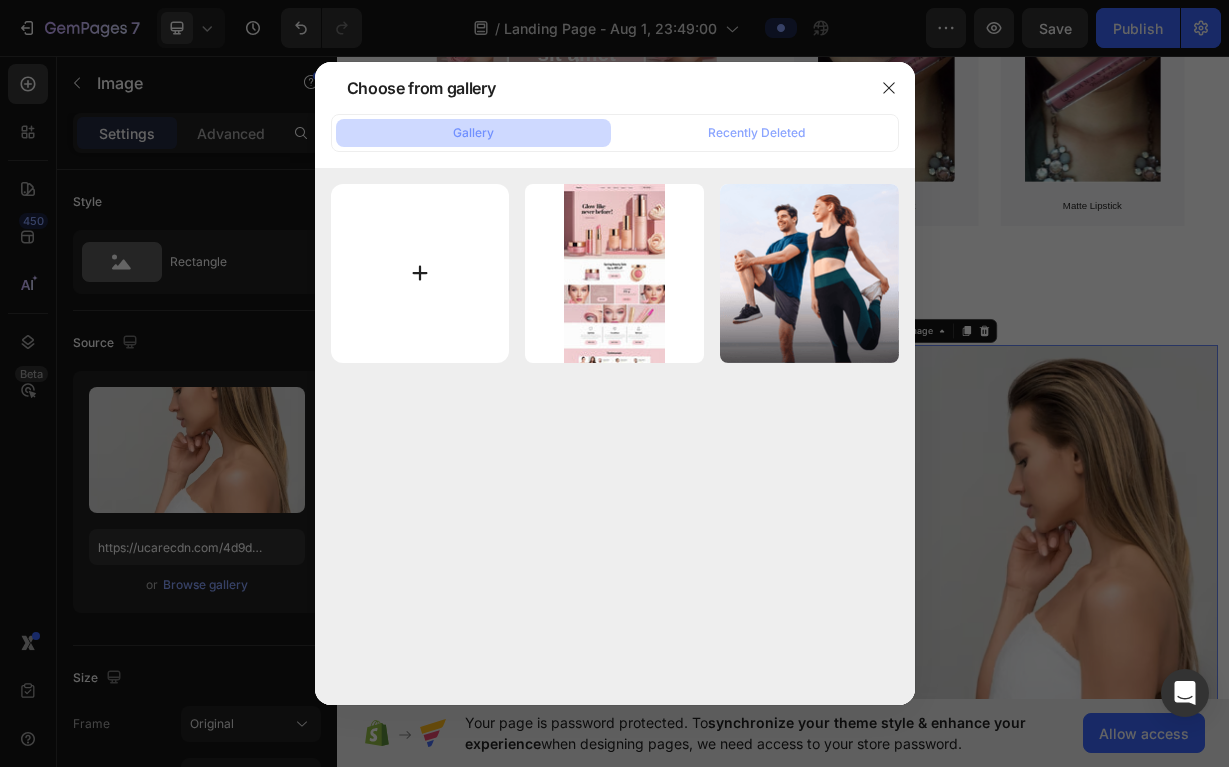 click at bounding box center [420, 273] 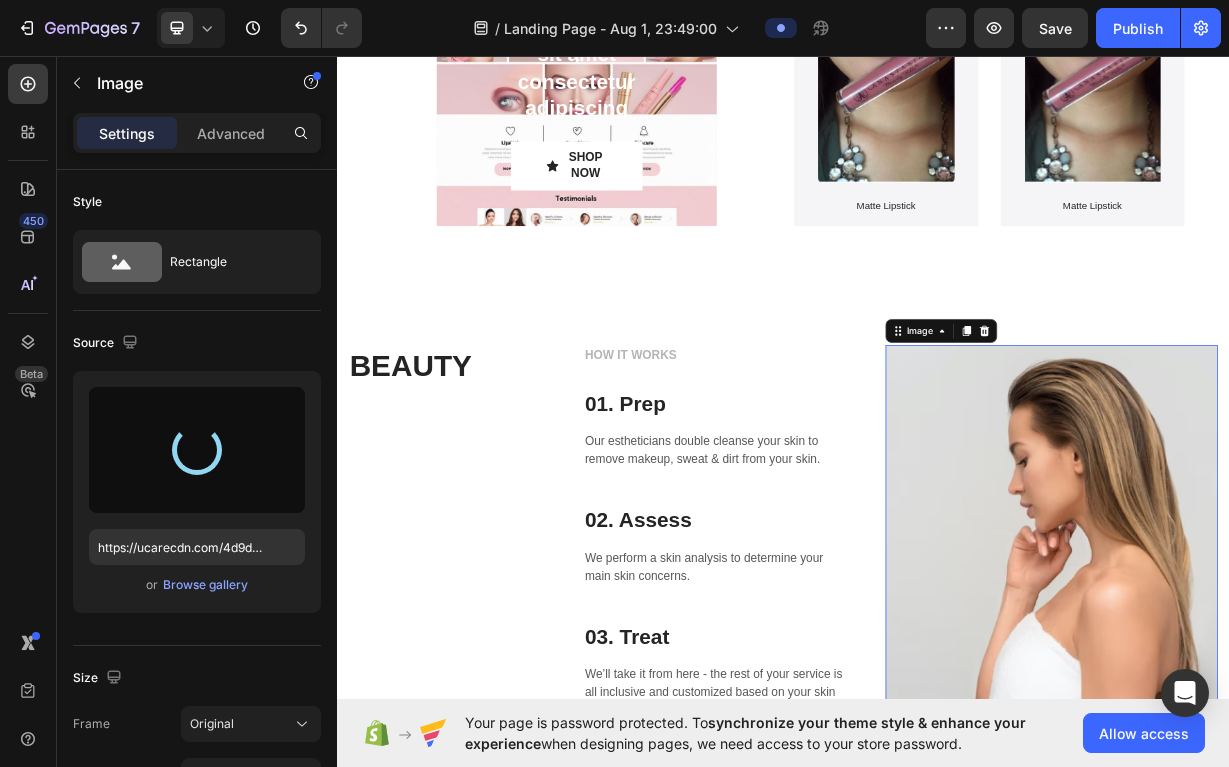 type on "https://cdn.shopify.com/s/files/1/0762/1876/1468/files/gempages_578113235752846277-e125a92c-7f51-45bf-aa7e-2e4a64772f8f.jpg" 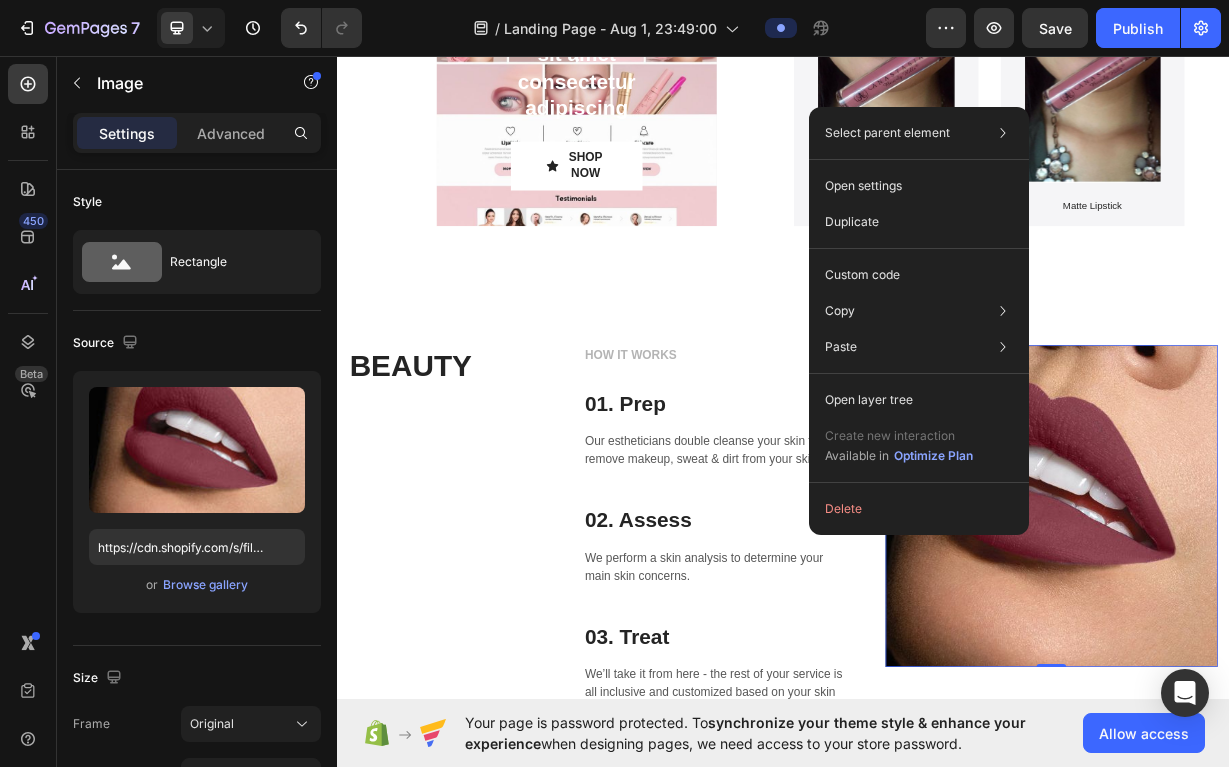 drag, startPoint x: 1268, startPoint y: 692, endPoint x: 1268, endPoint y: 713, distance: 21 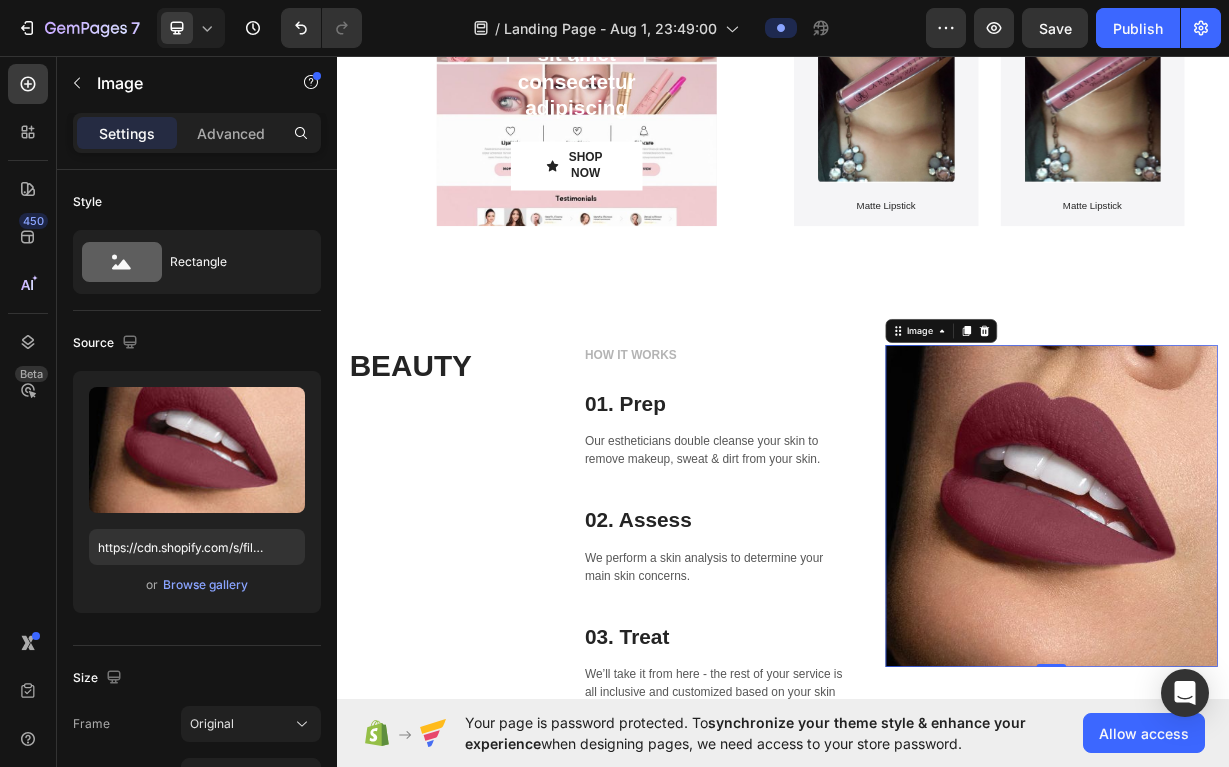 click at bounding box center (1299, 664) 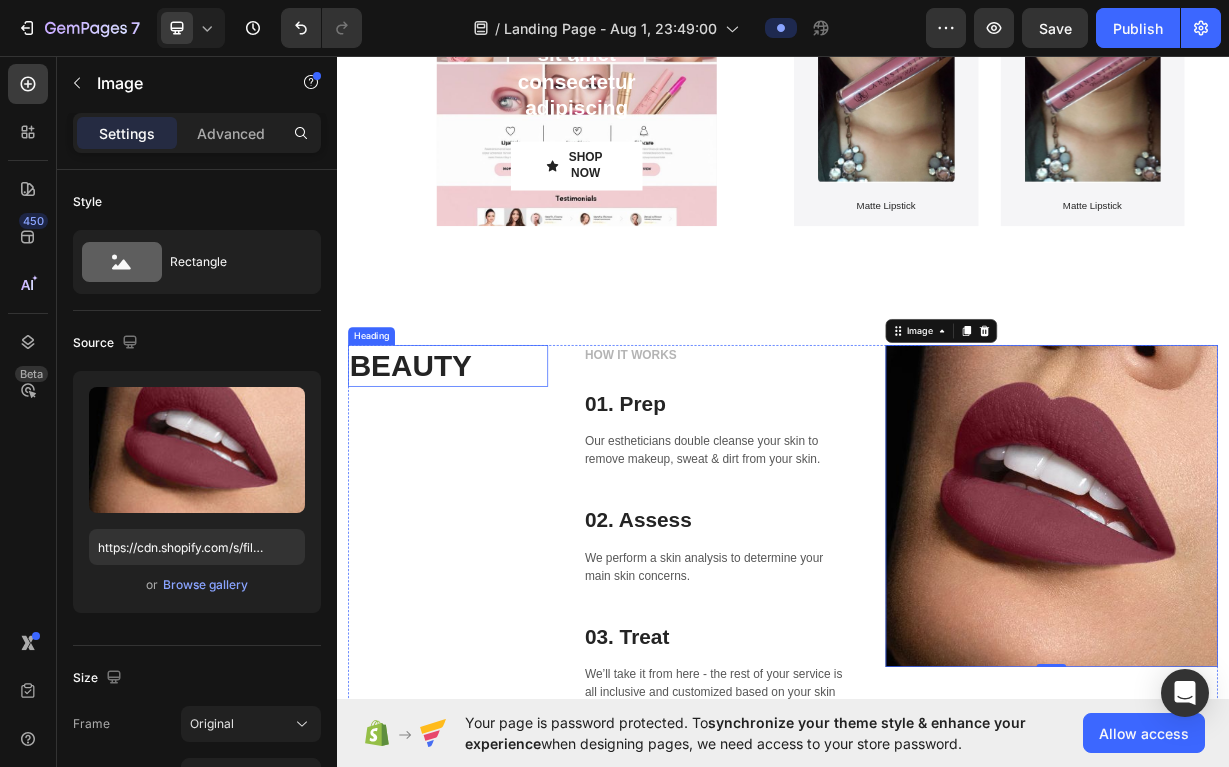 click on "BEAUTY" at bounding box center (486, 476) 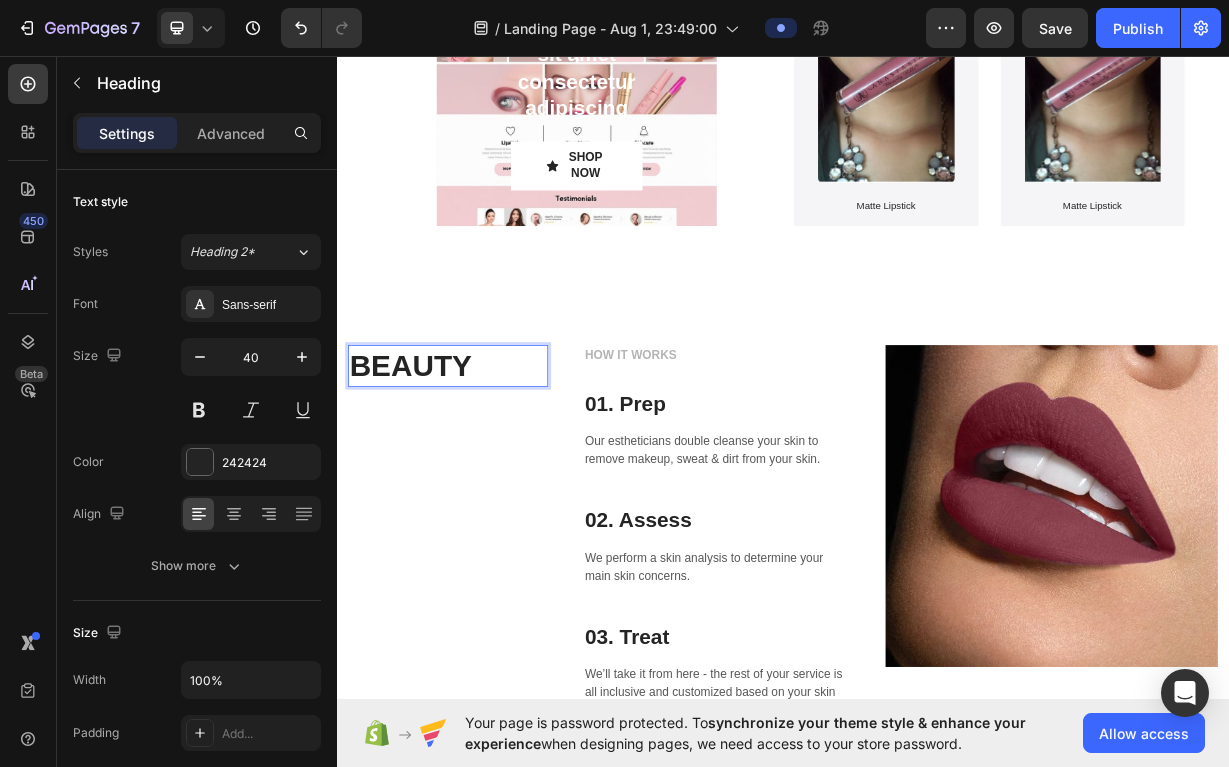 click on "BEAUTY" at bounding box center [486, 476] 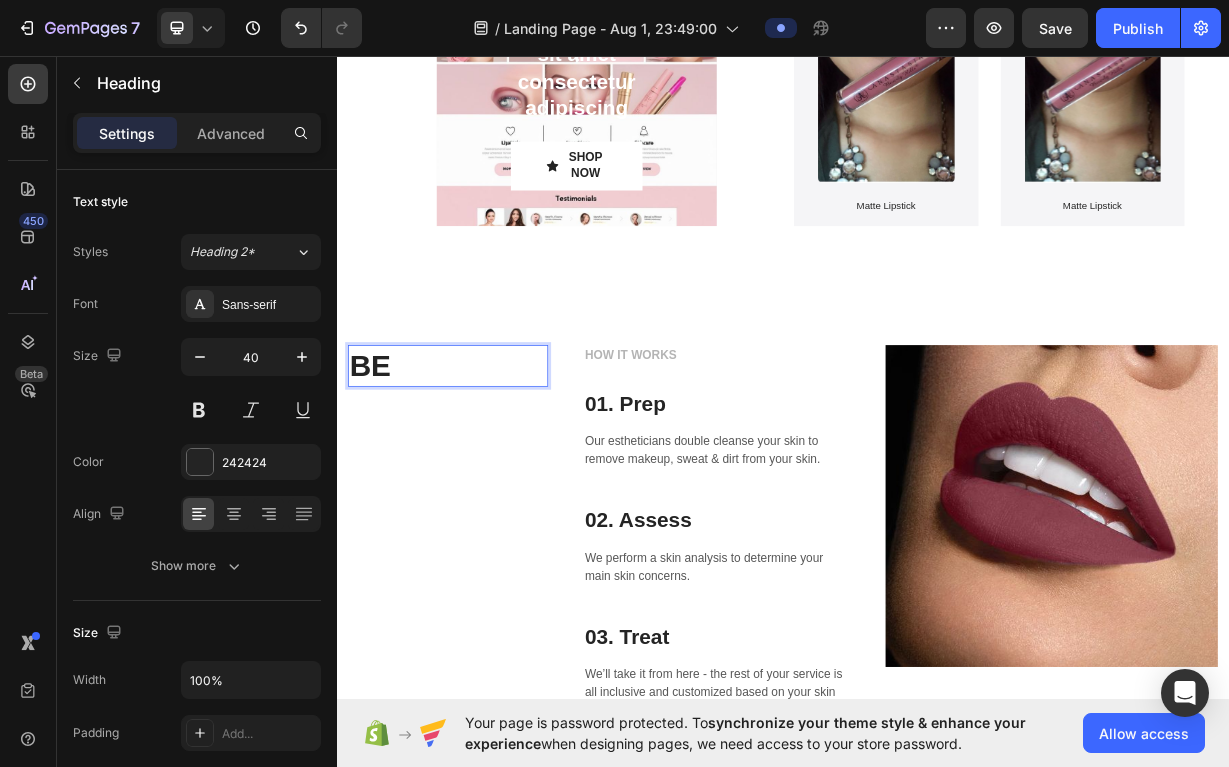 type 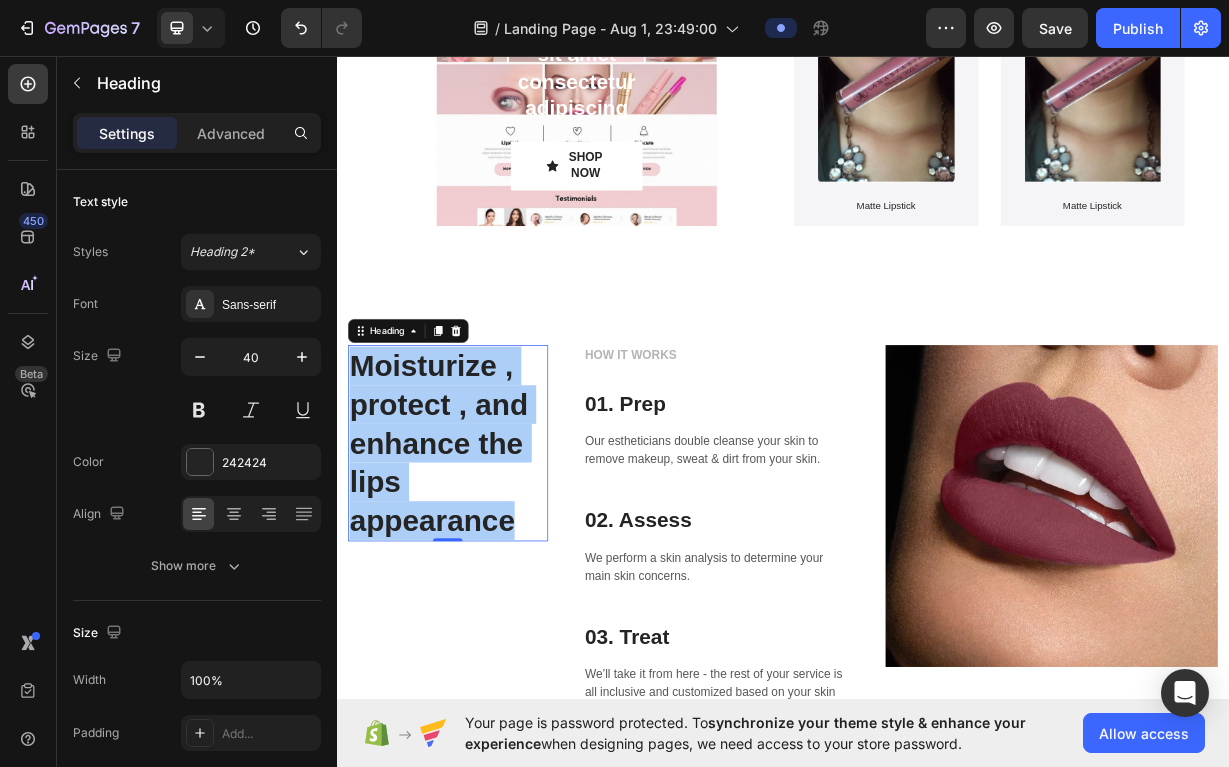 drag, startPoint x: 22, startPoint y: 417, endPoint x: 237, endPoint y: 641, distance: 310.4851 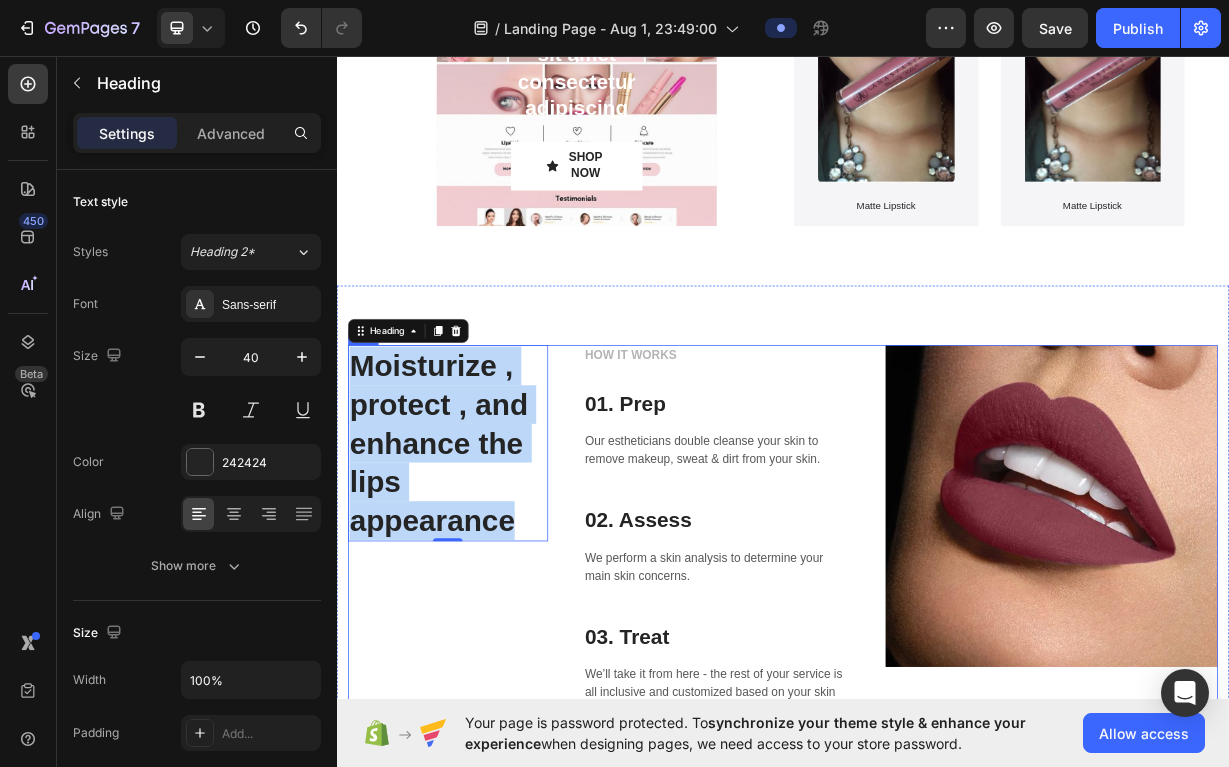 click on "Moisturize , protect , and enhance the lips appearance Heading   0" at bounding box center (486, 700) 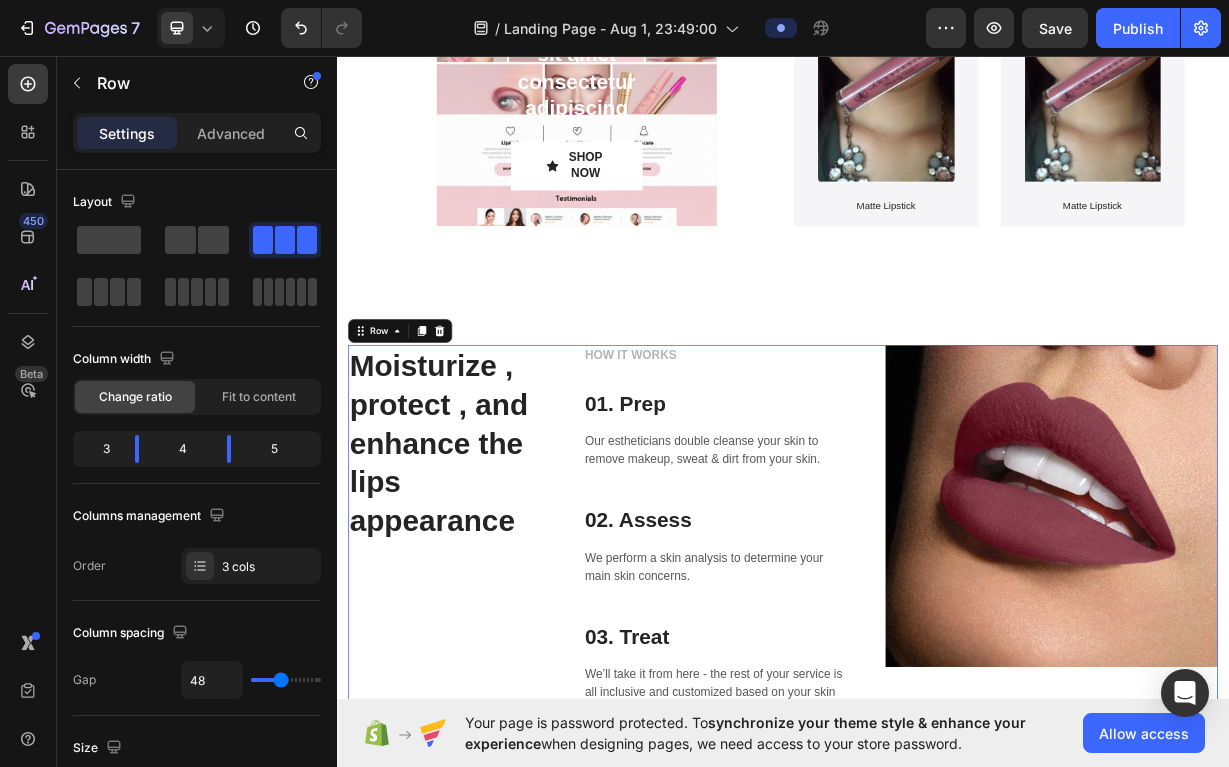 click on "7   /  Landing Page - Aug 1, 23:49:00 Preview  Save   Publish  450 Beta Sections(30) Elements(83) Section Element Hero Section Product Detail Brands Trusted Badges Guarantee Product Breakdown How to use Testimonials Compare Bundle FAQs Social Proof Brand Story Product List Collection Blog List Contact Sticky Add to Cart Custom Footer Browse Library 450 Layout
Row
Row
Row
Row Text
Heading
Text Block Button
Button
Button Media
Image
Image" at bounding box center [614, 0] 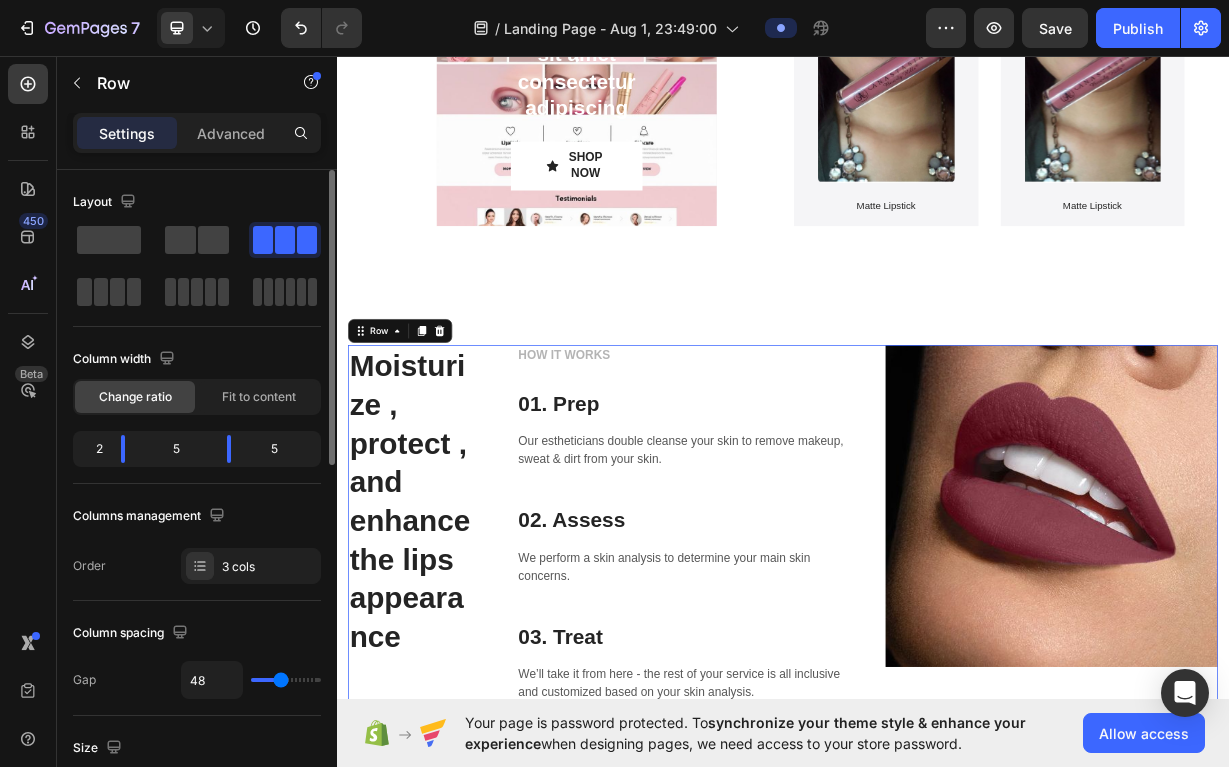 click on "5" 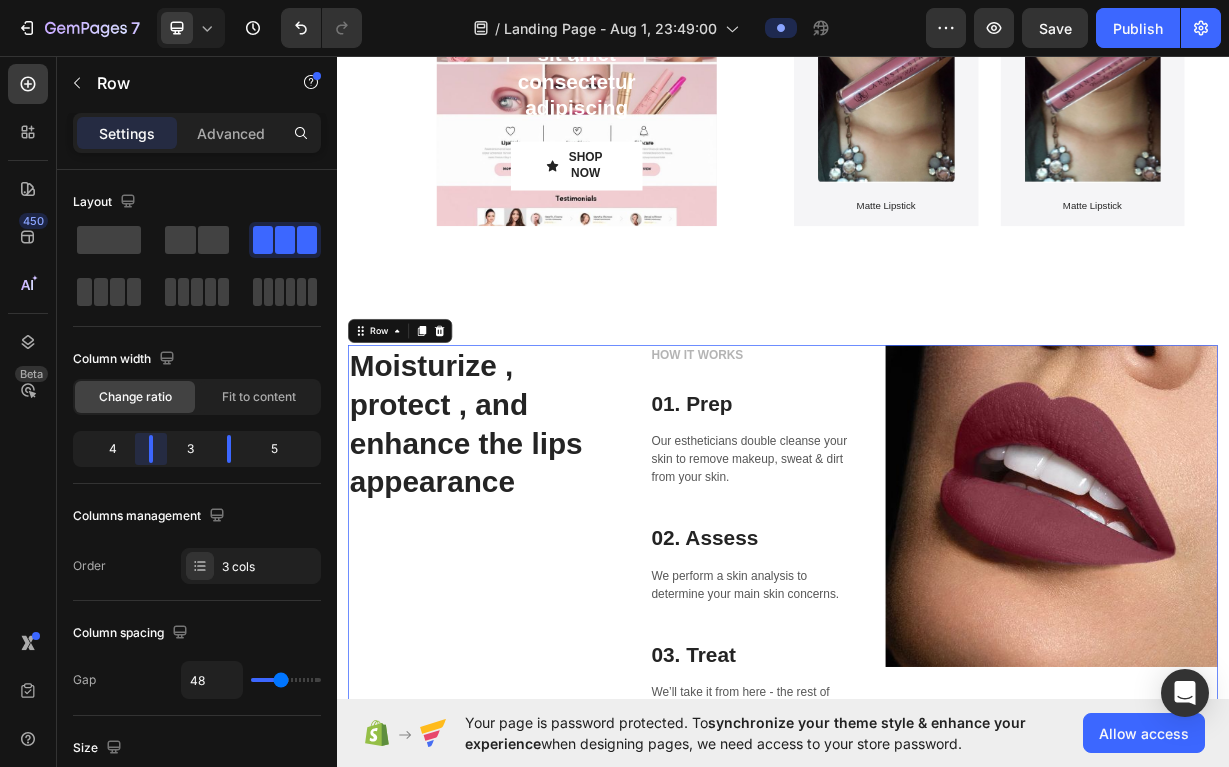 drag, startPoint x: 119, startPoint y: 450, endPoint x: 158, endPoint y: 461, distance: 40.5216 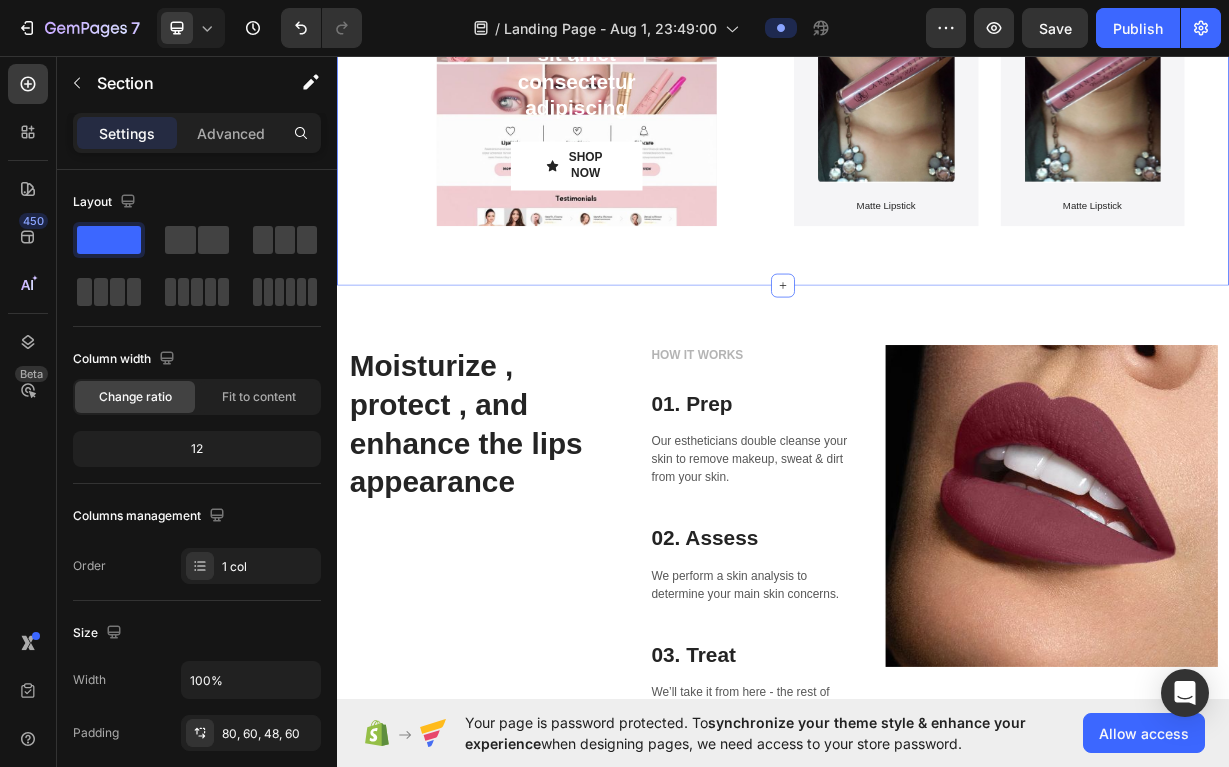 click on "⁠⁠⁠⁠⁠⁠⁠ Discover your best LIPSTICK Heading Lorem ipsum dolor sit amet consectetur adipiscing Text Block SHOP NOW Button Hero Banner Product Images Matte Lipstick Text Block Product Hero Banner Product Images Matte lipstik Text Block Product Hero Banner Row Product Images Matte Lipstick Text Block Product Hero Banner Product Images Matte Lipstick Text Block Product Hero Banner Row Row Section 1 You can create reusable sections Create Theme Section AI Content Write with GemAI What would you like to describe here? Tone and Voice Persuasive Product Esmeraldashop Show more Generate" at bounding box center (937, -94) 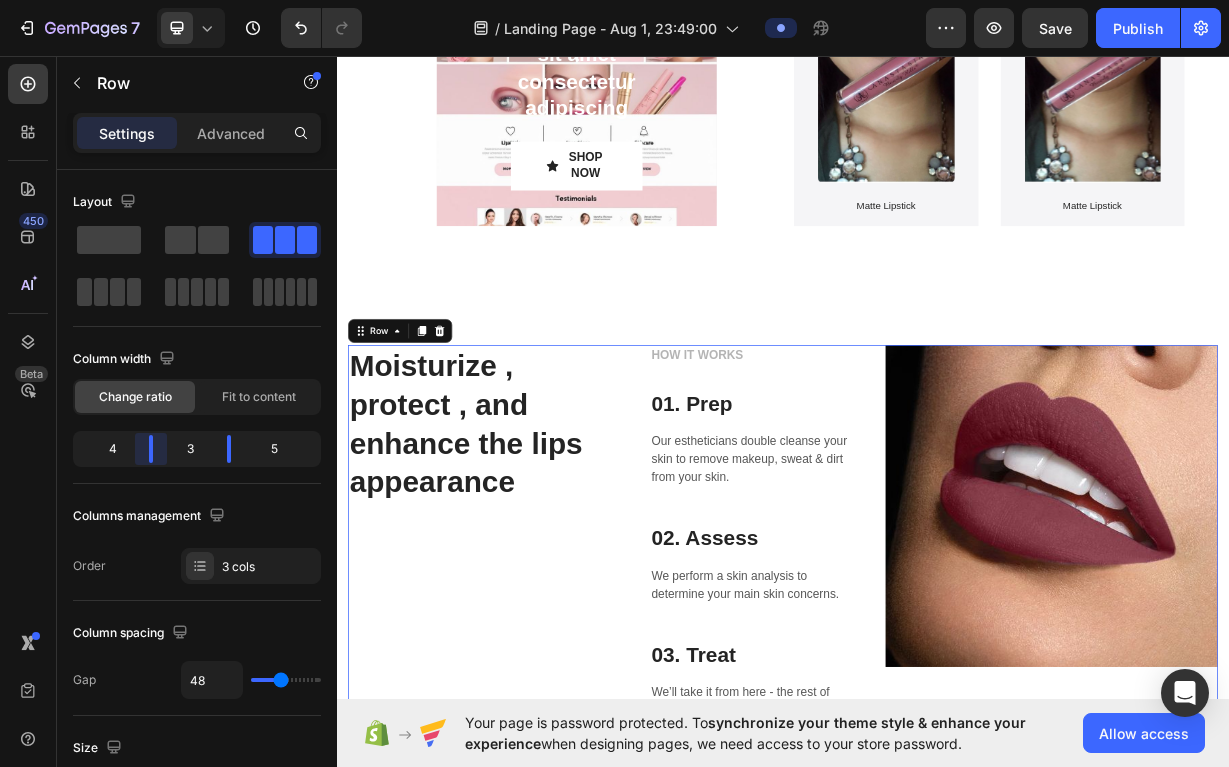drag, startPoint x: 146, startPoint y: 453, endPoint x: 164, endPoint y: 455, distance: 18.110771 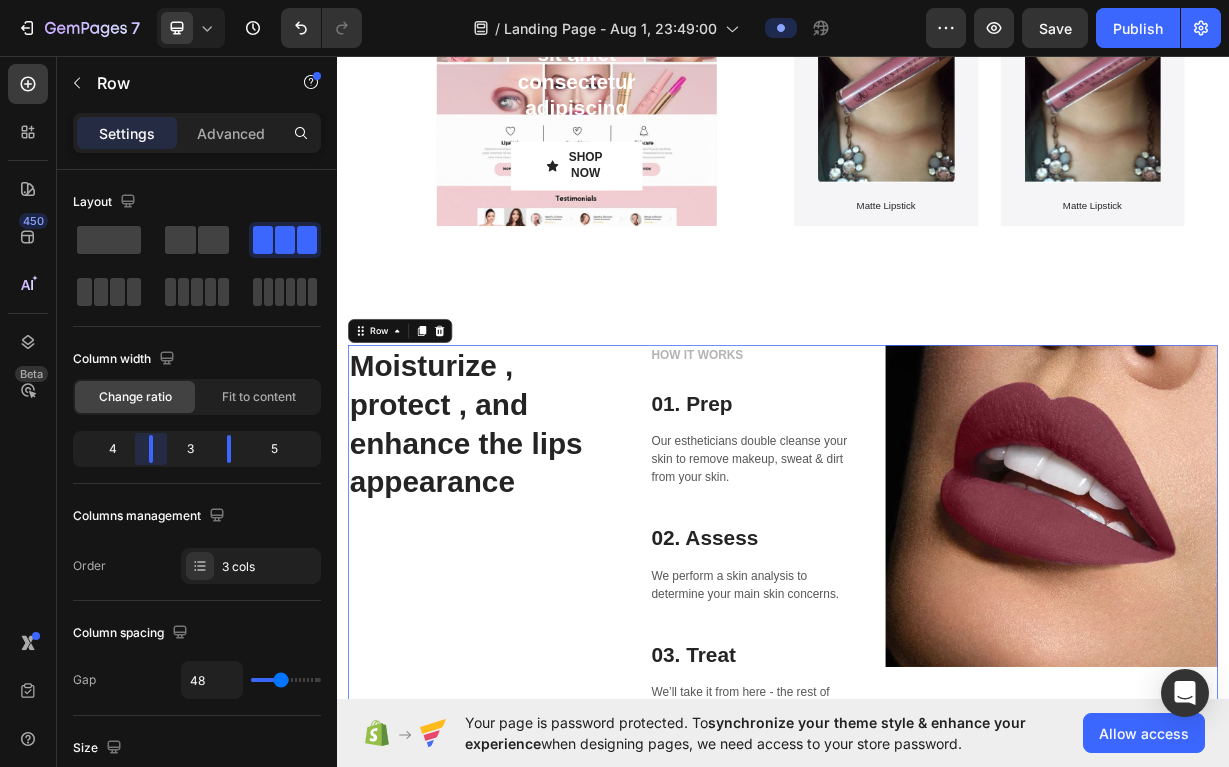 click on "7   /  Landing Page - Aug 1, 23:49:00 Preview  Save   Publish  450 Beta Sections(30) Elements(83) Section Element Hero Section Product Detail Brands Trusted Badges Guarantee Product Breakdown How to use Testimonials Compare Bundle FAQs Social Proof Brand Story Product List Collection Blog List Contact Sticky Add to Cart Custom Footer Browse Library 450 Layout
Row
Row
Row
Row Text
Heading
Text Block Button
Button
Button Media
Image
Image" at bounding box center (614, 0) 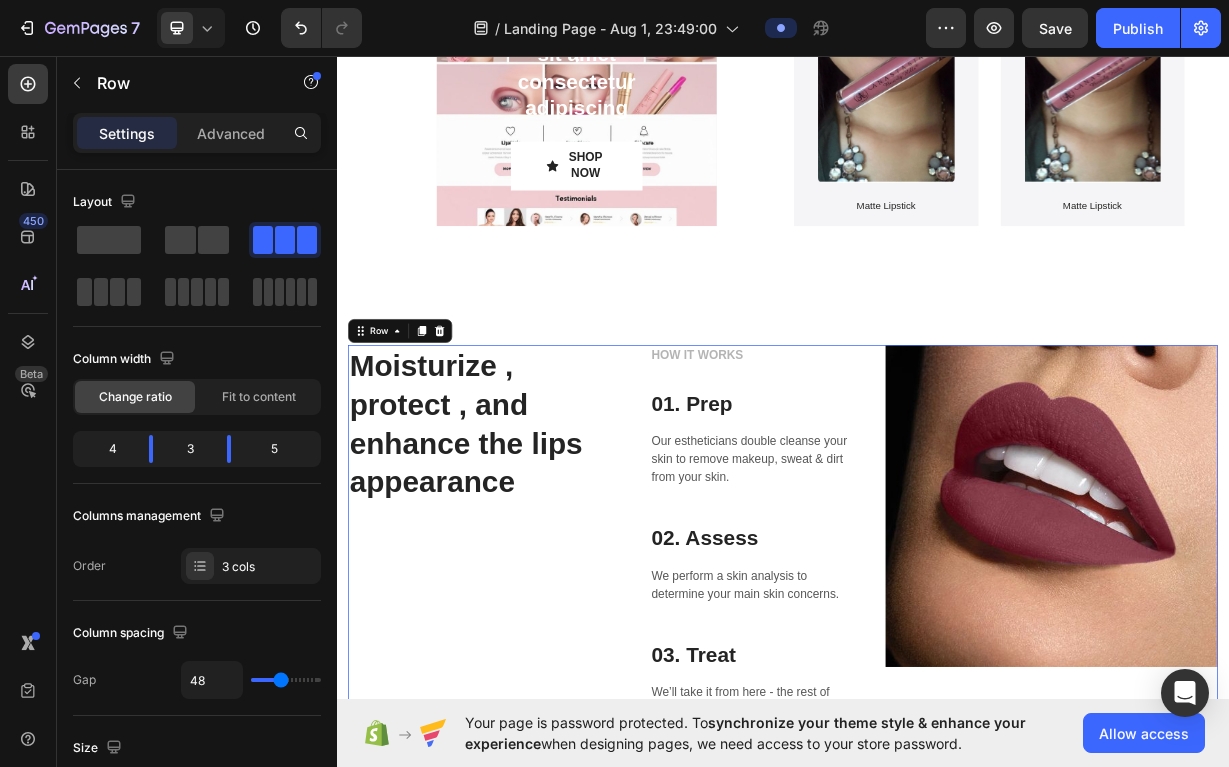 click on "Moisturize , protect , and enhance the lips appearance Heading" at bounding box center [531, 724] 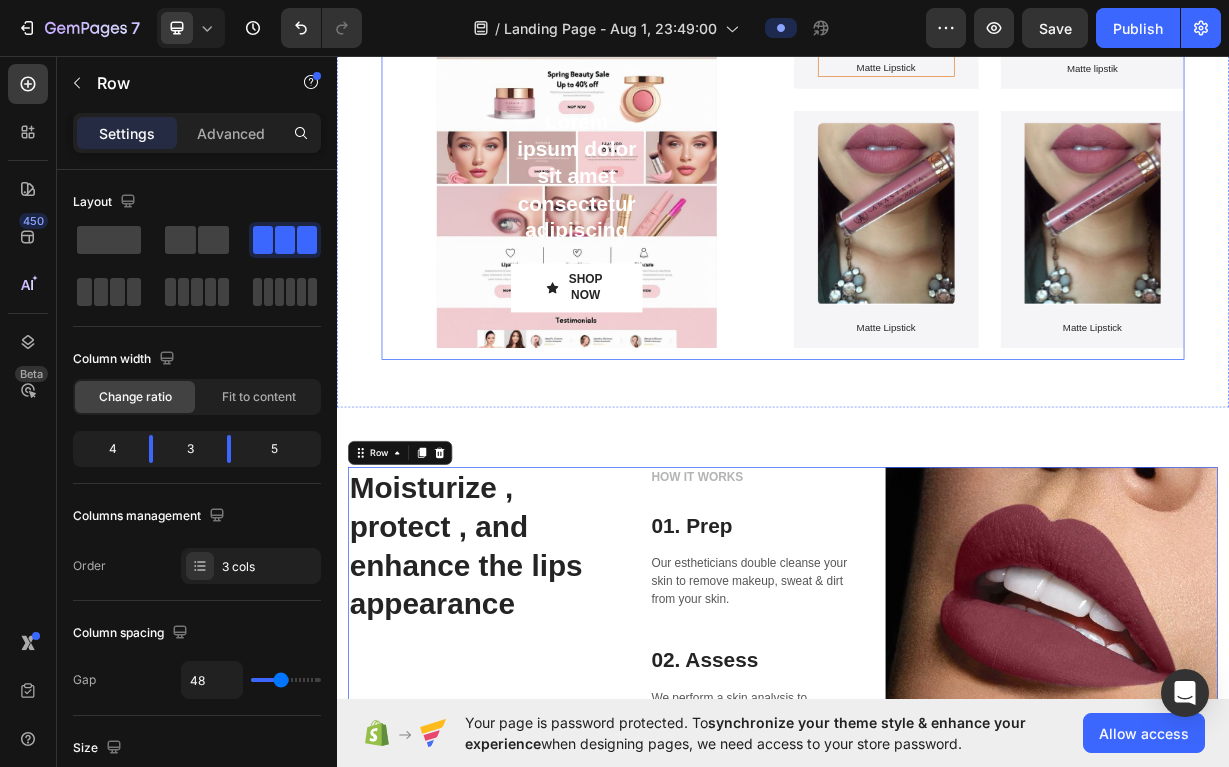 scroll, scrollTop: 477, scrollLeft: 0, axis: vertical 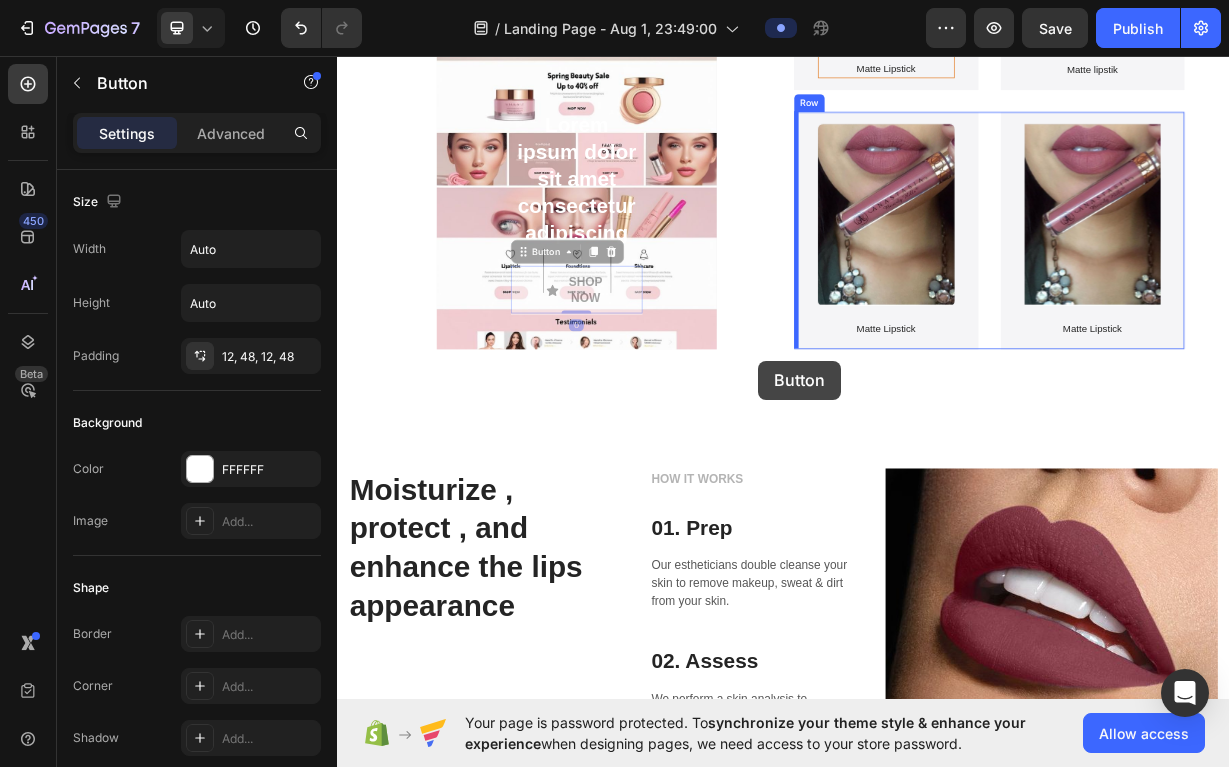 drag, startPoint x: 672, startPoint y: 365, endPoint x: 903, endPoint y: 469, distance: 253.3318 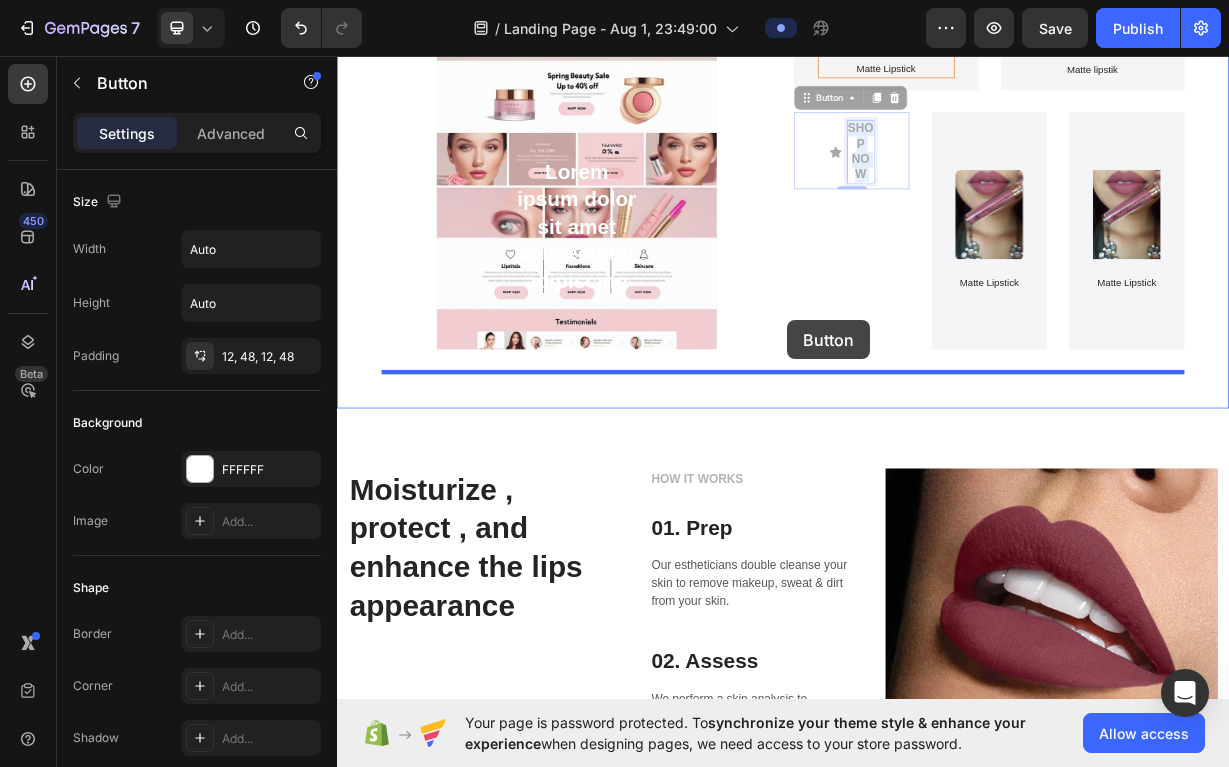 drag, startPoint x: 1042, startPoint y: 187, endPoint x: 942, endPoint y: 414, distance: 248.0504 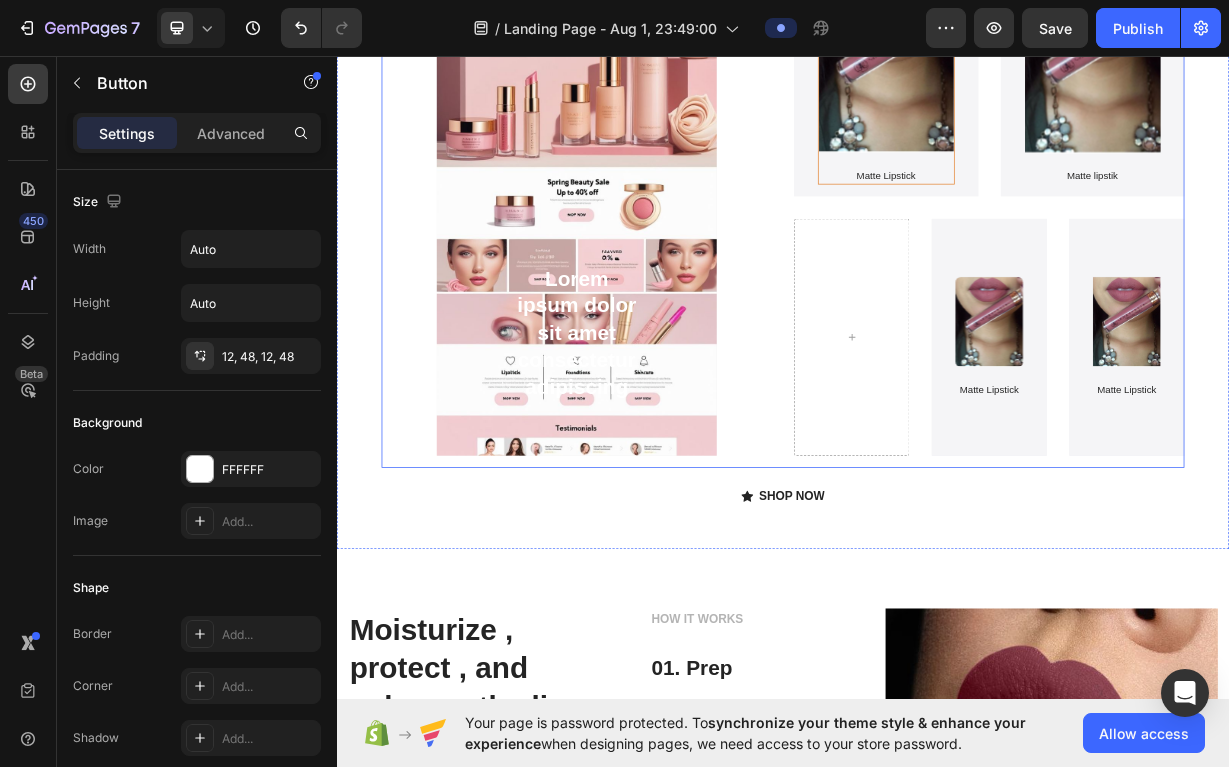 scroll, scrollTop: 333, scrollLeft: 0, axis: vertical 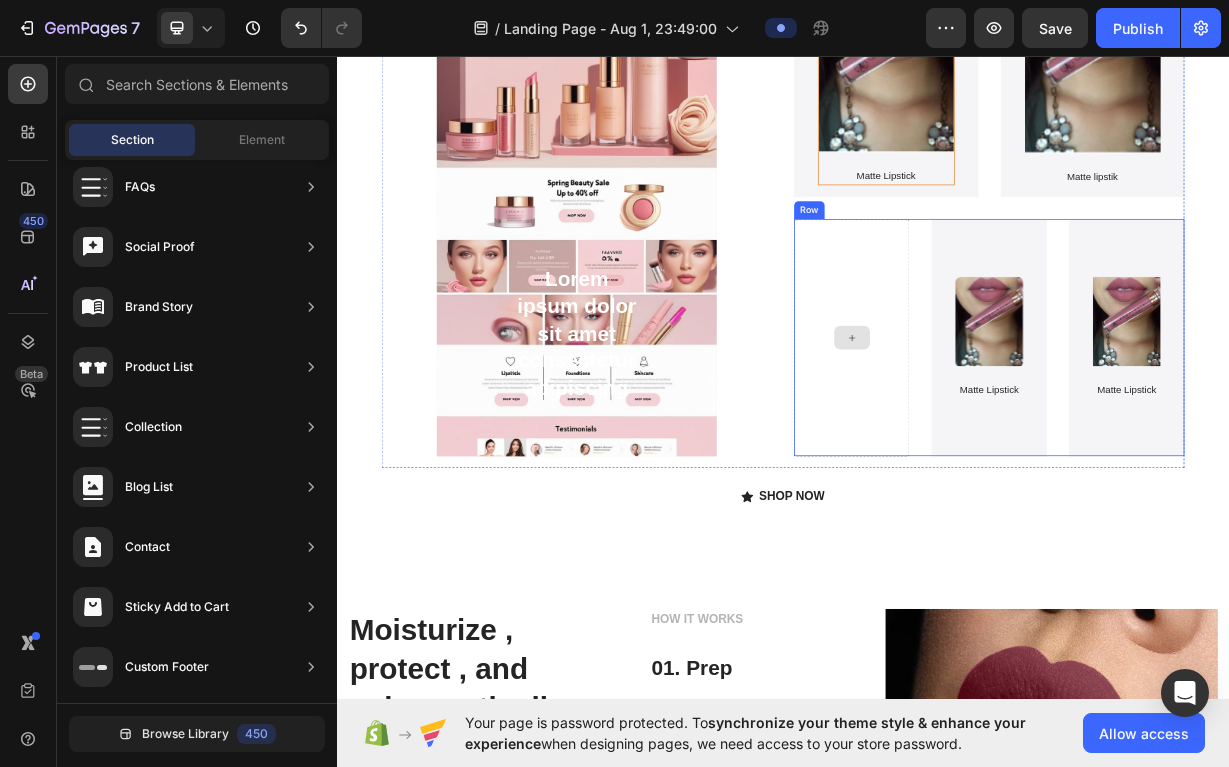 click at bounding box center (1030, 438) 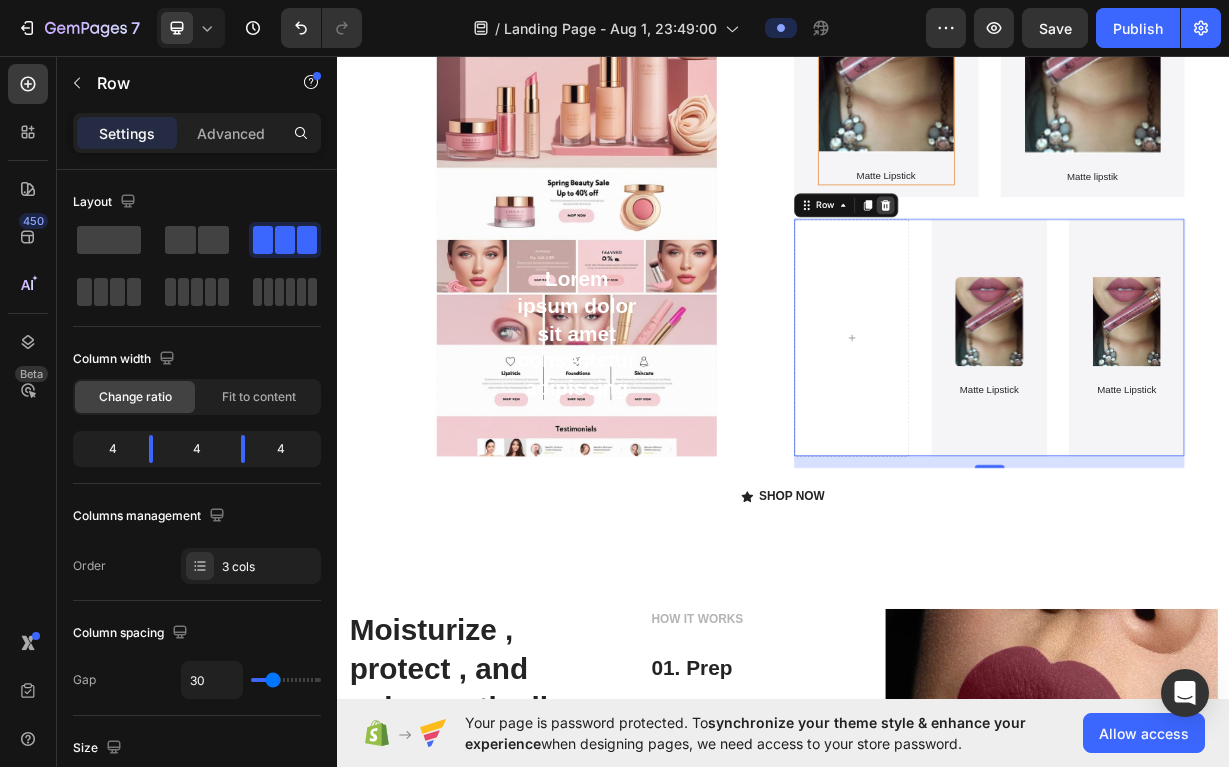 click 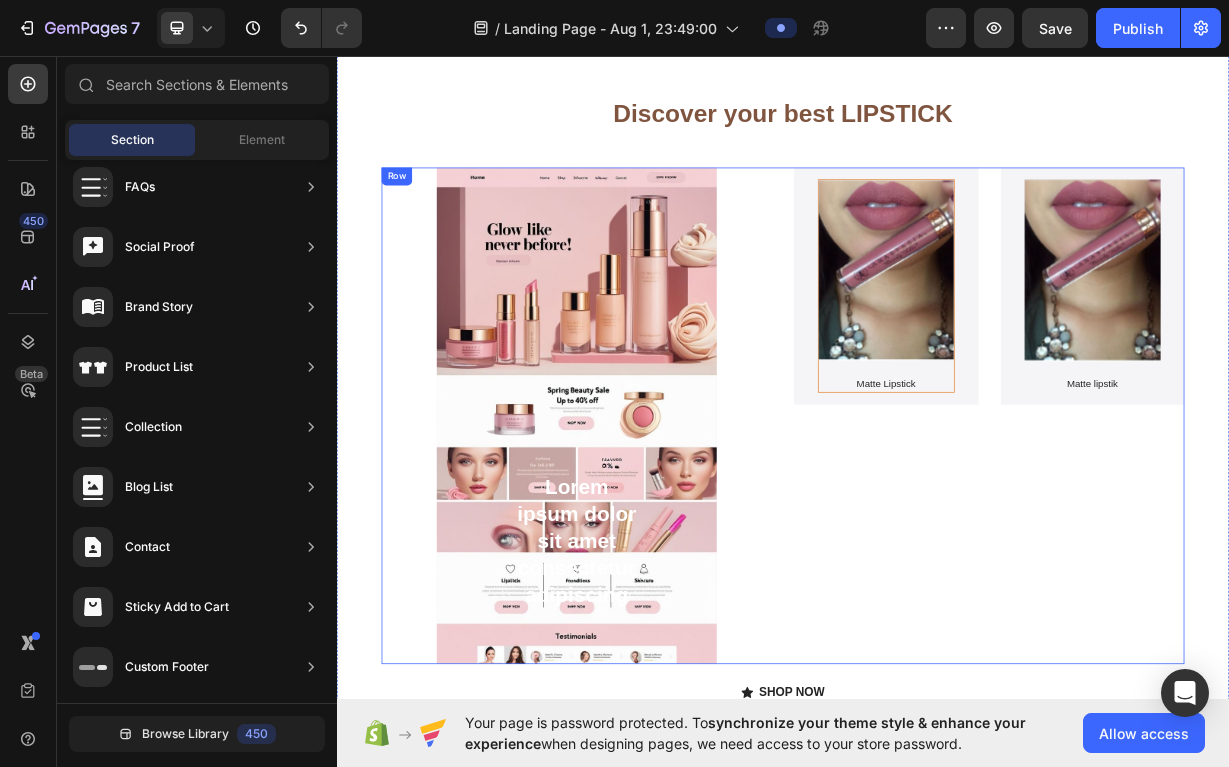 scroll, scrollTop: 52, scrollLeft: 0, axis: vertical 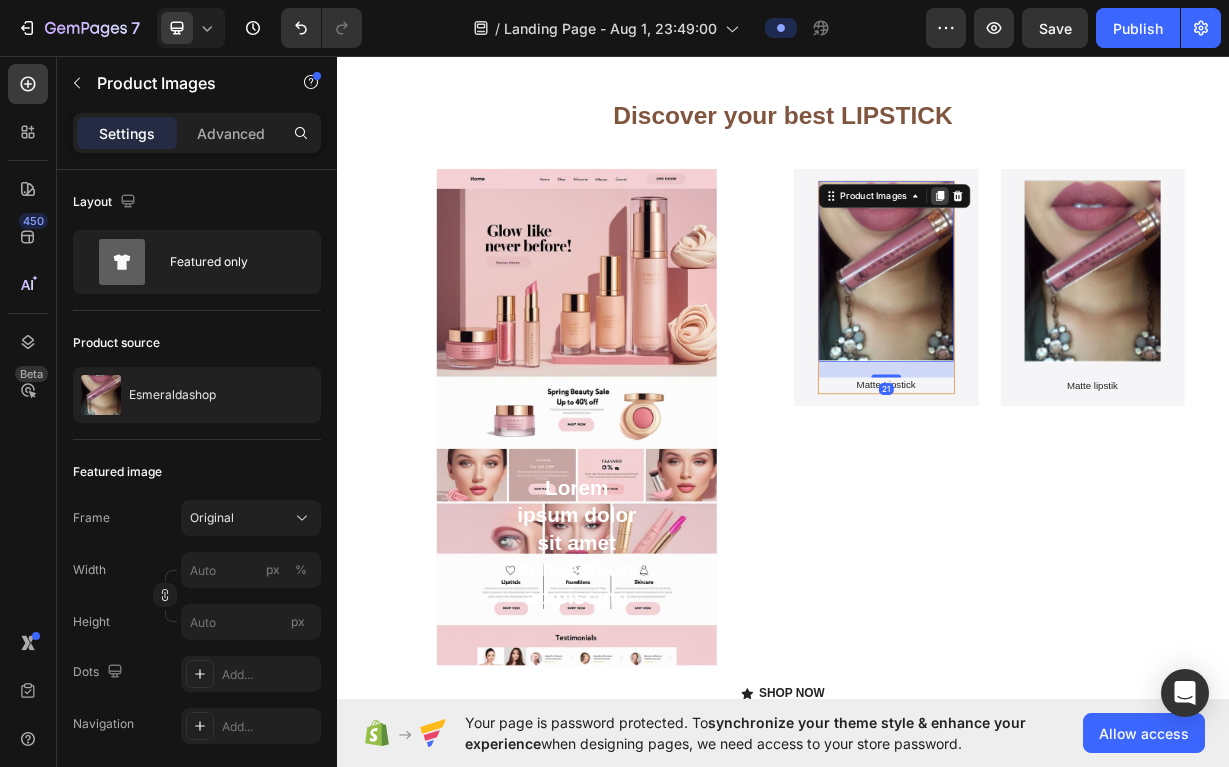 click 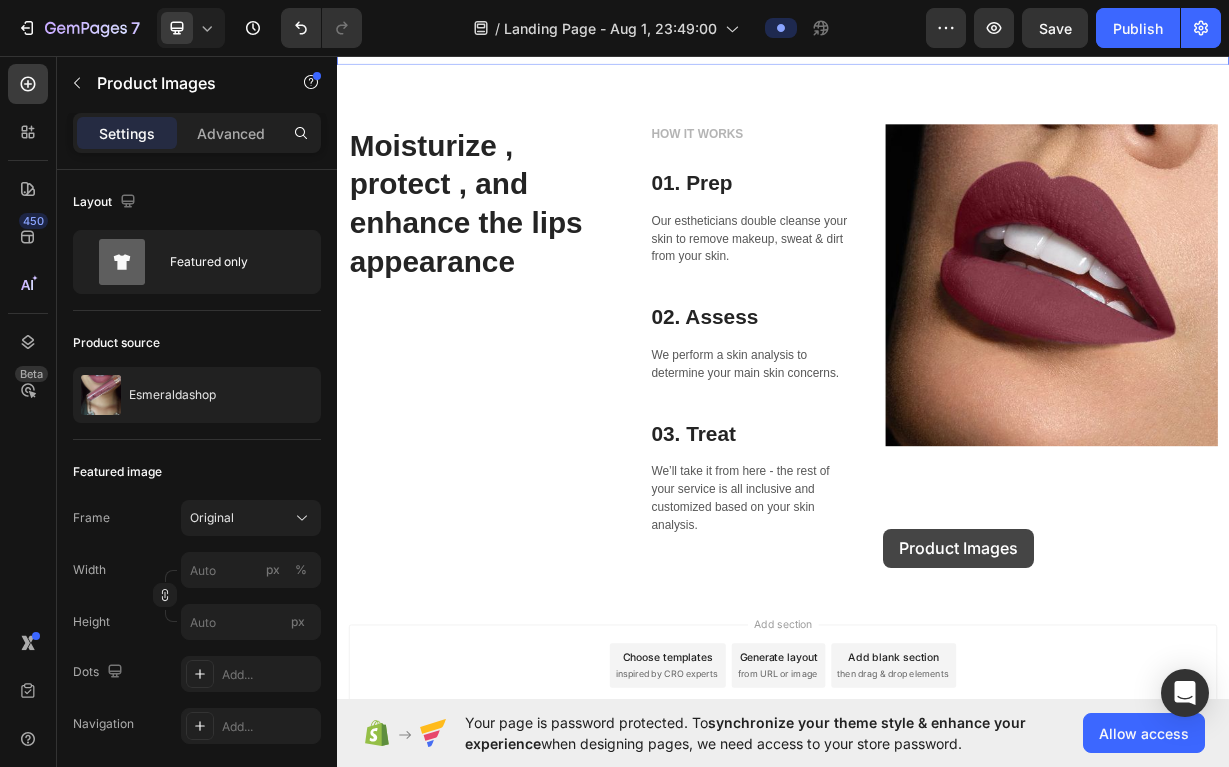 scroll, scrollTop: 1102, scrollLeft: 0, axis: vertical 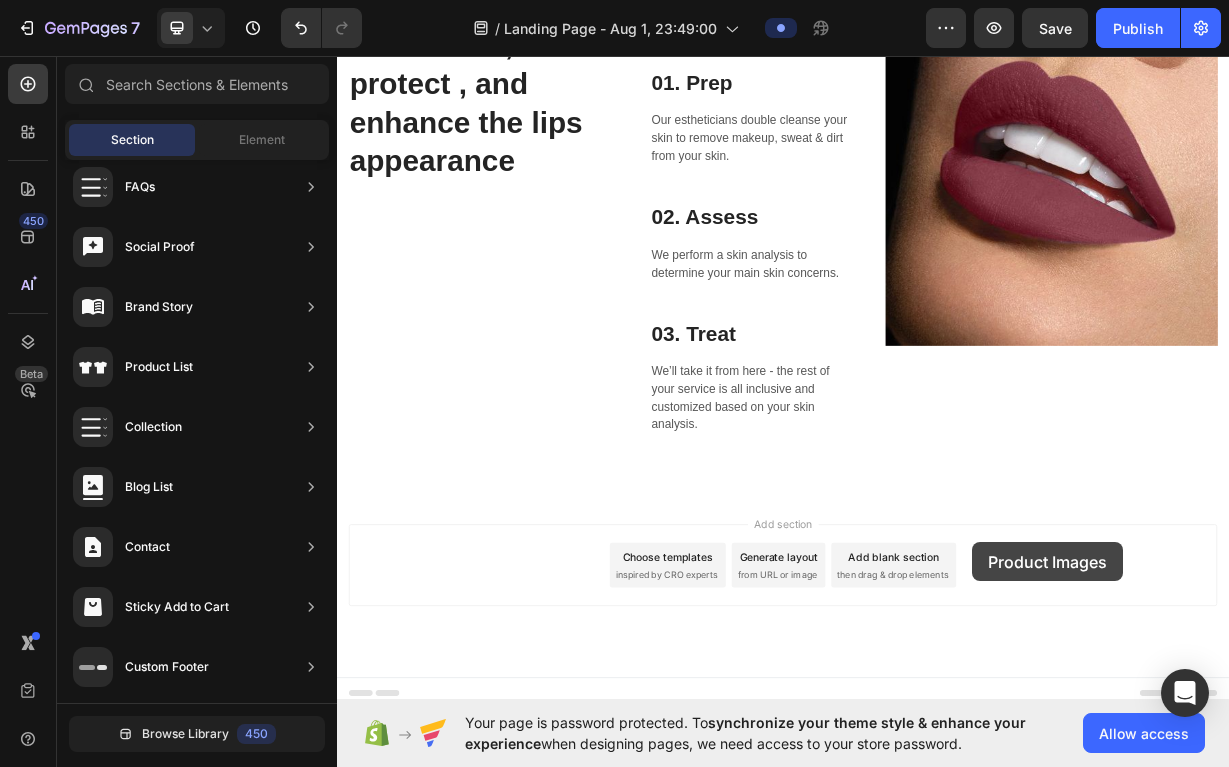 click at bounding box center (937, -59) 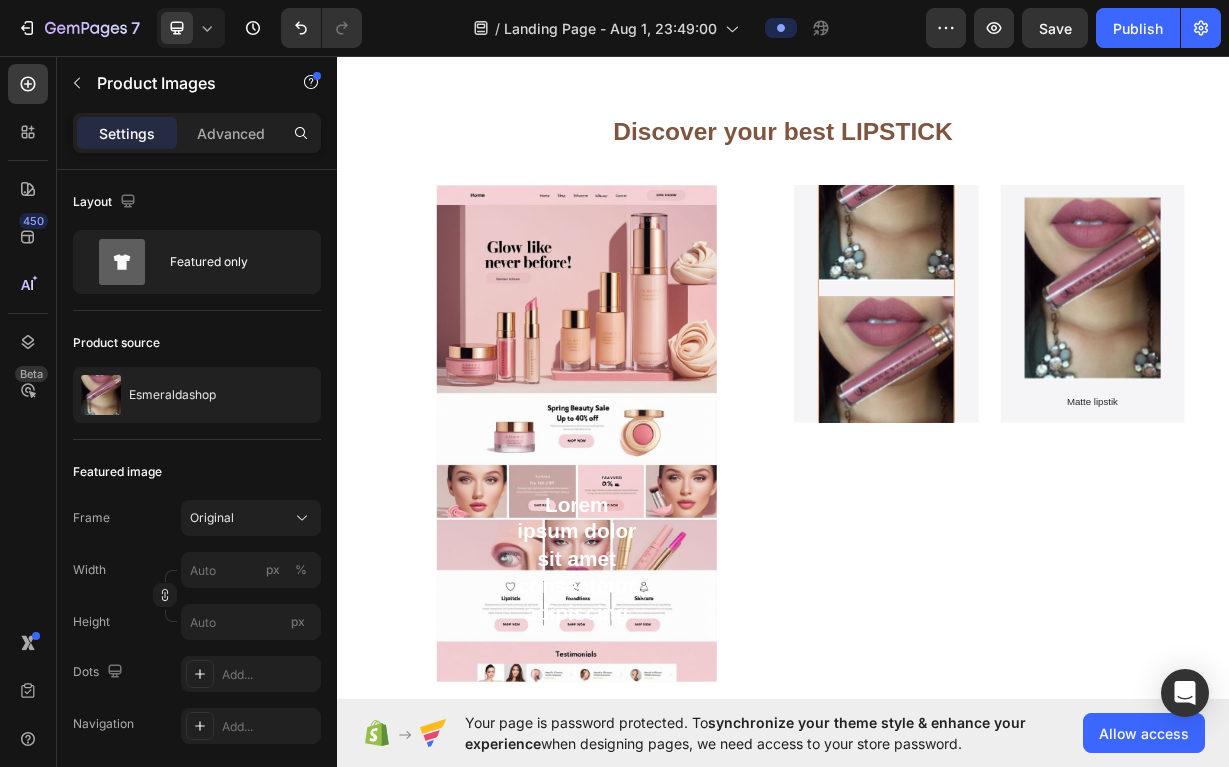 scroll, scrollTop: 28, scrollLeft: 0, axis: vertical 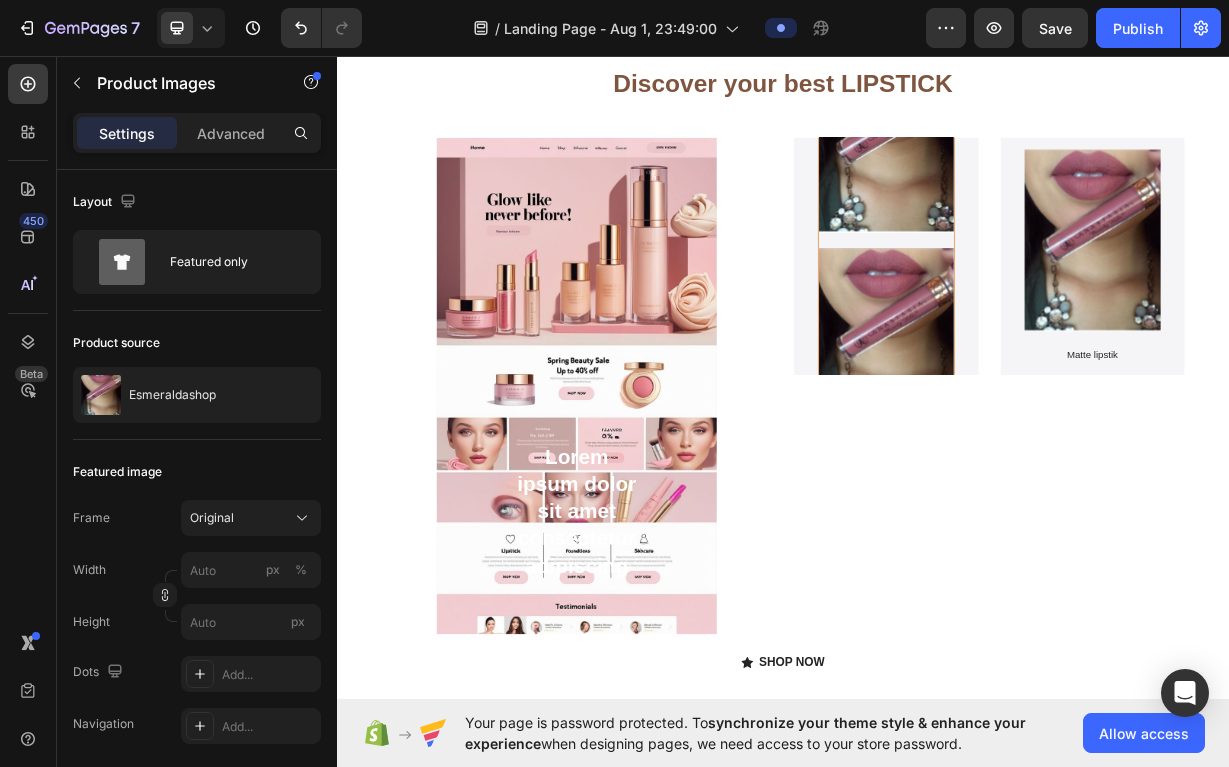 click at bounding box center (1076, 439) 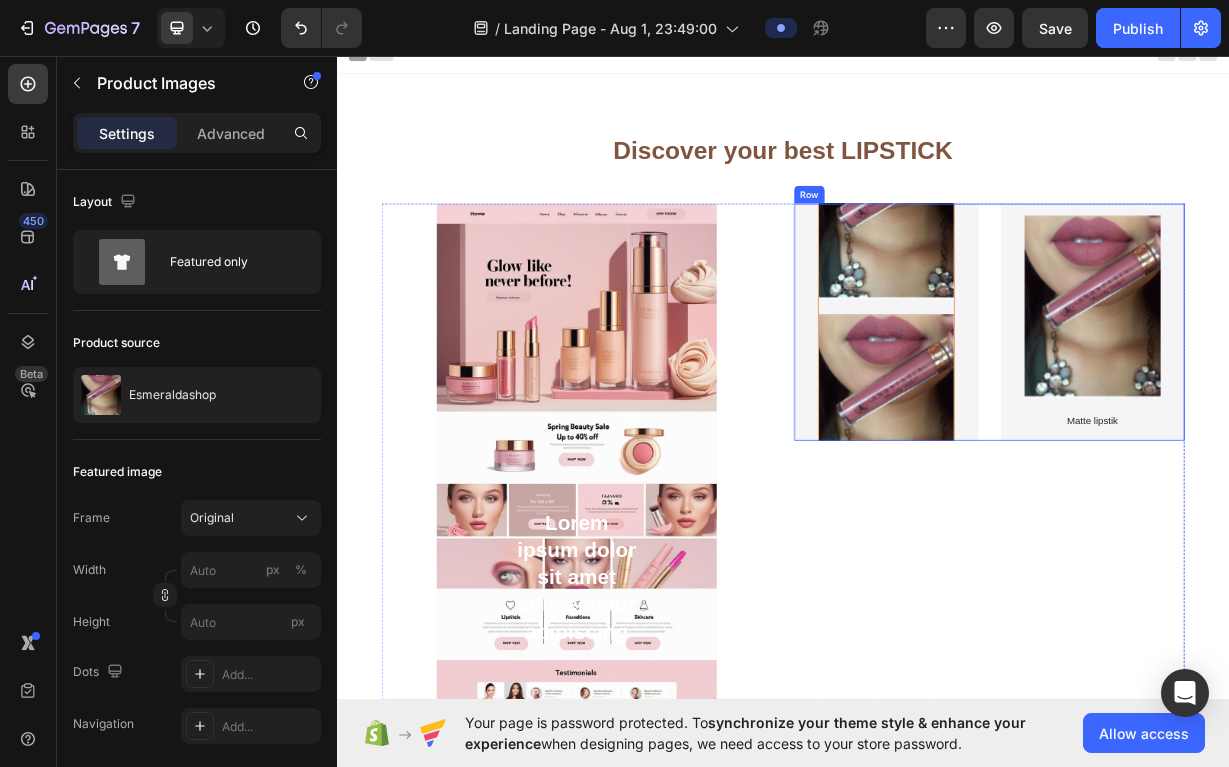 scroll, scrollTop: 0, scrollLeft: 0, axis: both 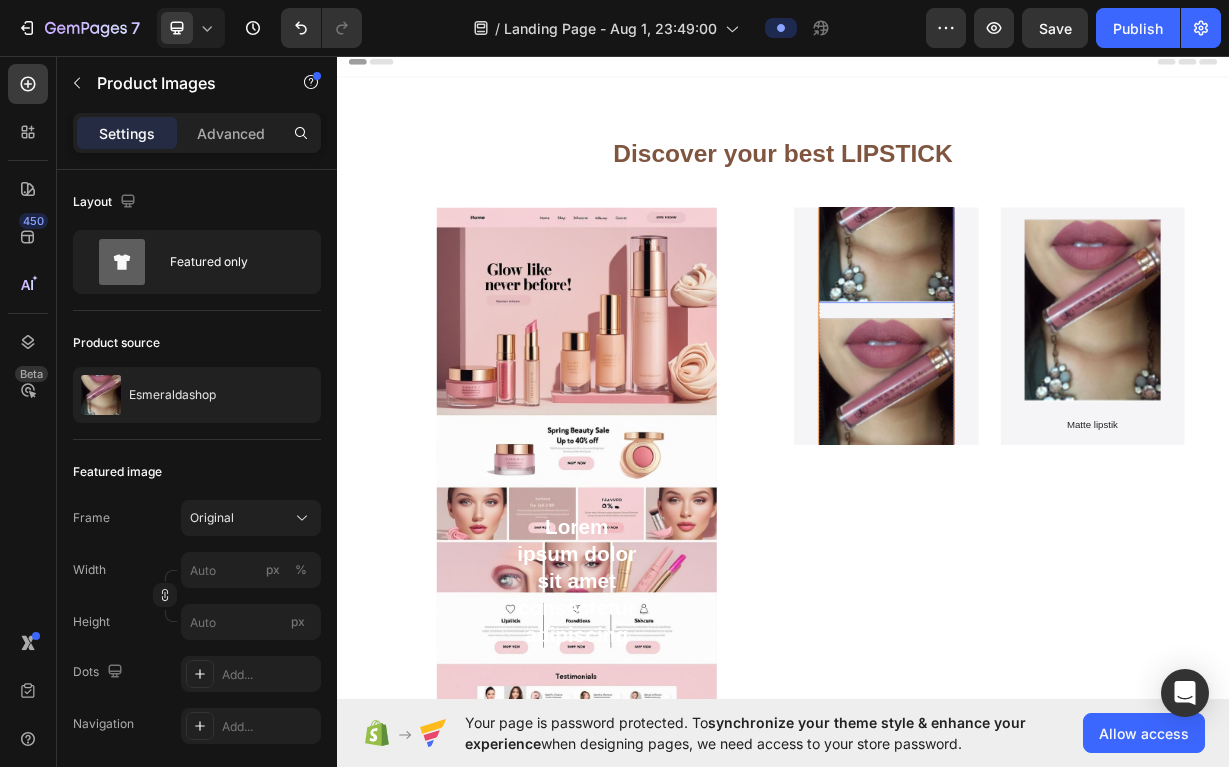 click at bounding box center [1076, 270] 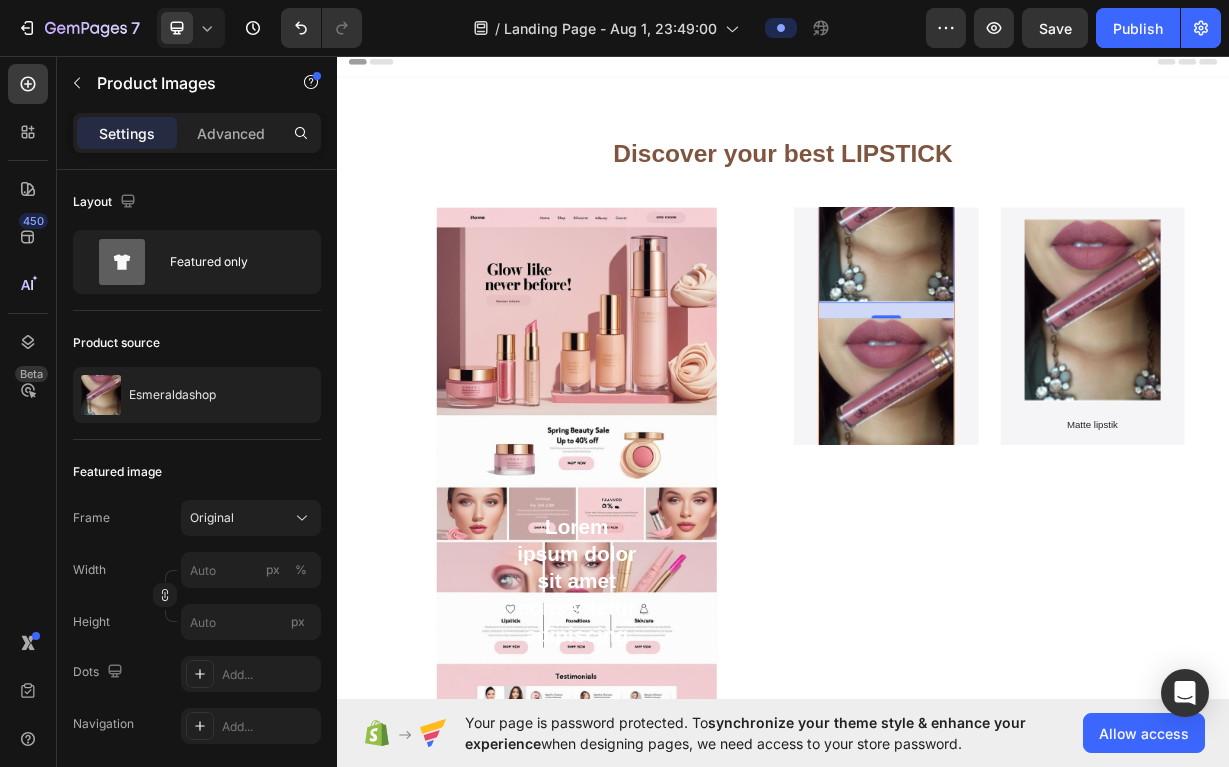 drag, startPoint x: 1072, startPoint y: 399, endPoint x: 1069, endPoint y: 434, distance: 35.128338 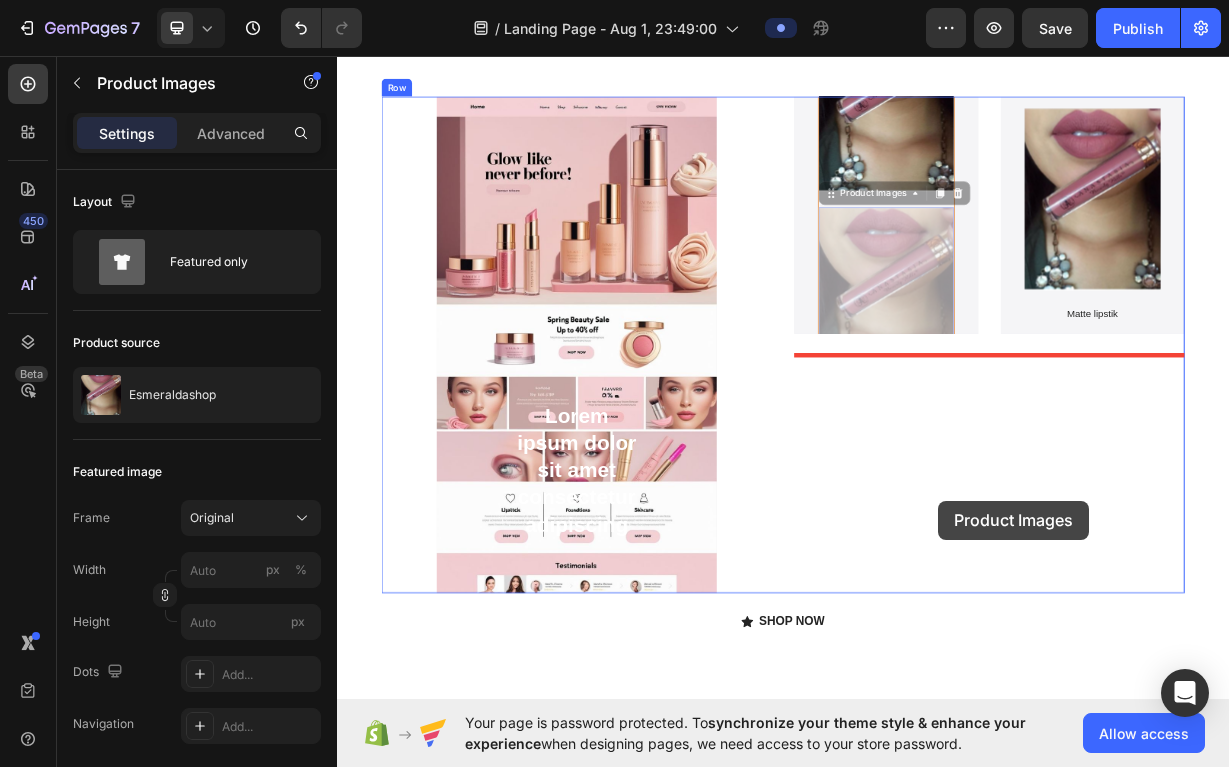 drag, startPoint x: 1073, startPoint y: 400, endPoint x: 1147, endPoint y: 660, distance: 270.32574 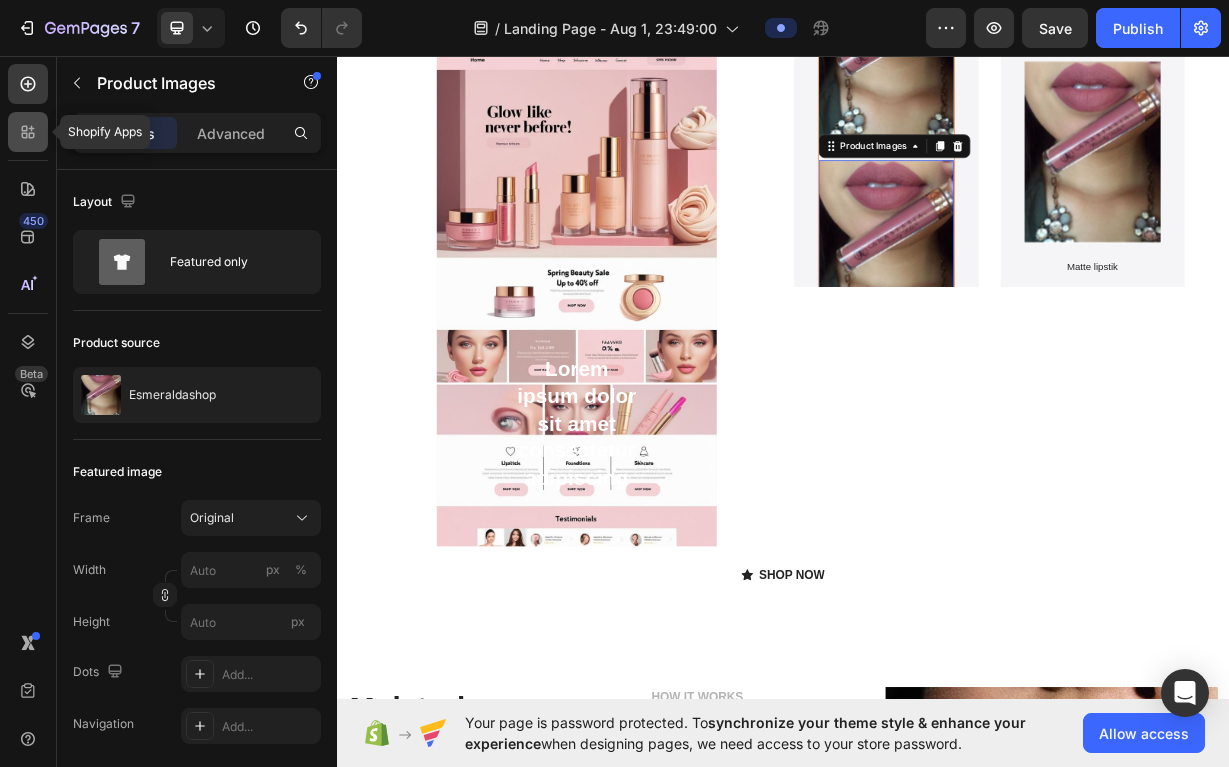 click 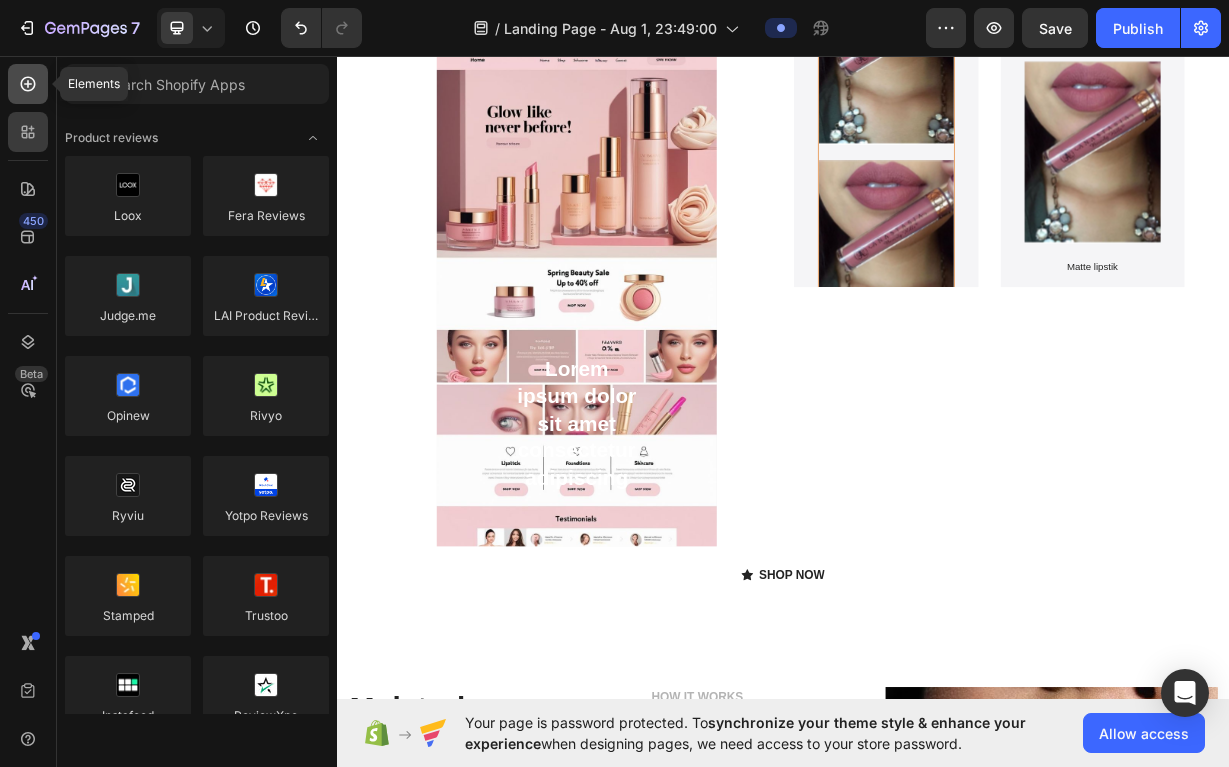 click 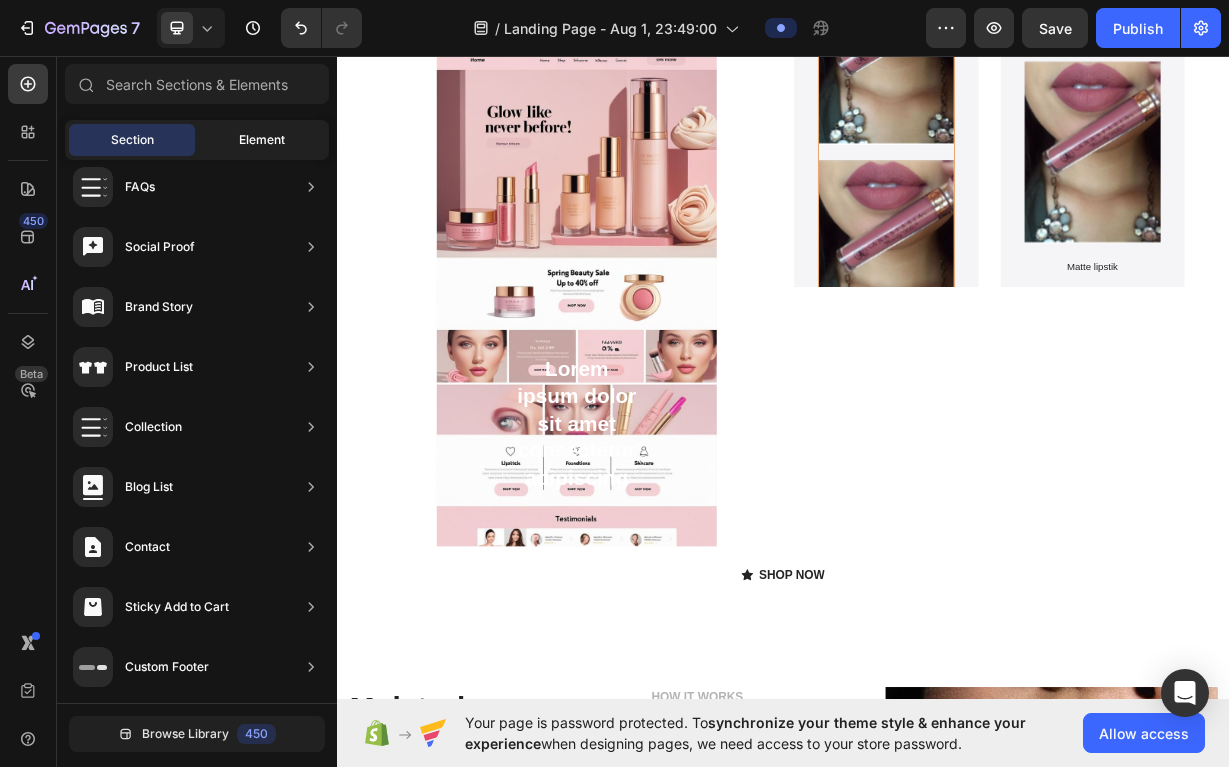 click on "Element" at bounding box center [262, 140] 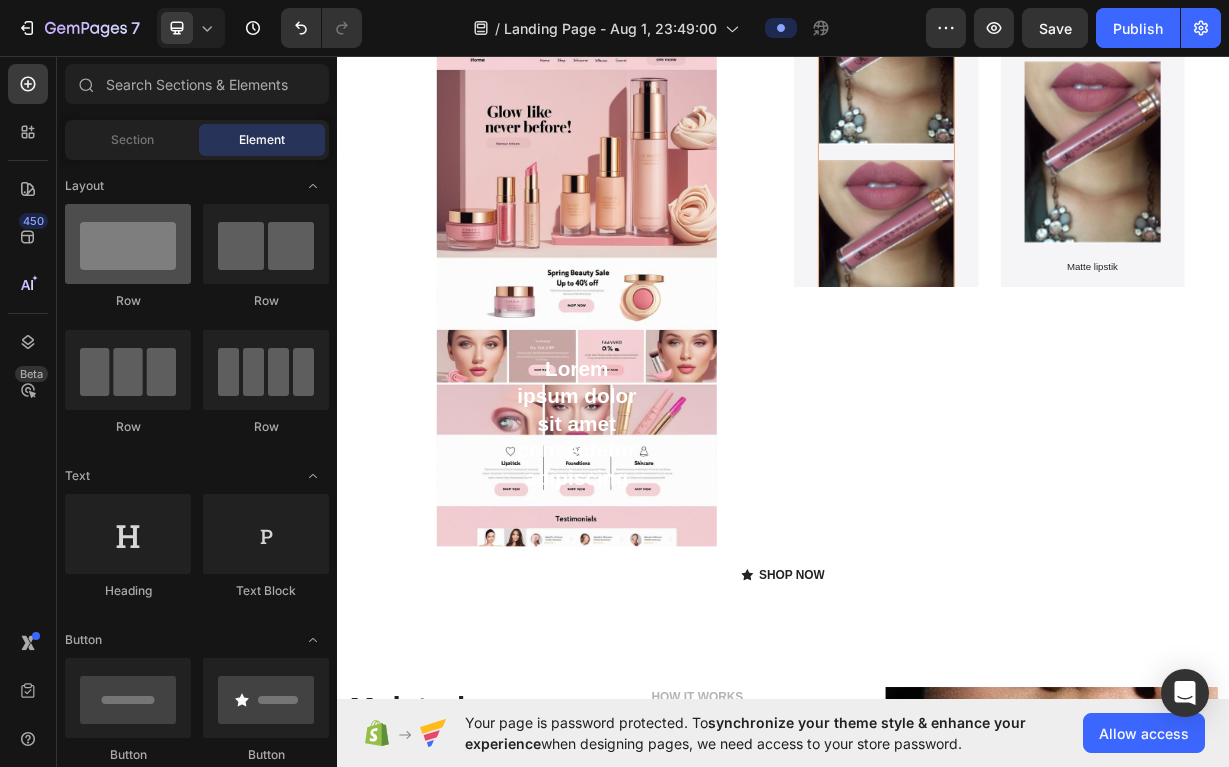 click at bounding box center (128, 244) 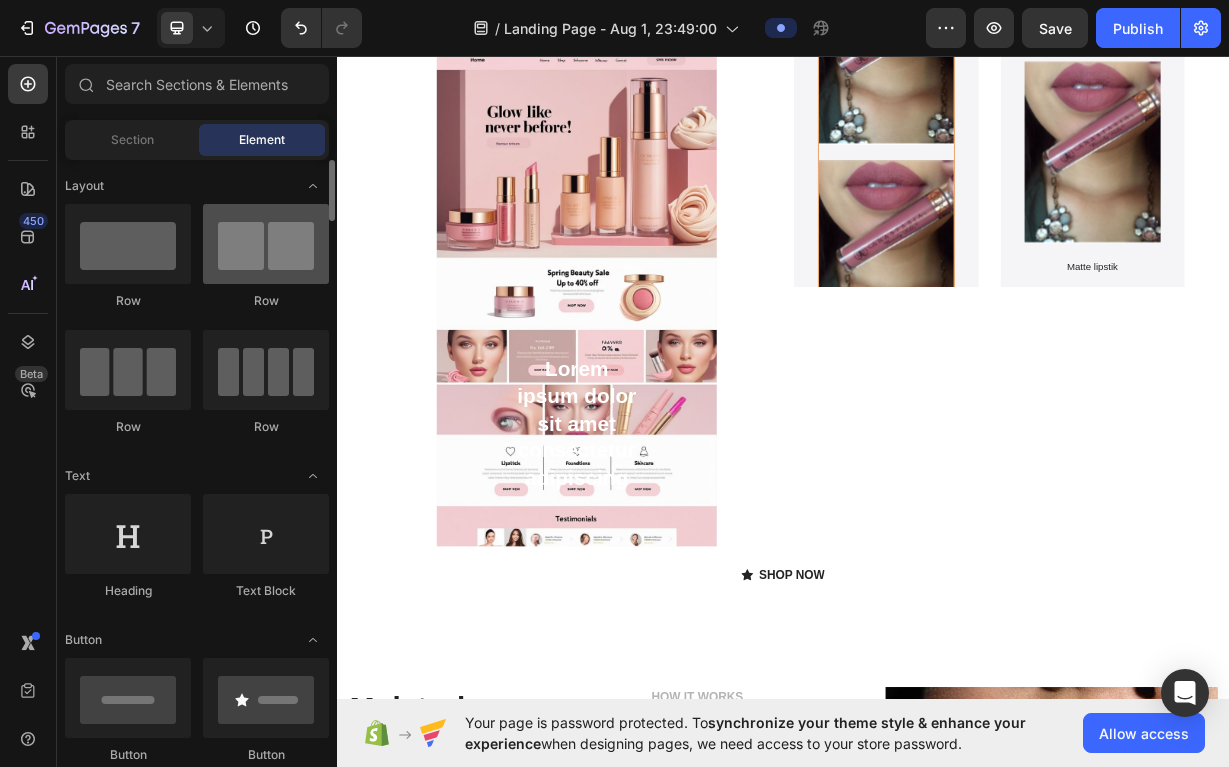 click at bounding box center (266, 244) 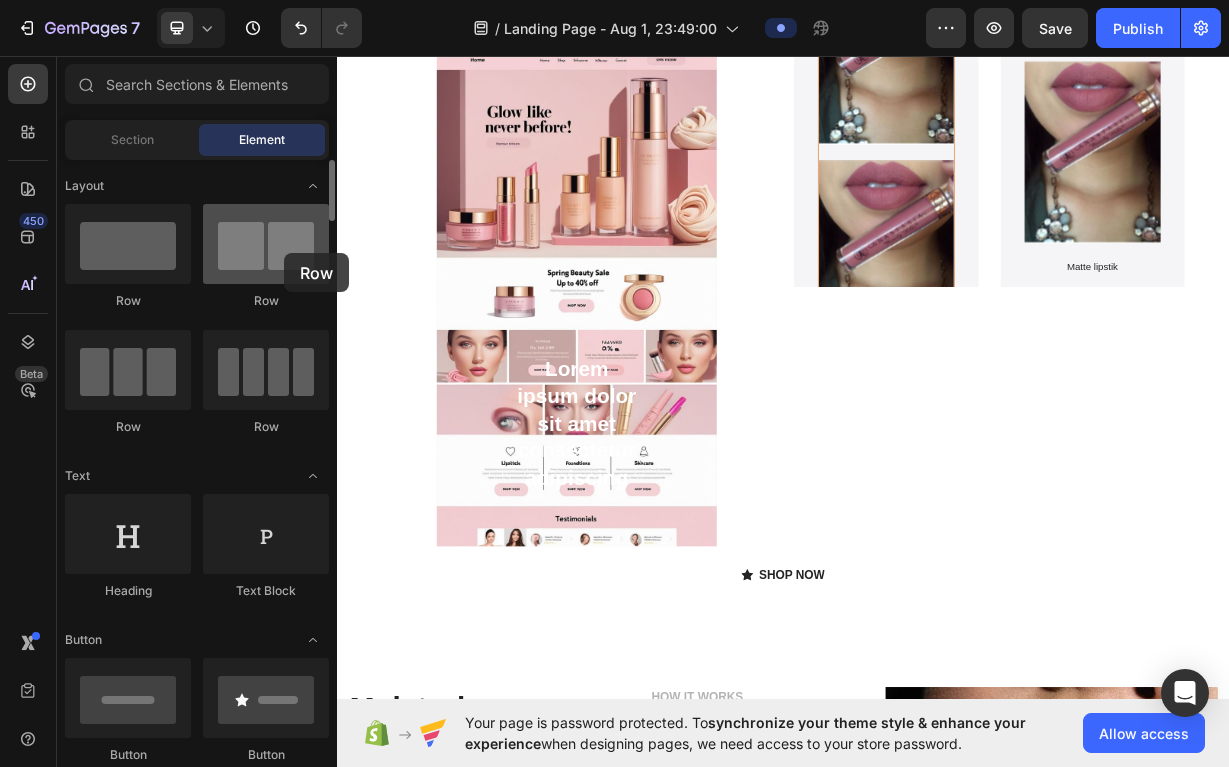 click at bounding box center [266, 244] 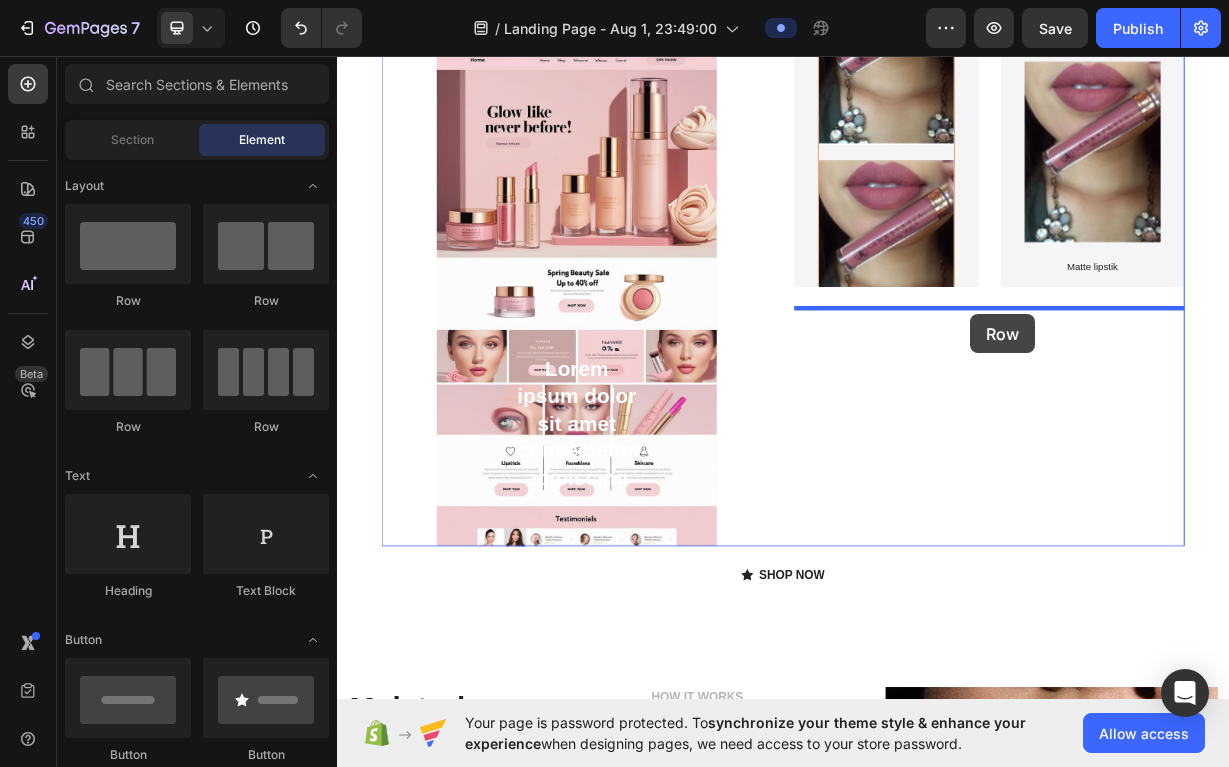 drag, startPoint x: 621, startPoint y: 300, endPoint x: 1187, endPoint y: 406, distance: 575.8403 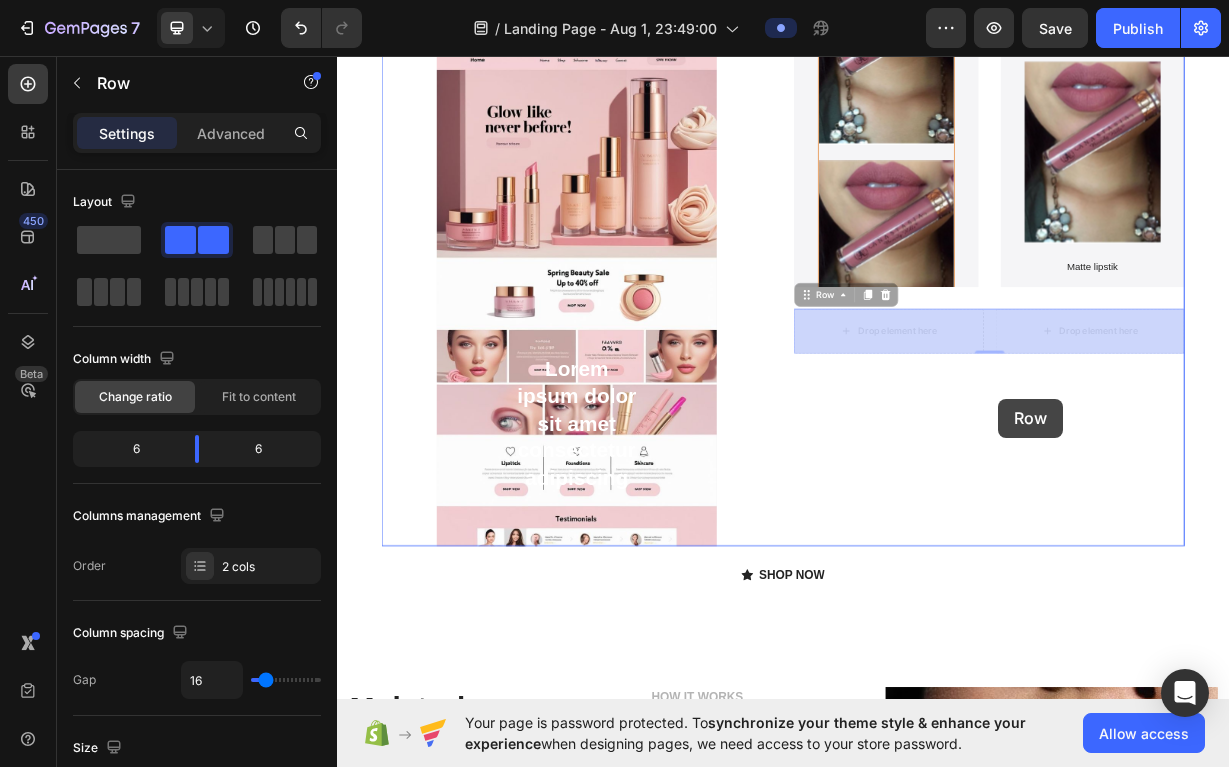 drag, startPoint x: 1209, startPoint y: 448, endPoint x: 1226, endPoint y: 520, distance: 73.97973 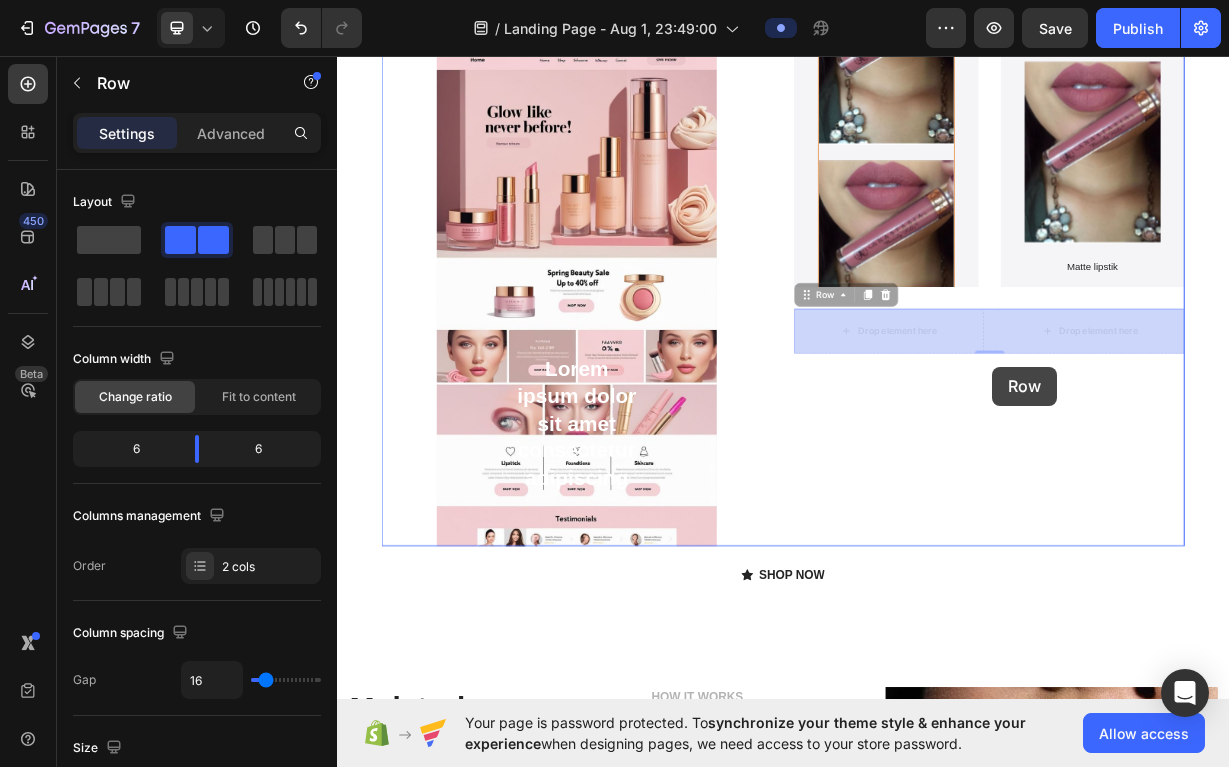 drag, startPoint x: 1210, startPoint y: 450, endPoint x: 1215, endPoint y: 473, distance: 23.537205 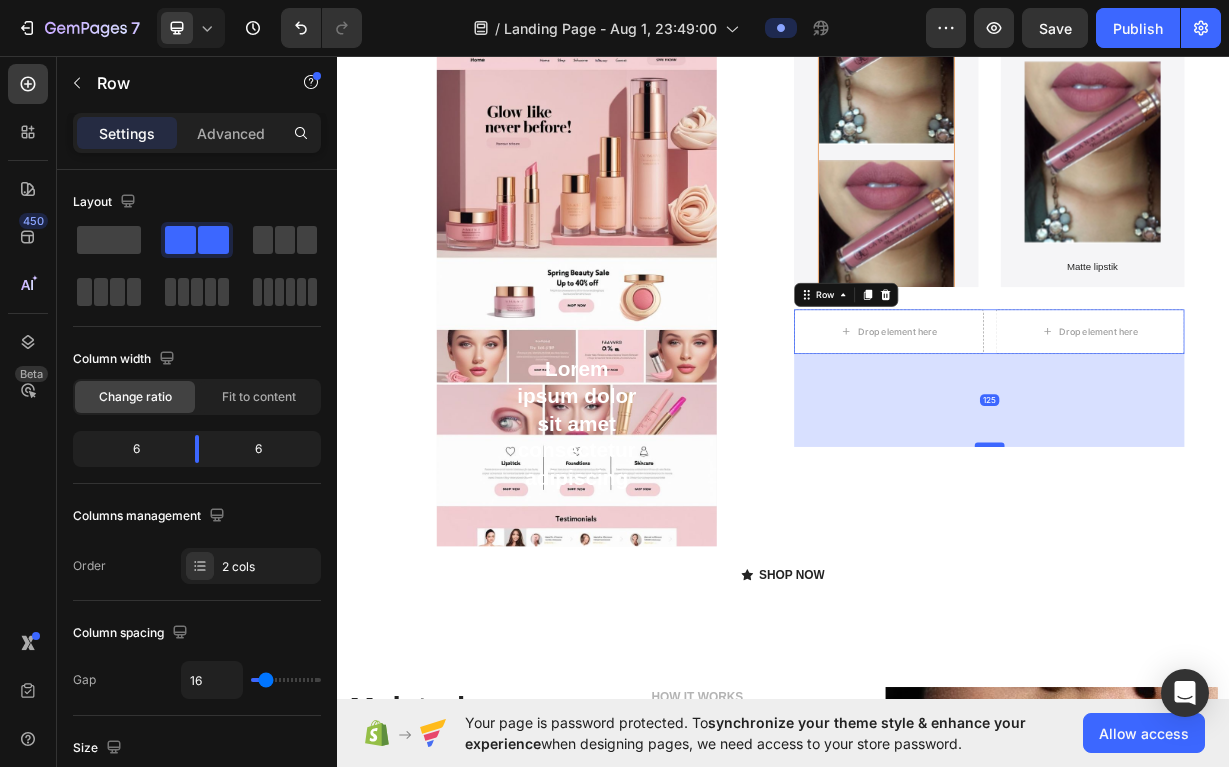 drag, startPoint x: 1214, startPoint y: 454, endPoint x: 1232, endPoint y: 608, distance: 155.04839 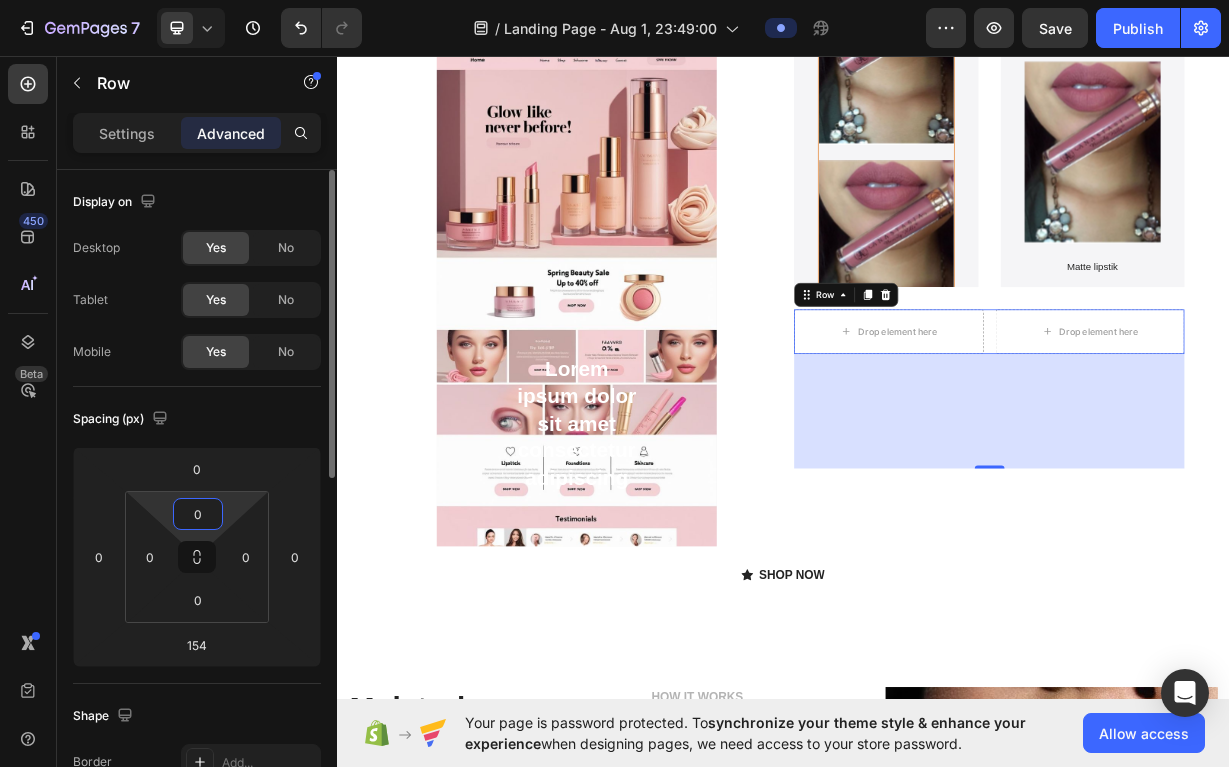 click on "0" at bounding box center (198, 514) 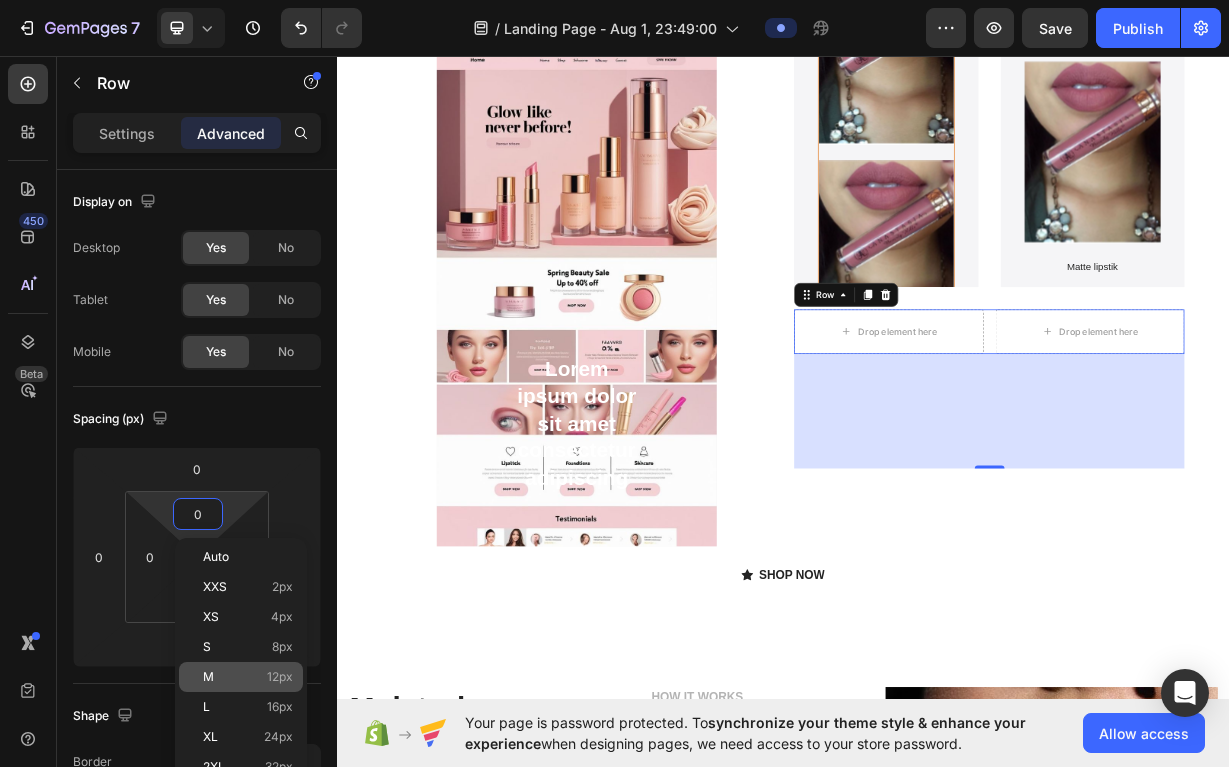 click on "M 12px" at bounding box center (248, 677) 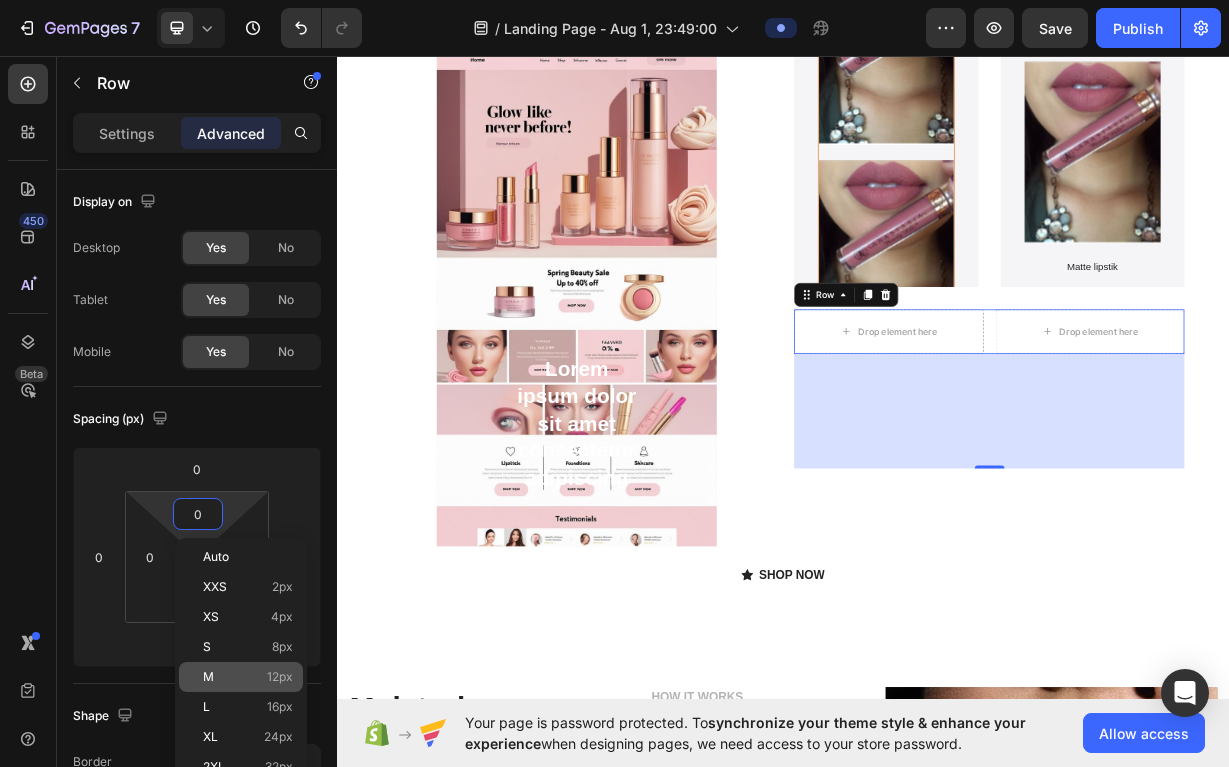 type on "12" 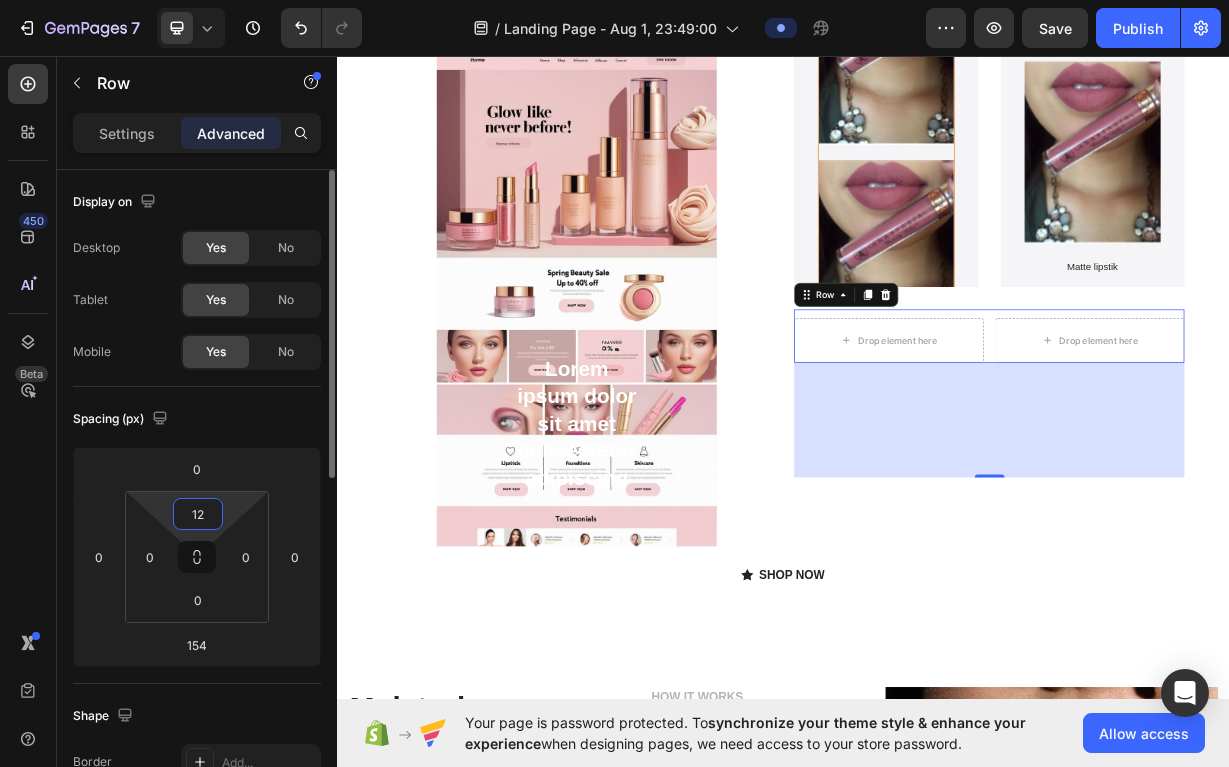 click on "12" at bounding box center [198, 514] 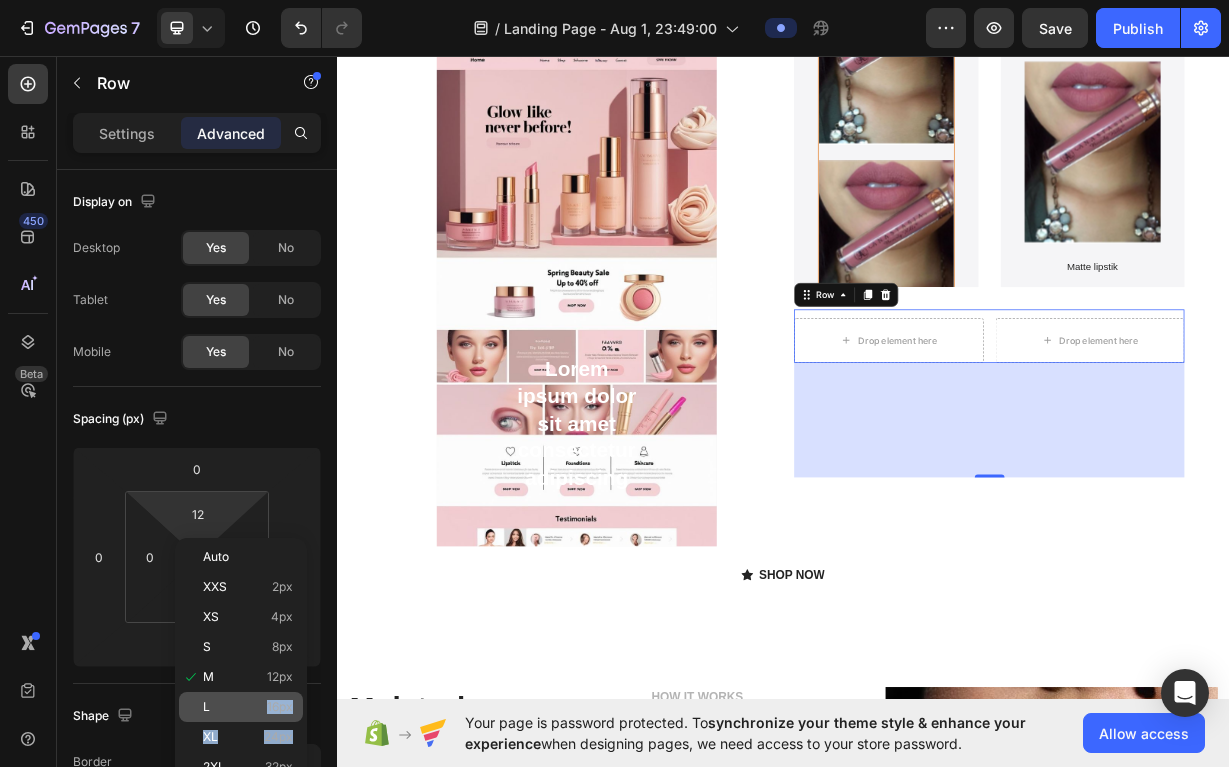 drag, startPoint x: 239, startPoint y: 752, endPoint x: 247, endPoint y: 692, distance: 60.530983 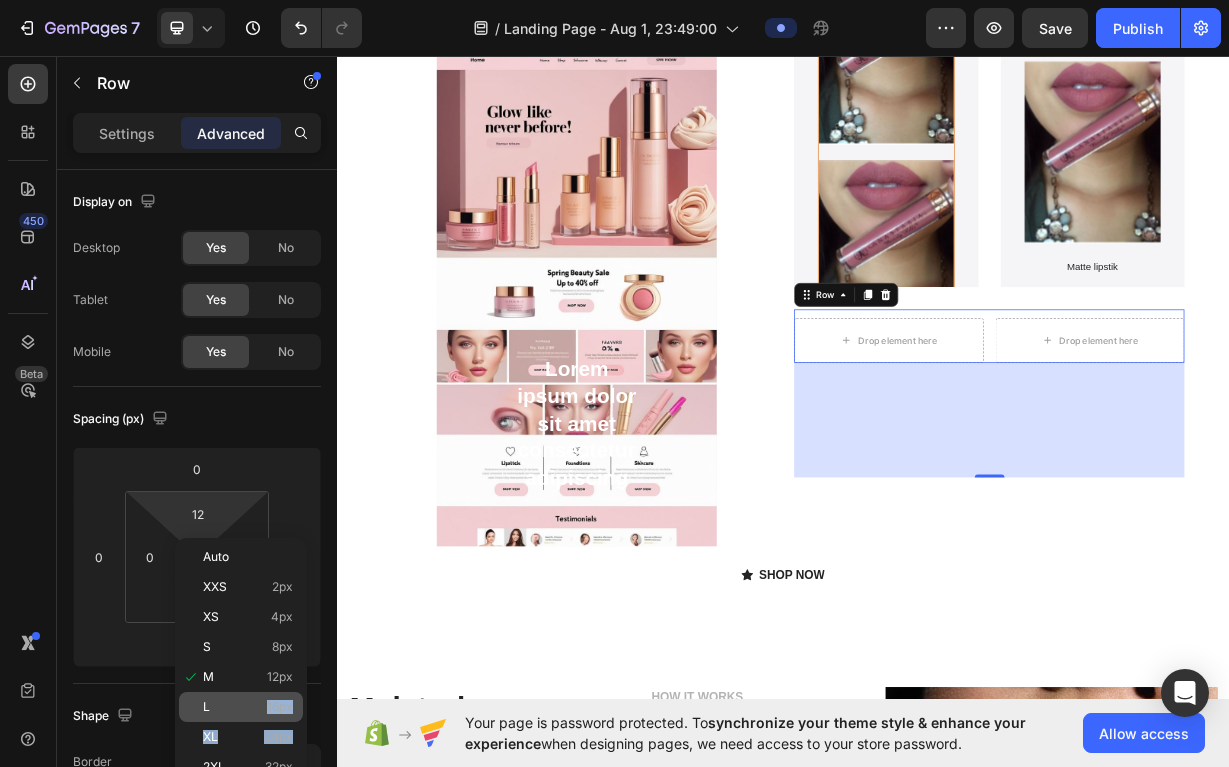 click on "Auto XXS 2px XS 4px S 8px M 12px L 16px XL 24px 2XL 32px 3XL 48px 4XL 80px 5XL 112px  Edit global style" at bounding box center (241, 722) 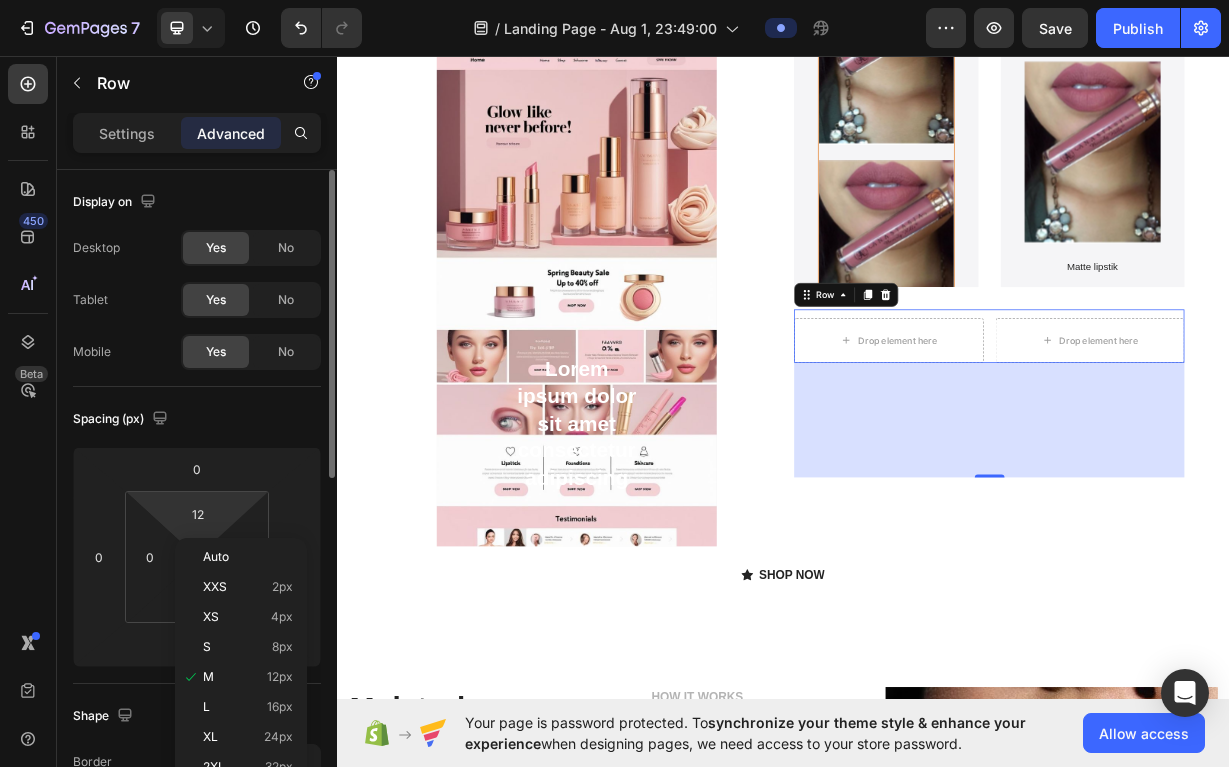 click on "Landing Page - [DATE] Preview Save Publish 450 Beta Sections(30) Elements(83) Section Element Hero Section Product Detail Brands Trusted Badges Guarantee Product Breakdown How to use Testimonials Compare Bundle FAQs Social Proof Brand Story Product List Collection Blog List Contact Sticky Add to Cart Custom Footer Browse Library 450 Layout Row Row Row Row Text Heading Text Block Button Button Button Media Image Image Video" at bounding box center (614, 0) 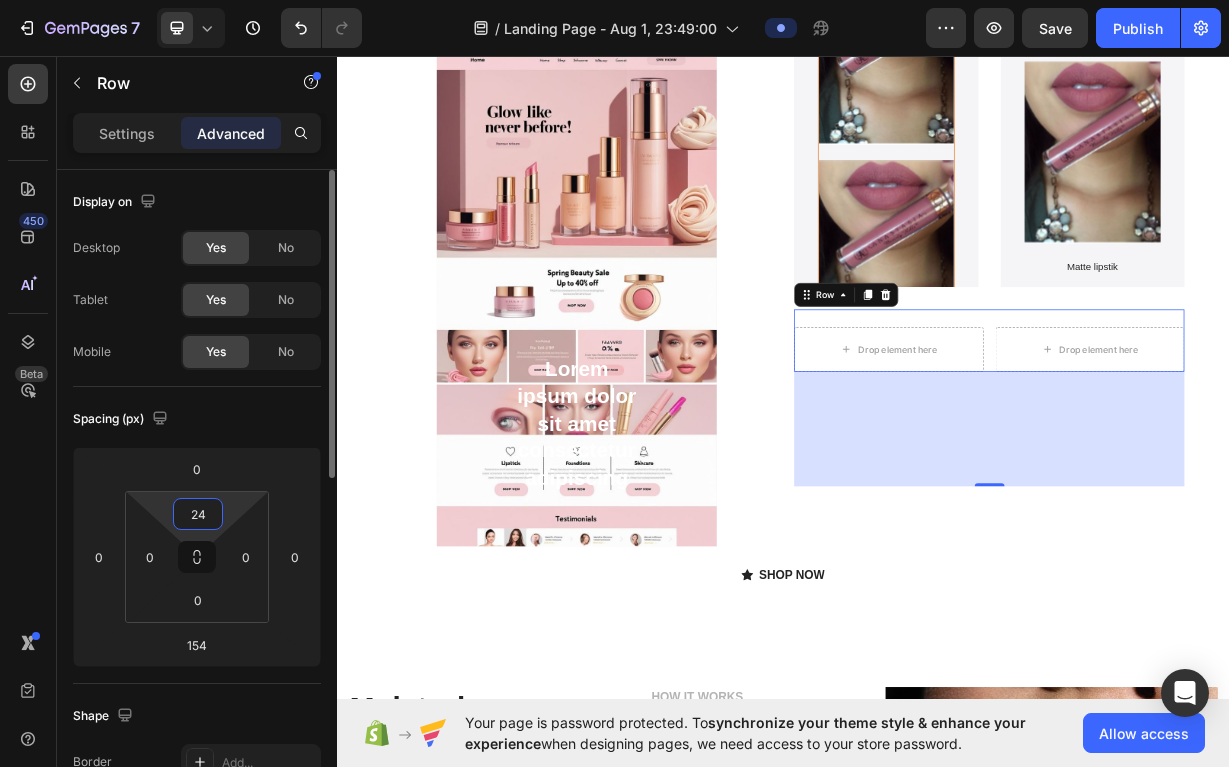 type on "24" 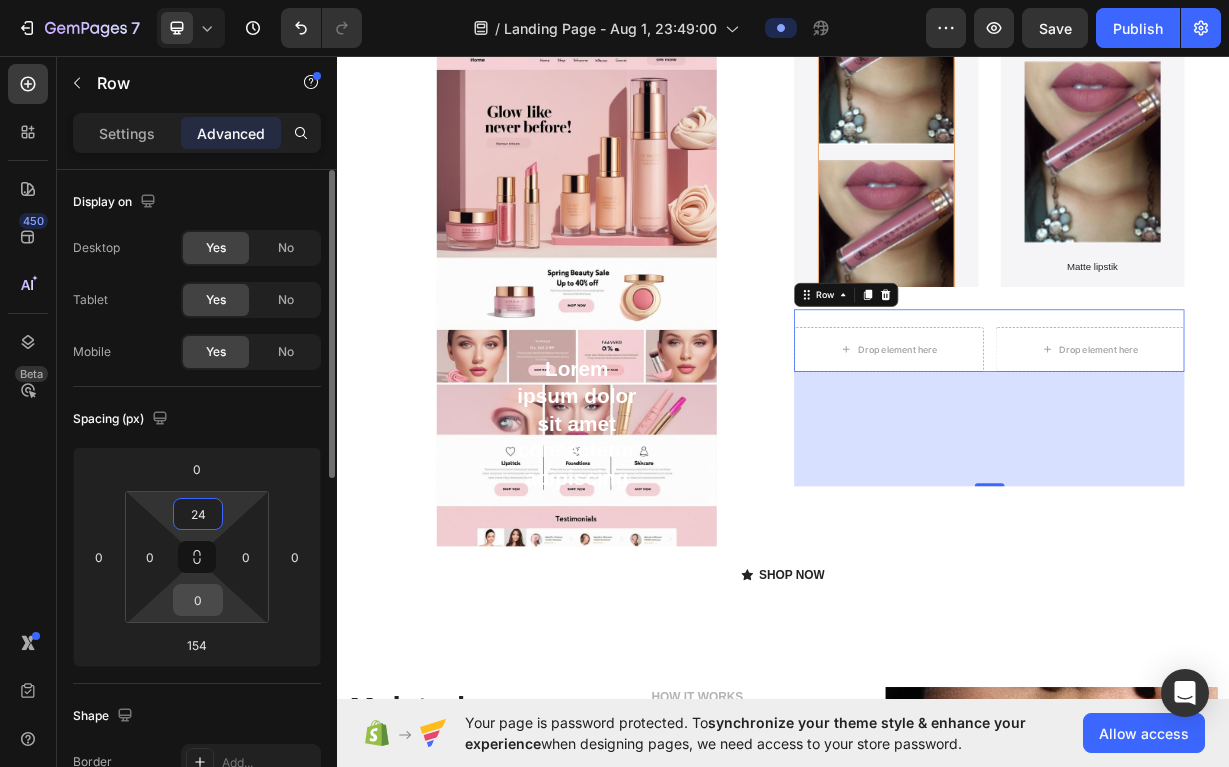 click on "0" at bounding box center (198, 600) 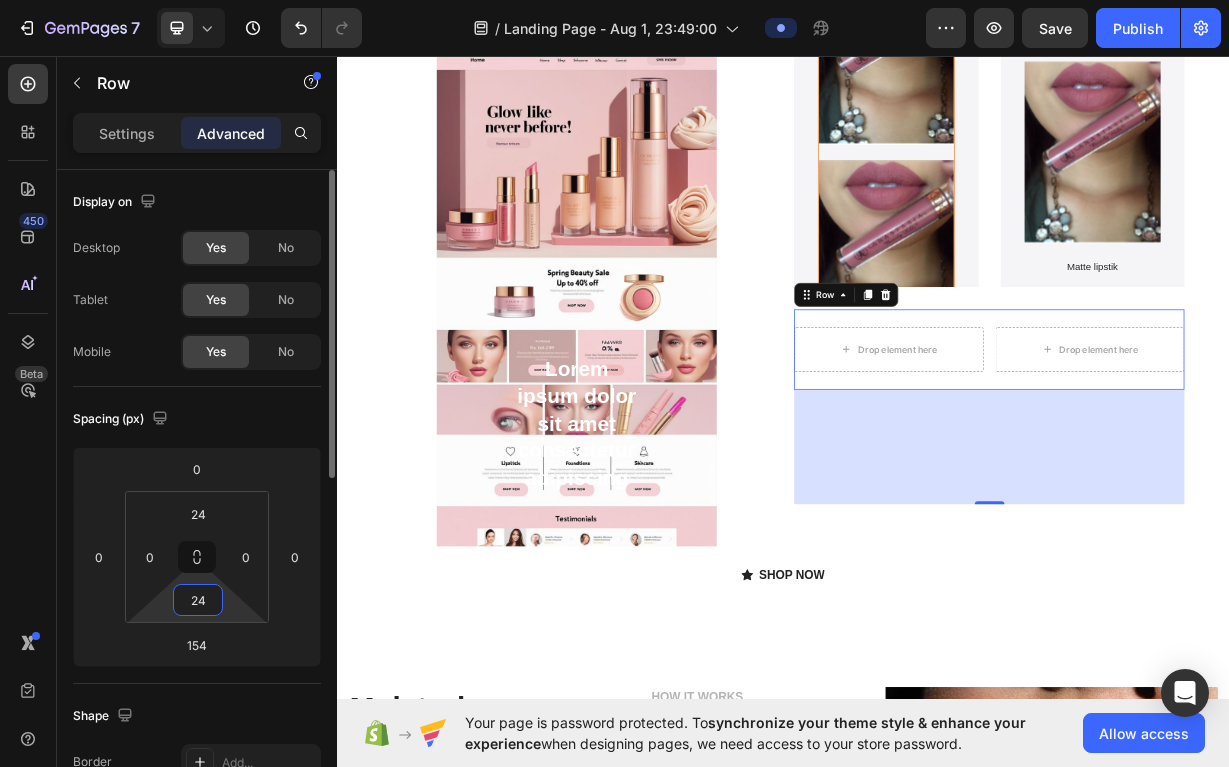 type on "24" 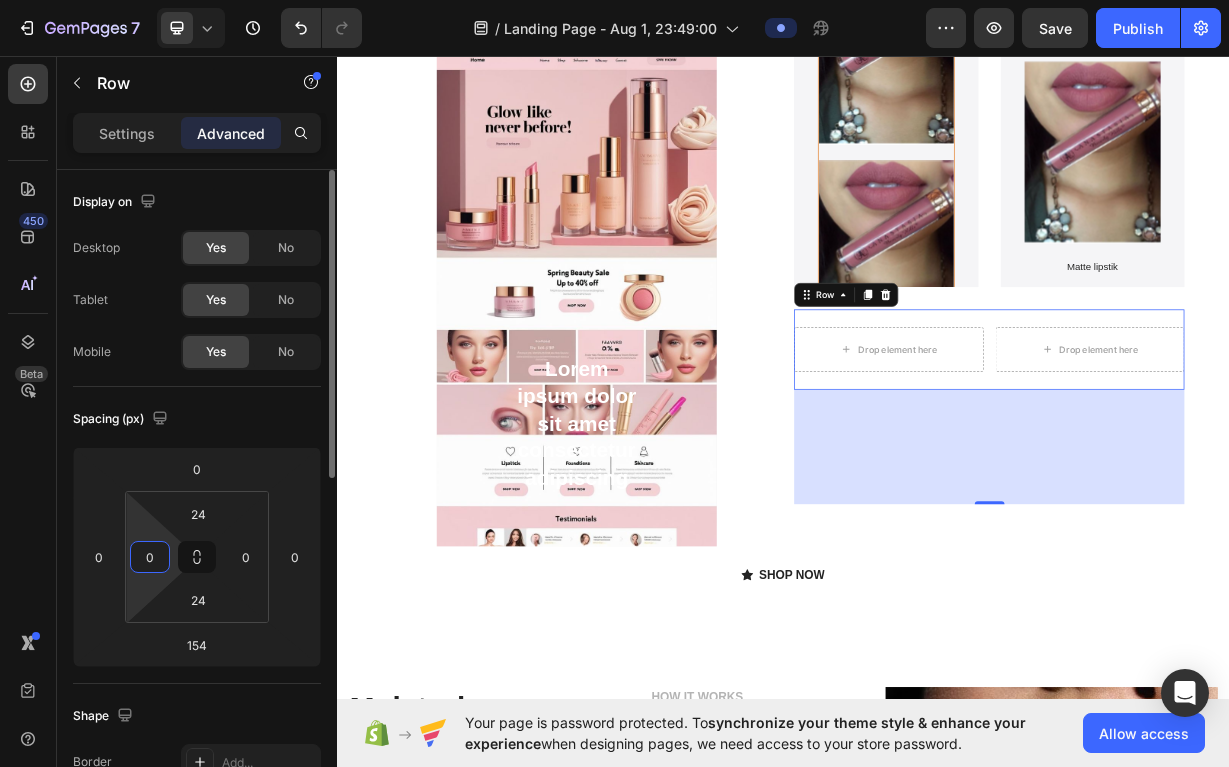 click on "0" at bounding box center (150, 557) 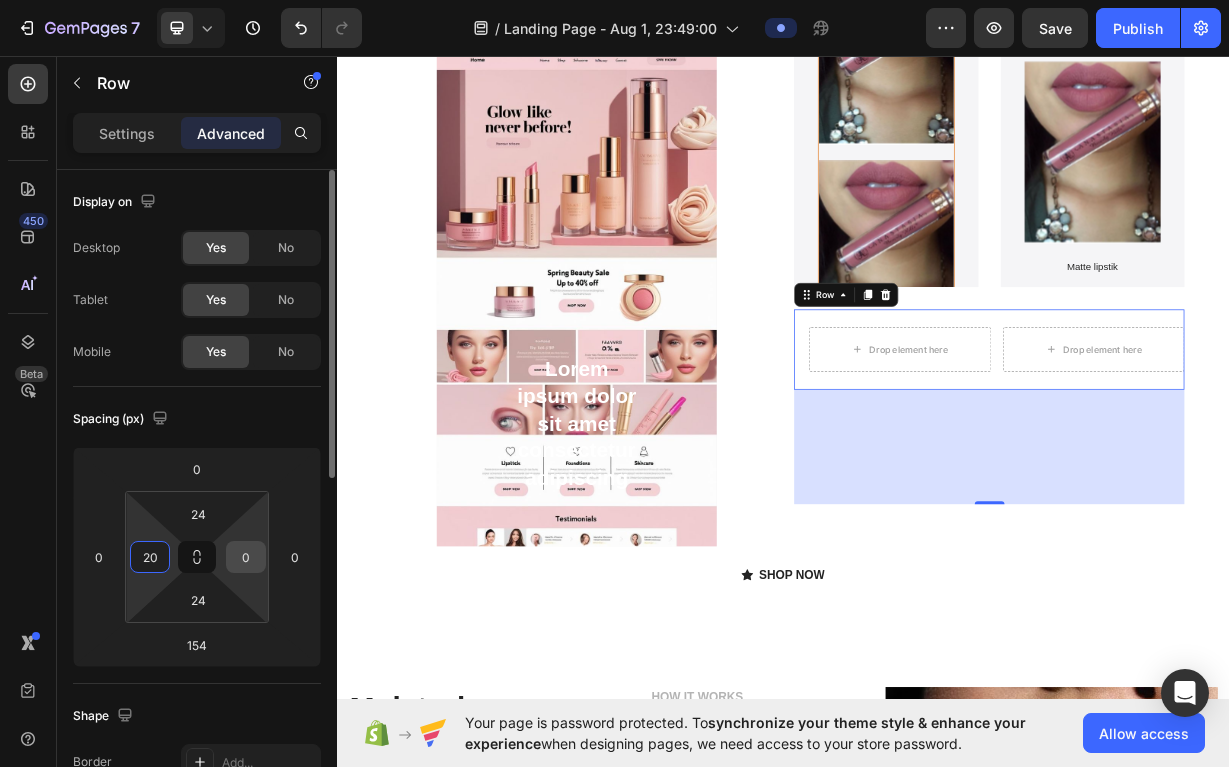 type on "20" 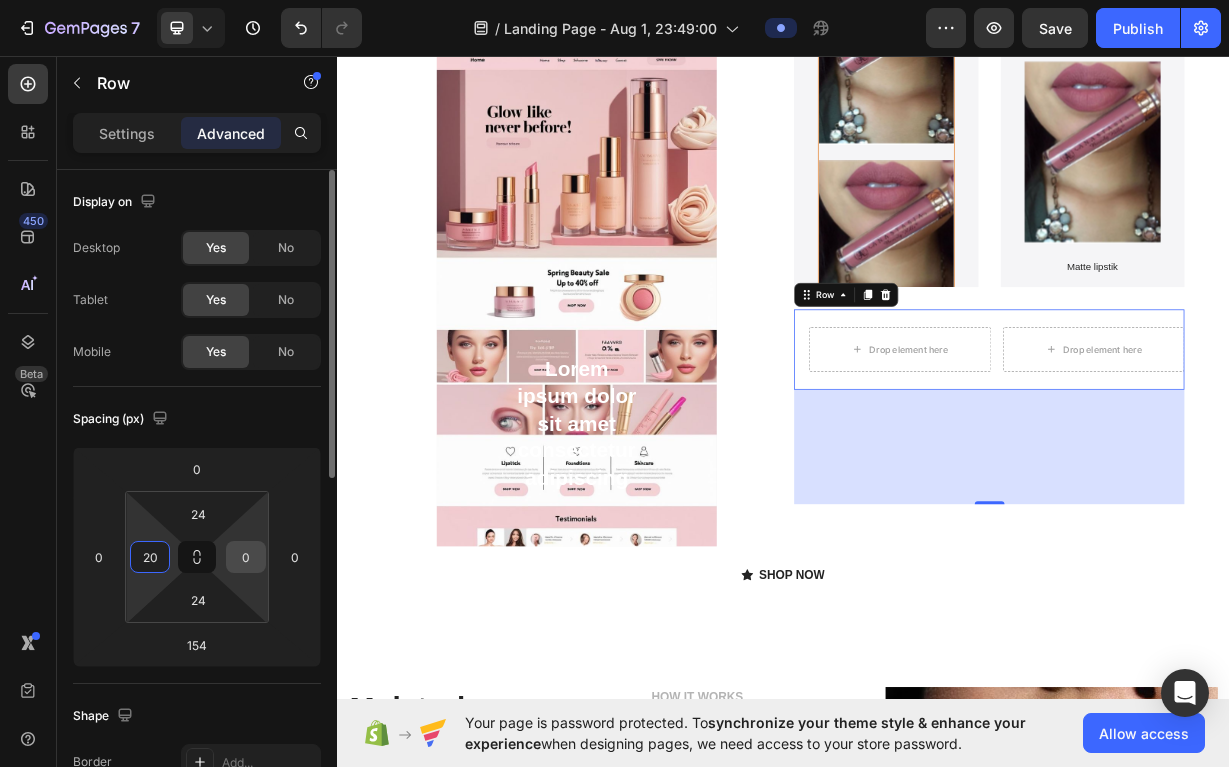 click on "0" at bounding box center [246, 557] 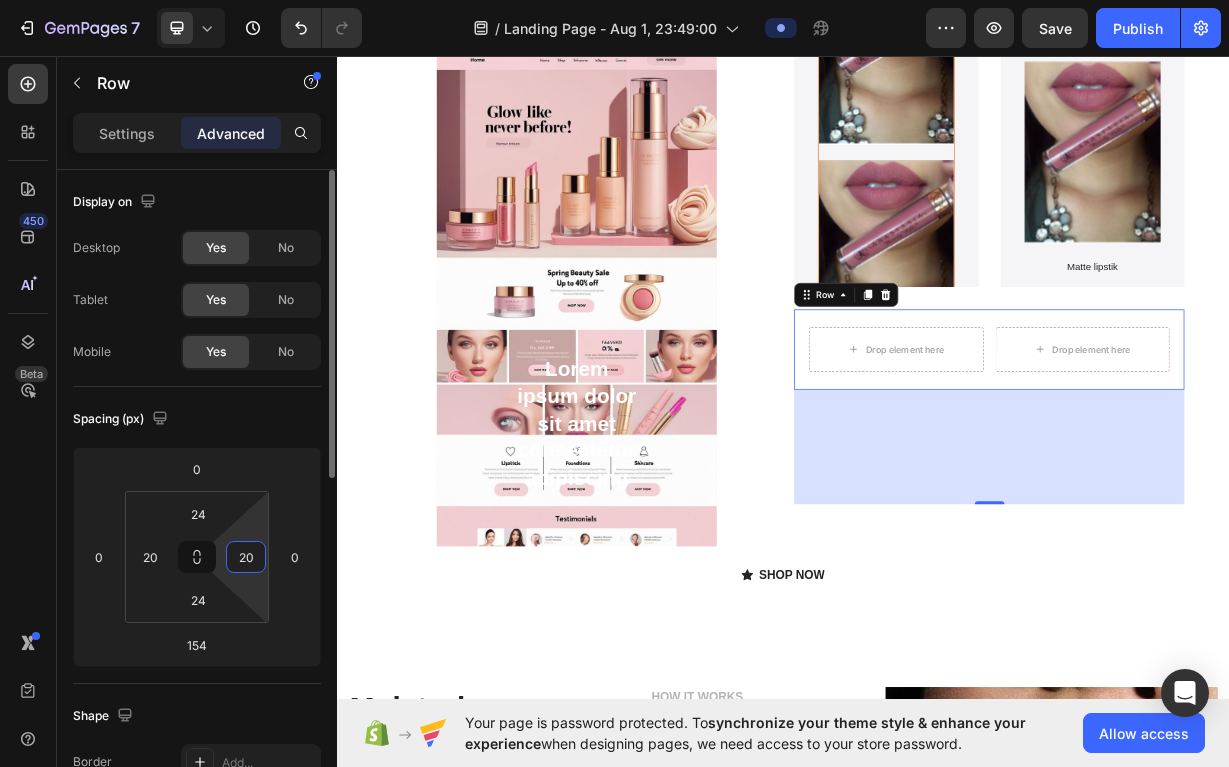 type on "20" 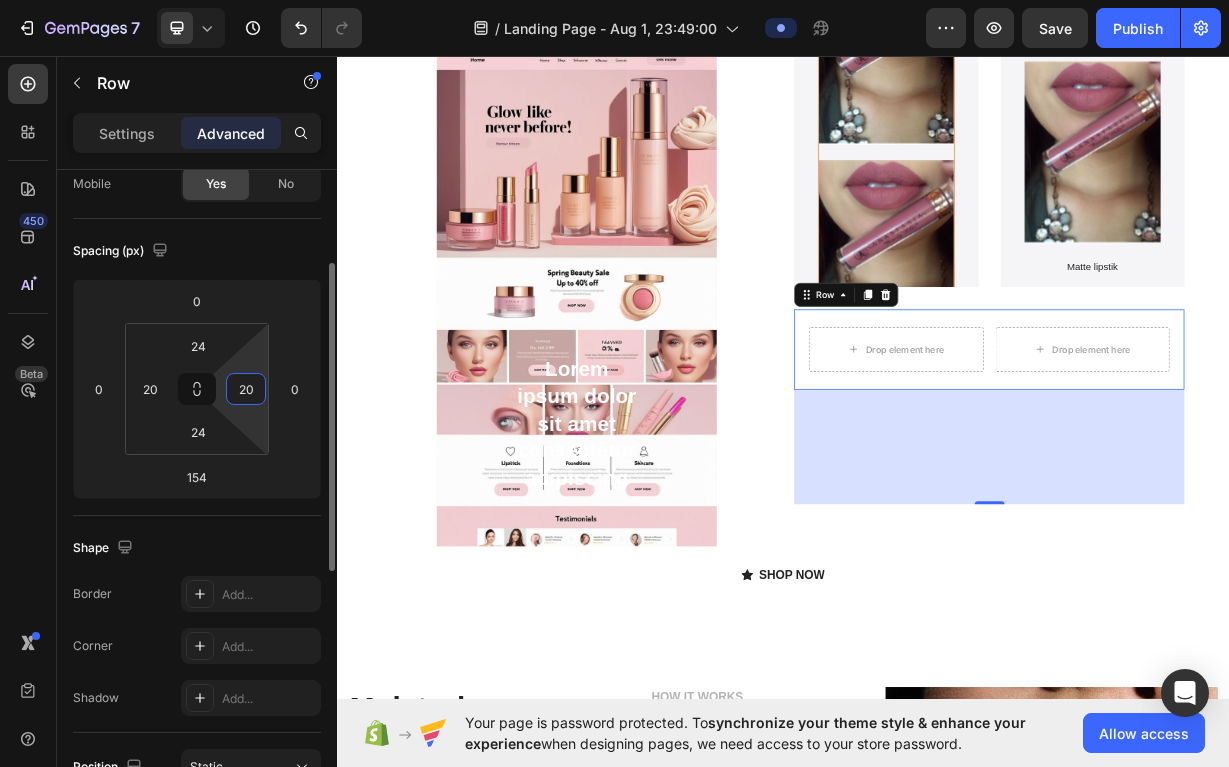 scroll, scrollTop: 185, scrollLeft: 0, axis: vertical 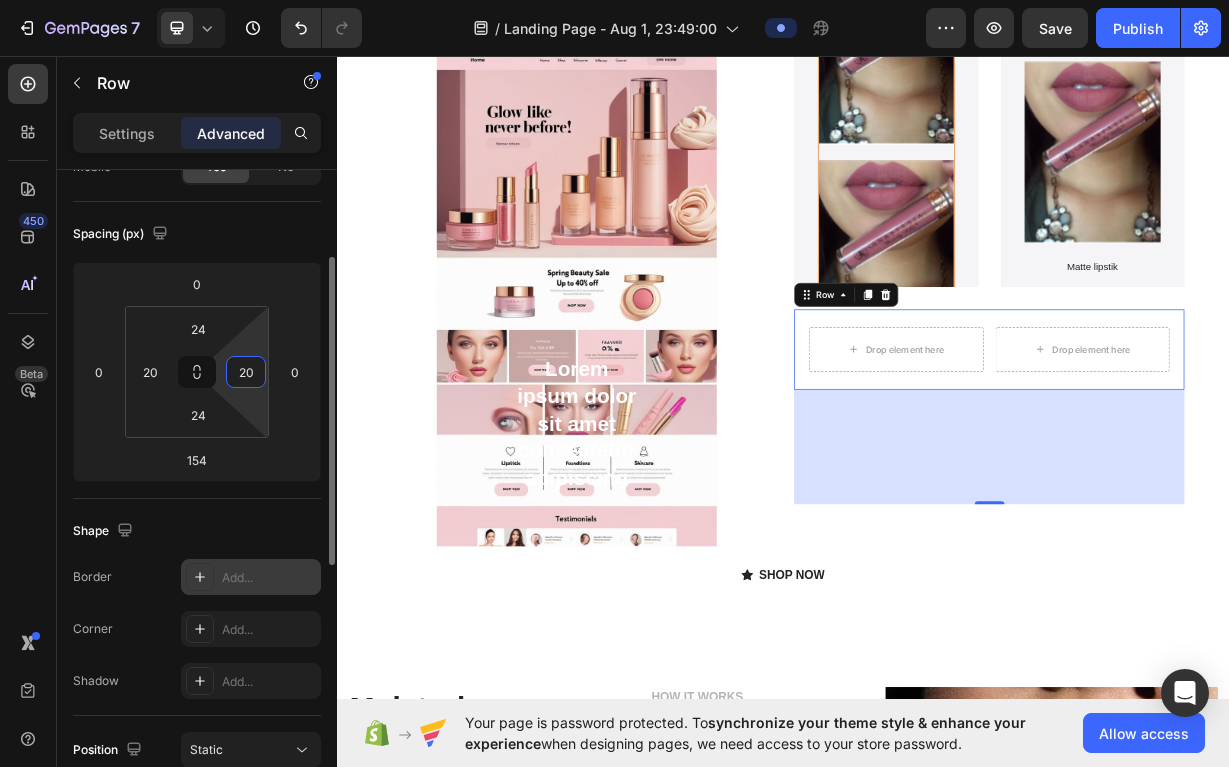 click on "Add..." at bounding box center [269, 578] 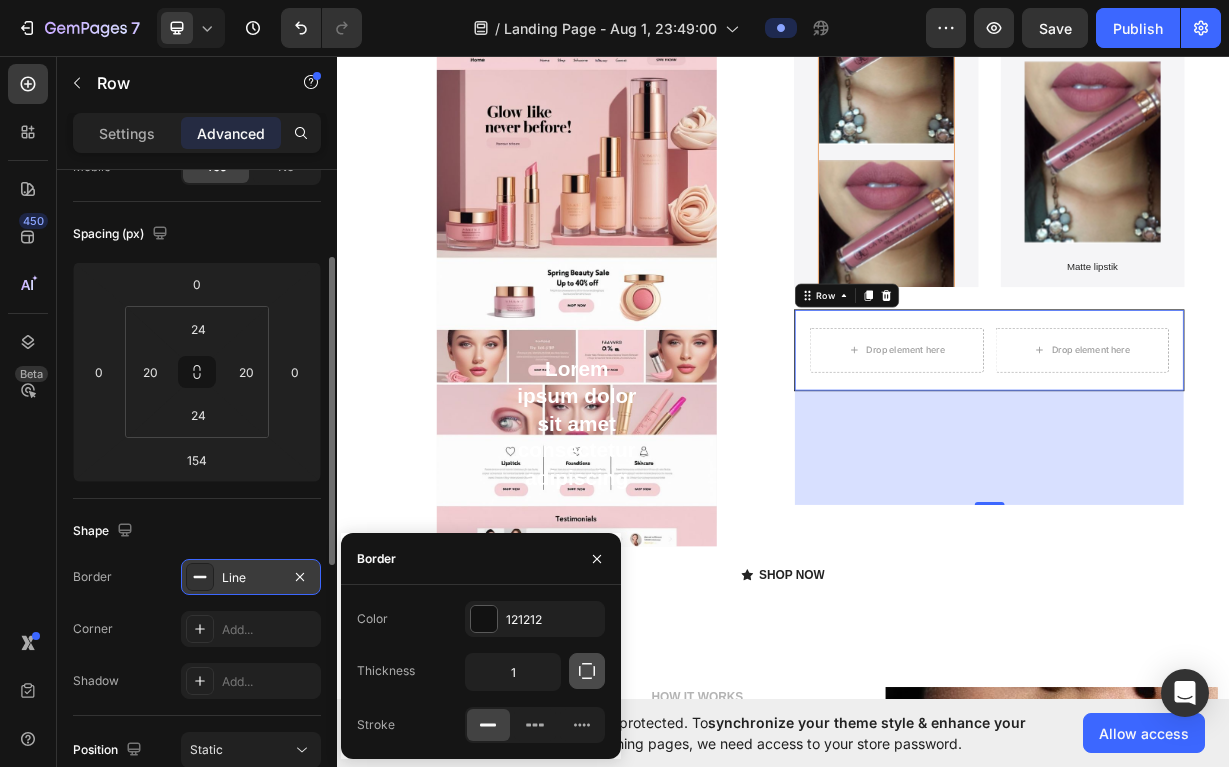 click 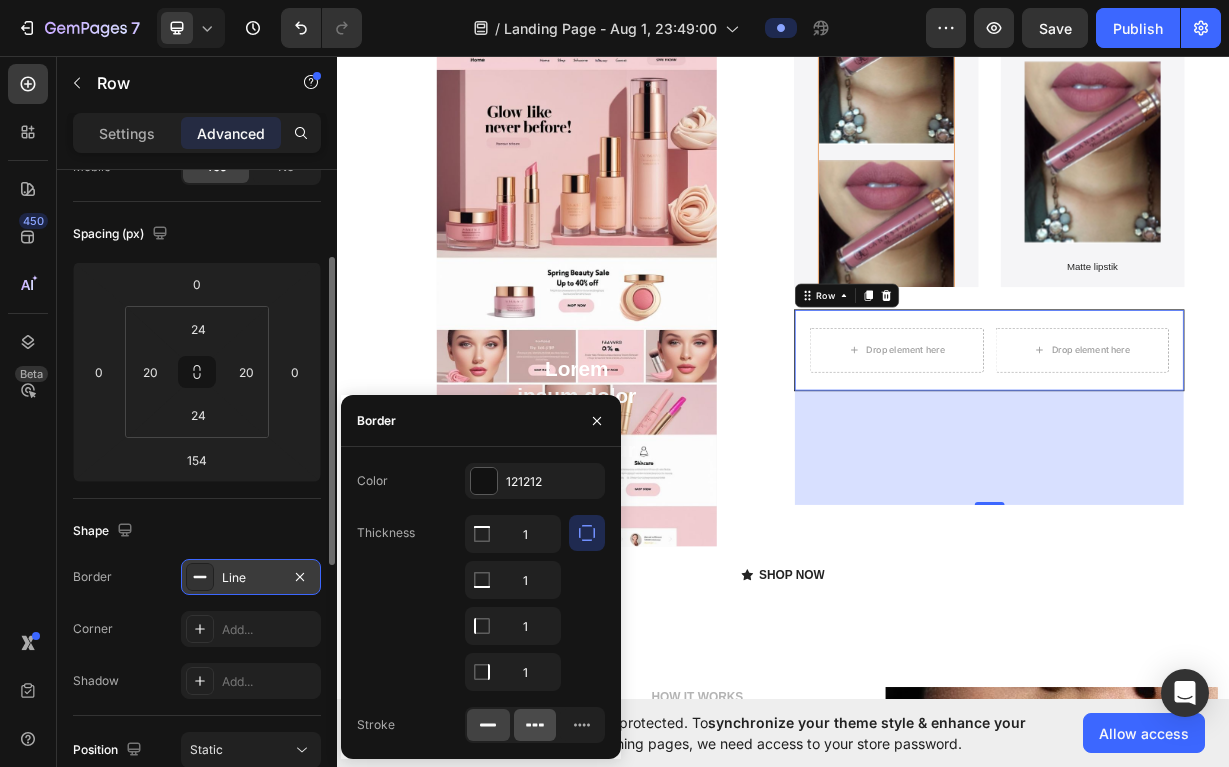 click 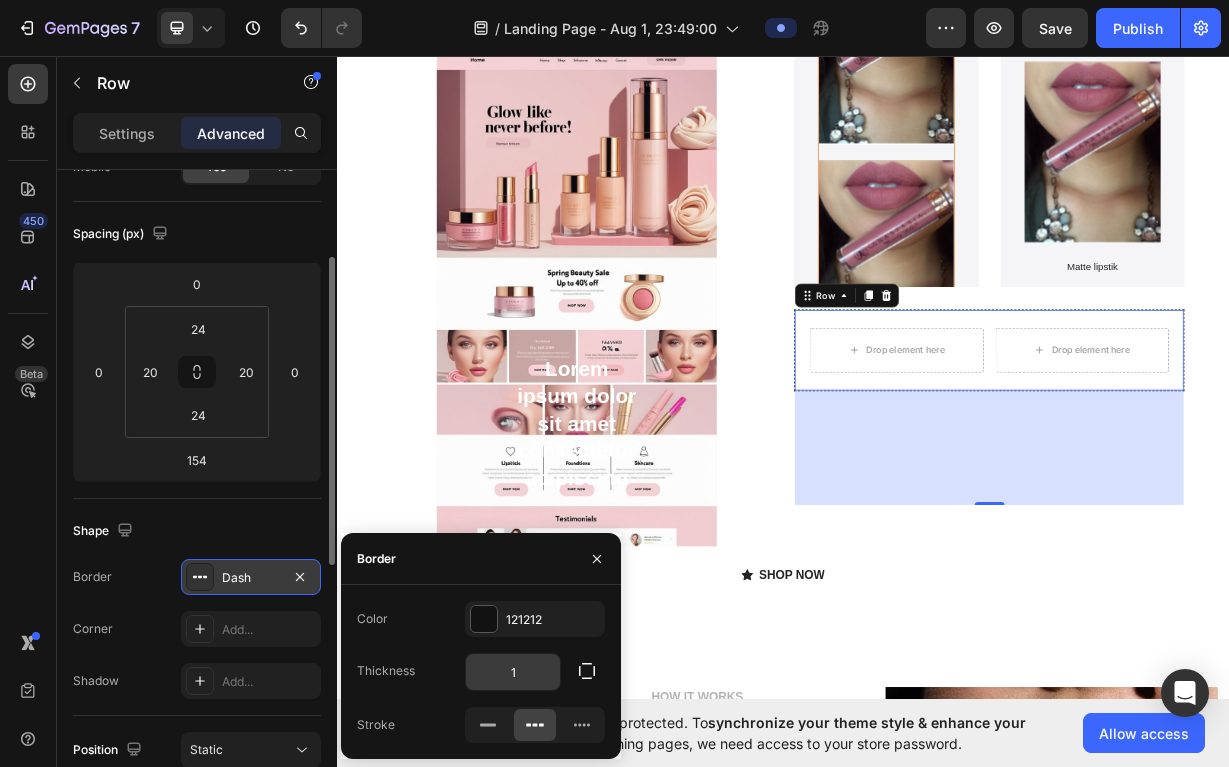 click on "1" at bounding box center (513, 672) 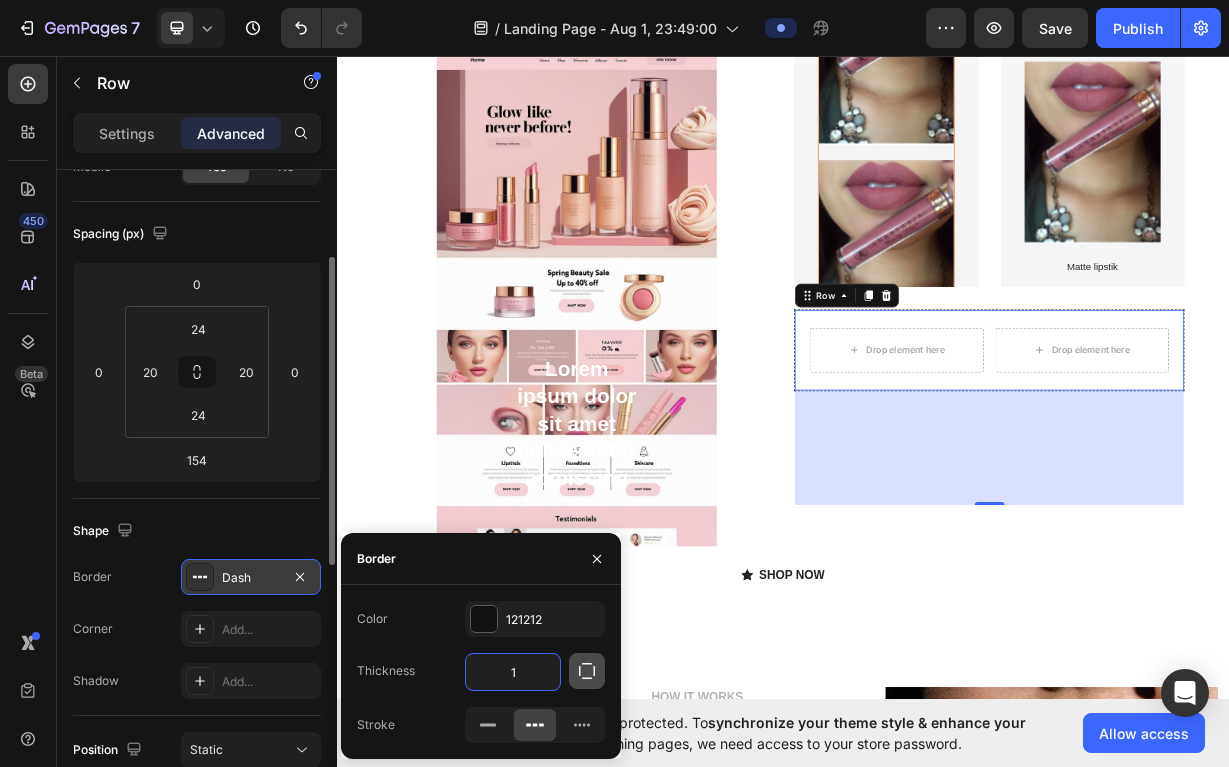 click 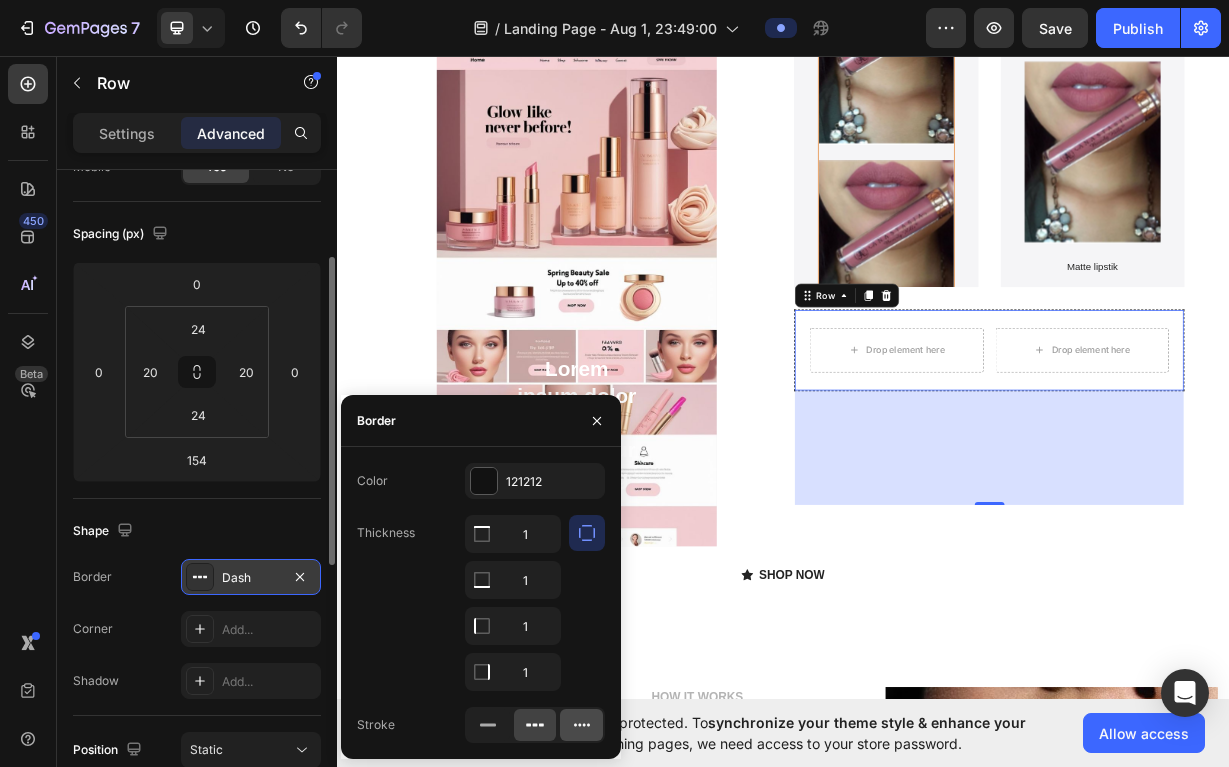 click 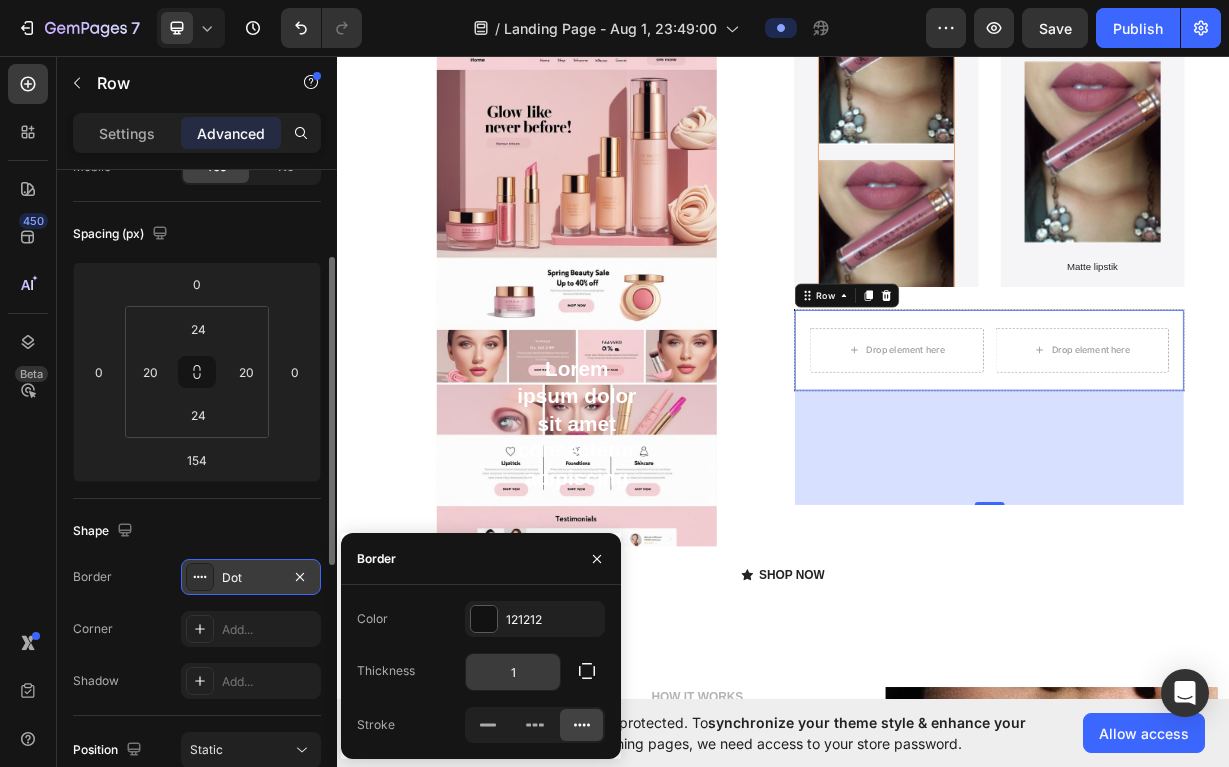 click on "1" at bounding box center [513, 672] 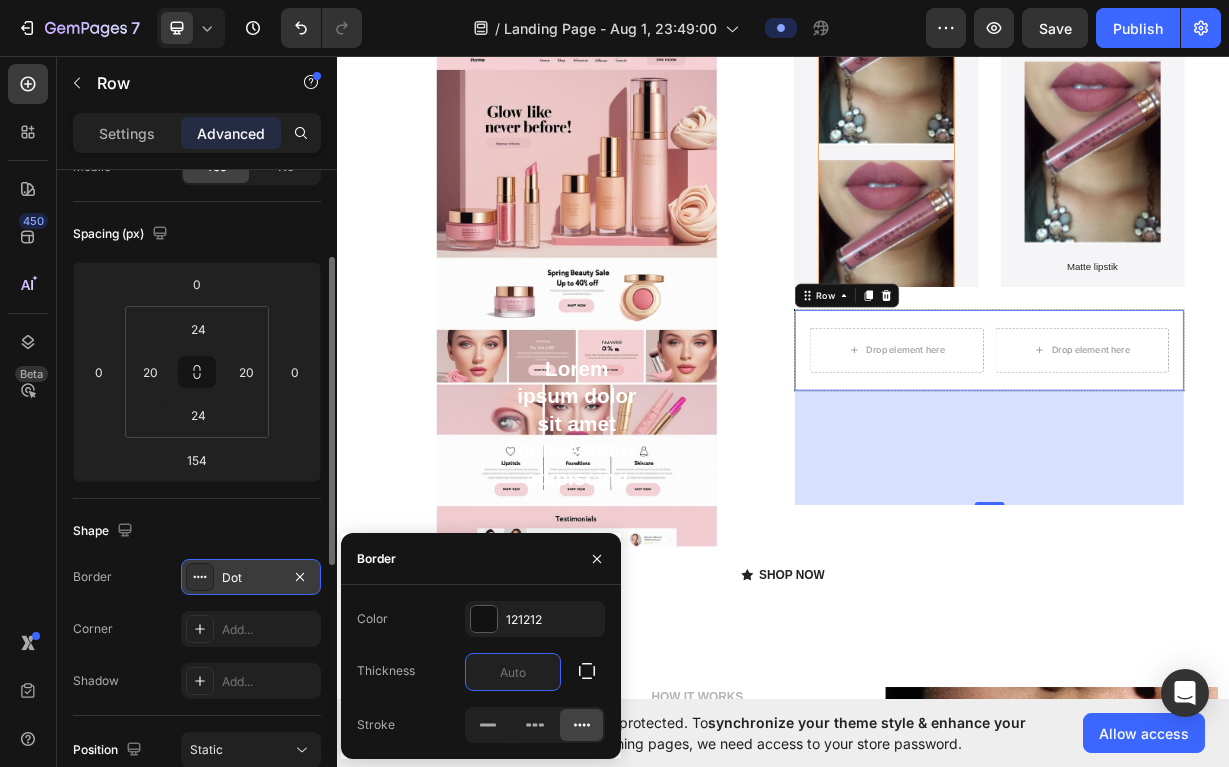 type on "5" 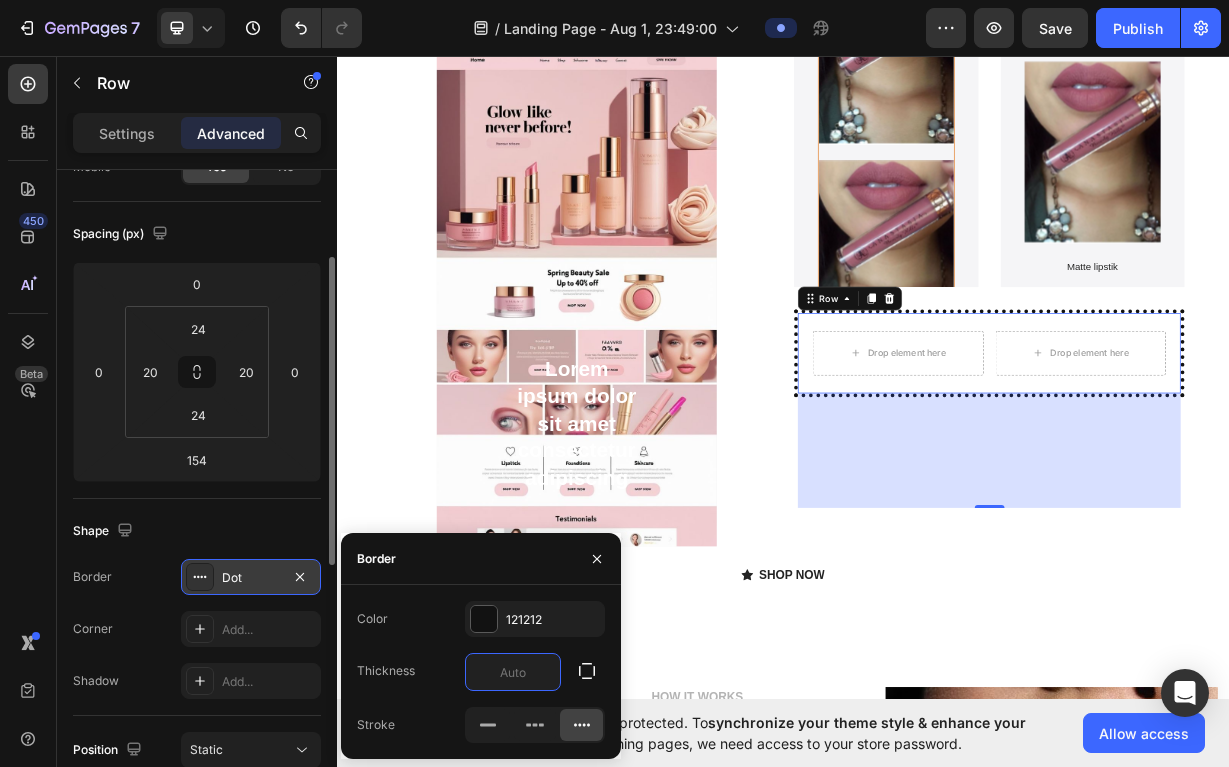 type on "2" 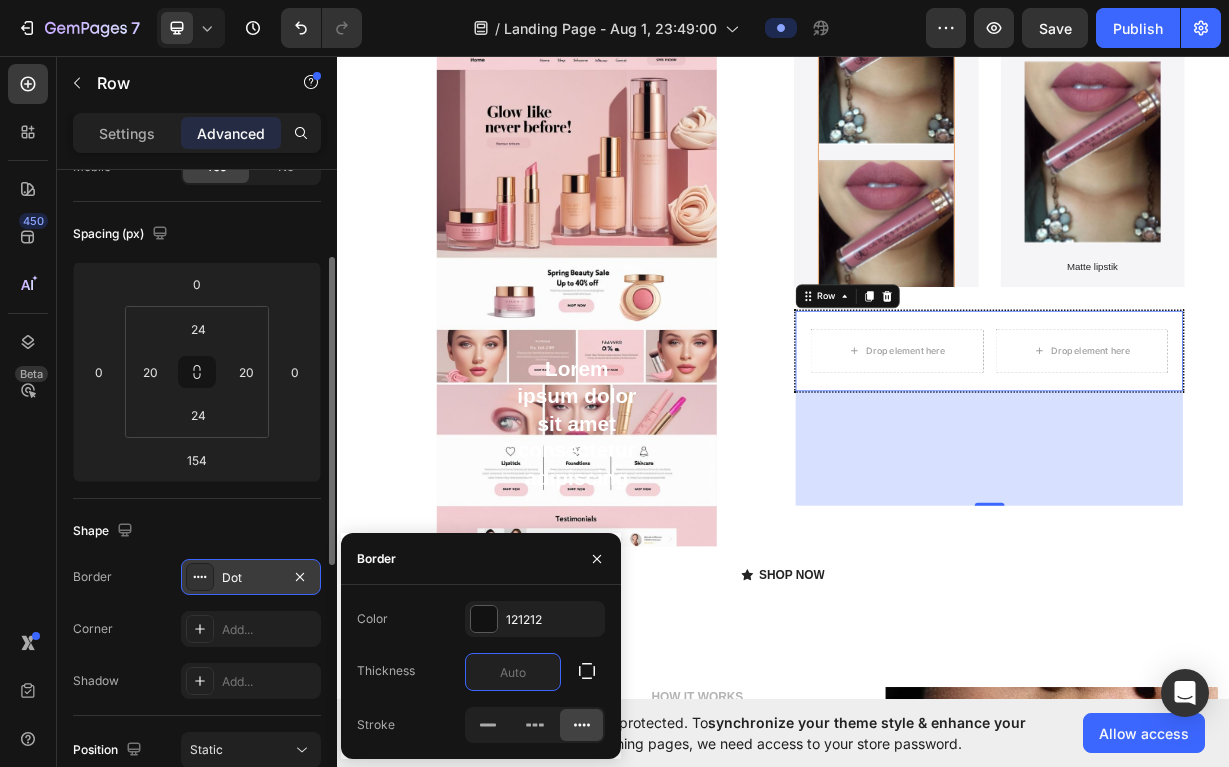 type on "1" 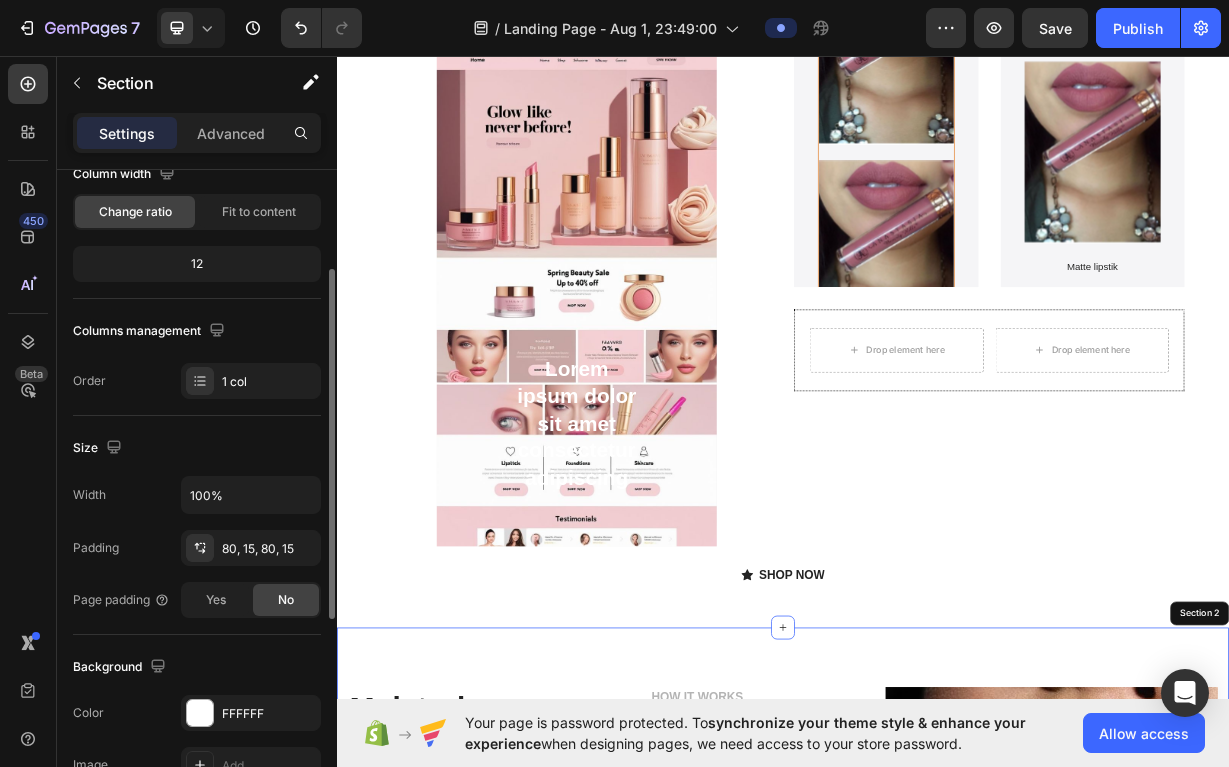 click on "Moisturize , protect , and enhance the lips appearance Heading HOW IT WORKS Text block 01. Prep Heading Our estheticians double cleanse your skin to remove makeup, sweat & dirt from your skin. Text block Row 02. Assess Heading We perform a skin analysis to determine your main skin concerns. Text block Row 03. Treat Heading We’ll take it from here - the rest of your service is all inclusive and customized based on your skin analysis. Text block Row Image Row Section 2" at bounding box center (937, 1184) 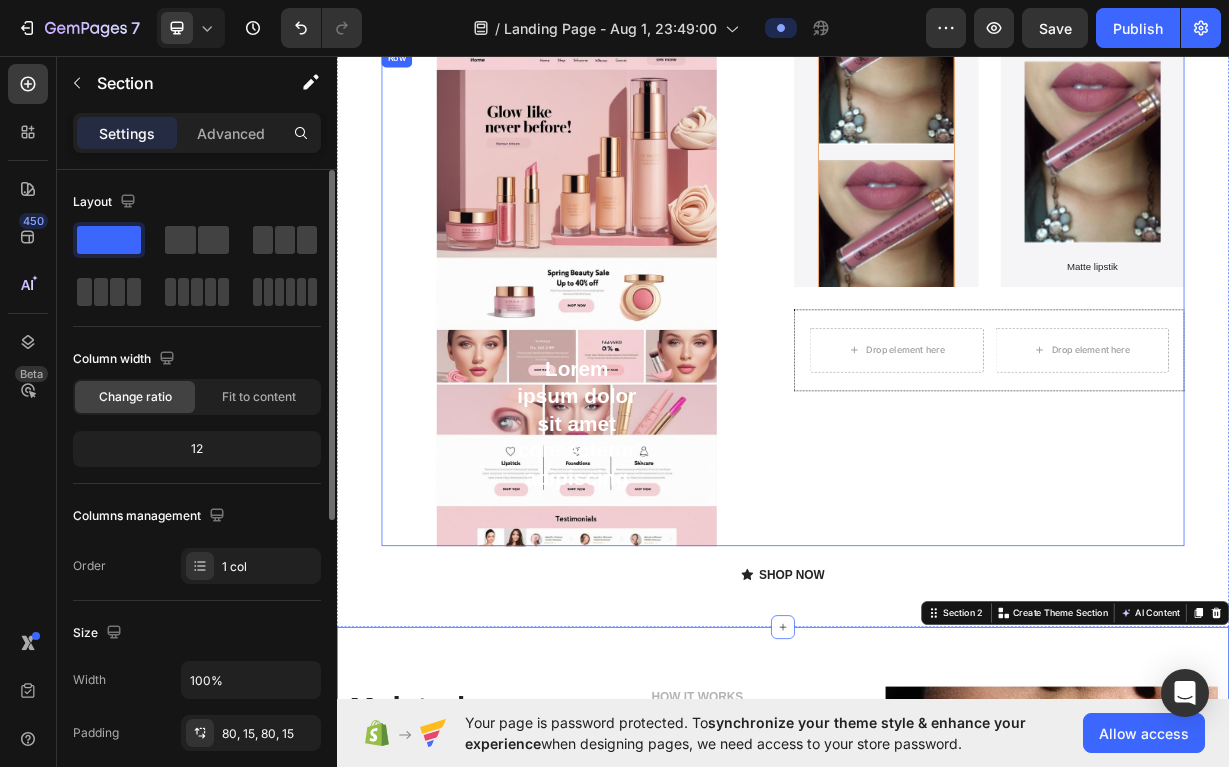 click on "Product Images Product Images Matte Lipstick Text Block Product Hero Banner Product Images Matte lipstik Text Block Product Hero Banner Row Drop element here Drop element here Row" at bounding box center (1214, 385) 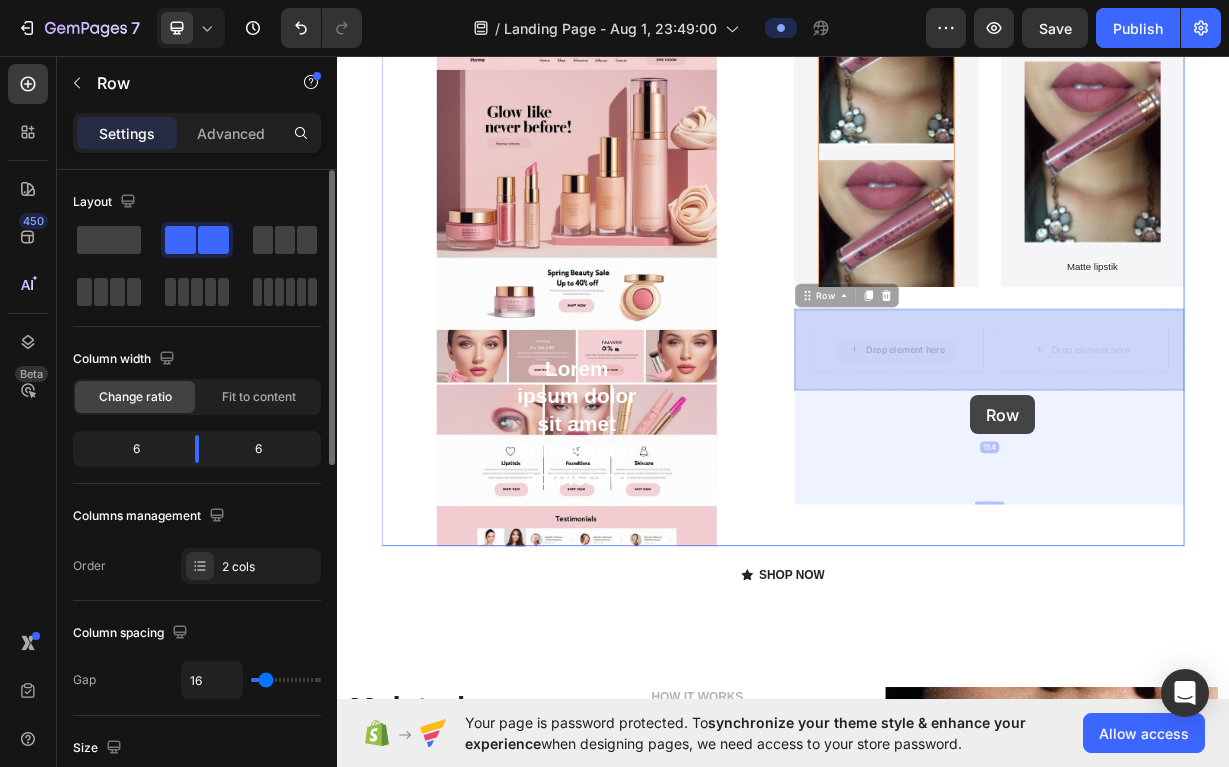 drag, startPoint x: 1182, startPoint y: 466, endPoint x: 1189, endPoint y: 515, distance: 49.497475 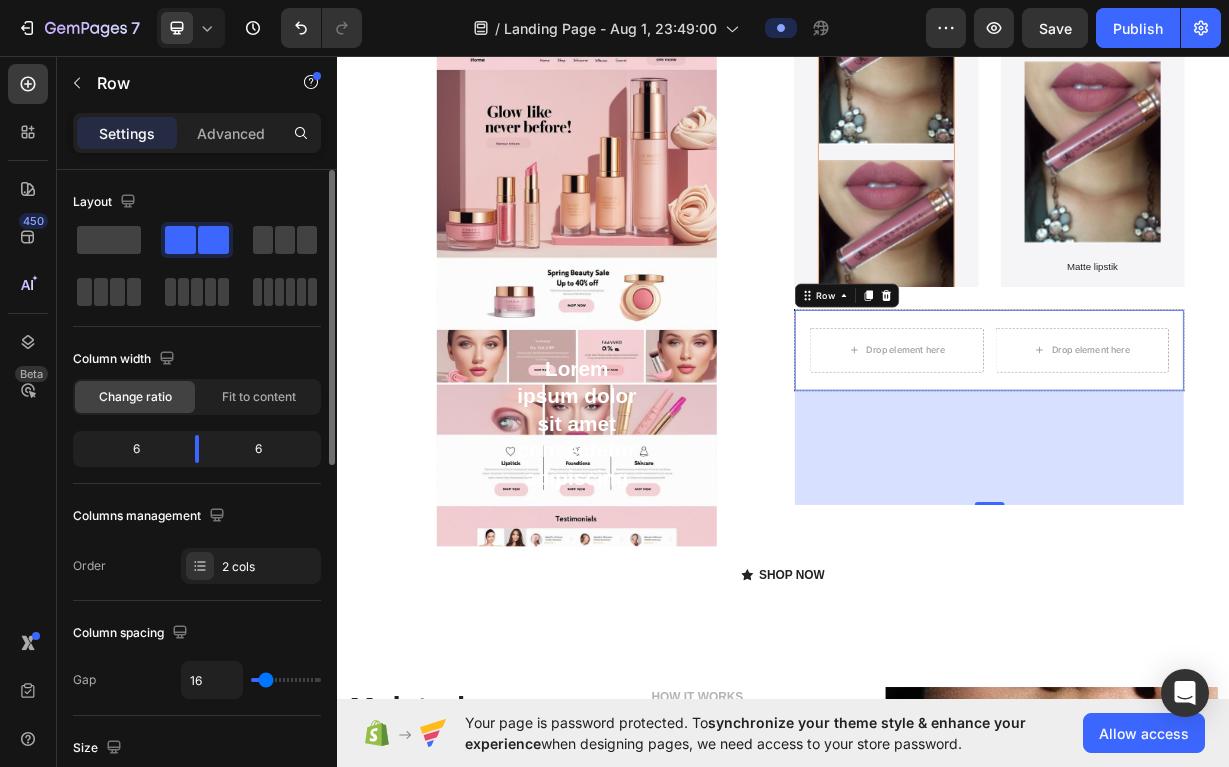 click on "Drop element here
Drop element here Row   154" at bounding box center (1214, 455) 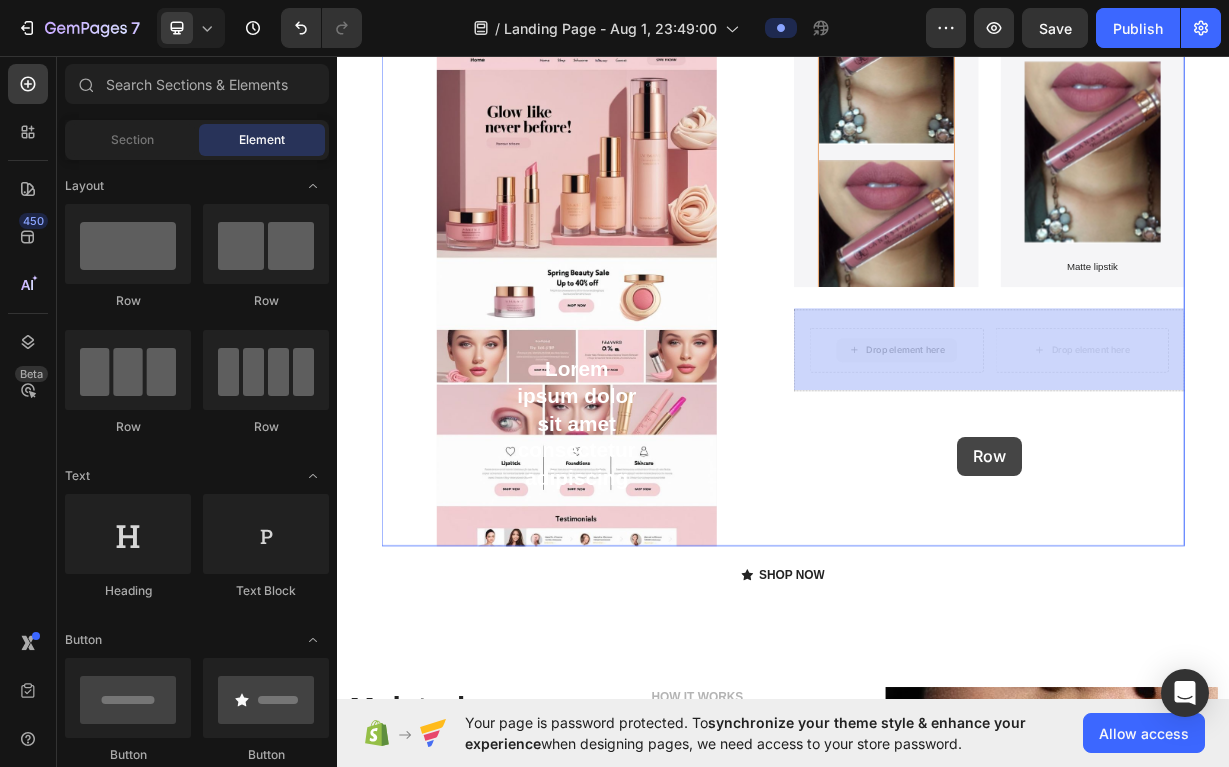 drag, startPoint x: 1154, startPoint y: 443, endPoint x: 1172, endPoint y: 570, distance: 128.26924 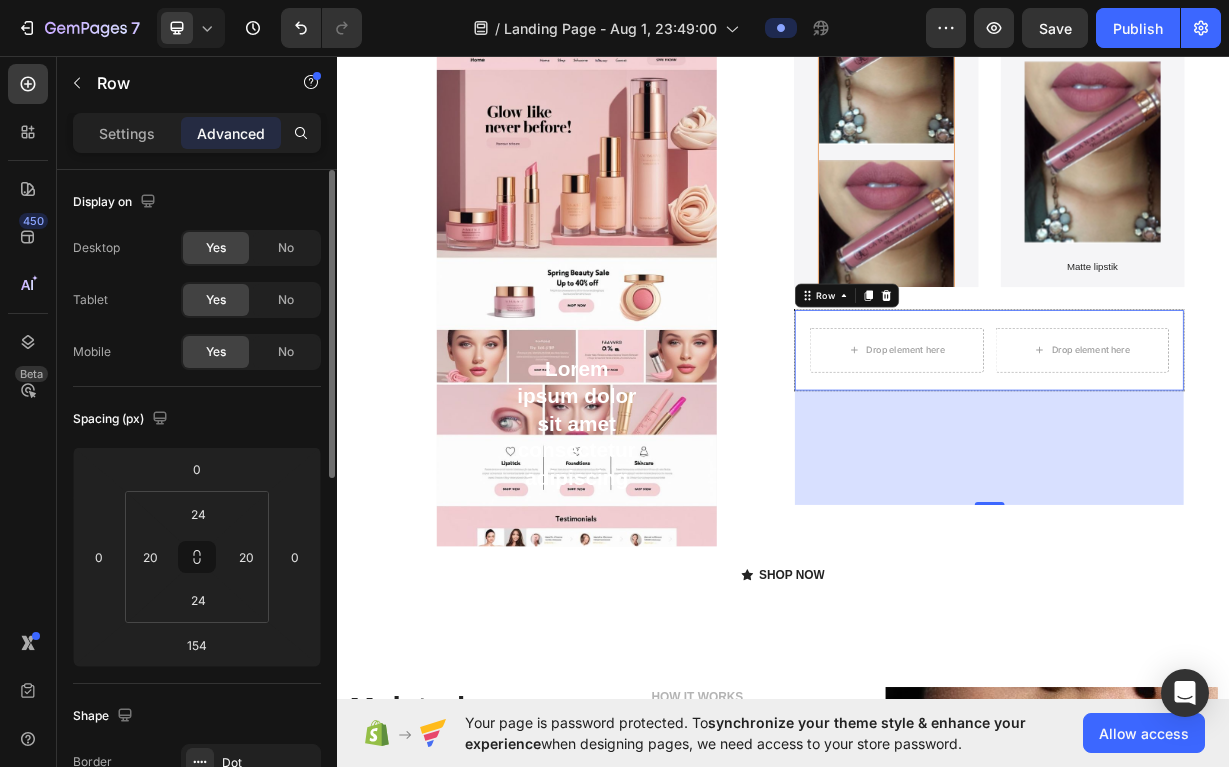 scroll, scrollTop: 0, scrollLeft: 0, axis: both 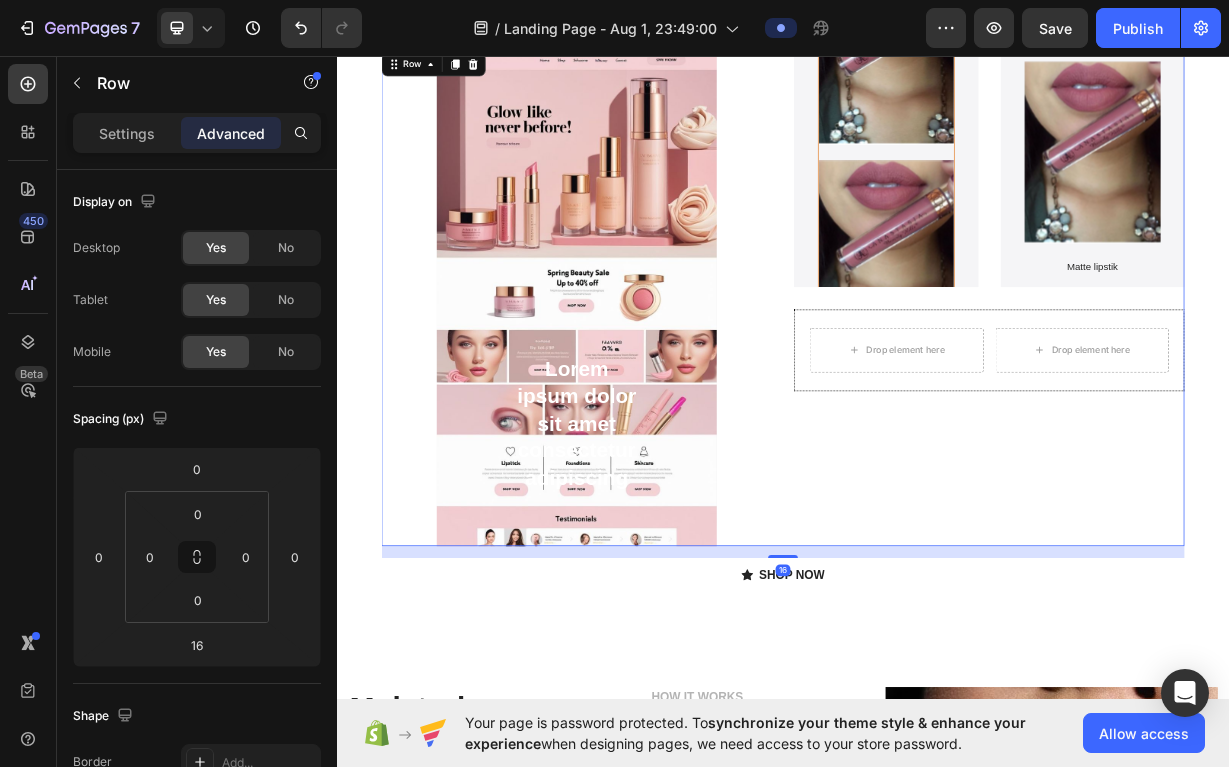 click on "Product Images Product Images Matte Lipstick Text Block Product Hero Banner Product Images Matte lipstik Text Block Product Hero Banner Row Drop element here Drop element here Row" at bounding box center (1214, 385) 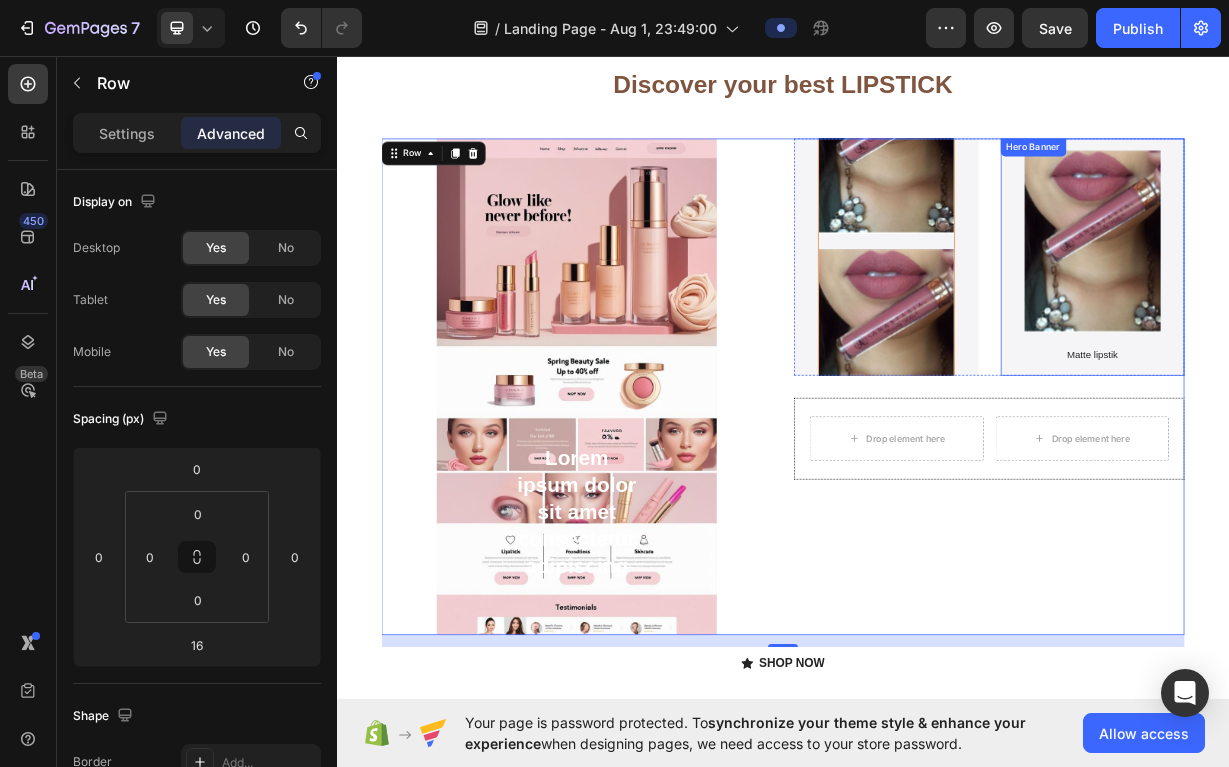 scroll, scrollTop: 80, scrollLeft: 0, axis: vertical 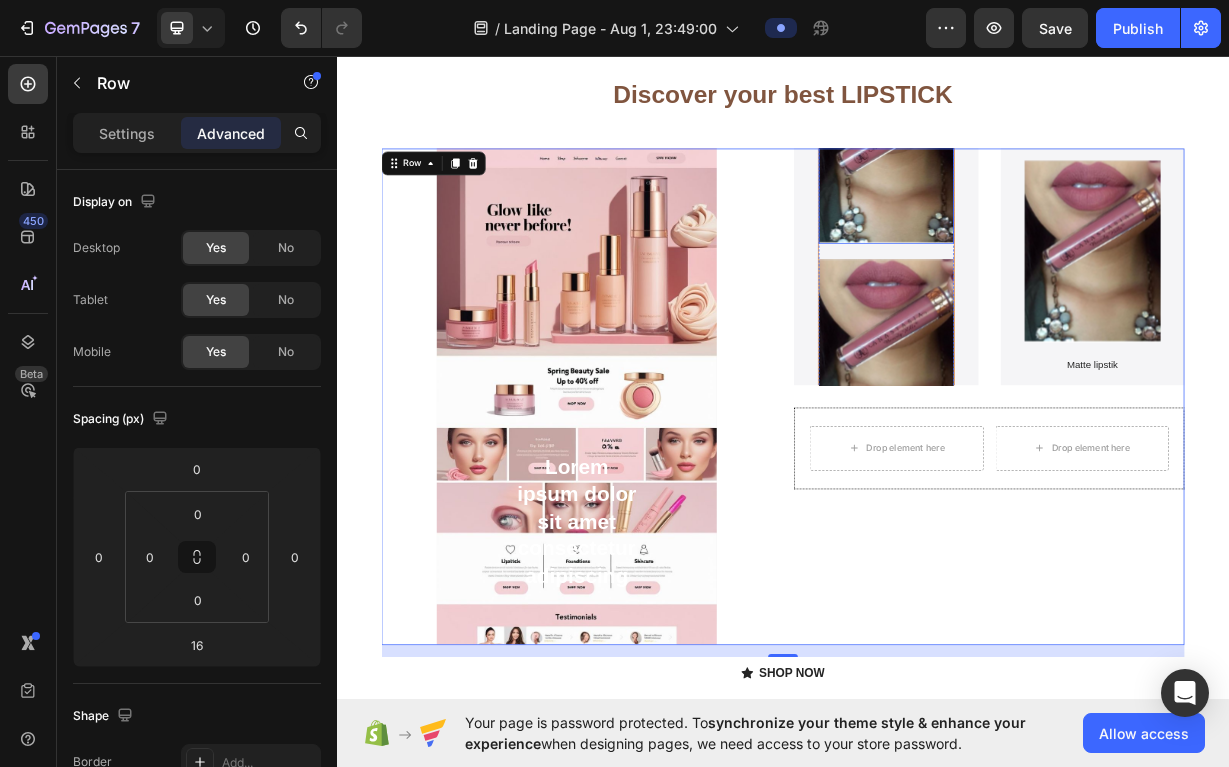click at bounding box center (1076, 190) 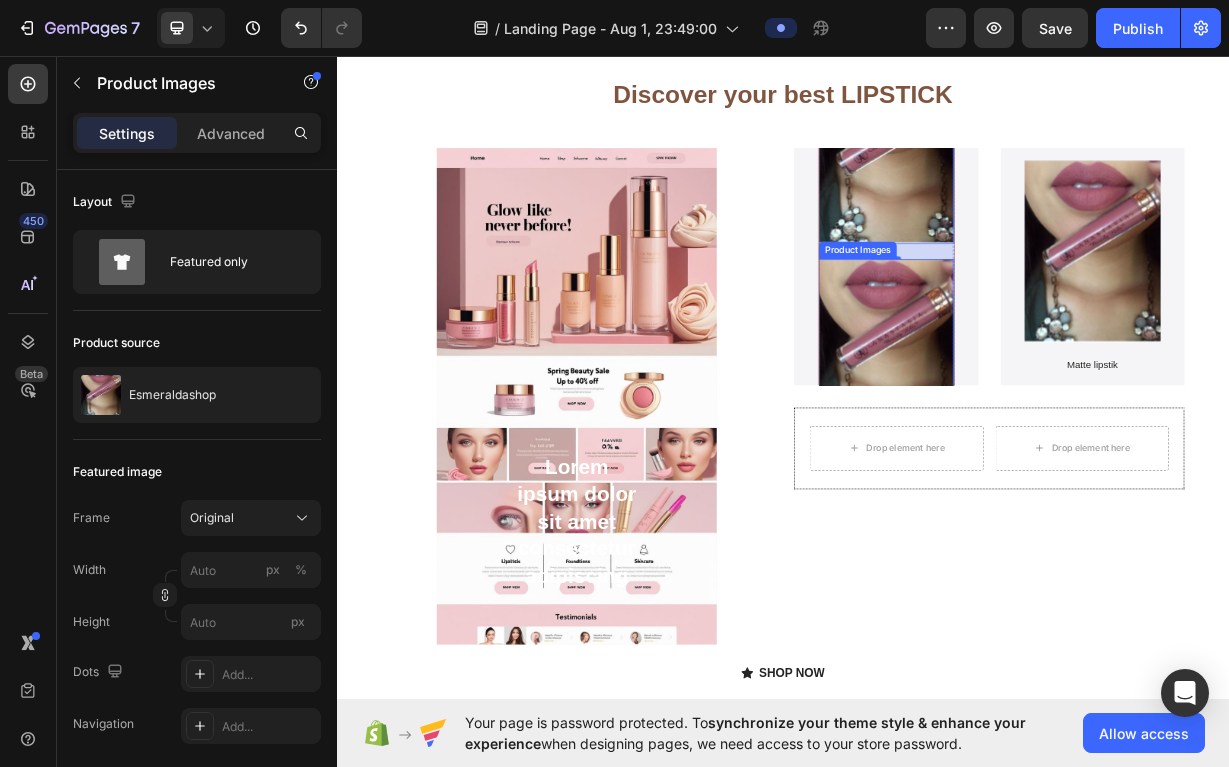 click at bounding box center [1076, 453] 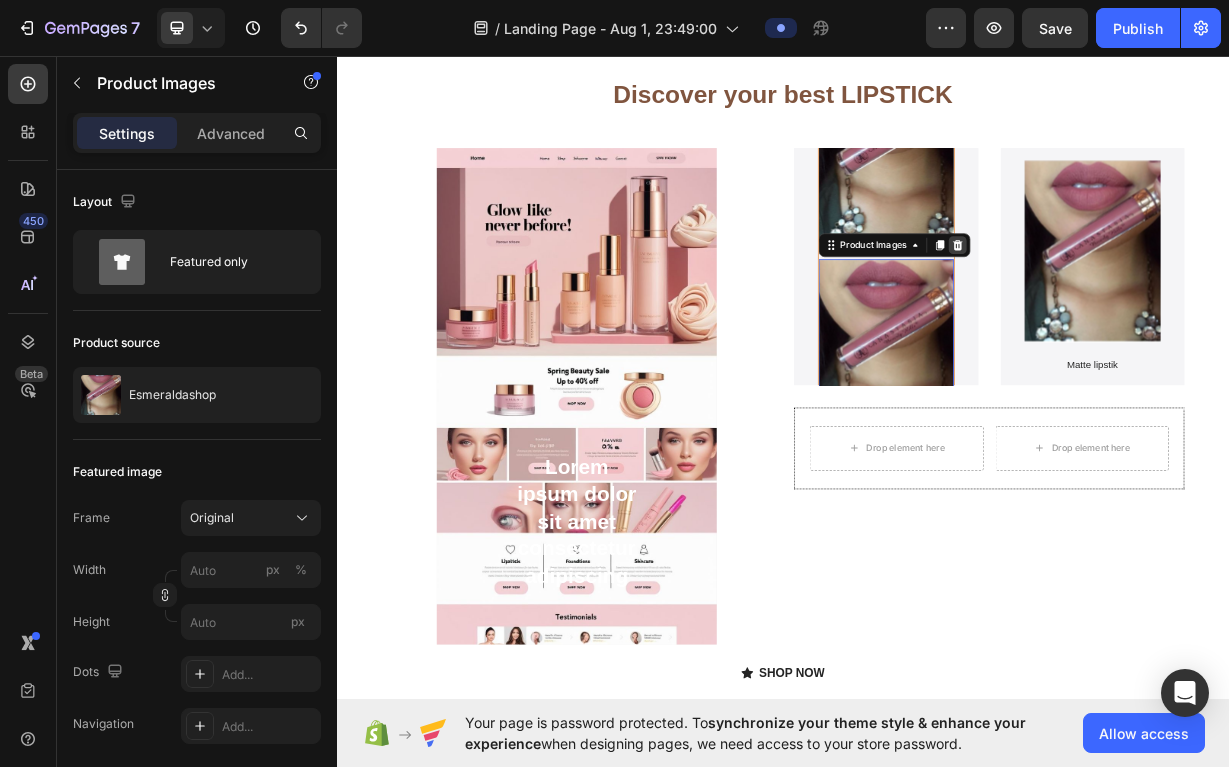 click 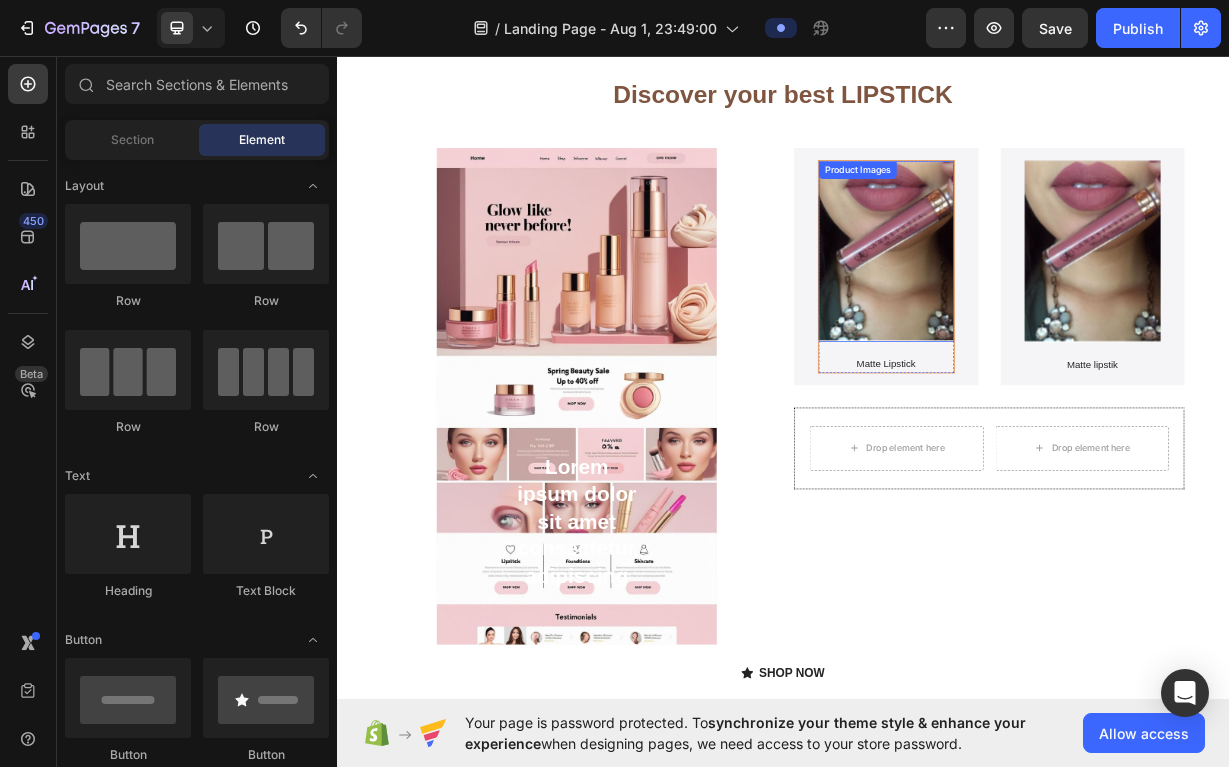 click at bounding box center (1076, 321) 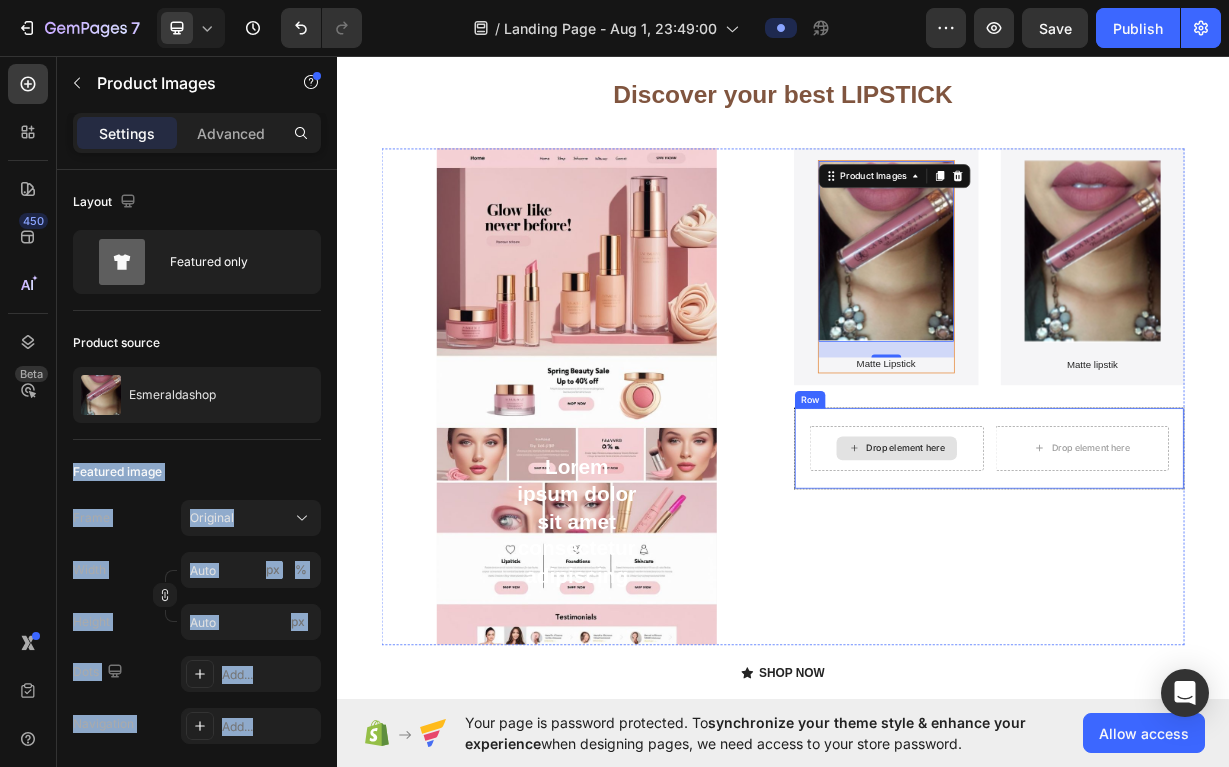 drag, startPoint x: 509, startPoint y: 449, endPoint x: 719, endPoint y: 556, distance: 235.68835 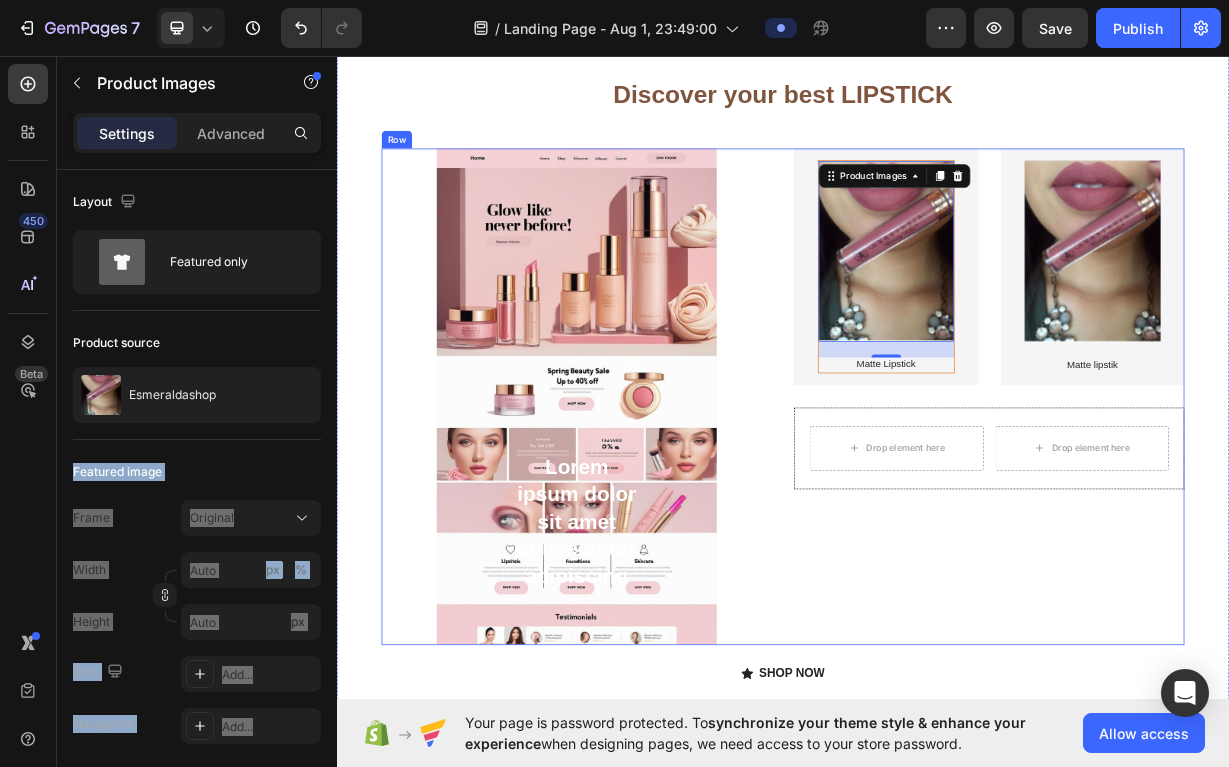 click on "Product Images 21 Matte Lipstick Text Block Product Hero Banner Product Images Matte lipstik Text Block Product Hero Banner Row Drop element here Drop element here Row" at bounding box center (1214, 517) 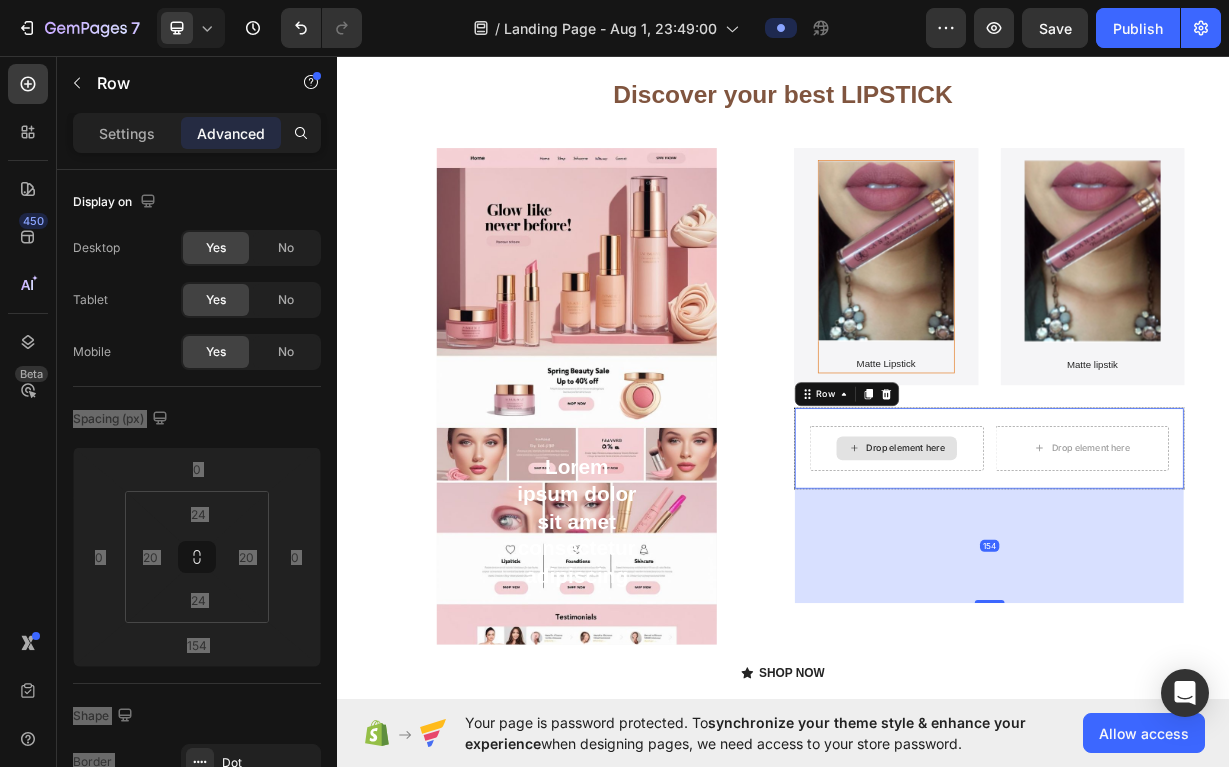 click on "Drop element here" at bounding box center [1090, 587] 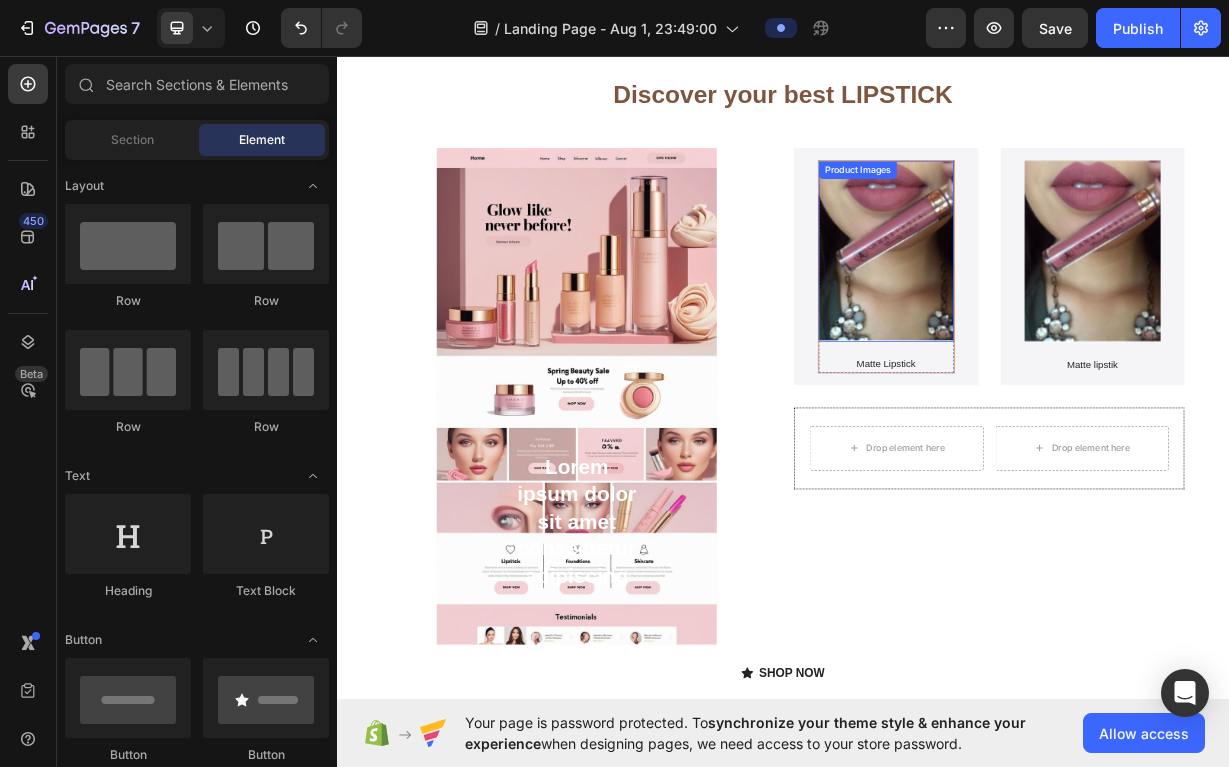click at bounding box center (1076, 321) 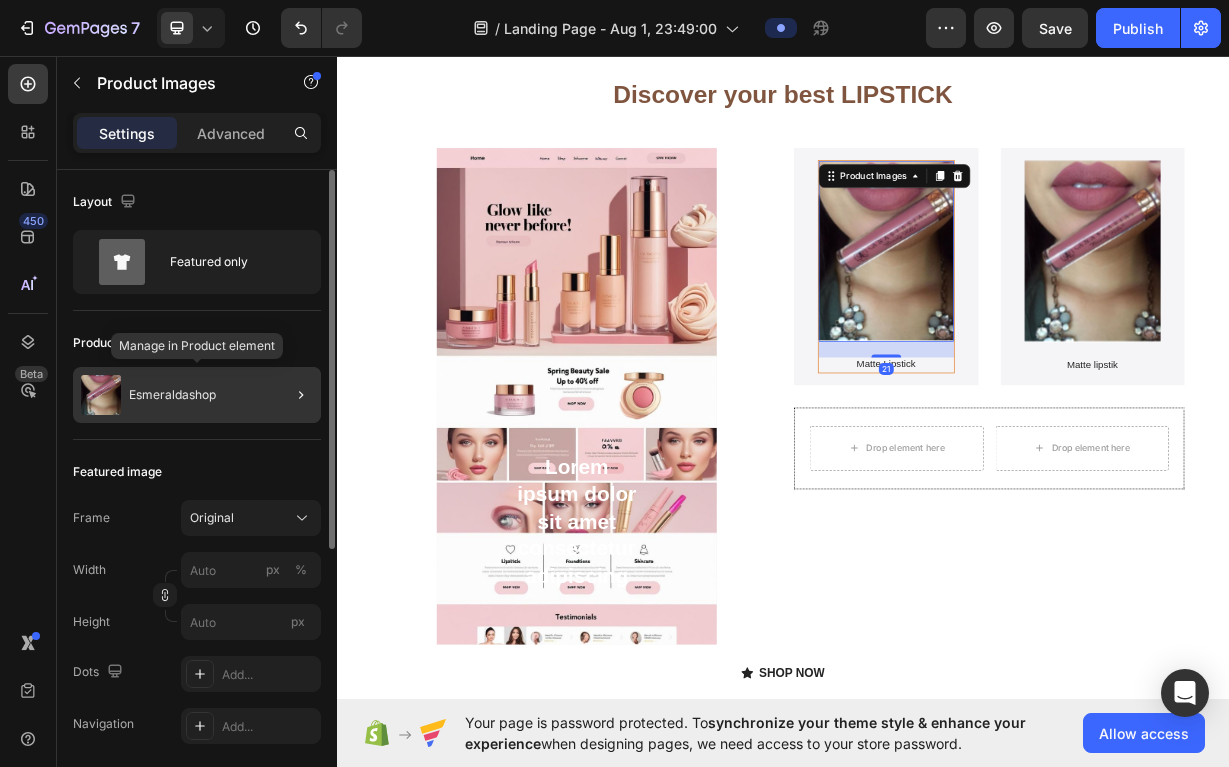 click on "Esmeraldashop" at bounding box center (172, 395) 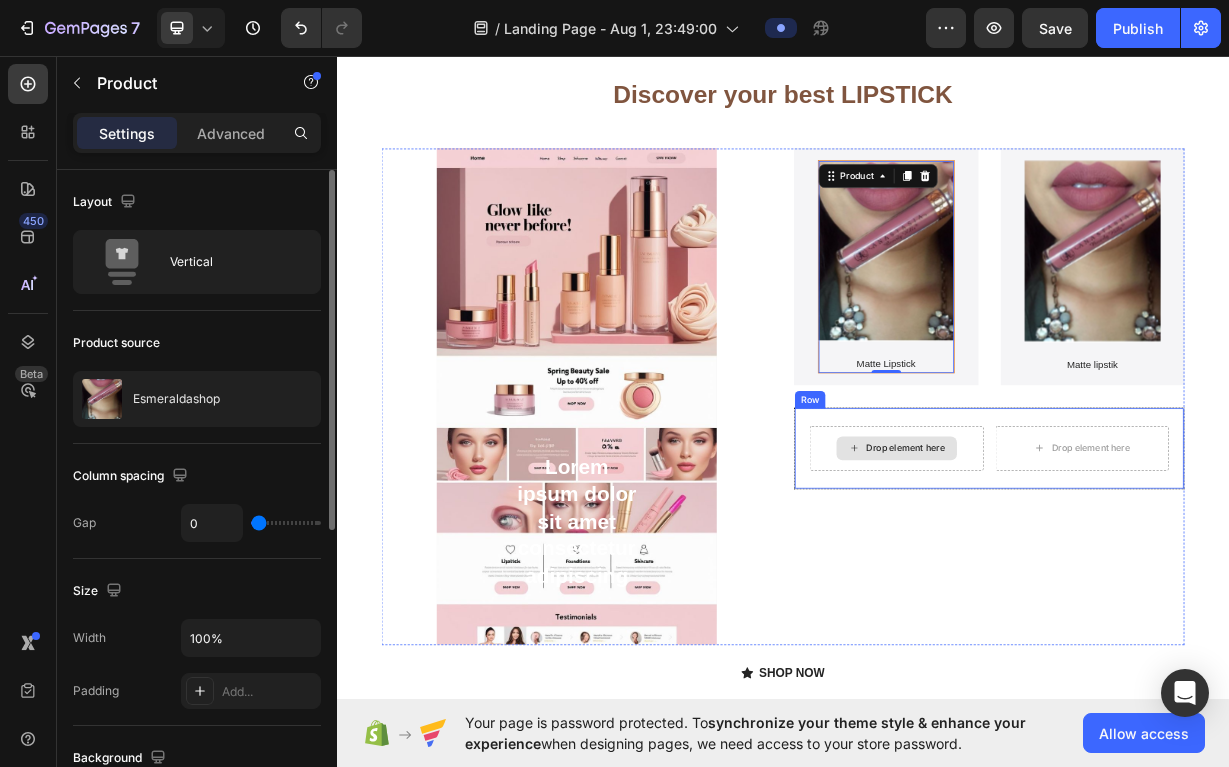 click on "Drop element here" at bounding box center (1102, 587) 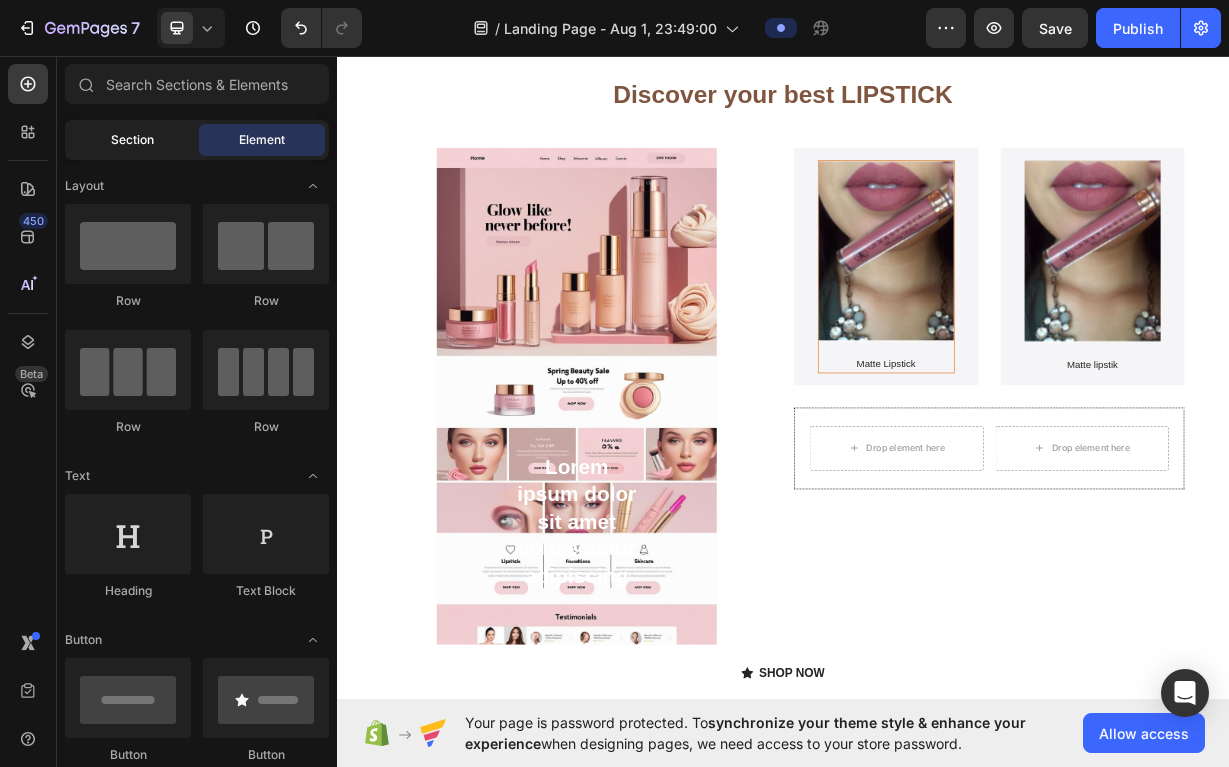 click on "Section" 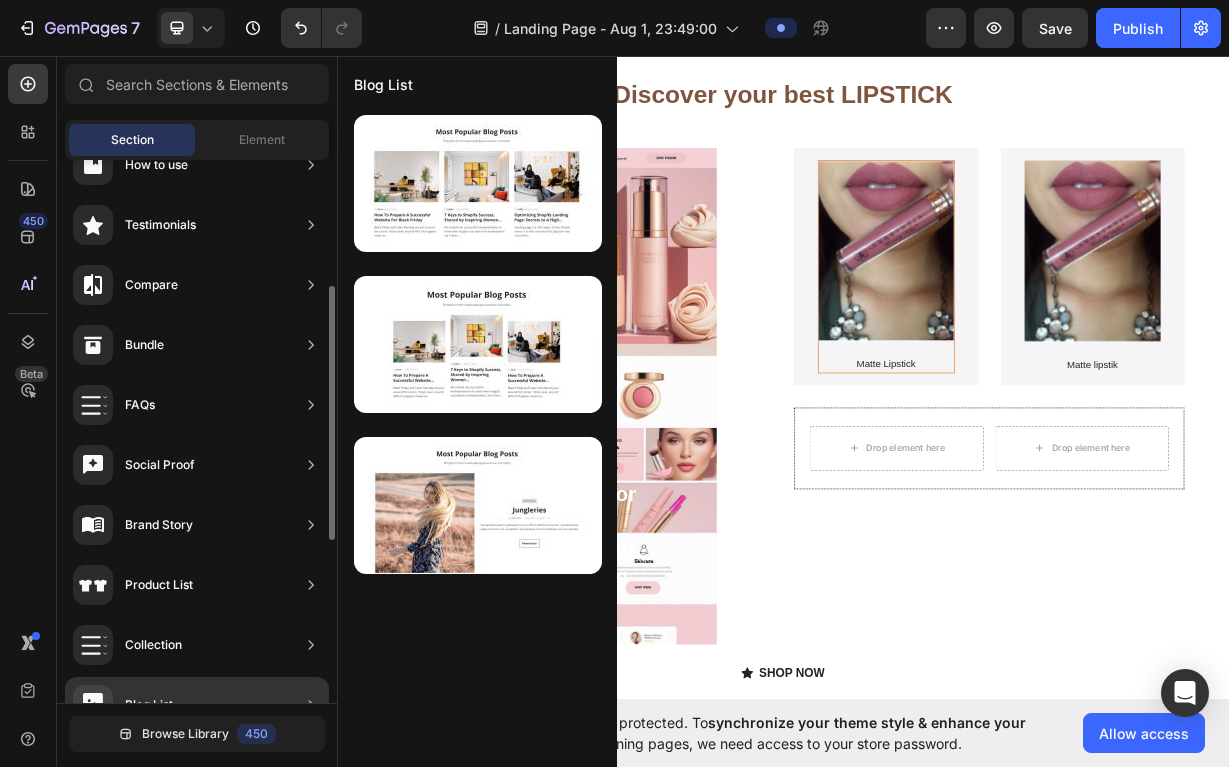 scroll, scrollTop: 0, scrollLeft: 0, axis: both 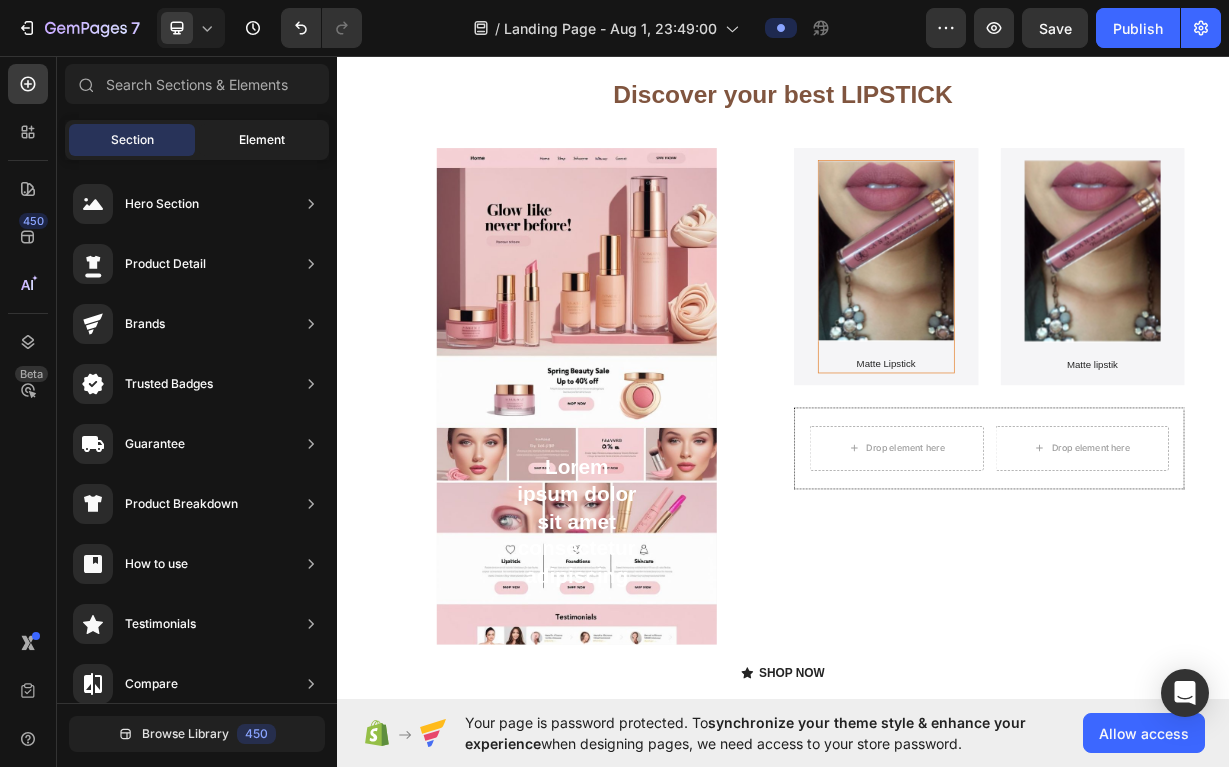 click on "Element" at bounding box center (262, 140) 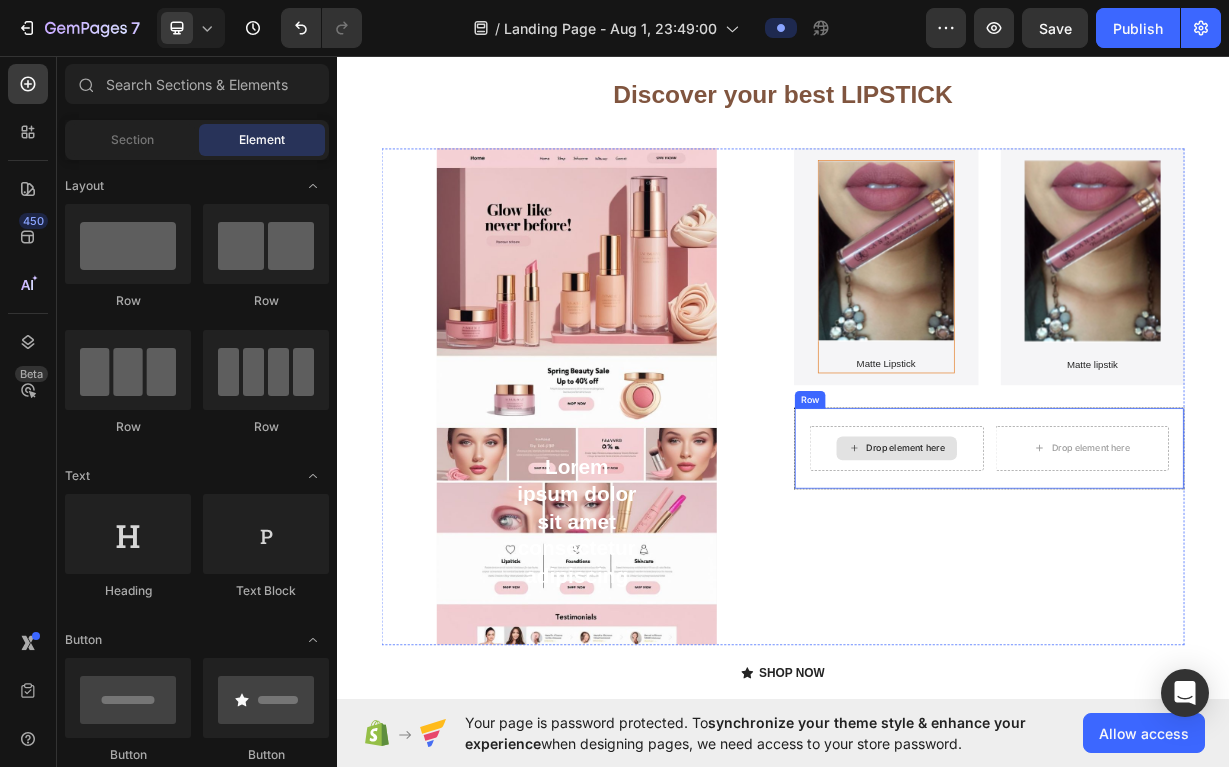 click on "Drop element here" at bounding box center [1090, 587] 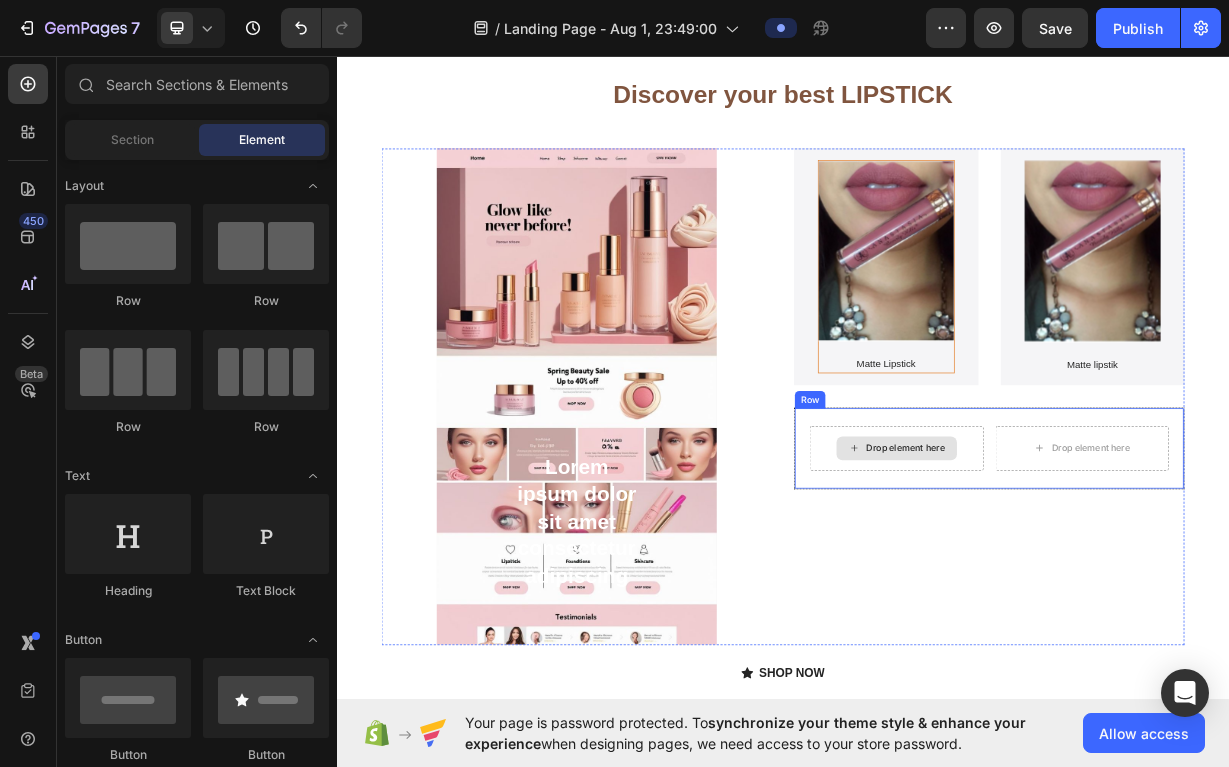 click on "Drop element here" at bounding box center (1102, 587) 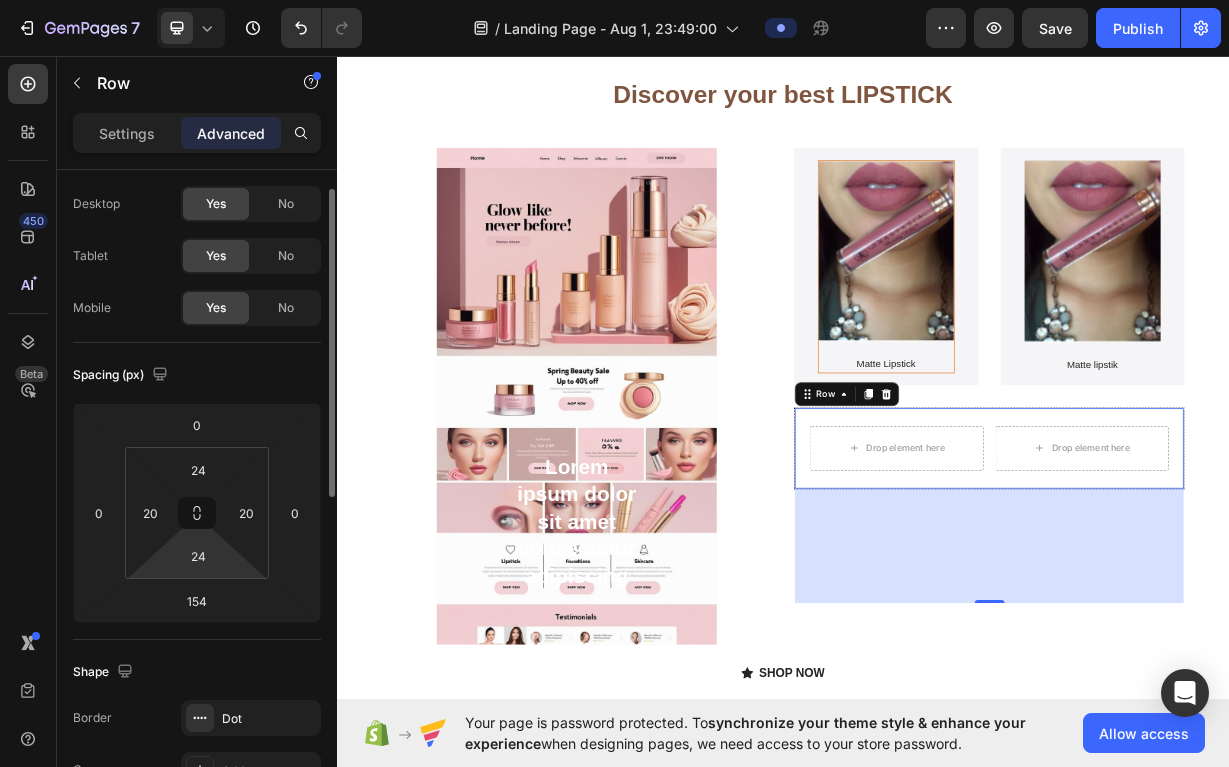 scroll, scrollTop: 42, scrollLeft: 0, axis: vertical 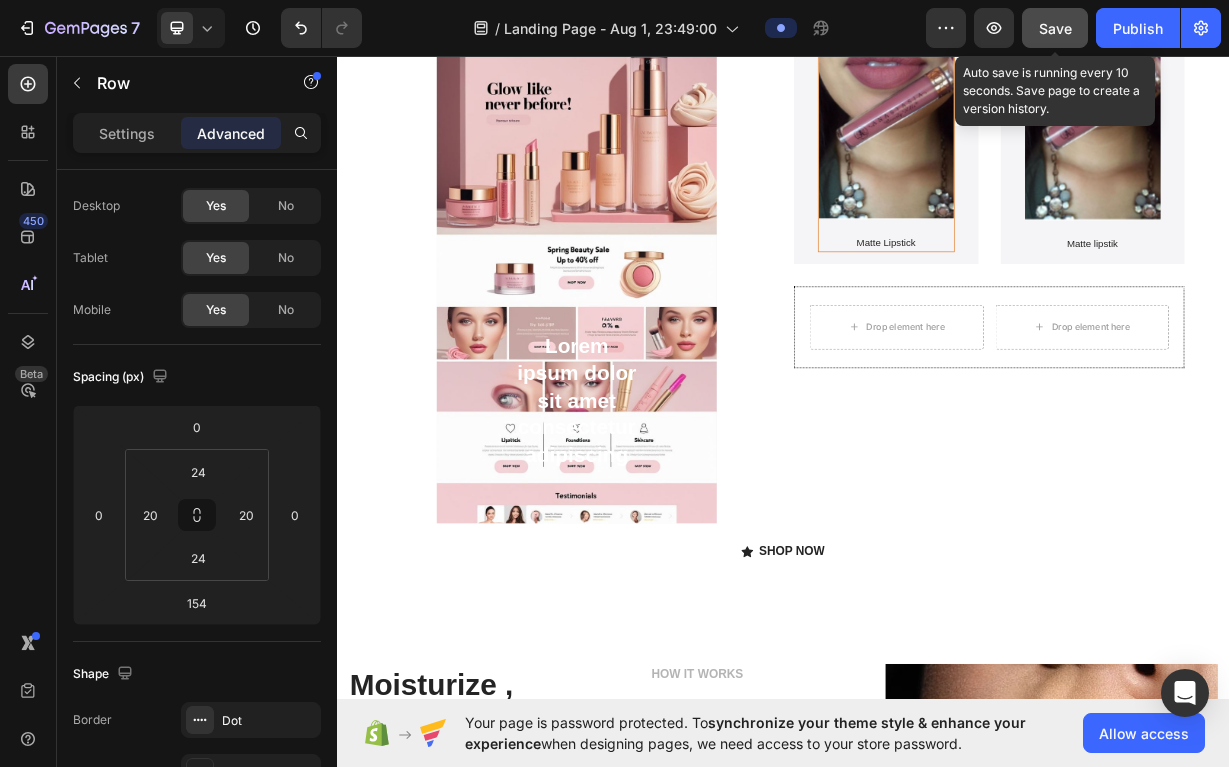 click on "Save" at bounding box center [1055, 28] 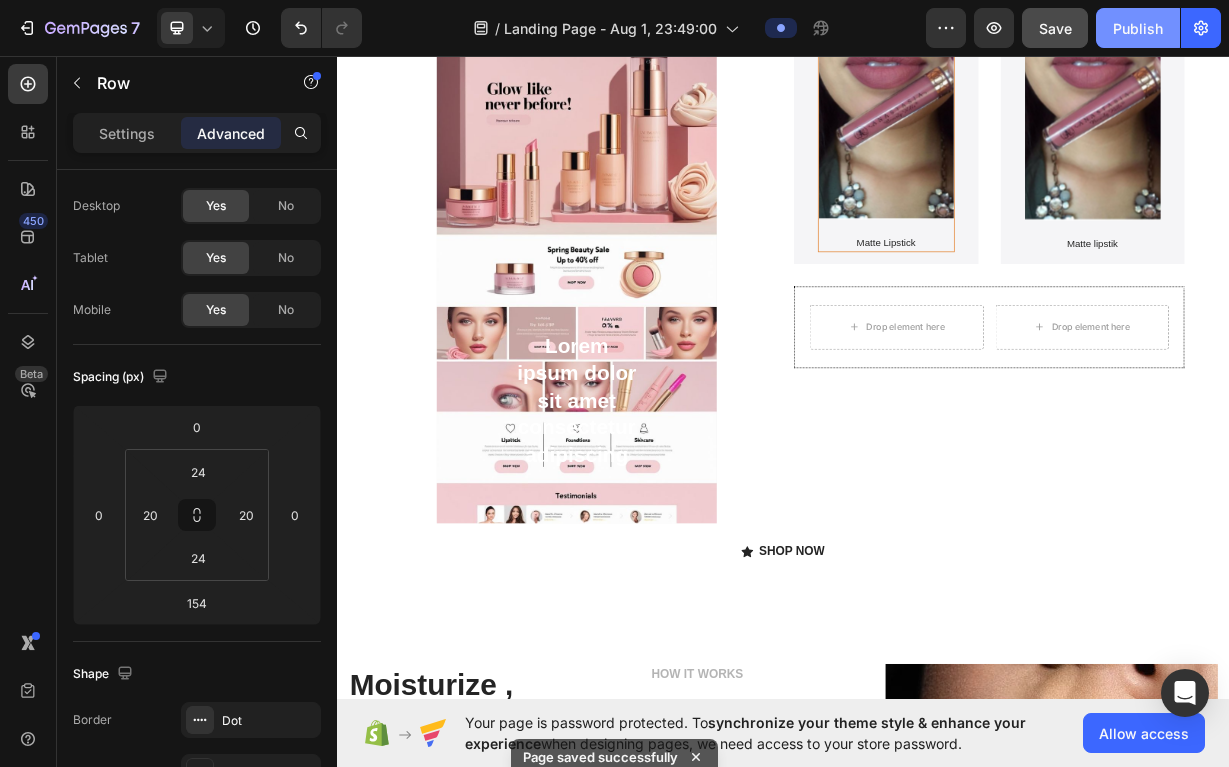 click on "Publish" at bounding box center (1138, 28) 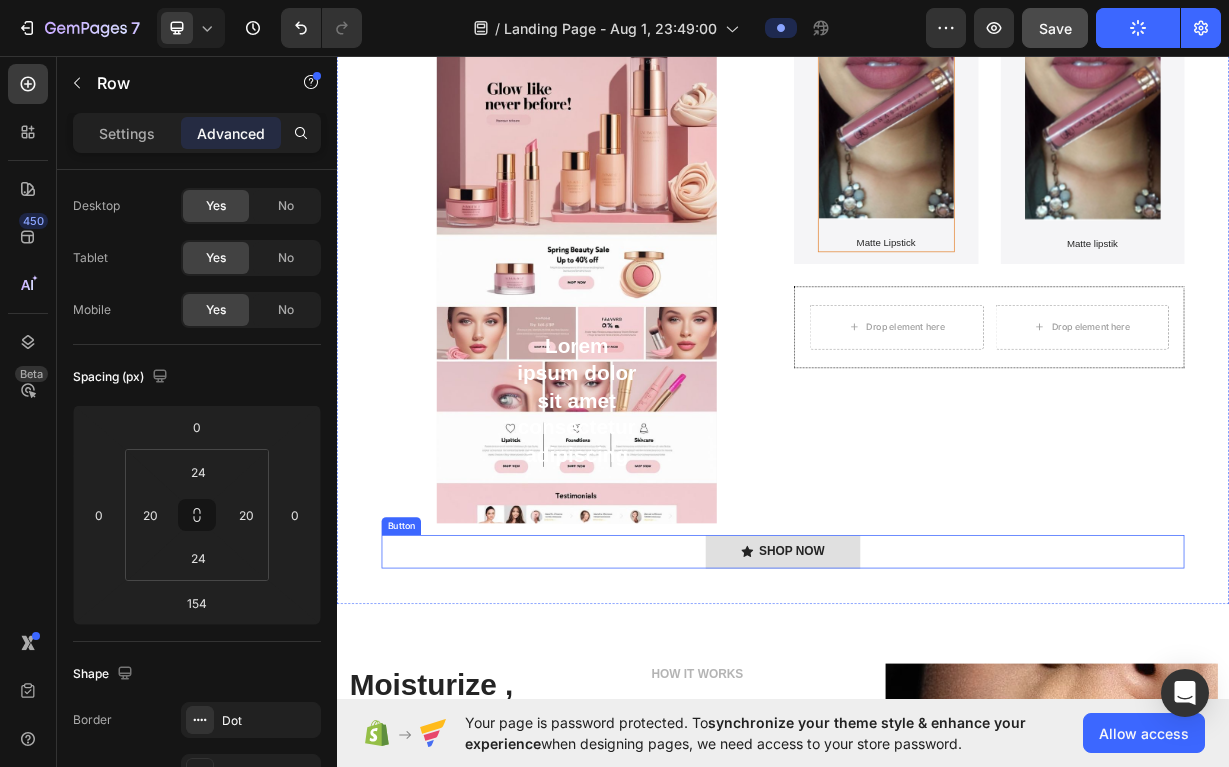 click on "SHOP NOW" at bounding box center (937, 726) 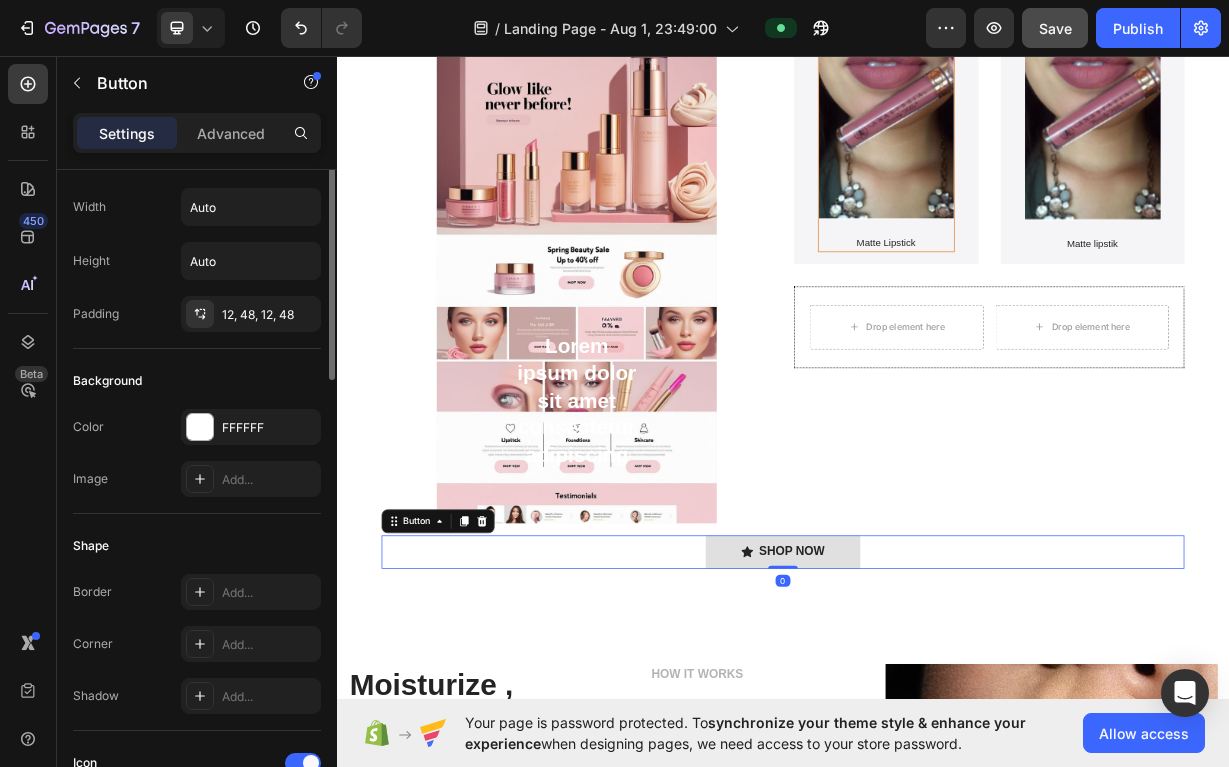 scroll, scrollTop: 0, scrollLeft: 0, axis: both 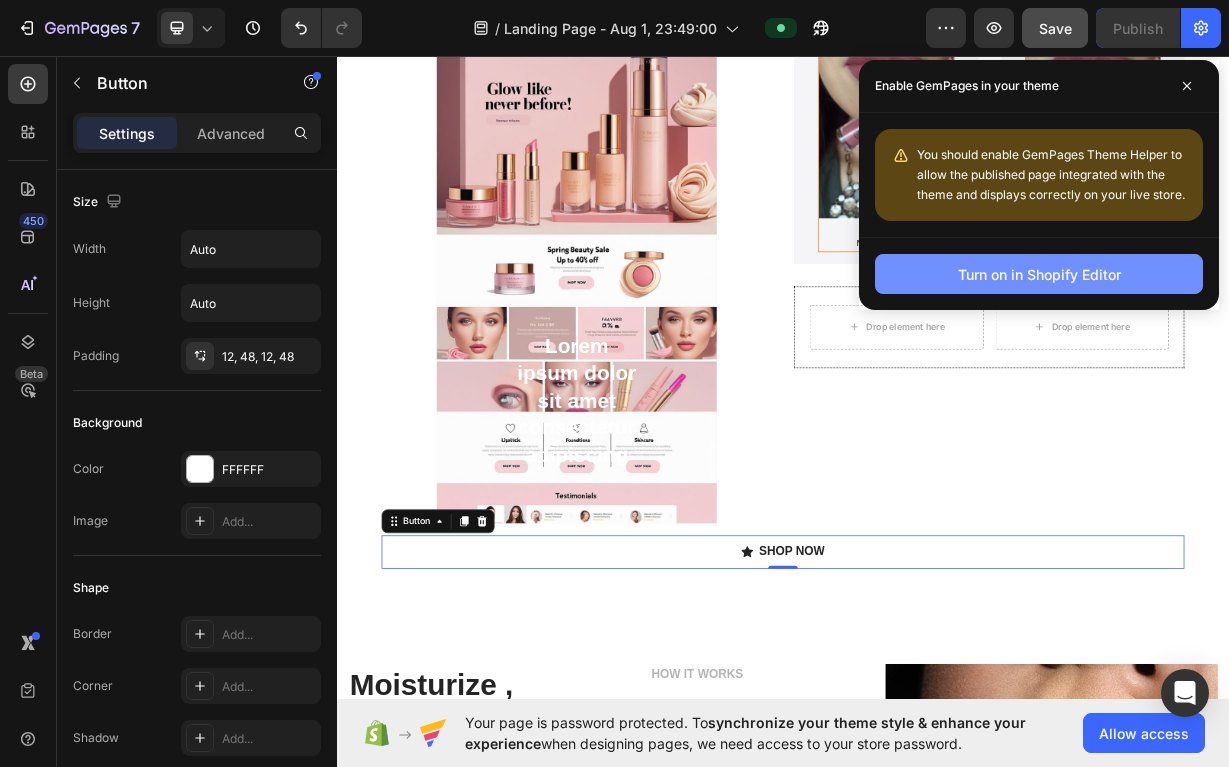 click on "Turn on in Shopify Editor" at bounding box center (1039, 274) 